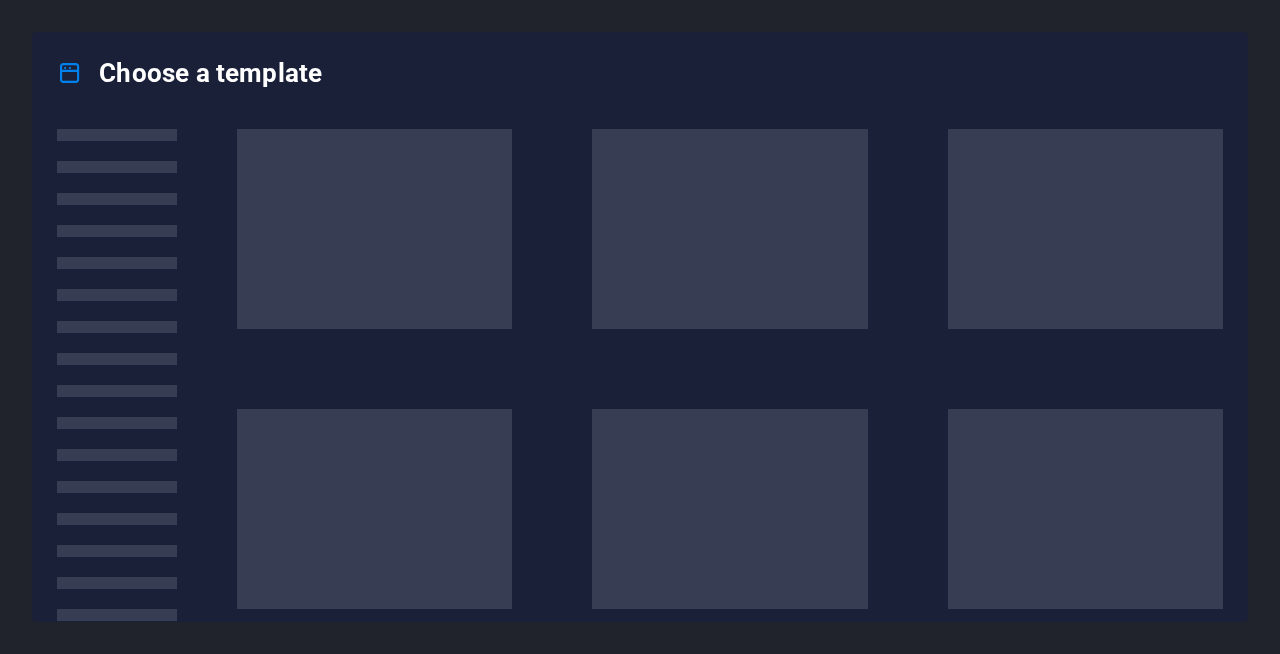 scroll, scrollTop: 0, scrollLeft: 0, axis: both 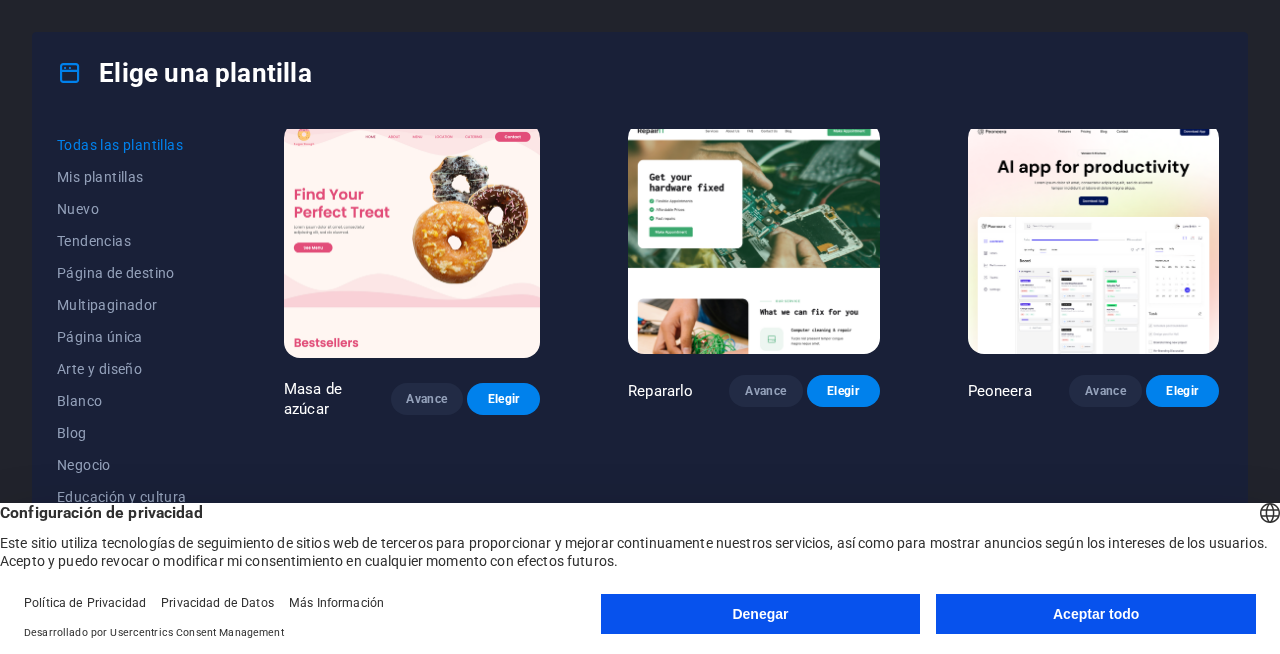 click on "Aceptar todo" at bounding box center (1096, 614) 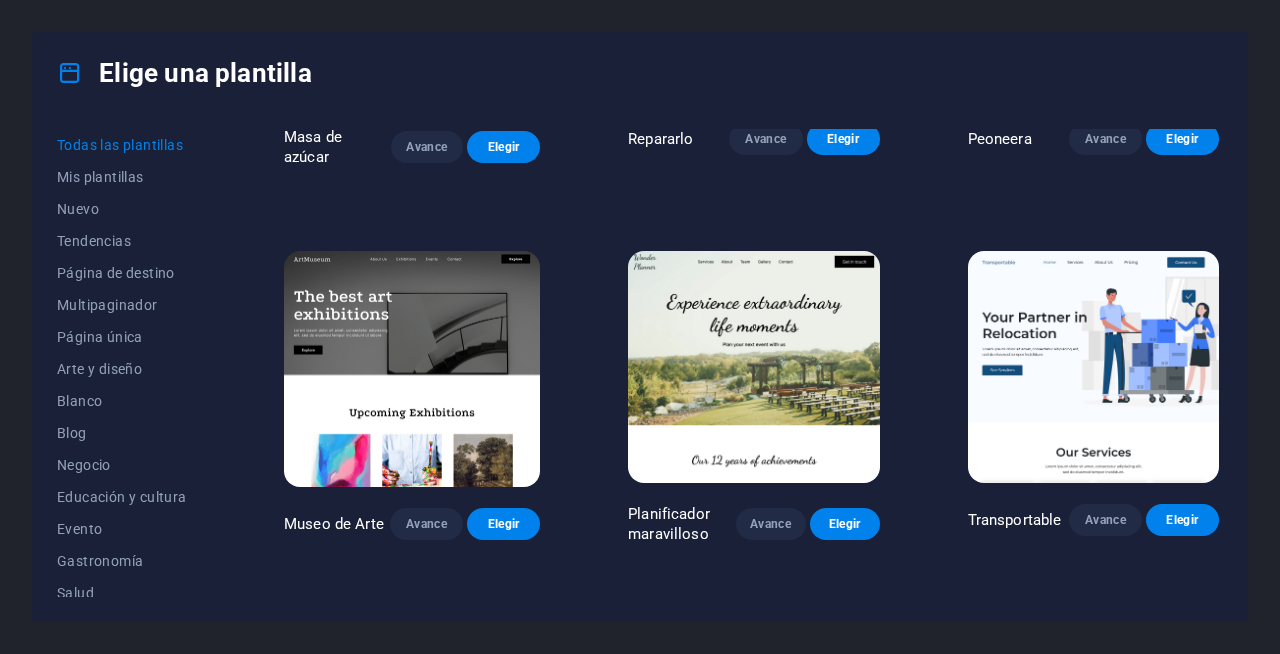 scroll, scrollTop: 0, scrollLeft: 0, axis: both 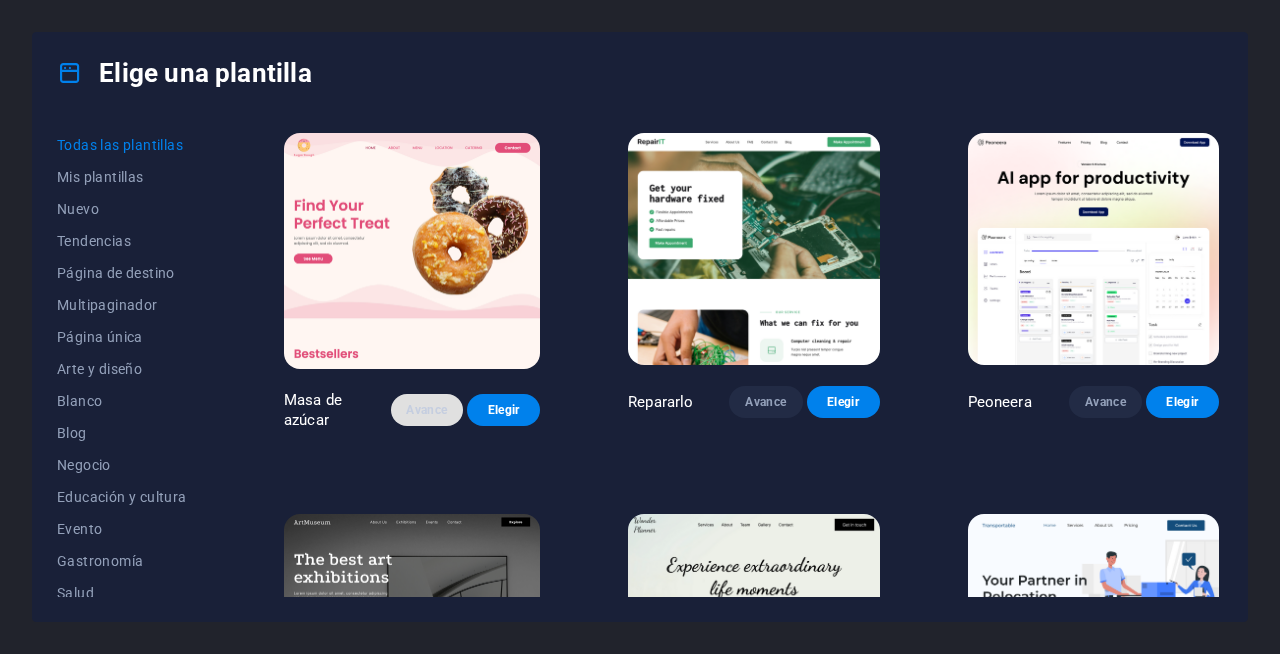 click on "Avance" at bounding box center [426, 410] 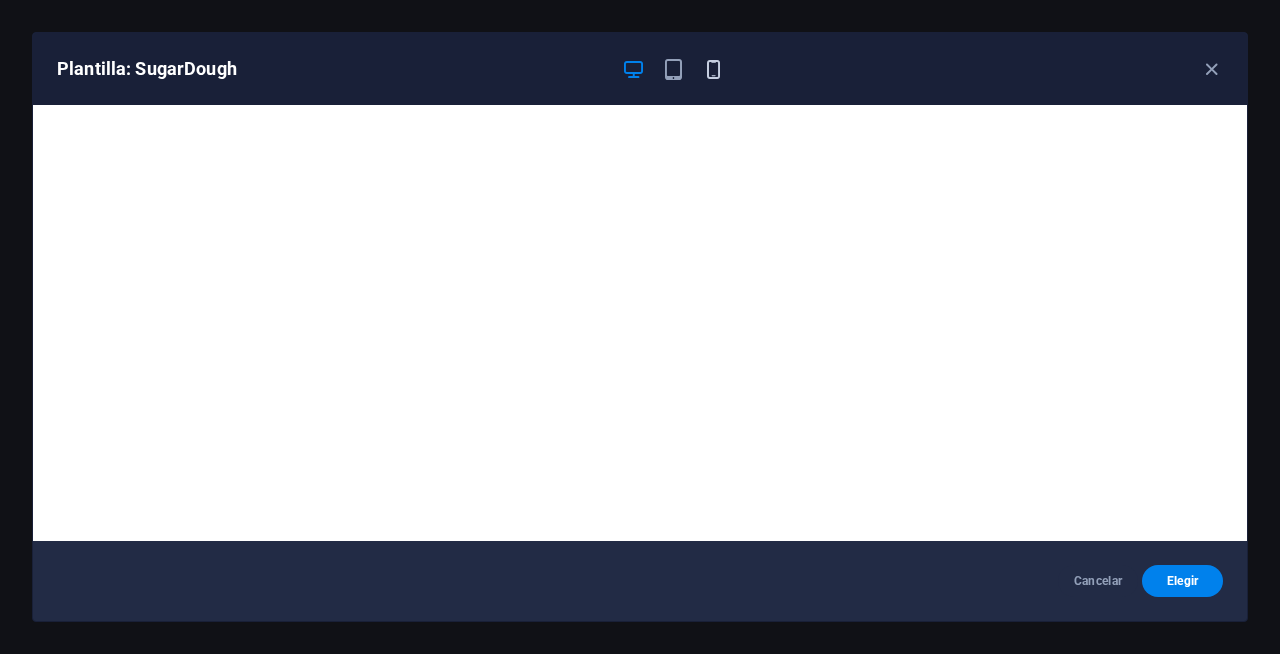click at bounding box center [713, 69] 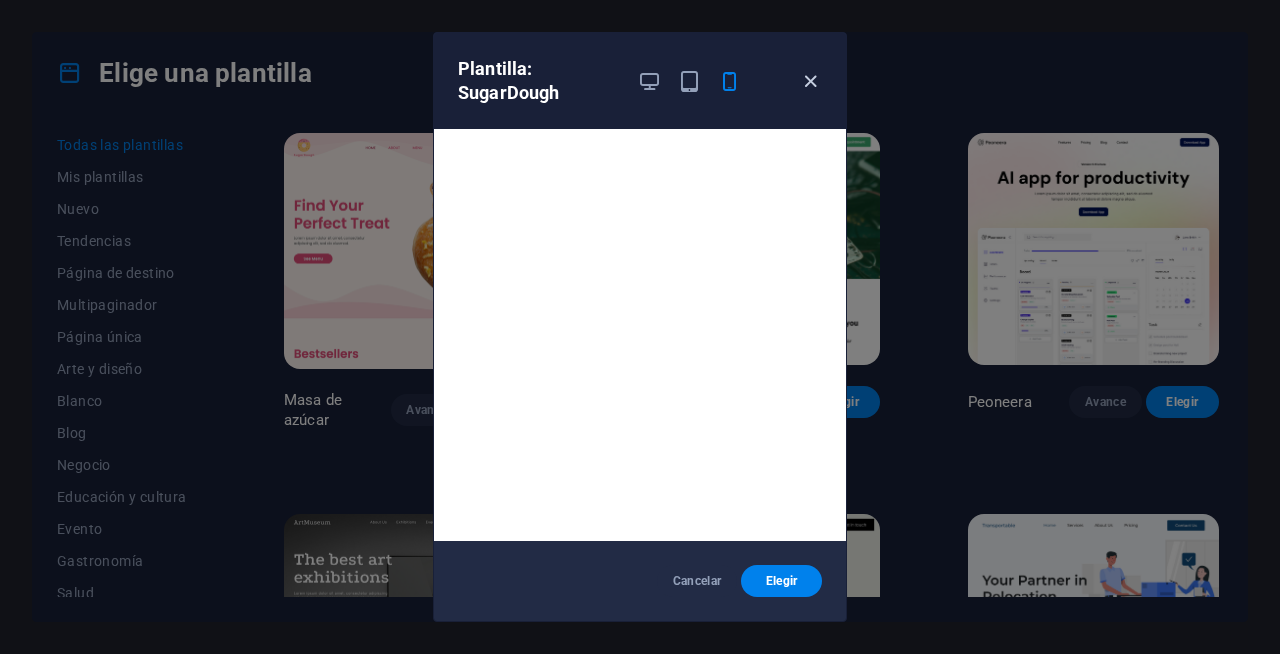 click at bounding box center [810, 81] 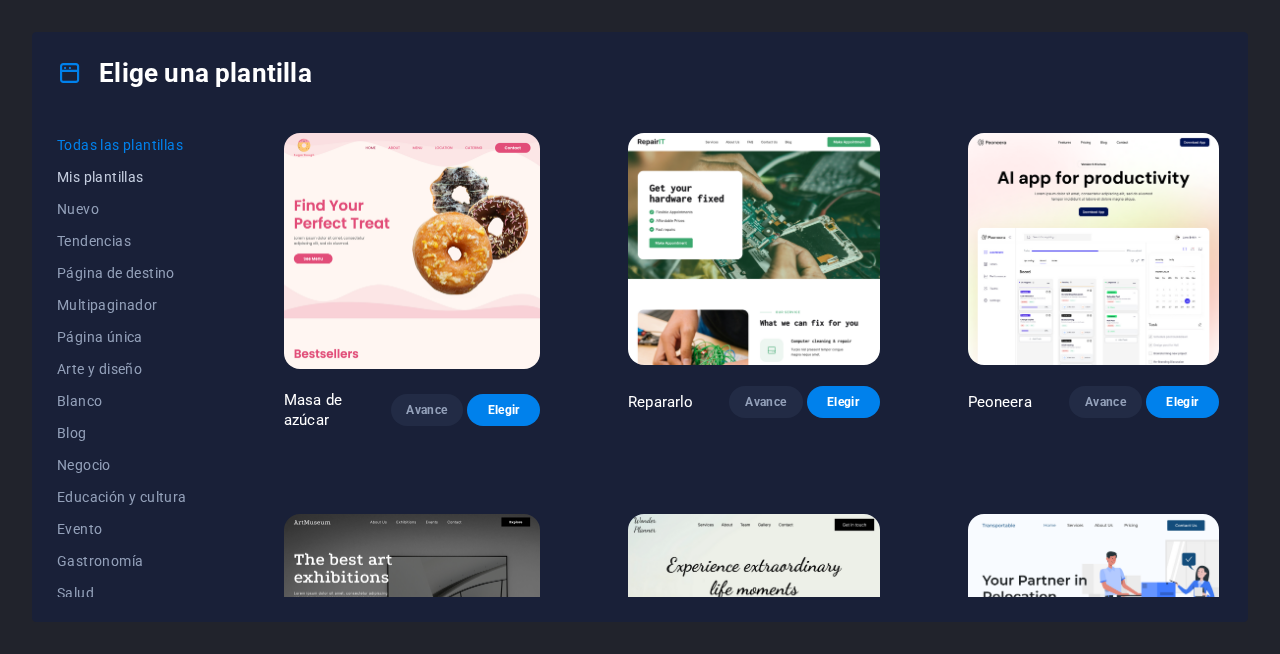click on "Mis plantillas" at bounding box center [126, 177] 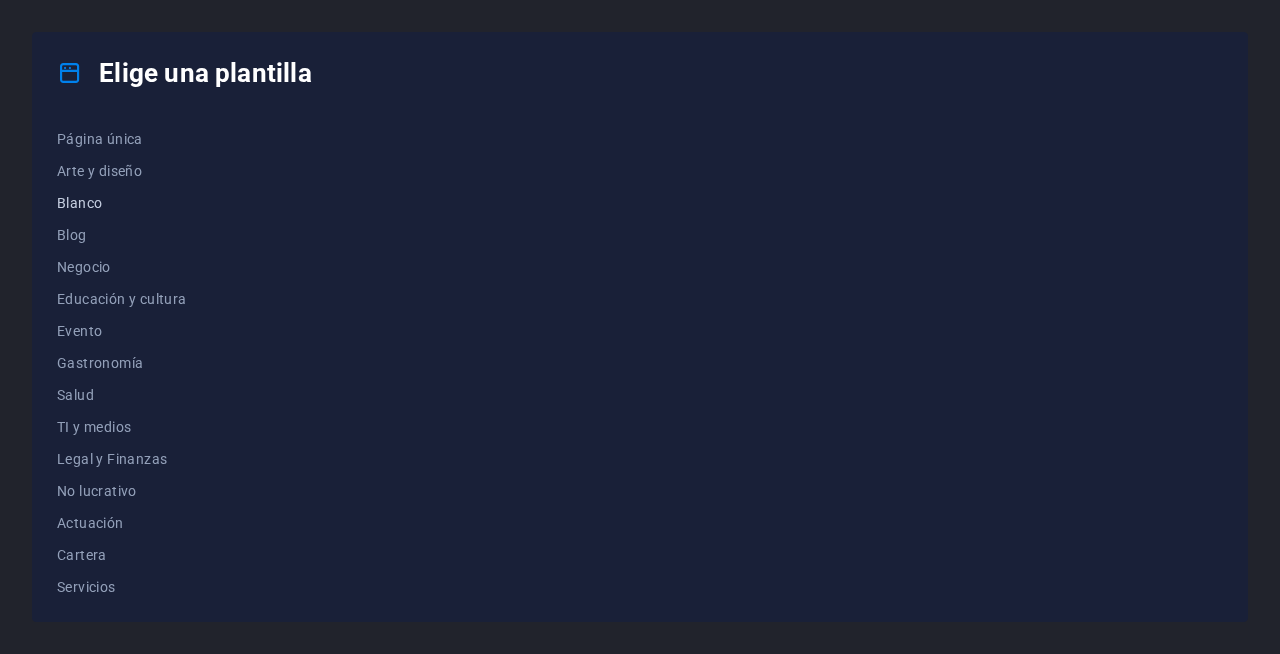 scroll, scrollTop: 0, scrollLeft: 0, axis: both 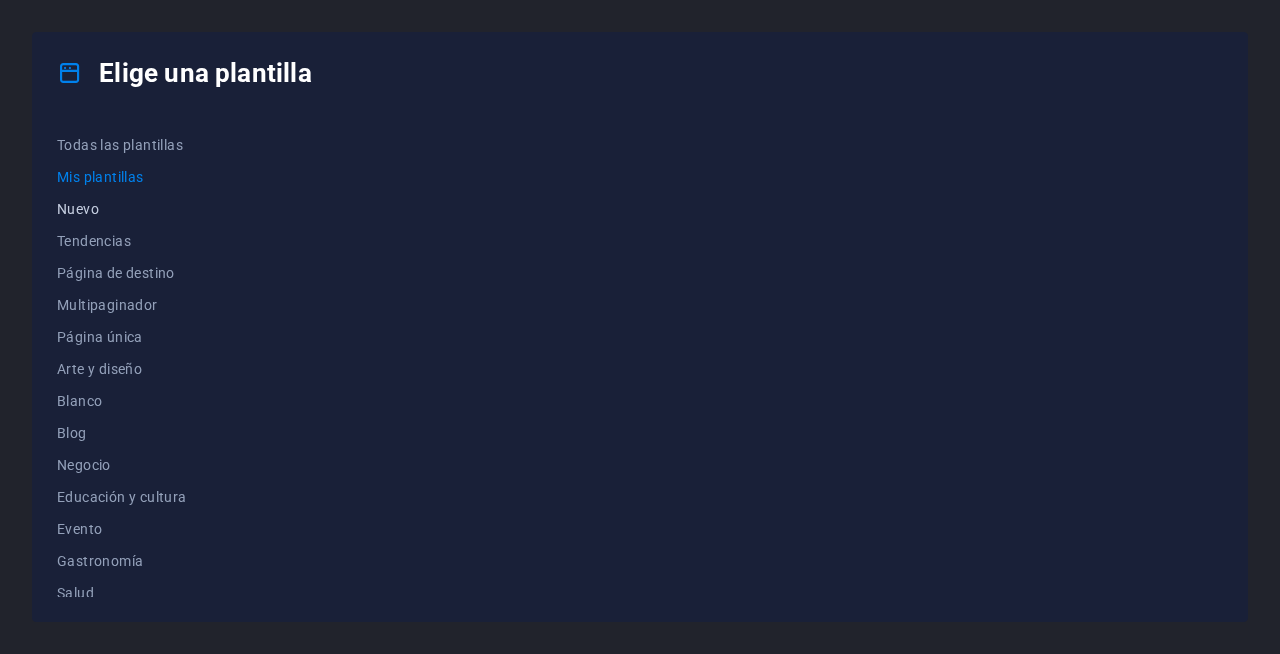 click on "Nuevo" at bounding box center [78, 209] 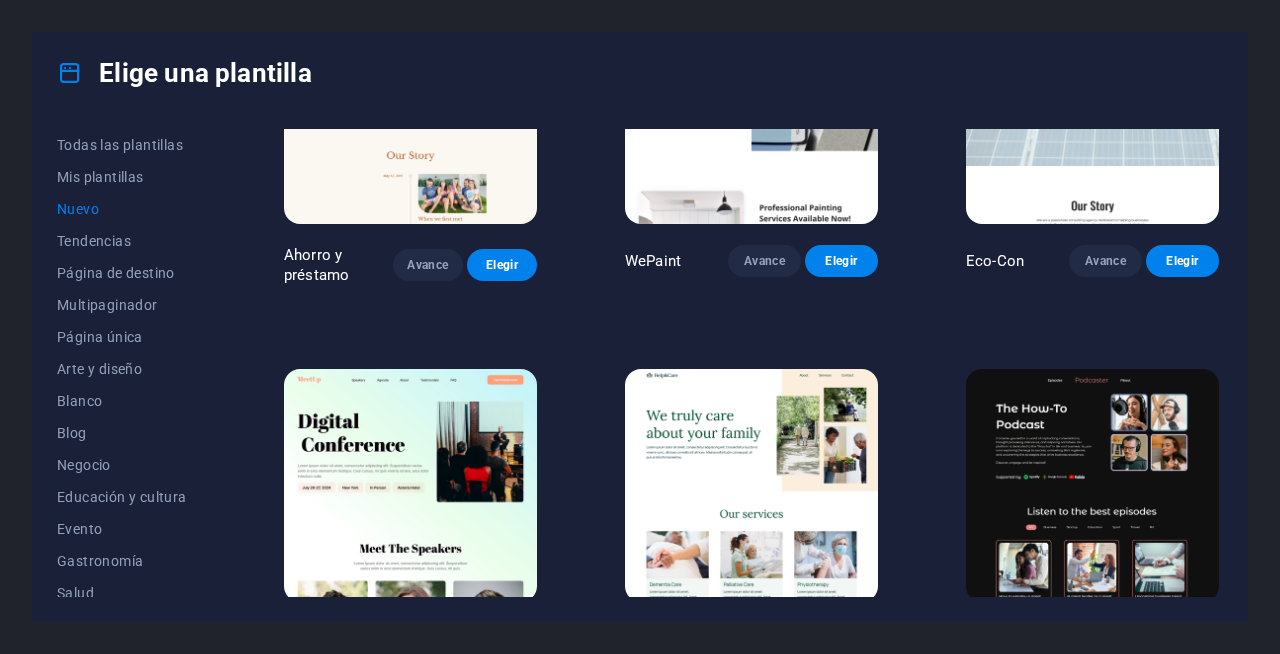 scroll, scrollTop: 1322, scrollLeft: 0, axis: vertical 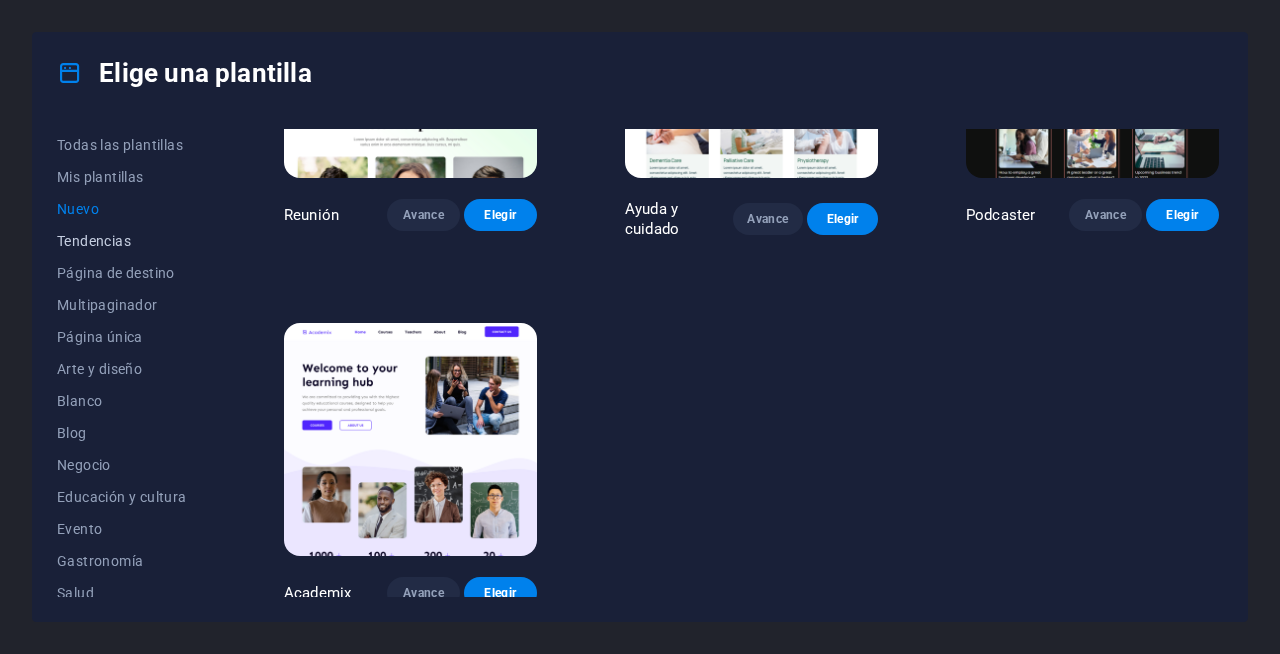 click on "Tendencias" at bounding box center [94, 241] 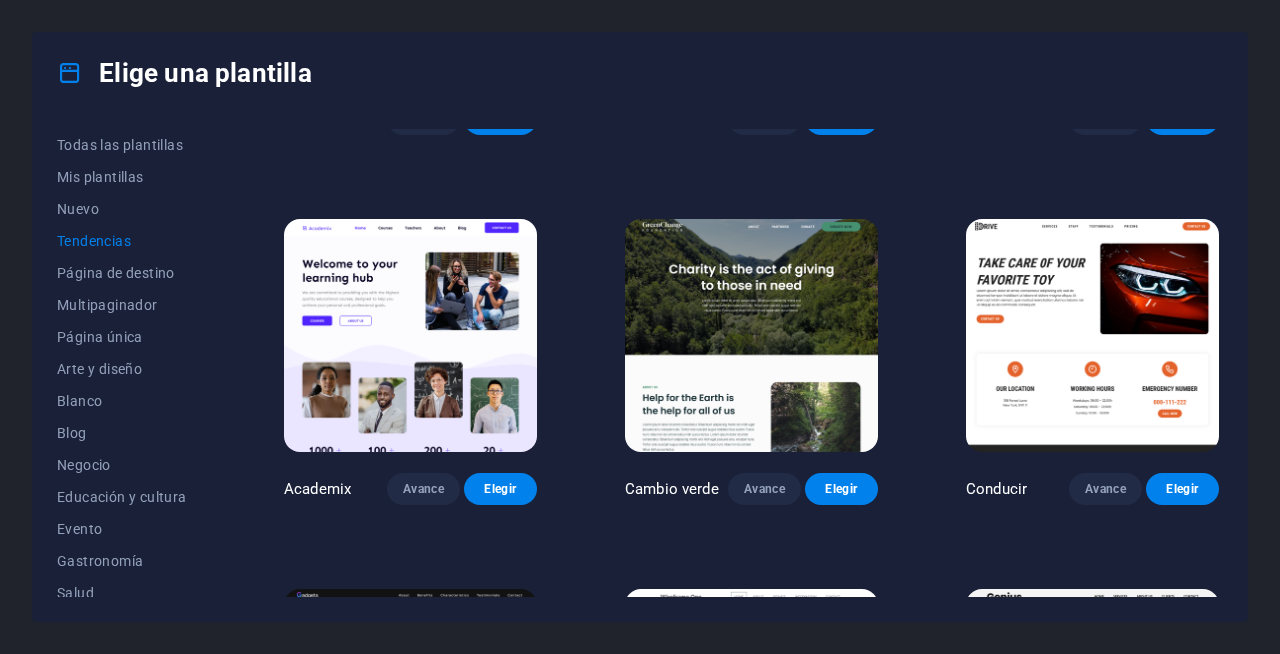 scroll, scrollTop: 664, scrollLeft: 0, axis: vertical 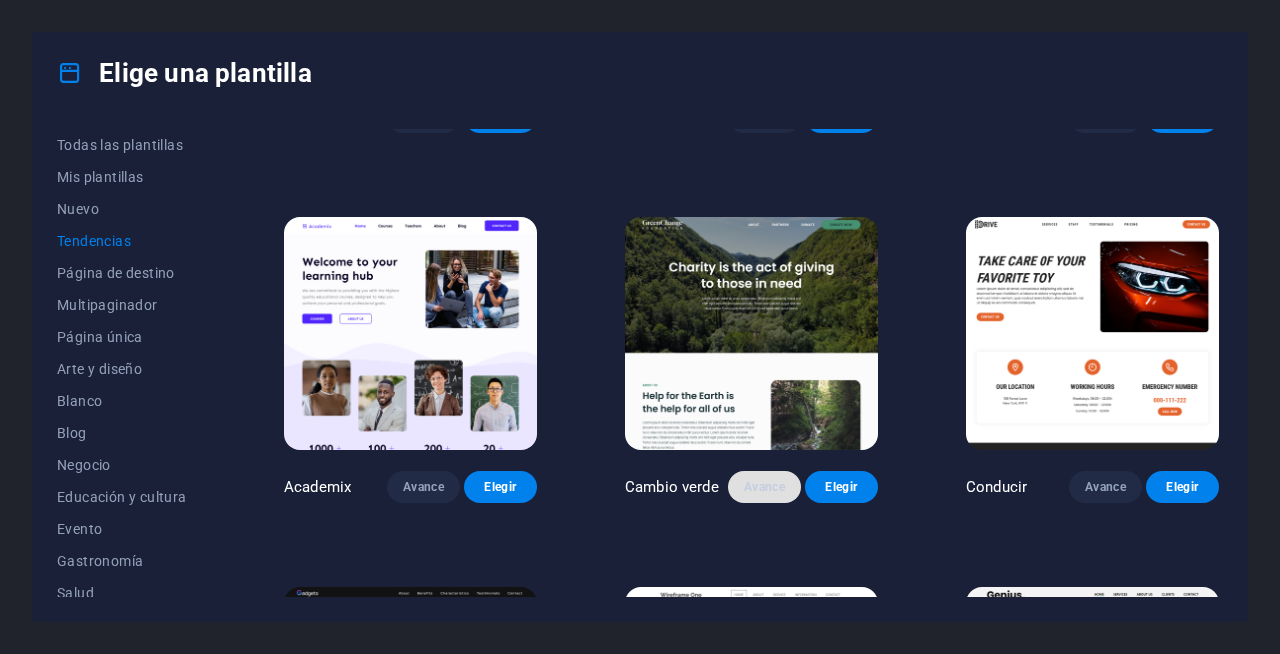 click on "Avance" at bounding box center [764, 487] 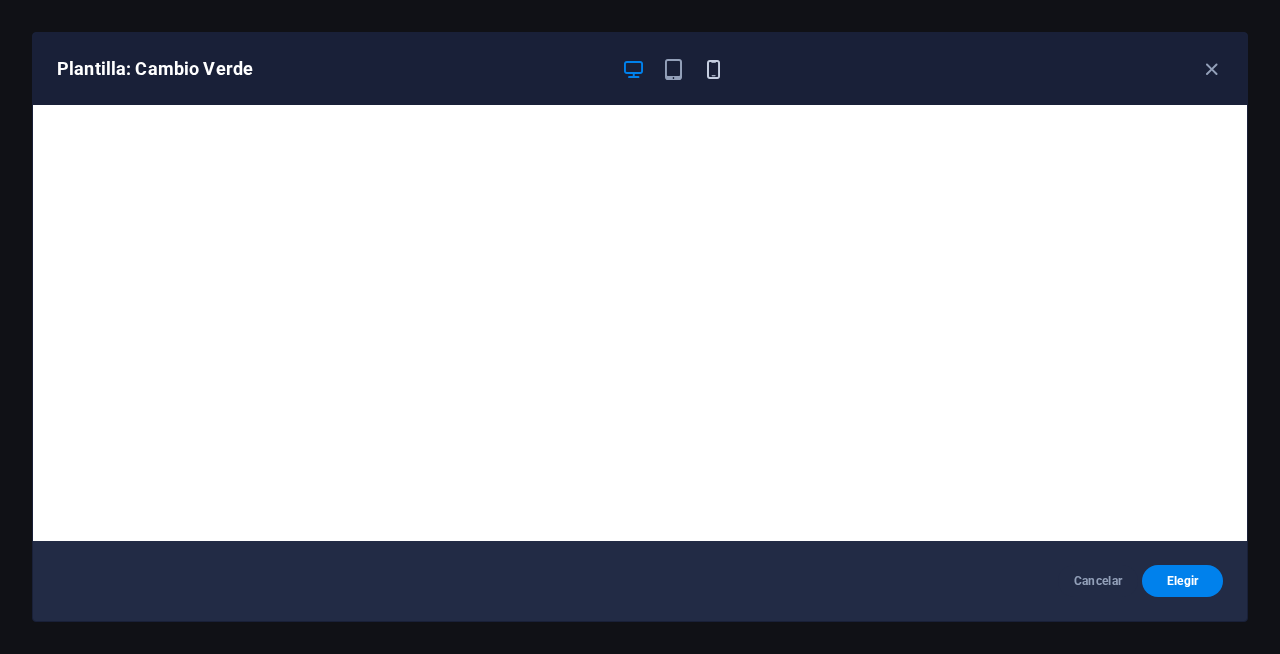 click at bounding box center (713, 69) 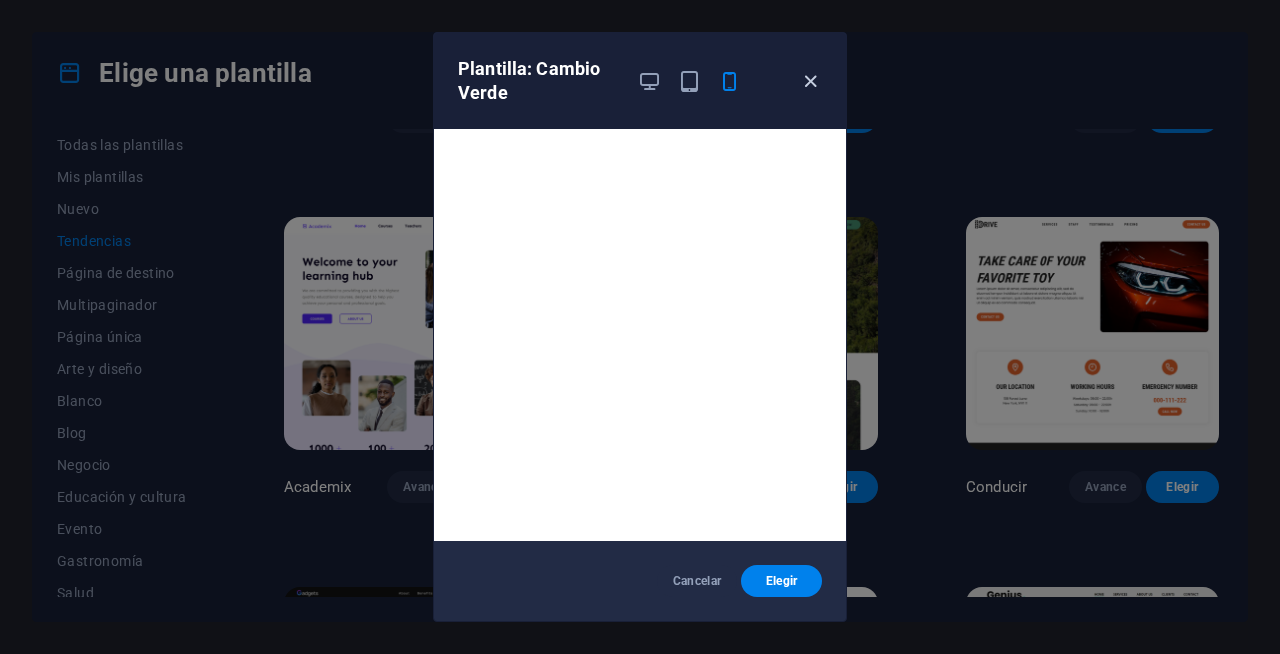 click at bounding box center (810, 81) 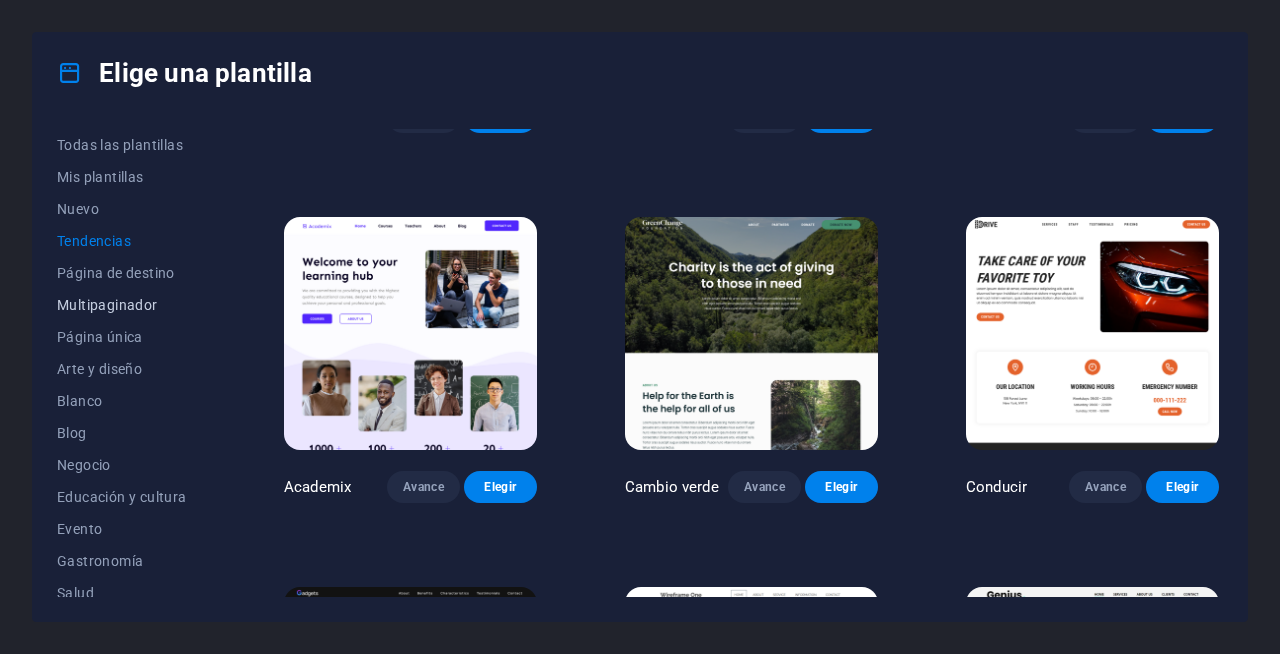 click on "Multipaginador" at bounding box center (126, 305) 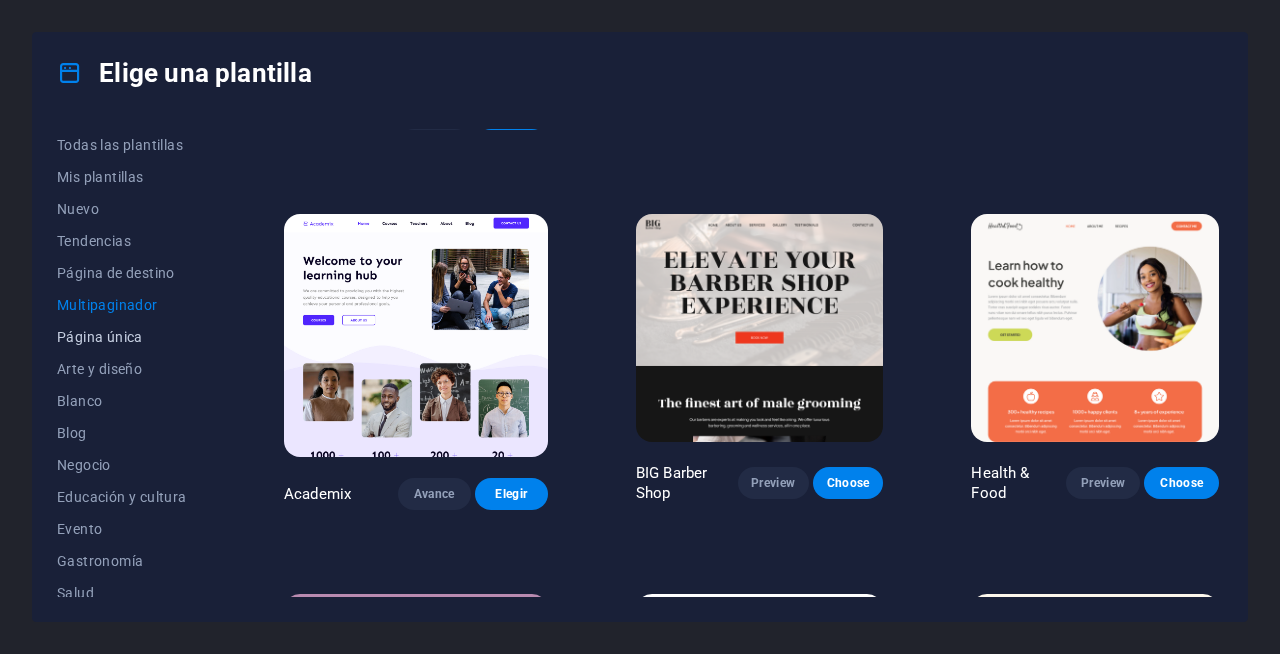 scroll, scrollTop: 672, scrollLeft: 0, axis: vertical 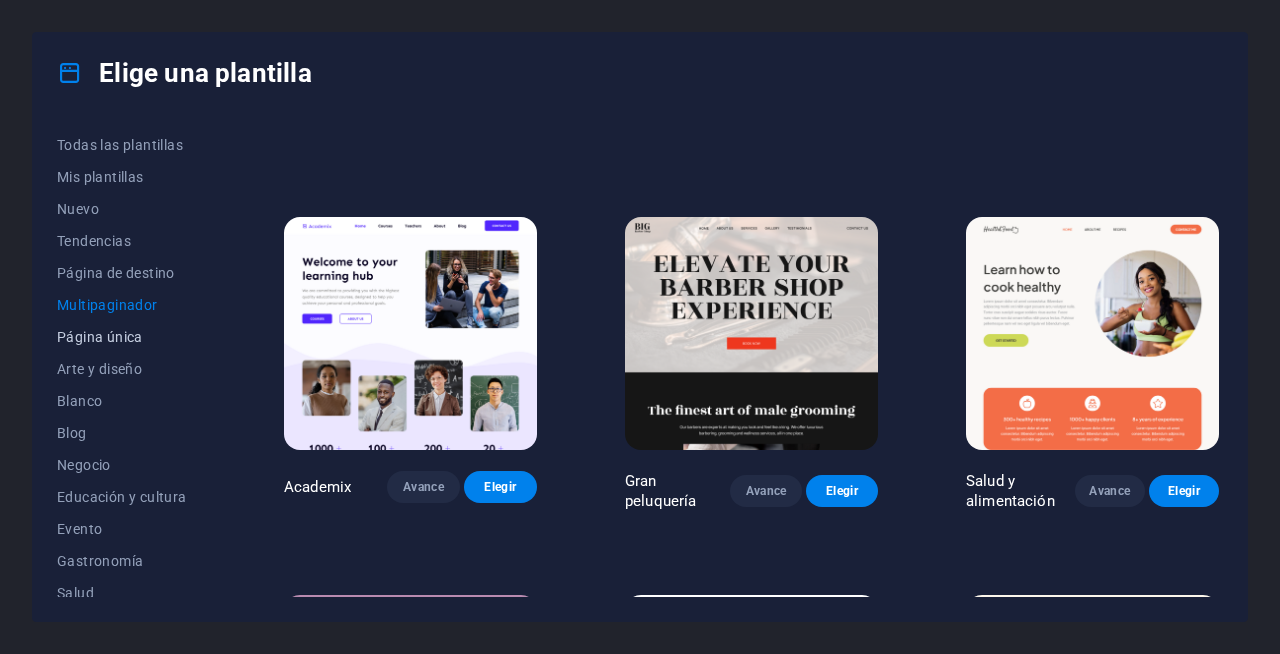 click on "Página única" at bounding box center (126, 337) 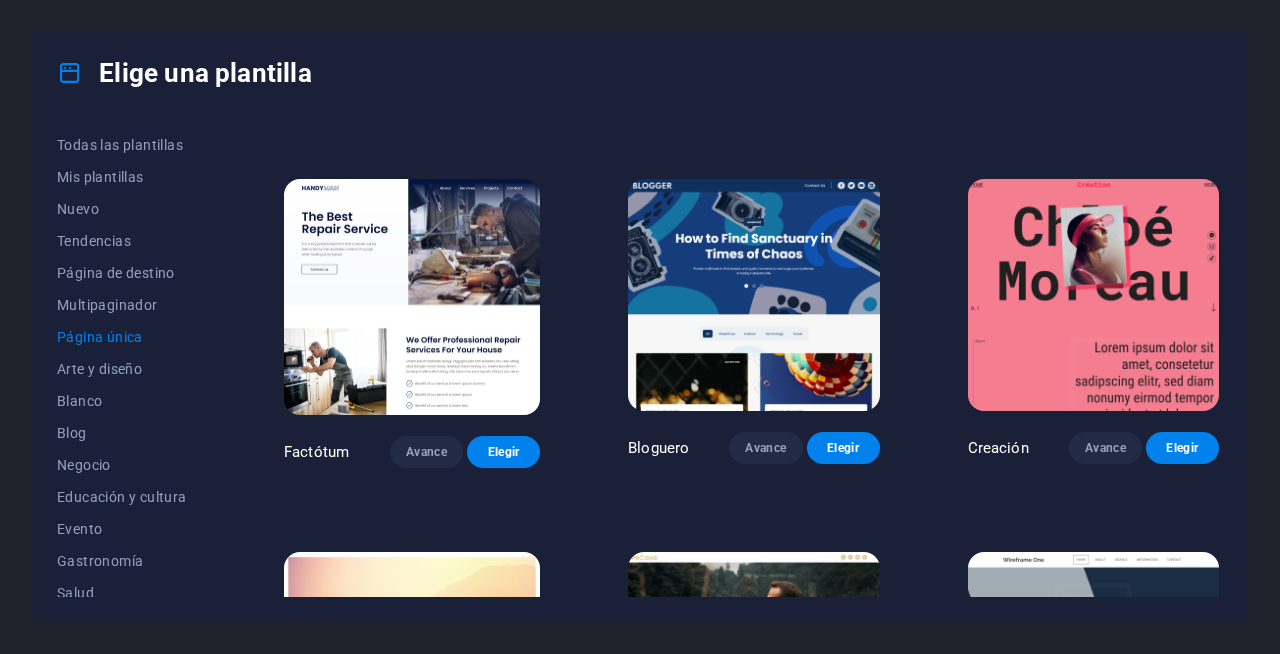 scroll, scrollTop: 1882, scrollLeft: 0, axis: vertical 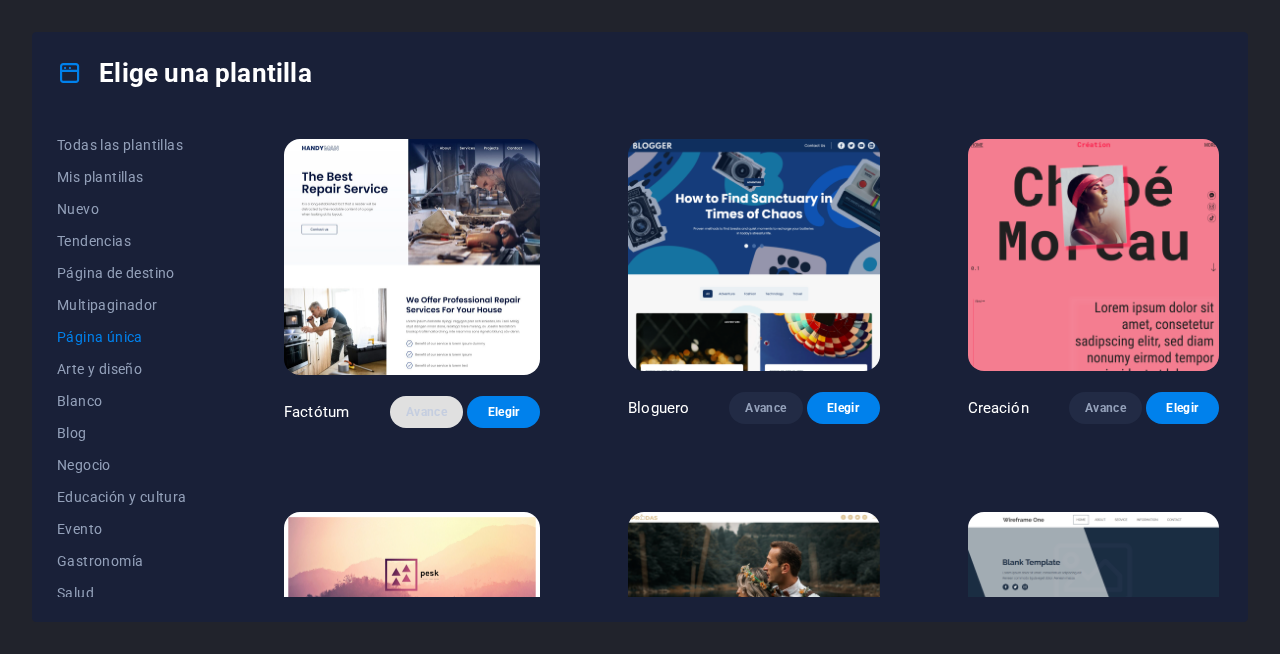 click on "Avance" at bounding box center (426, 412) 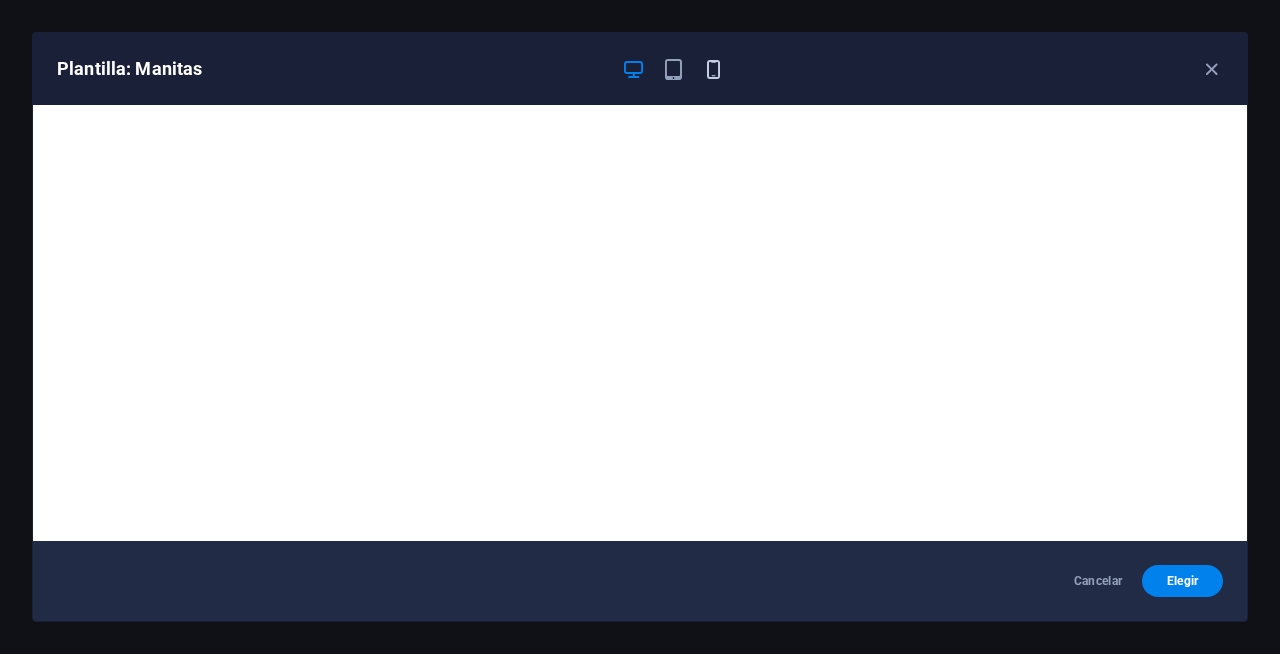 click at bounding box center (713, 69) 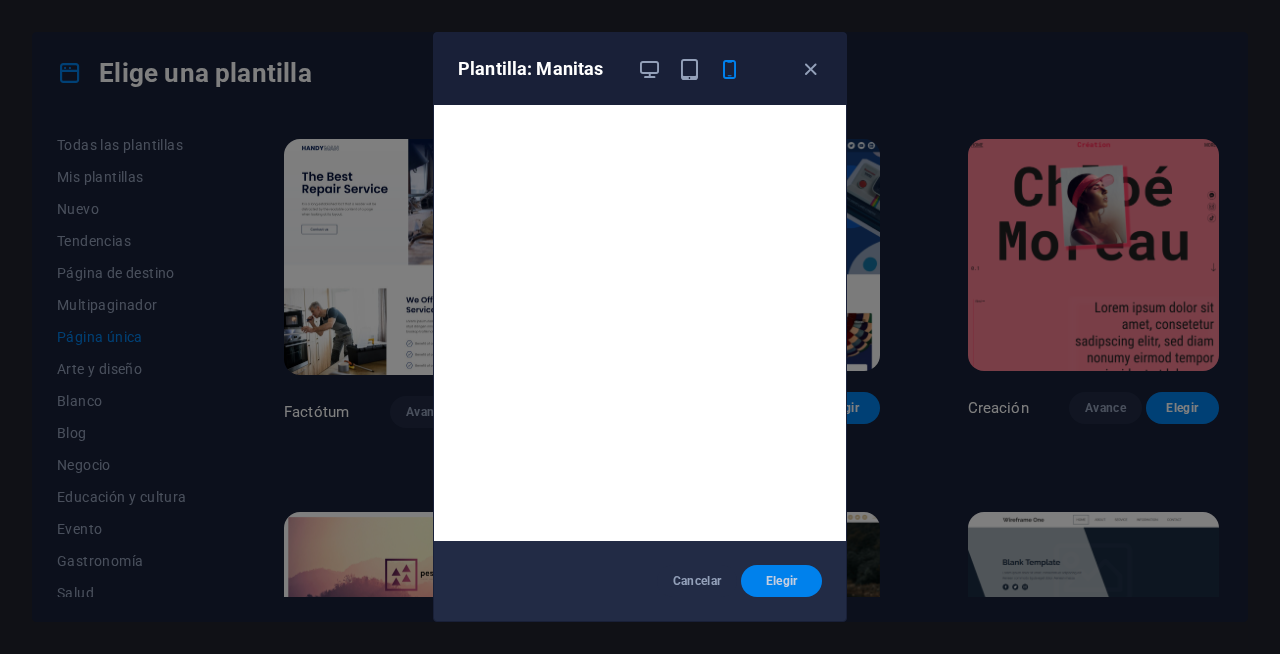 click on "Elegir" at bounding box center [782, 581] 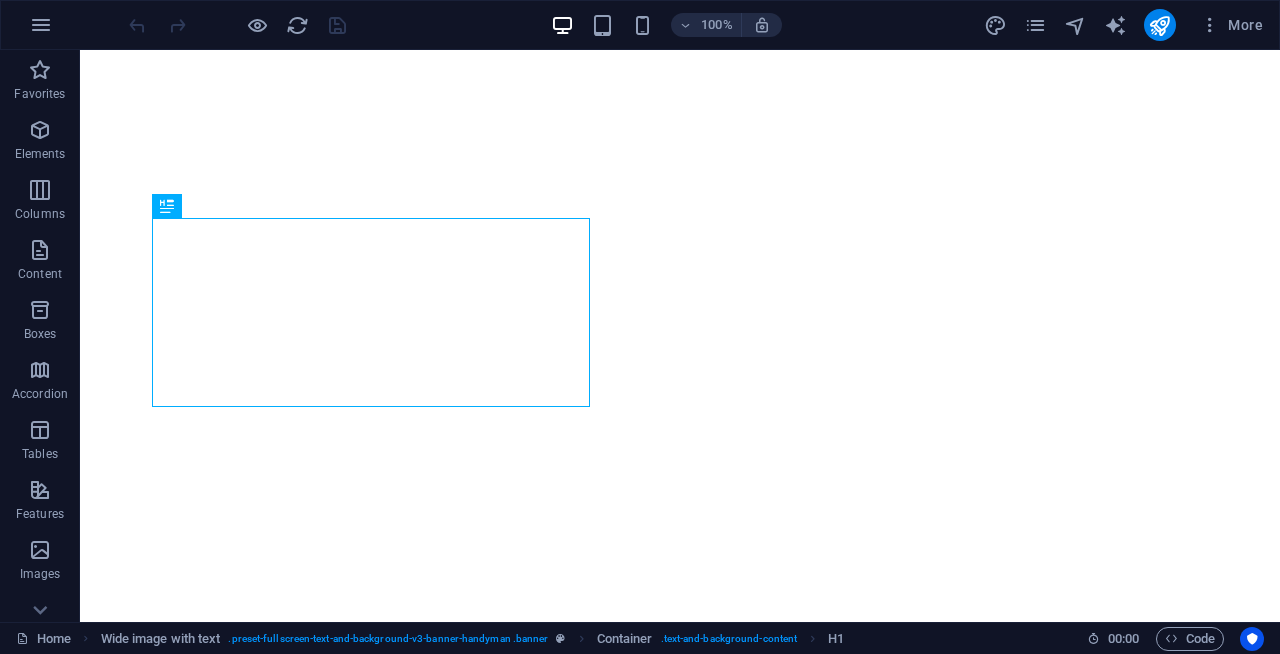 scroll, scrollTop: 0, scrollLeft: 0, axis: both 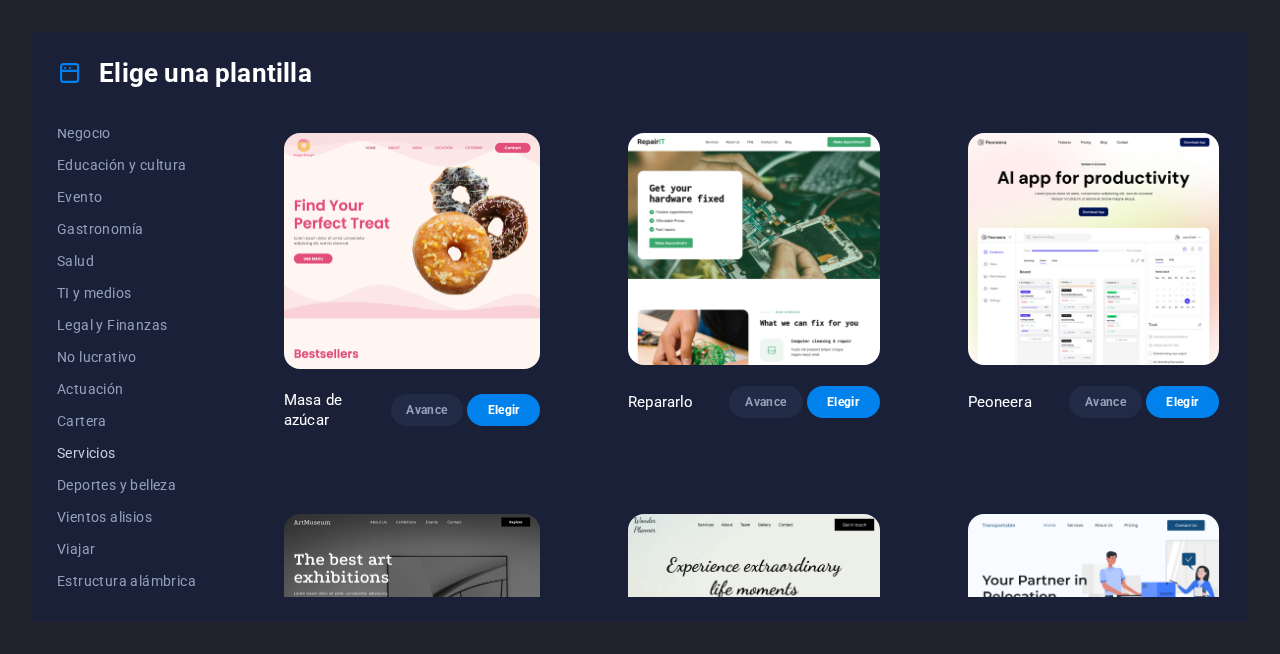 click on "Servicios" at bounding box center [126, 453] 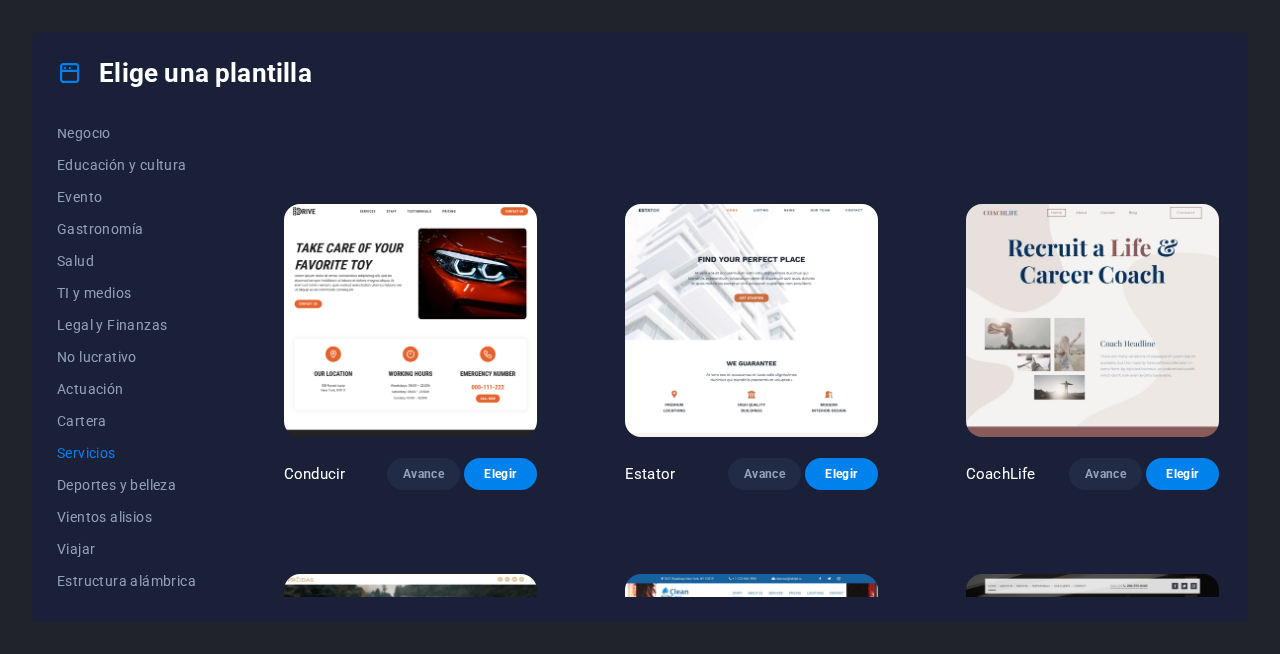 scroll, scrollTop: 686, scrollLeft: 0, axis: vertical 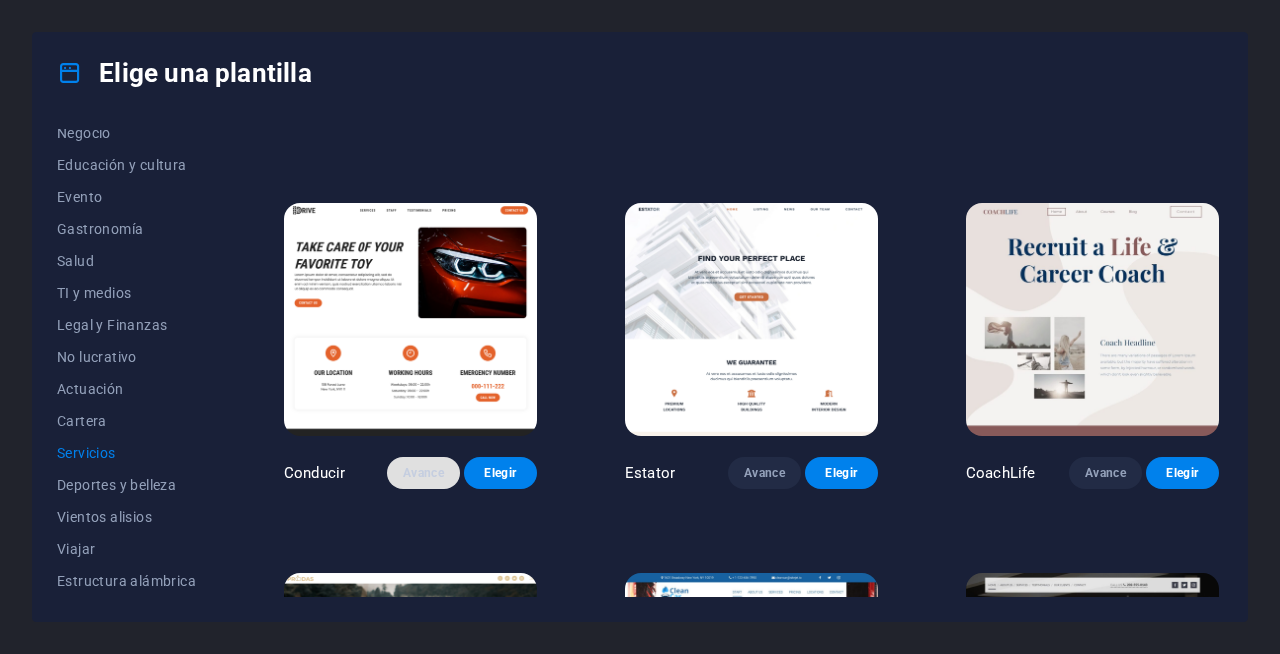 click on "Avance" at bounding box center (423, 473) 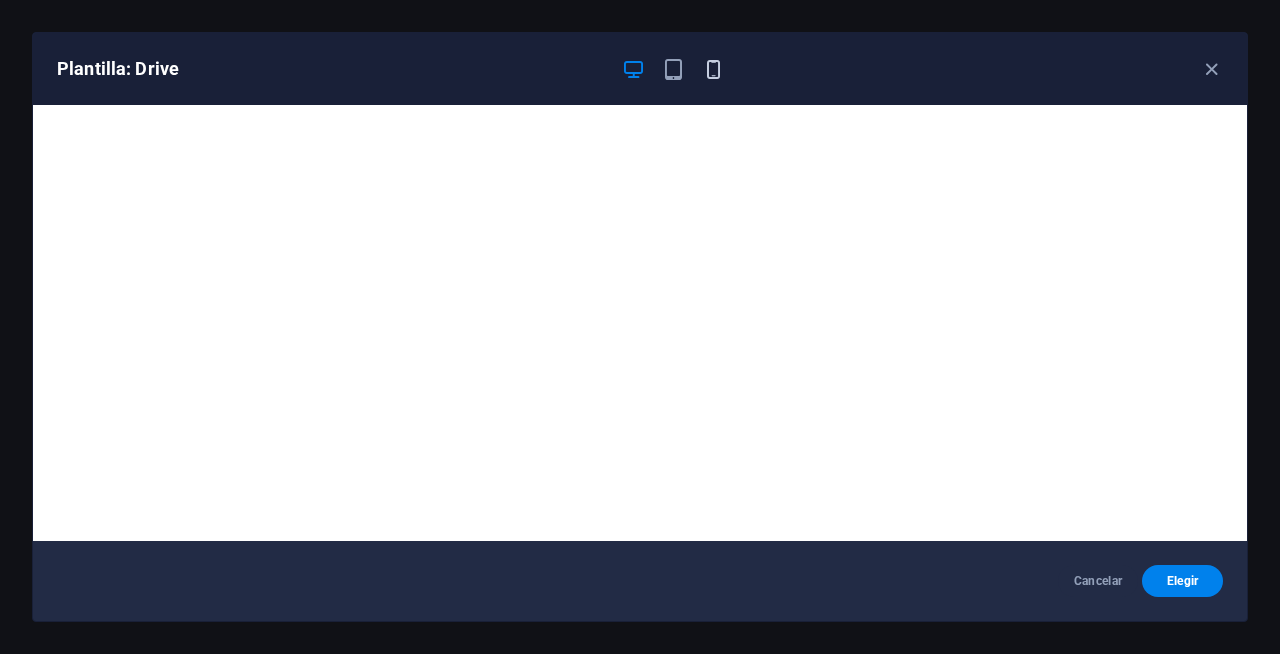 click at bounding box center [713, 69] 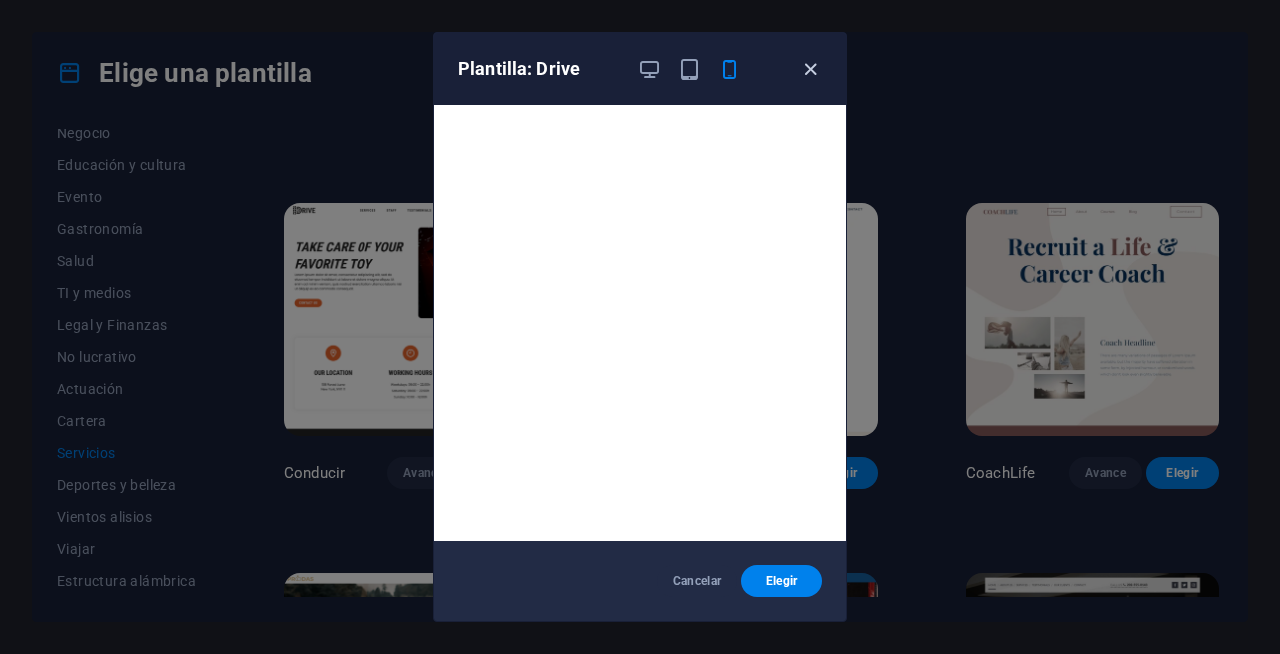 click at bounding box center [810, 69] 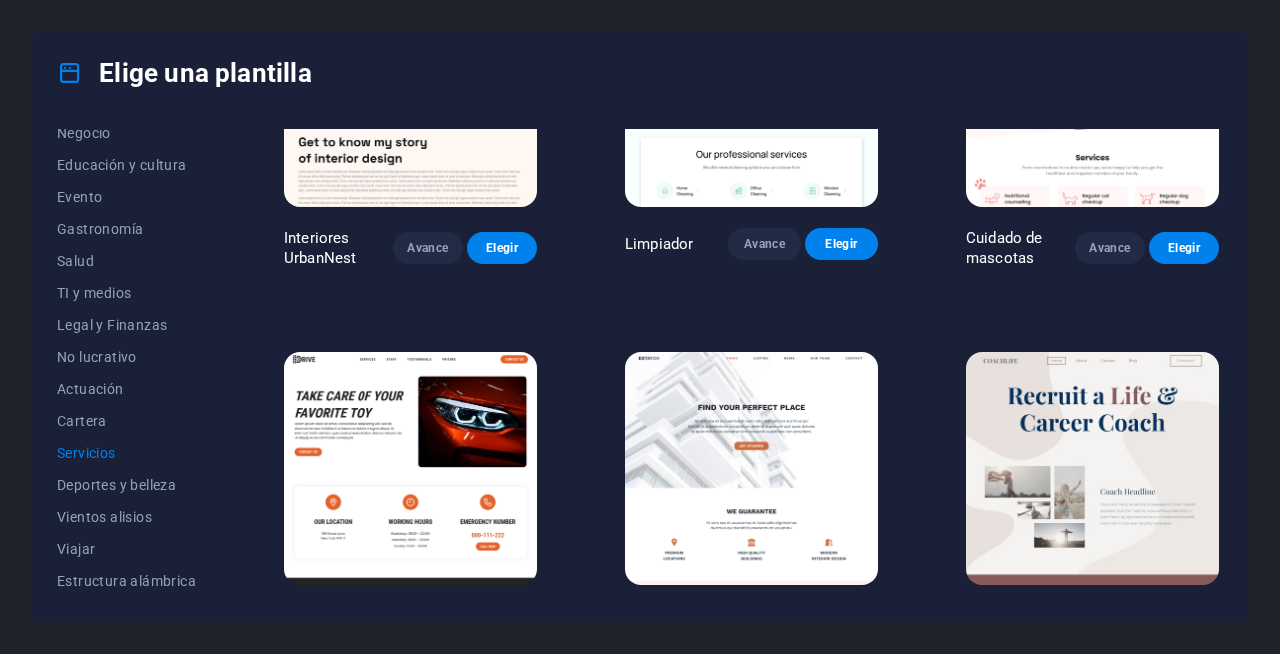 scroll, scrollTop: 0, scrollLeft: 0, axis: both 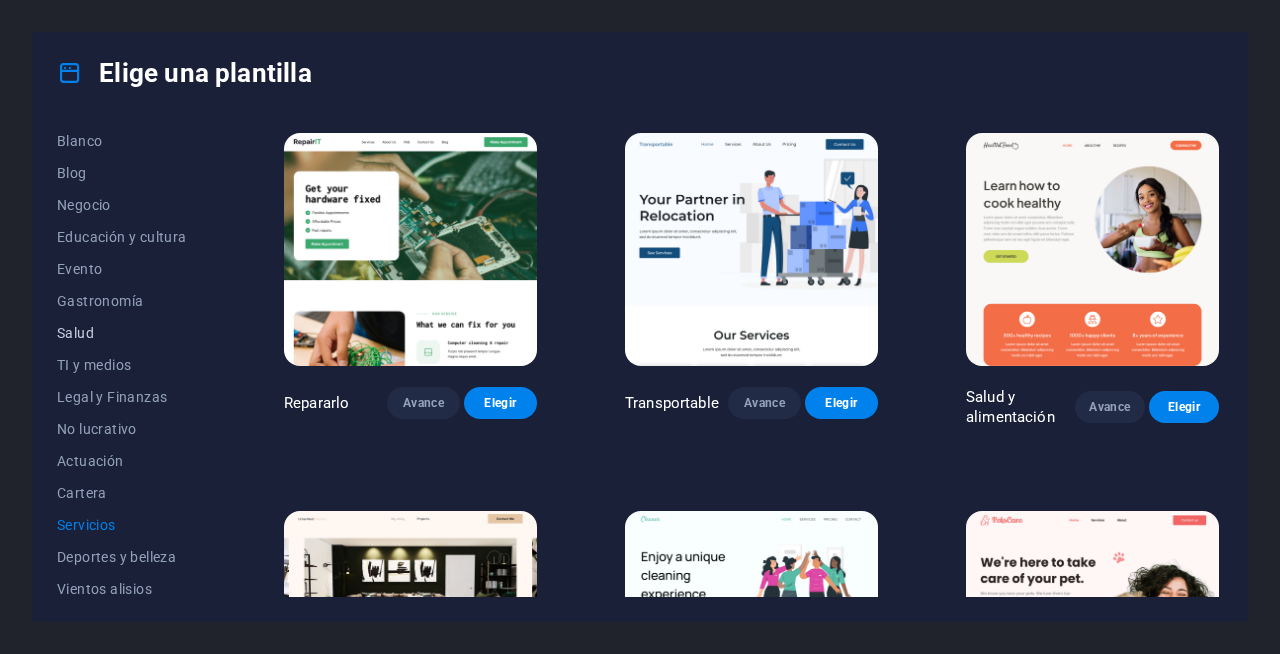 click on "Salud" at bounding box center [75, 333] 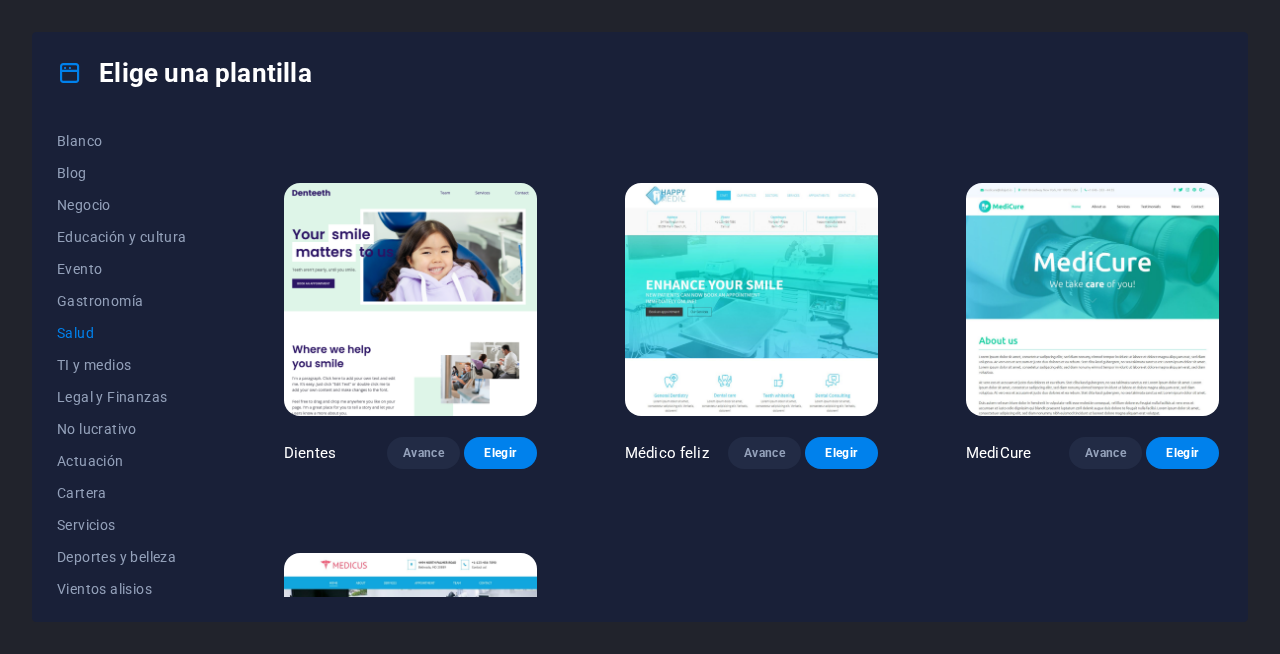scroll, scrollTop: 563, scrollLeft: 0, axis: vertical 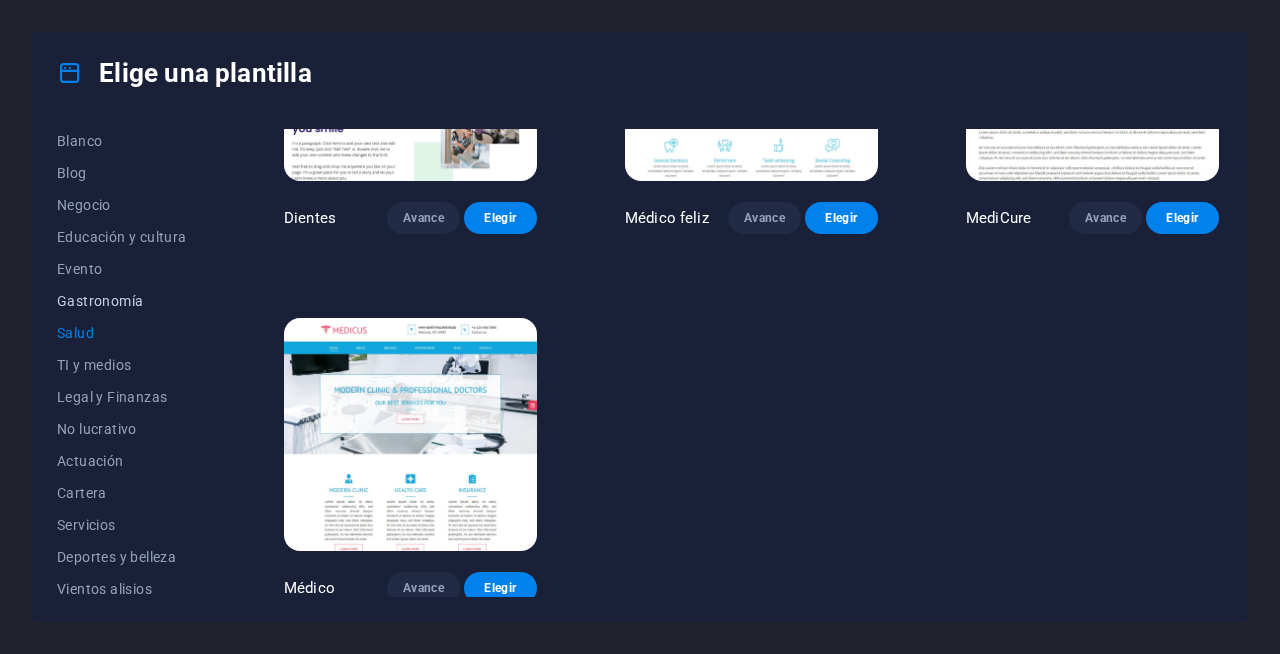 click on "Gastronomía" at bounding box center (126, 301) 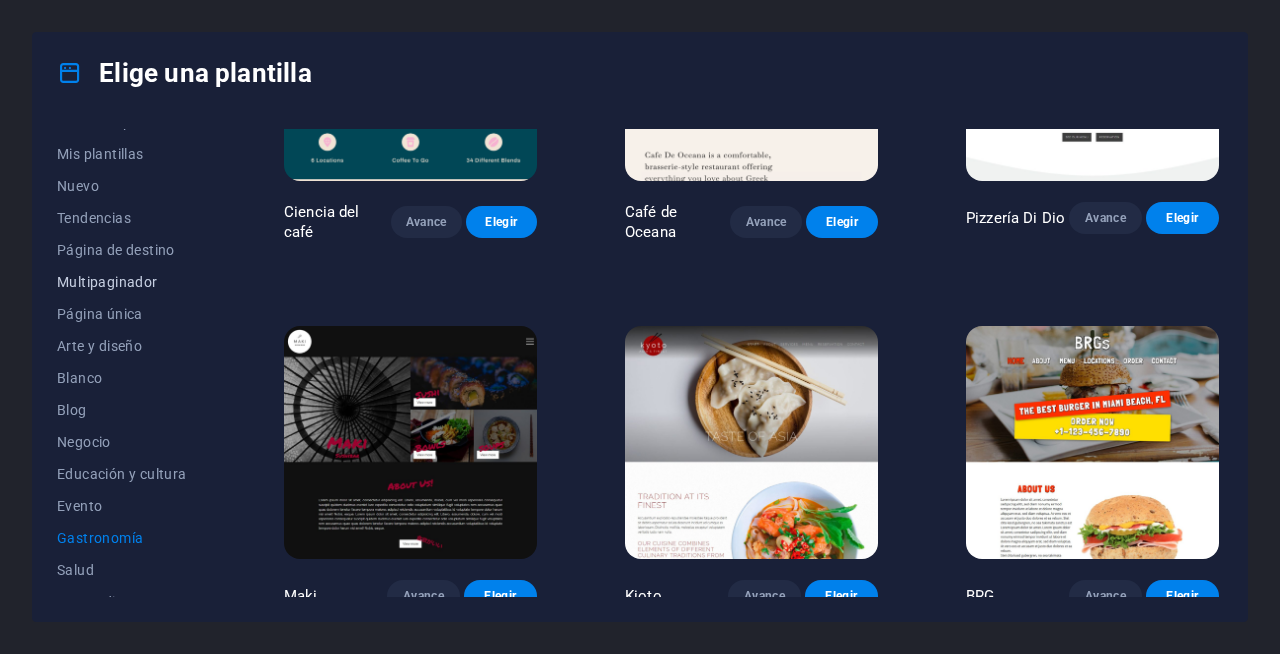 scroll, scrollTop: 22, scrollLeft: 0, axis: vertical 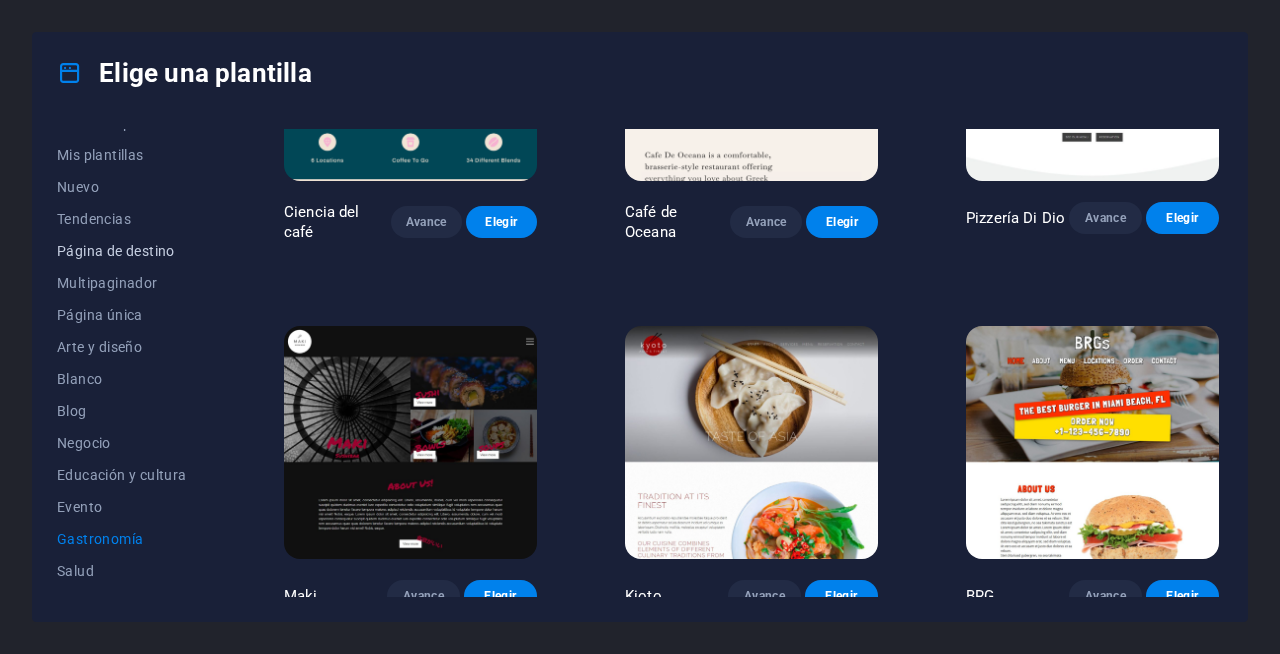 click on "Página de destino" at bounding box center (126, 251) 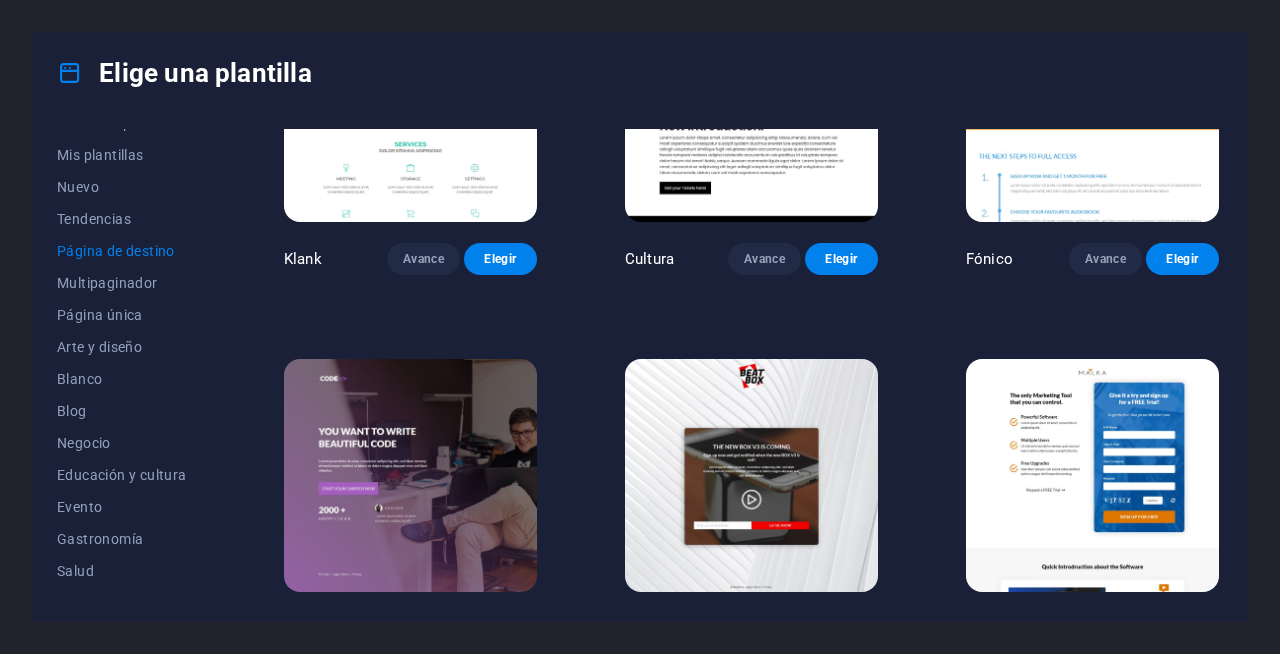 scroll, scrollTop: 546, scrollLeft: 0, axis: vertical 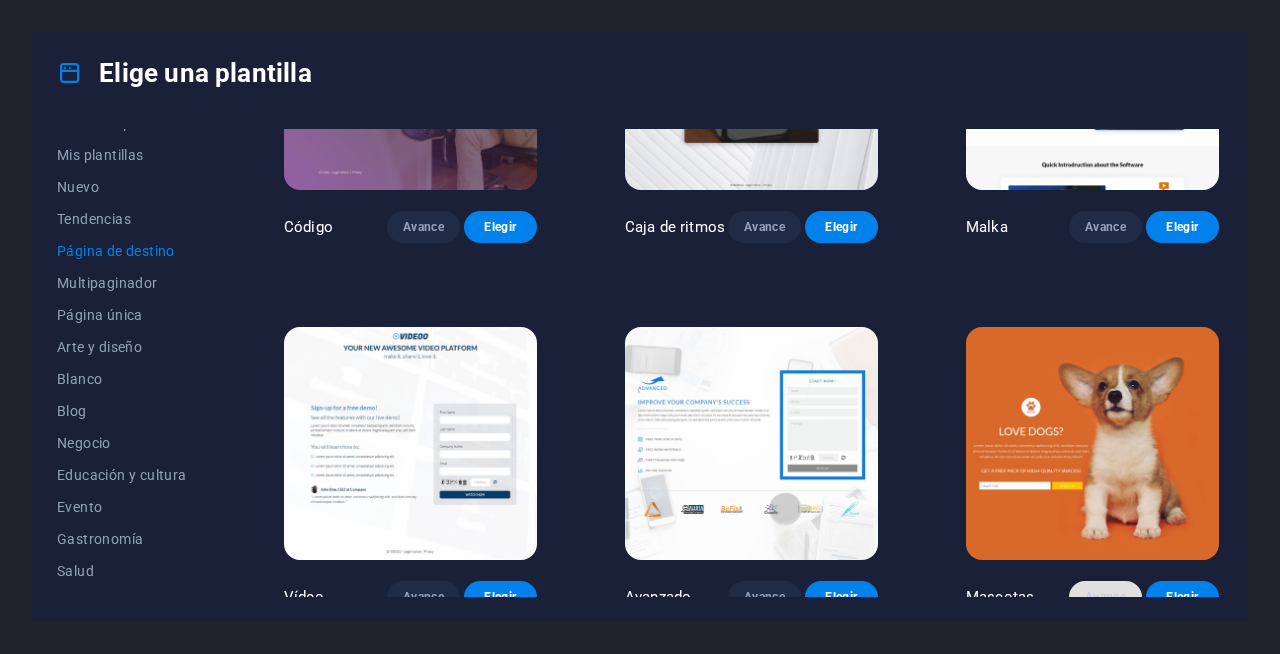 click on "Avance" at bounding box center (1105, 597) 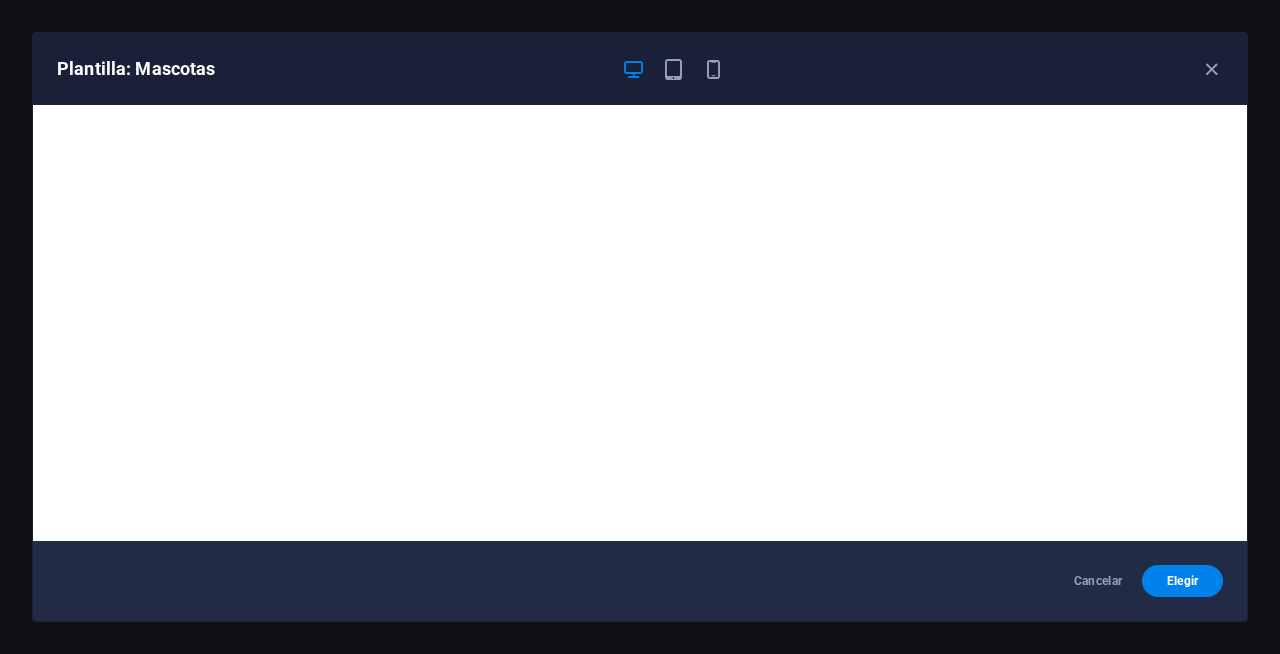click on "Plantilla: Mascotas" at bounding box center [628, 69] 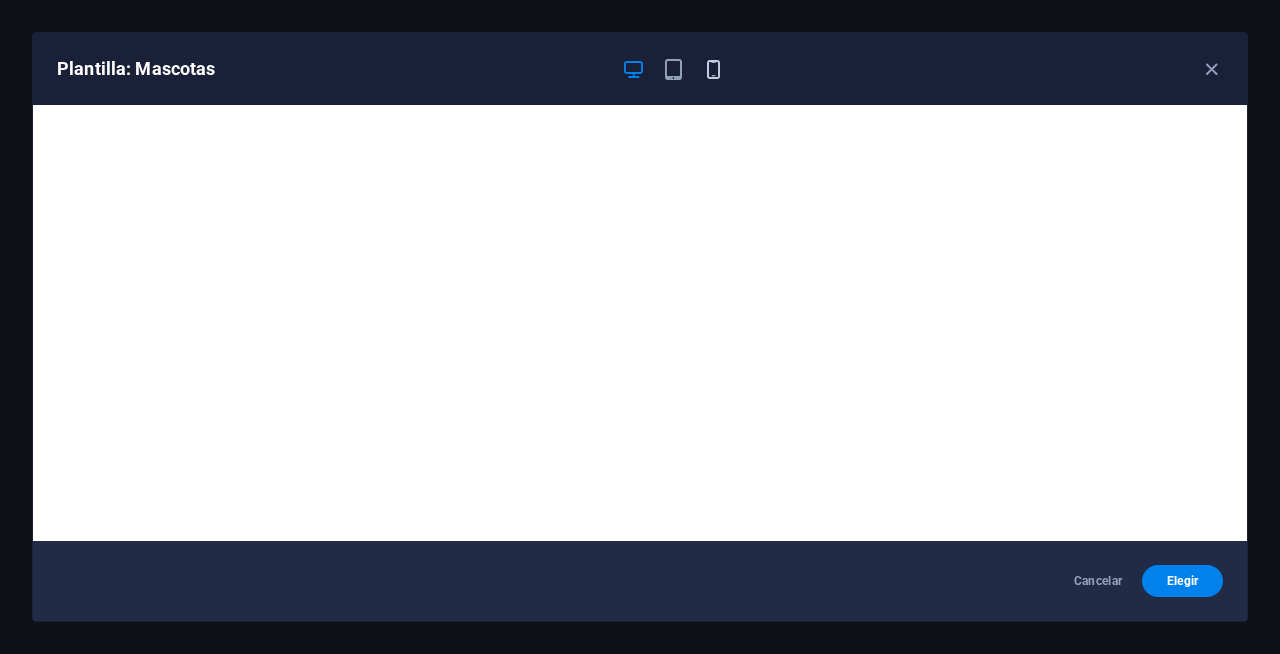 click at bounding box center (713, 69) 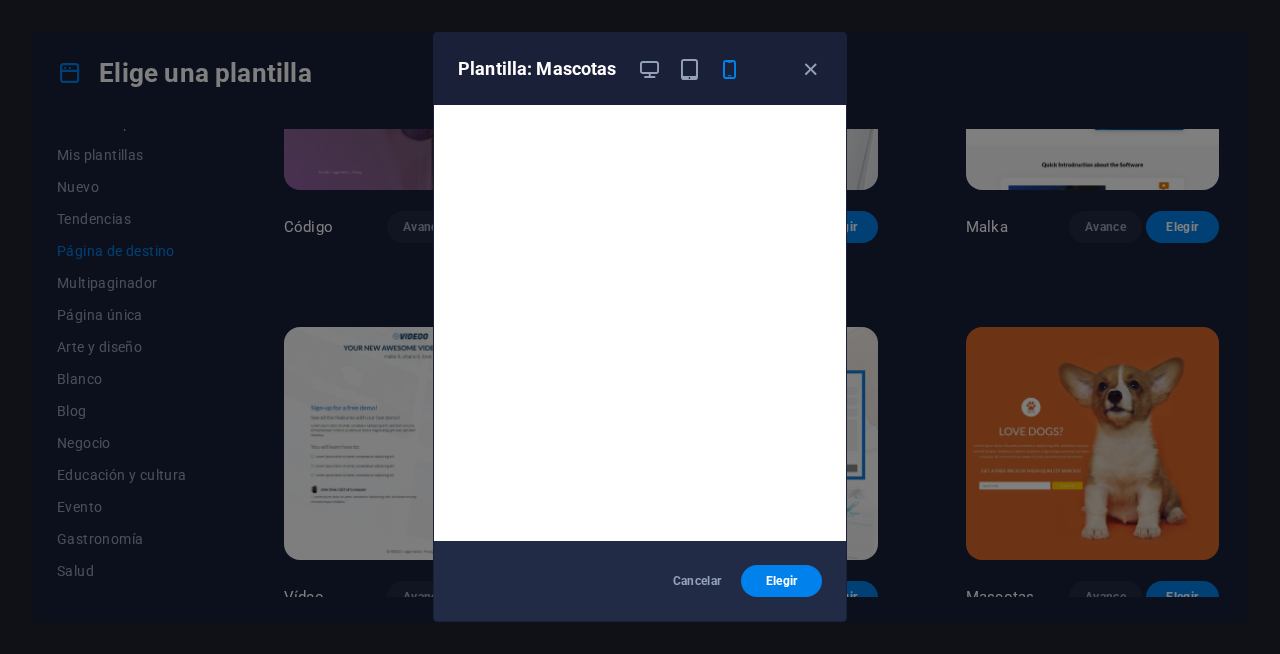 scroll, scrollTop: 4, scrollLeft: 0, axis: vertical 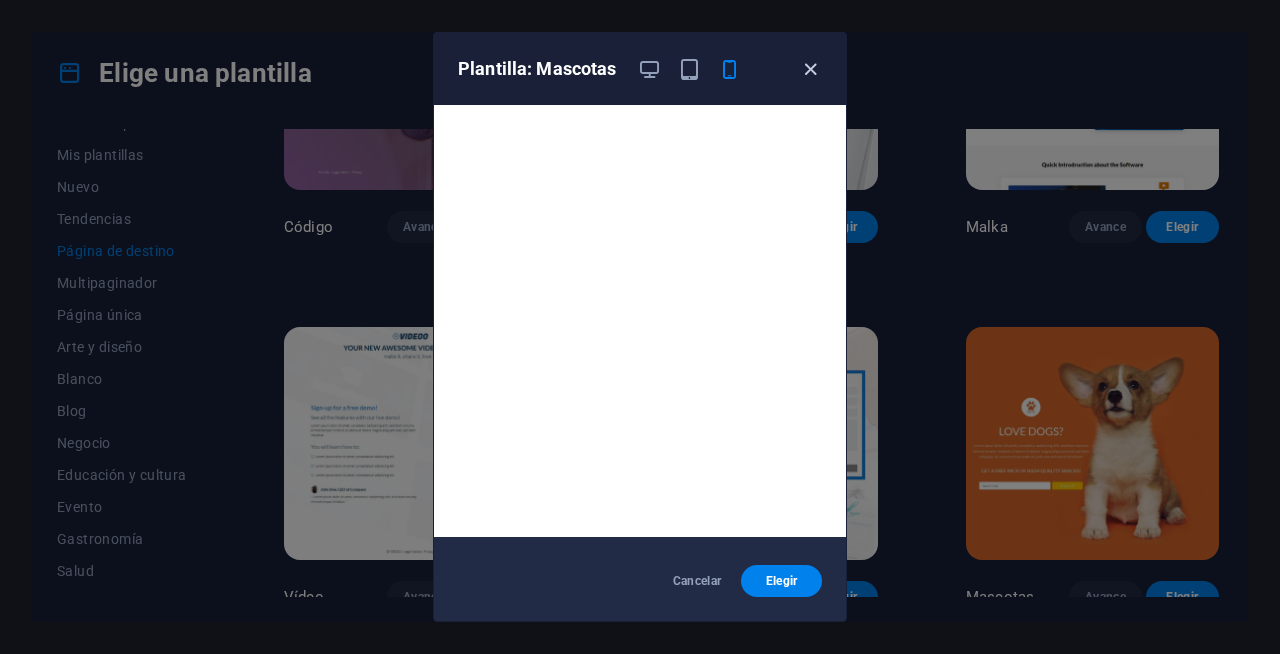 click at bounding box center [810, 69] 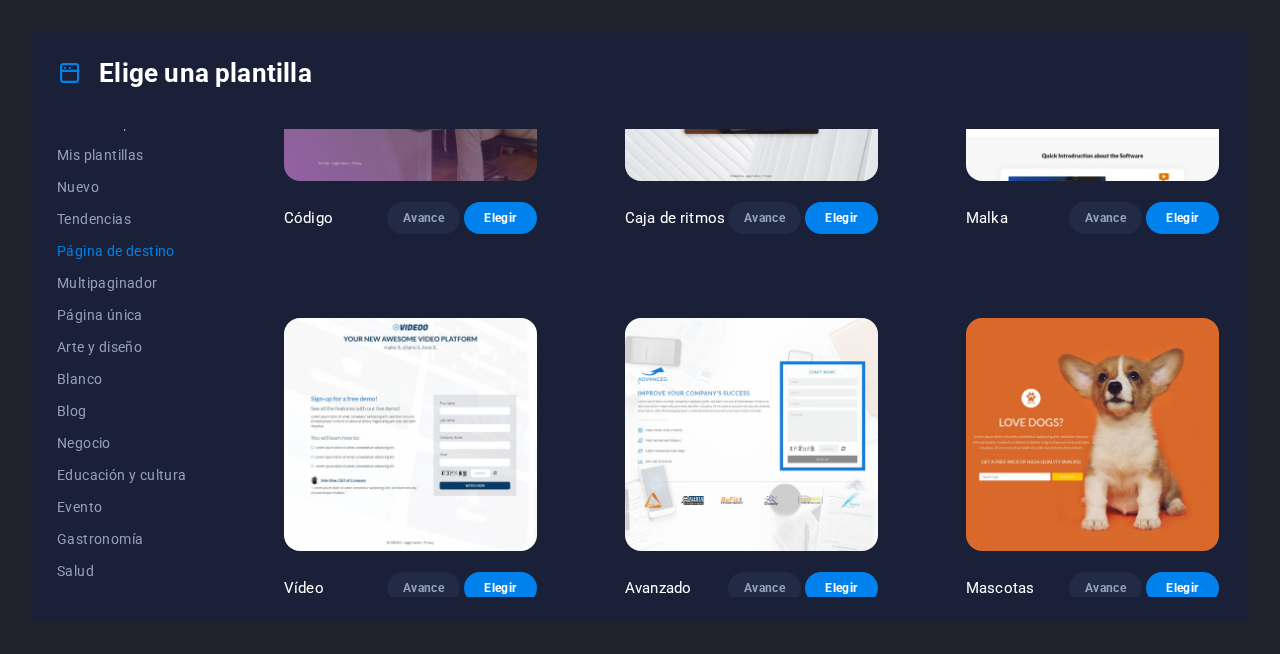 scroll, scrollTop: 0, scrollLeft: 0, axis: both 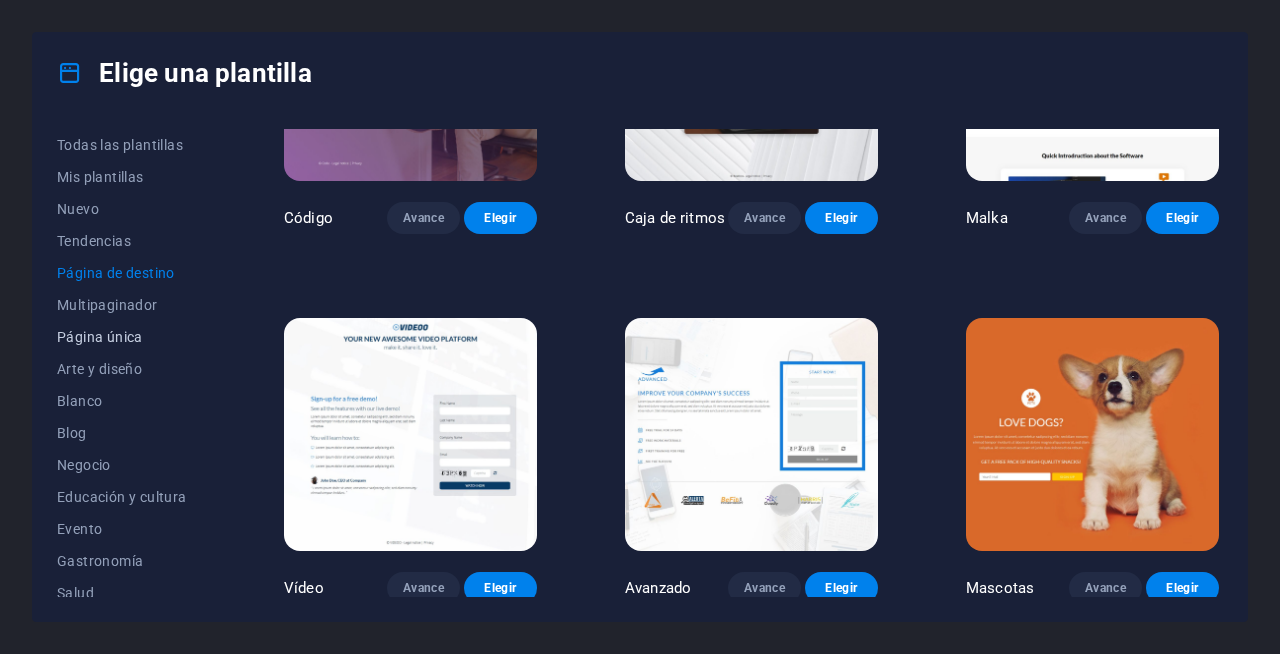 click on "Página única" at bounding box center [100, 337] 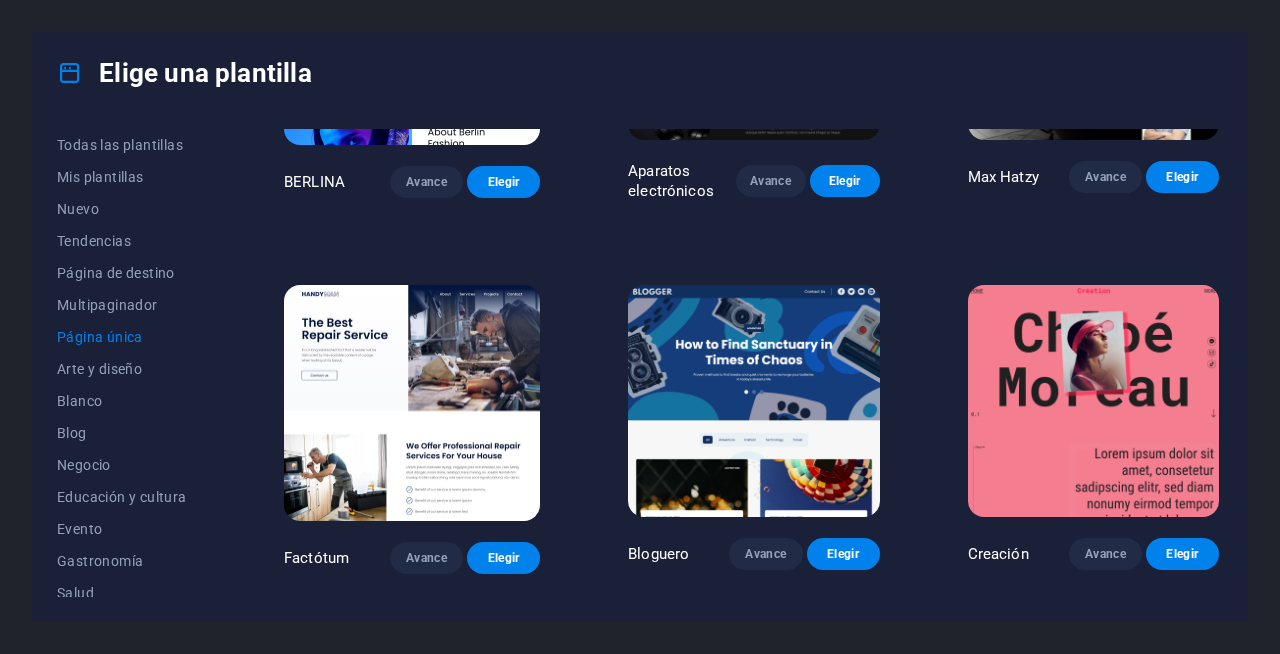 scroll, scrollTop: 1735, scrollLeft: 0, axis: vertical 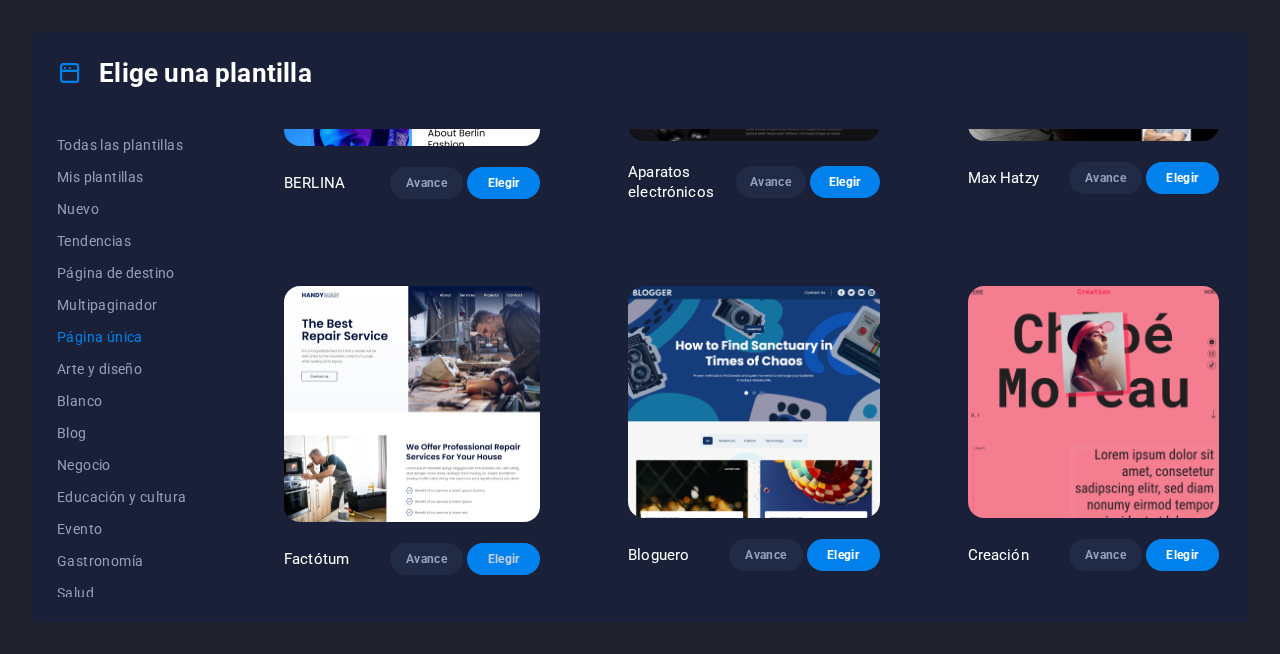 click on "Elegir" at bounding box center [504, 559] 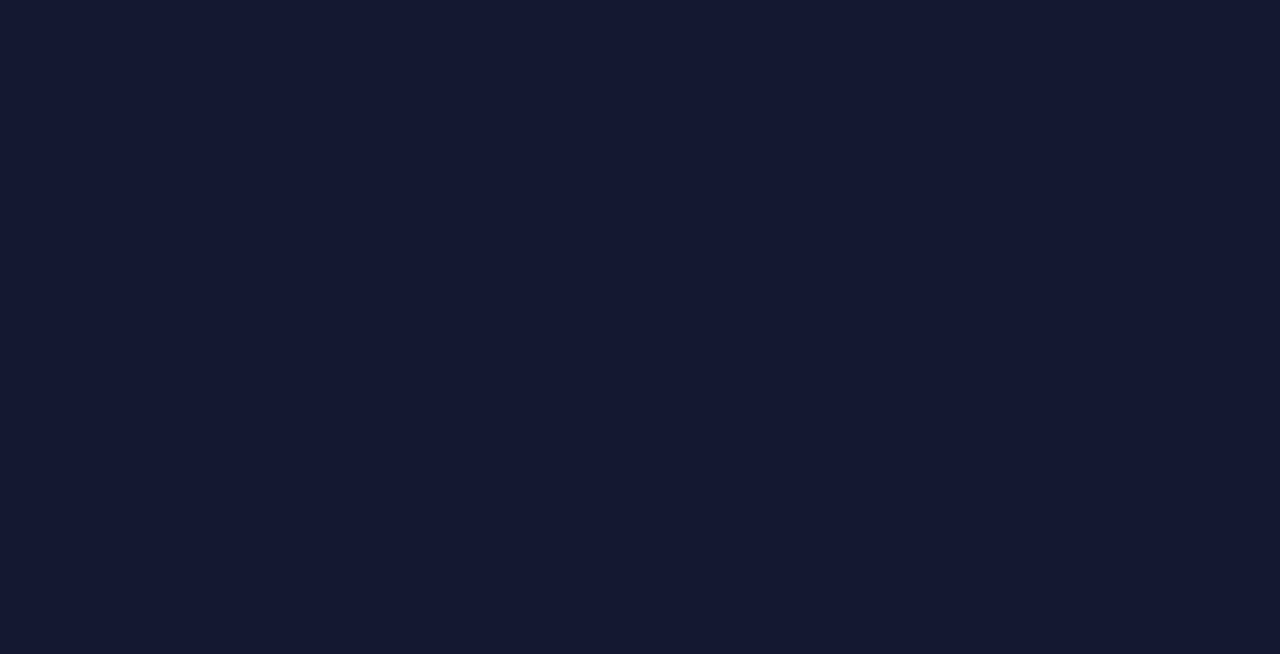 scroll, scrollTop: 0, scrollLeft: 0, axis: both 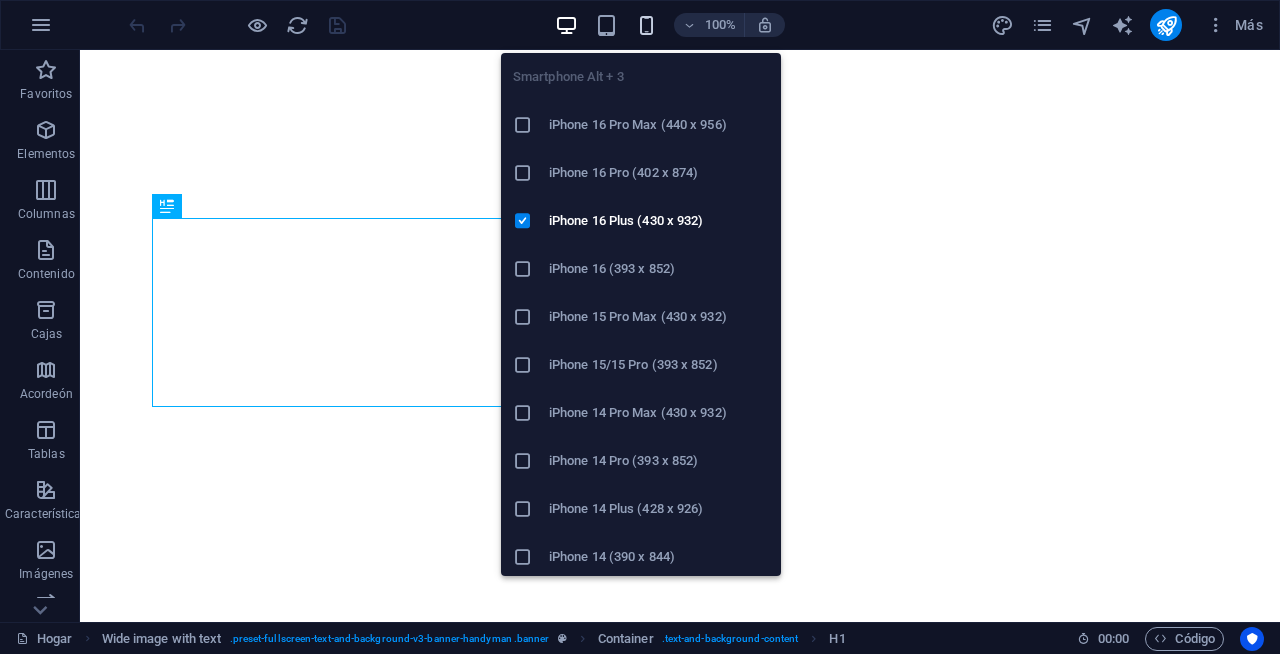 click at bounding box center (646, 25) 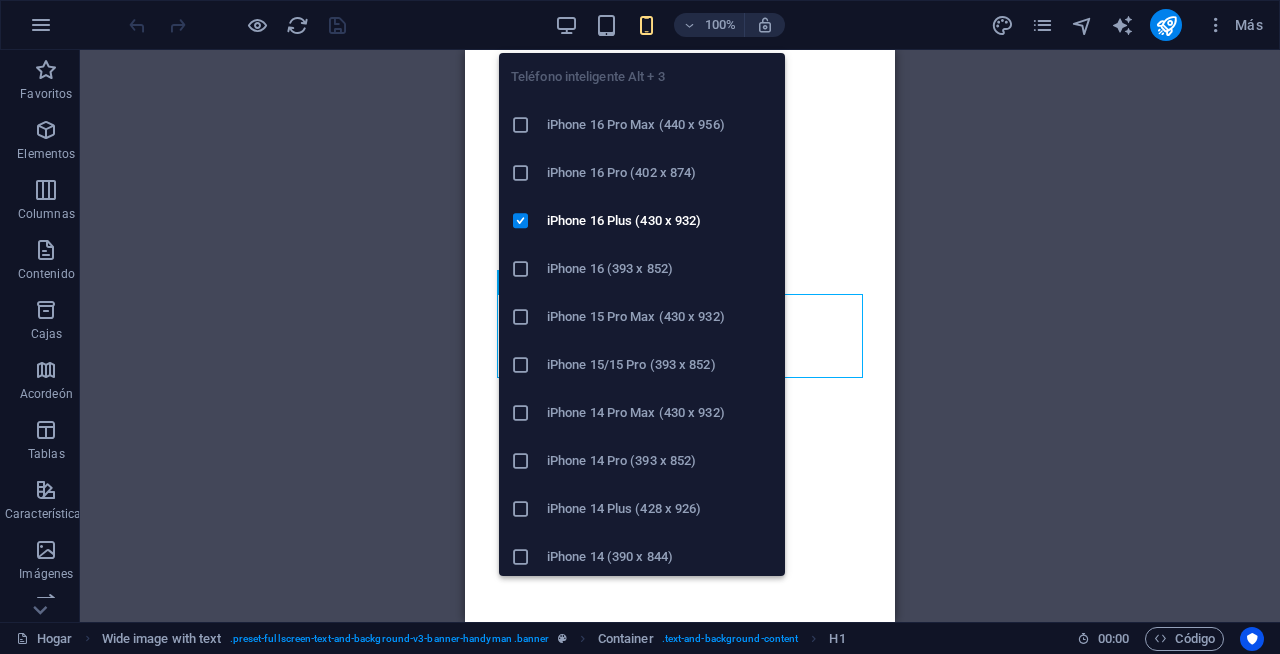 click on "iPhone 15/15 Pro (393 x 852)" at bounding box center [642, 365] 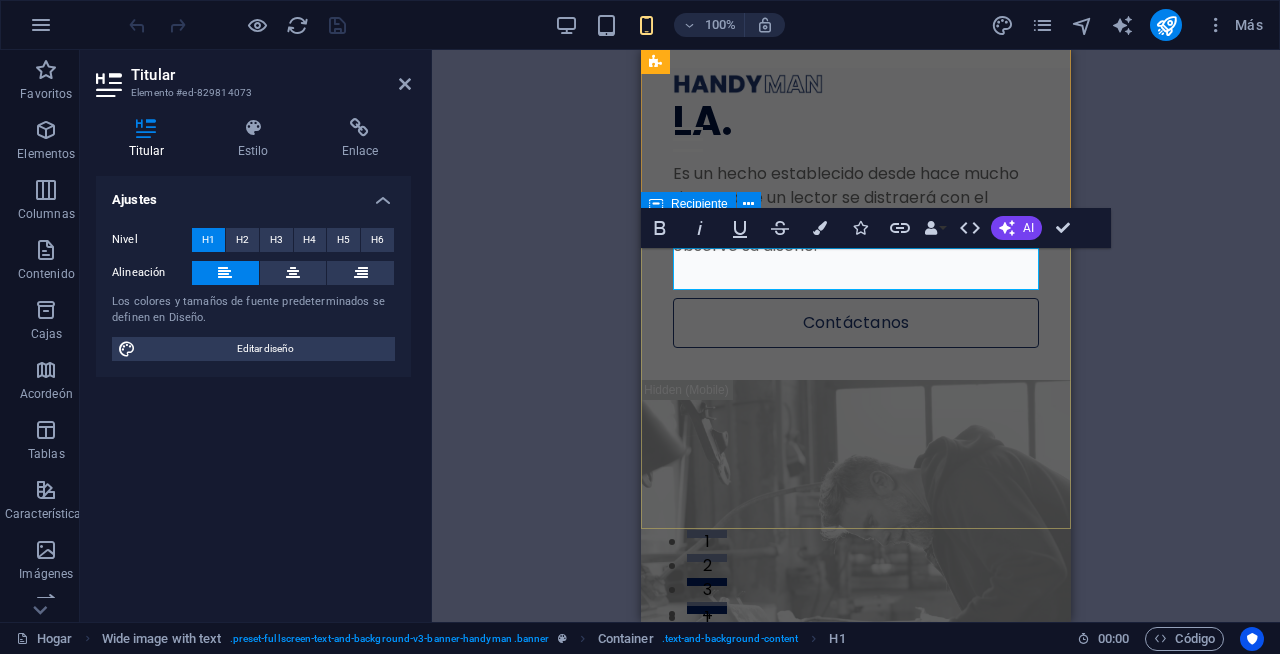 type 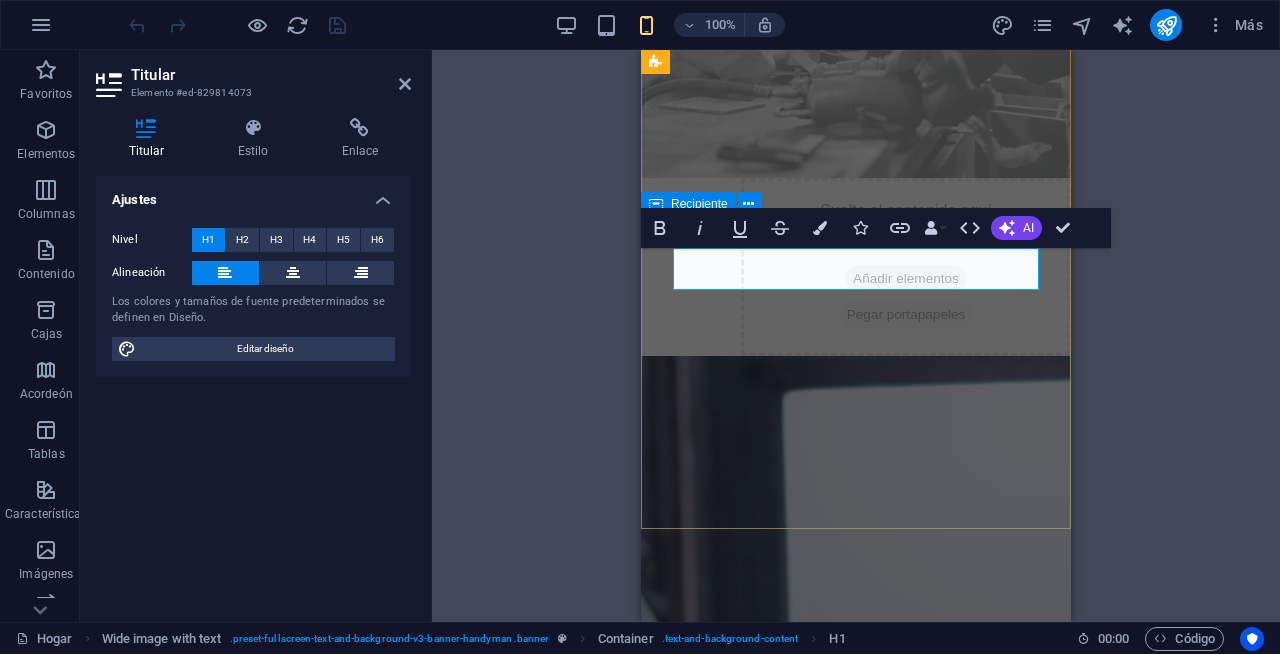 scroll, scrollTop: 602, scrollLeft: 0, axis: vertical 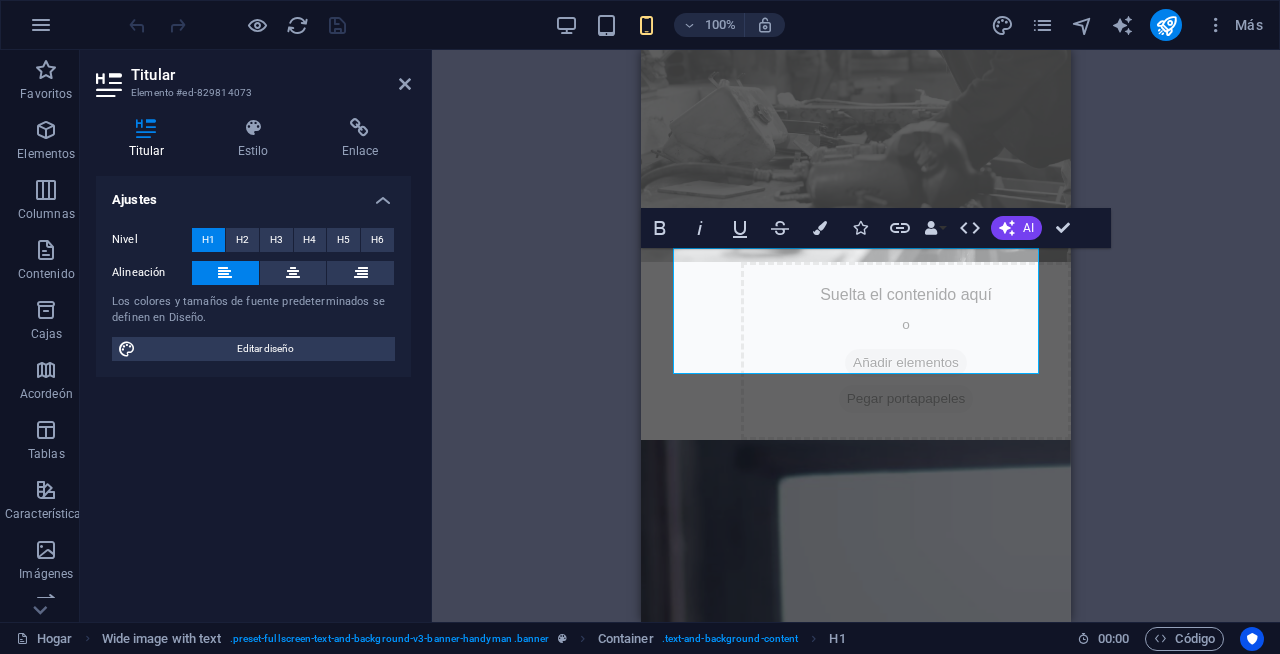 click on "Drag here to replace the existing content. Press “Ctrl” if you want to create a new element.
H1   Imagen ancha con texto   Recipiente   Menu Bar   Menu   Espaciador   Texto Atrevido Itálico Subrayar Tachado Bandera Iconos Enlace Enlaces de datos Compañía Nombre de pila Apellido Calle Código postal Ciudad Correo electrónico Teléfono Móvil Fax Campo personalizado 1 Campo personalizado 2 Campo personalizado 3 Campo personalizado 4 Campo personalizado 5 Campo personalizado 6 HTML AI Mejorar Hacer más corto Hacer más largo Corregir ortografía y gramática Traducir al inglés Generar texto Confirmar (⌘+⏎)" at bounding box center [856, 336] 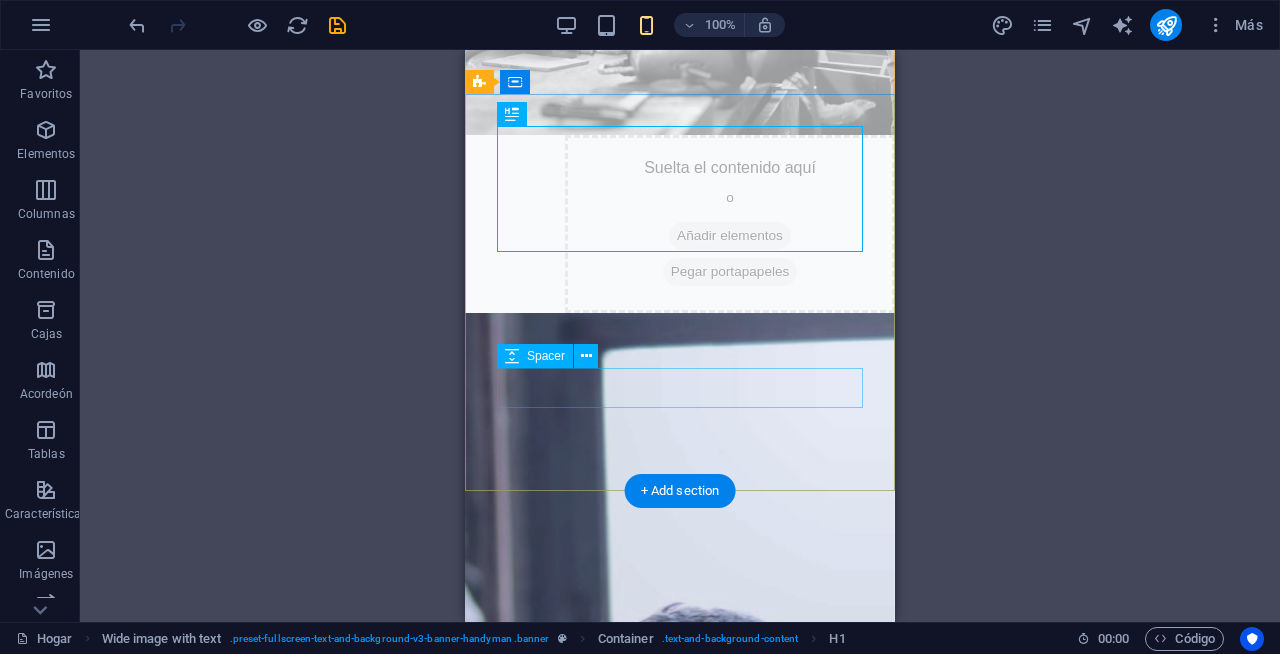 scroll, scrollTop: 724, scrollLeft: 0, axis: vertical 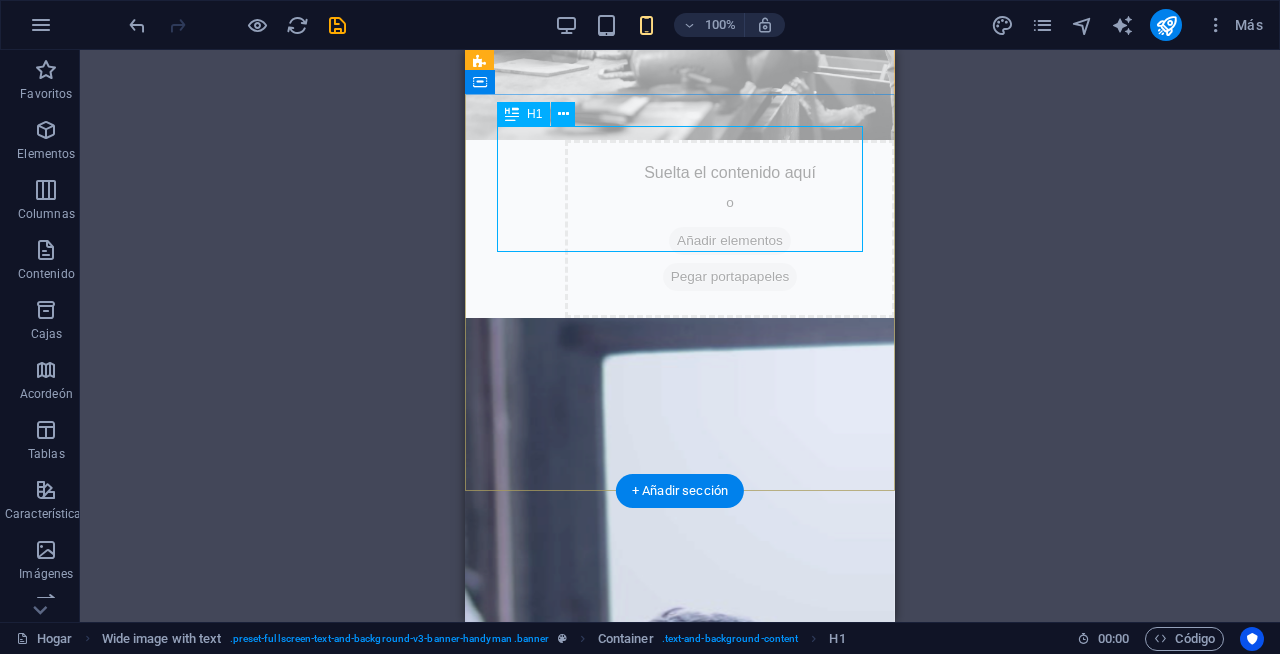 click on "LAVADO DE TAPICERIA DE AUTOS." at bounding box center [680, -561] 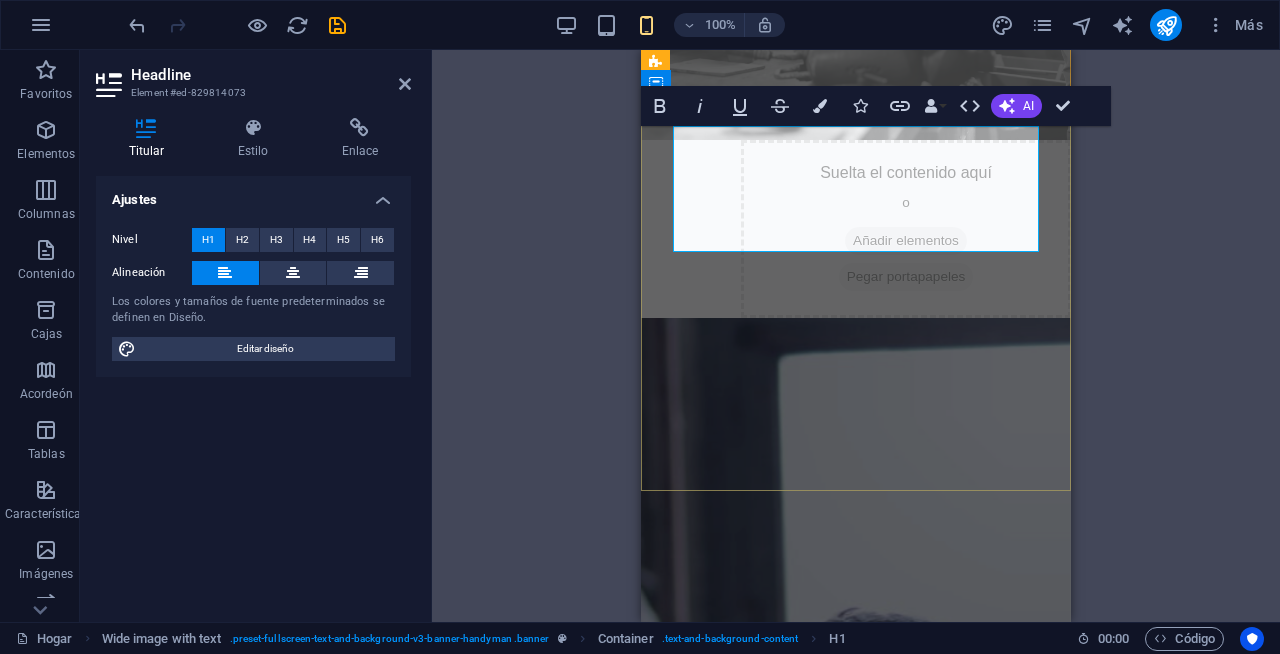 click on "LAVADO DE TAPICERIA DE AUTOS." at bounding box center (856, -561) 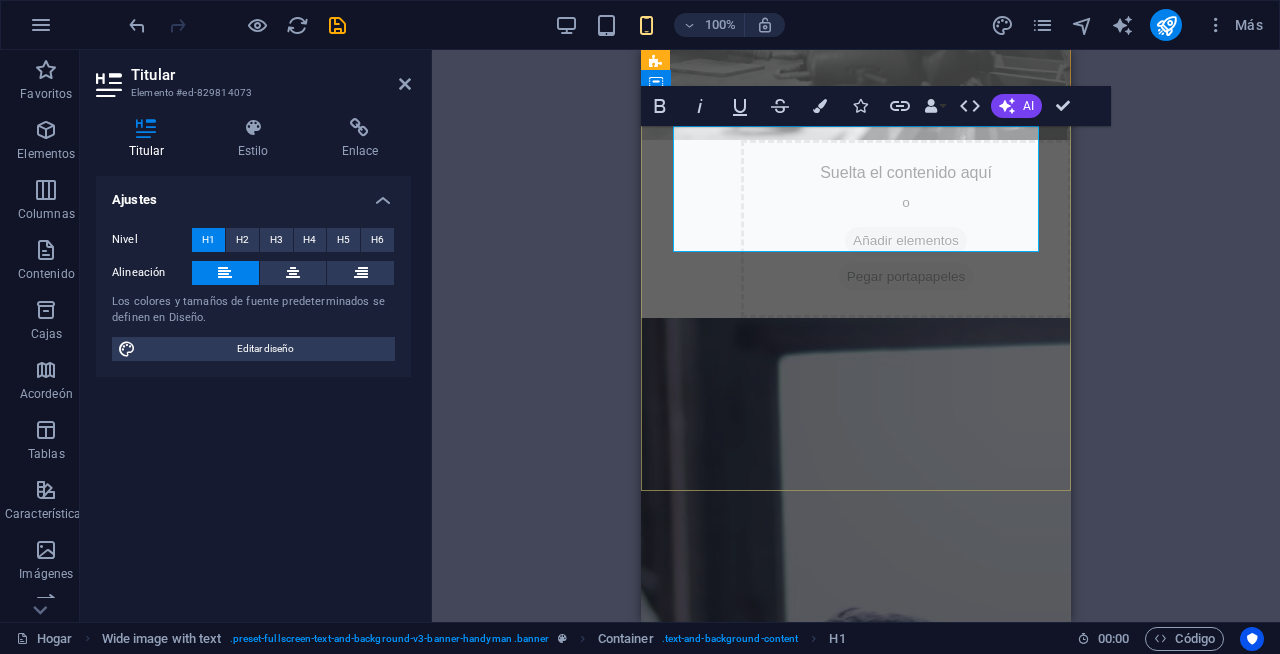 drag, startPoint x: 851, startPoint y: 236, endPoint x: 883, endPoint y: 195, distance: 52.009613 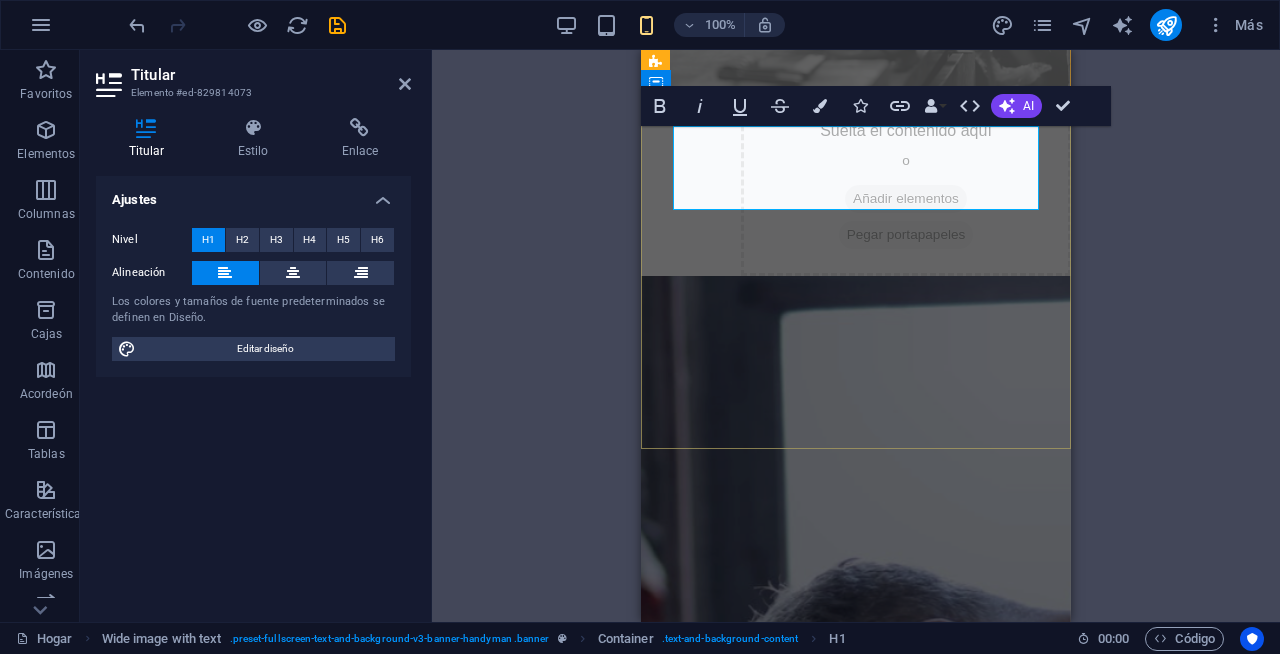 type 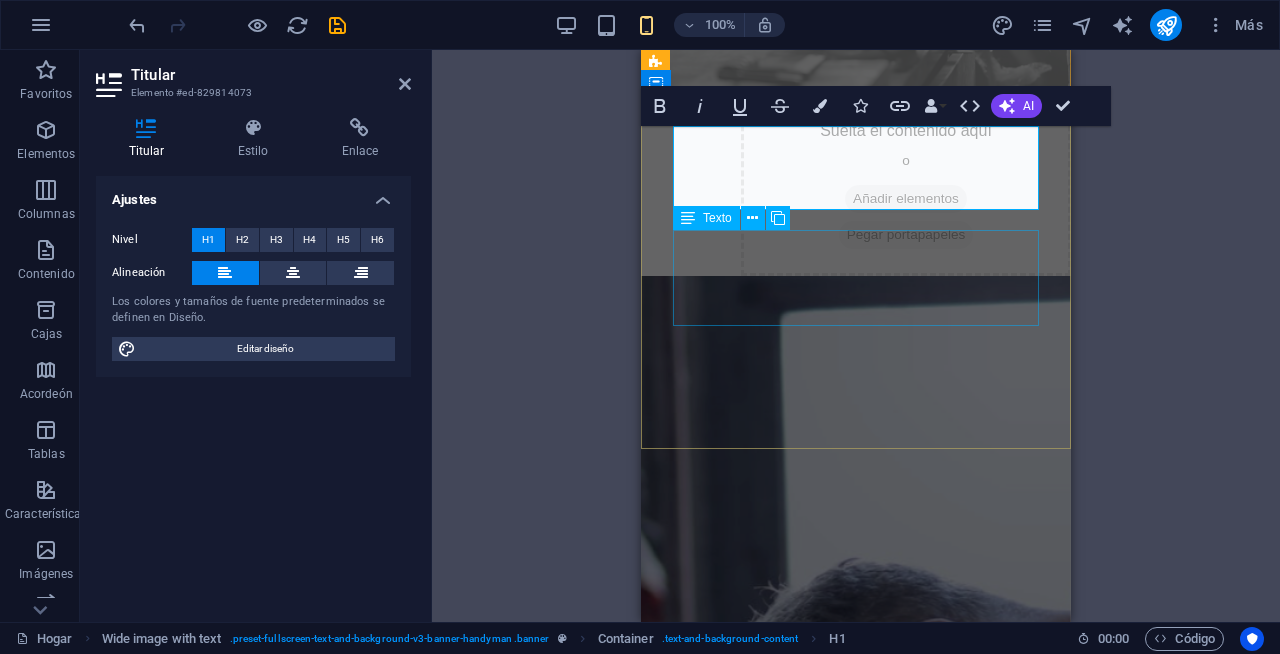 click on "Es un hecho establecido desde hace mucho tiempo que un lector se distraerá con el contenido legible de una página cuando observe su diseño." at bounding box center [856, -472] 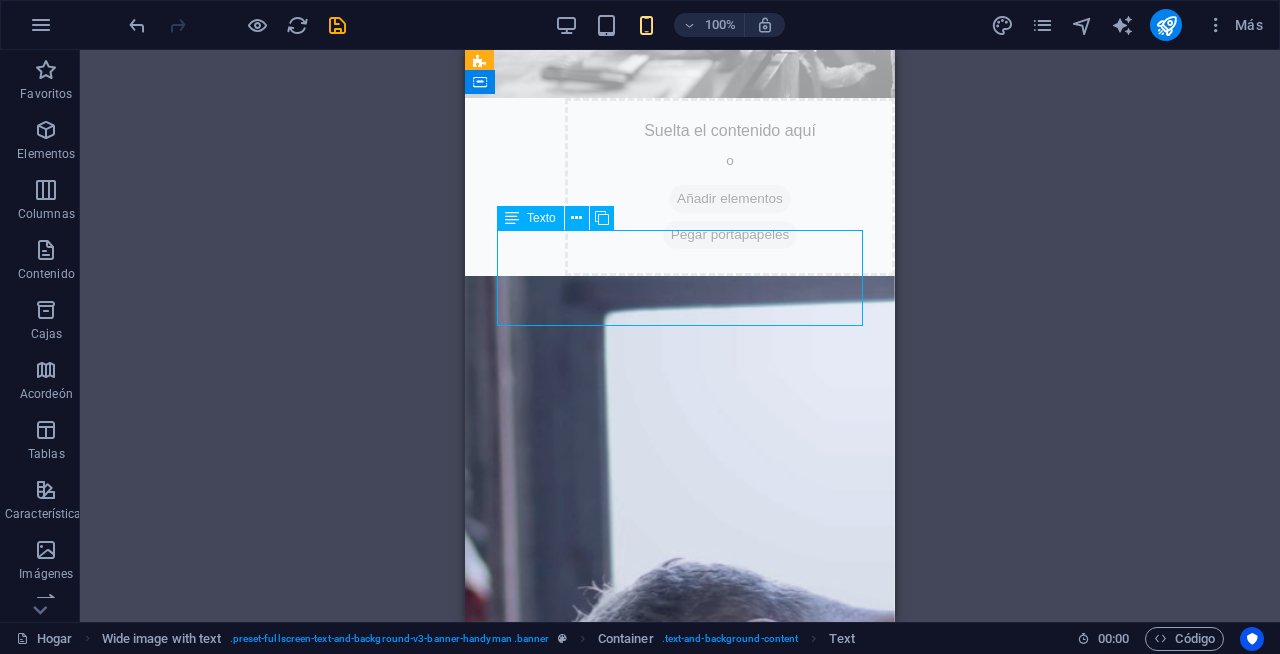 click on "Es un hecho establecido desde hace mucho tiempo que un lector se distraerá con el contenido legible de una página cuando observe su diseño." at bounding box center [680, -472] 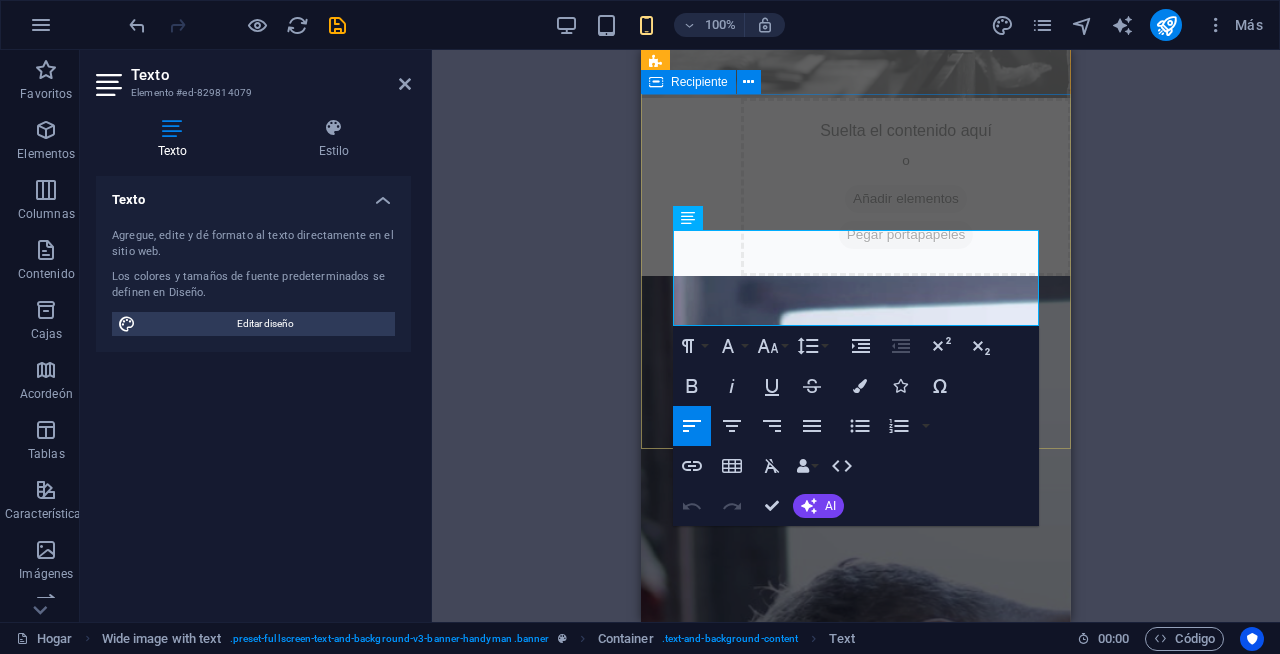 drag, startPoint x: 835, startPoint y: 314, endPoint x: 645, endPoint y: 234, distance: 206.15529 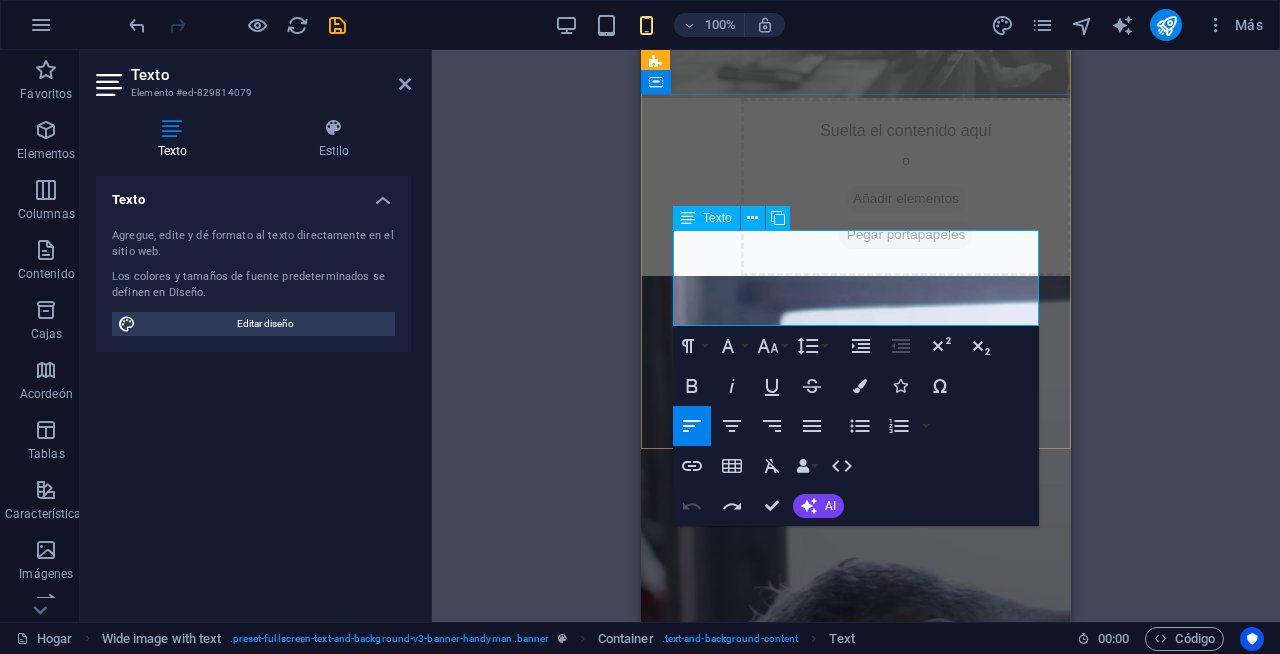 click on "Es un hecho establecido desde hace mucho tiempo que un lector se distraerá con el contenido legible de una página cuando observe su diseño." at bounding box center (856, -472) 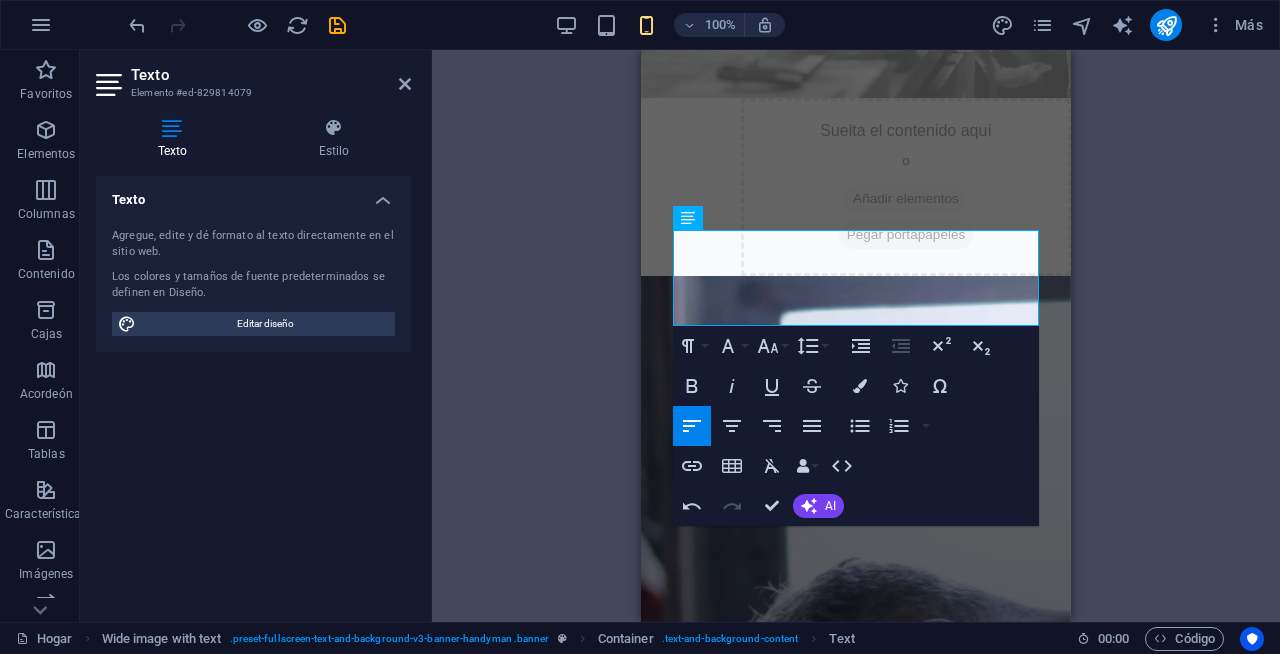 drag, startPoint x: 843, startPoint y: 318, endPoint x: 594, endPoint y: 247, distance: 258.9247 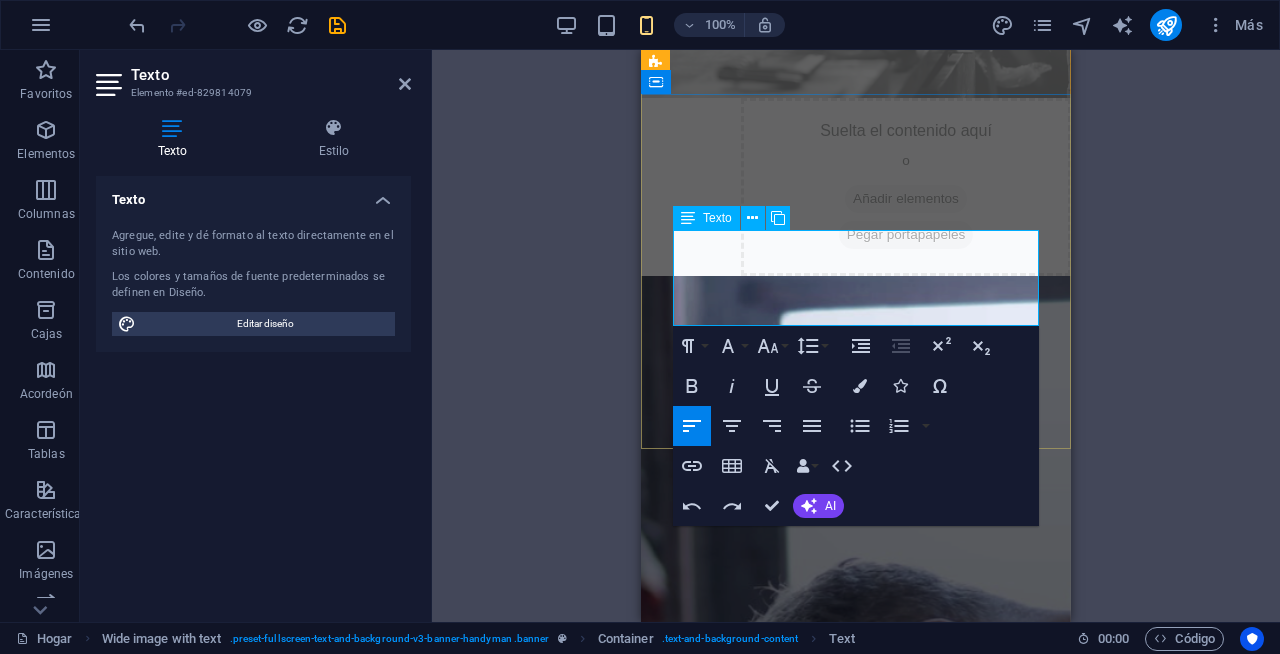 click on "Es un hecho establecido desde hace mucho tiempo que un lector se distraerá con el contenido legible de una página cuando observe su diseño." at bounding box center (846, -473) 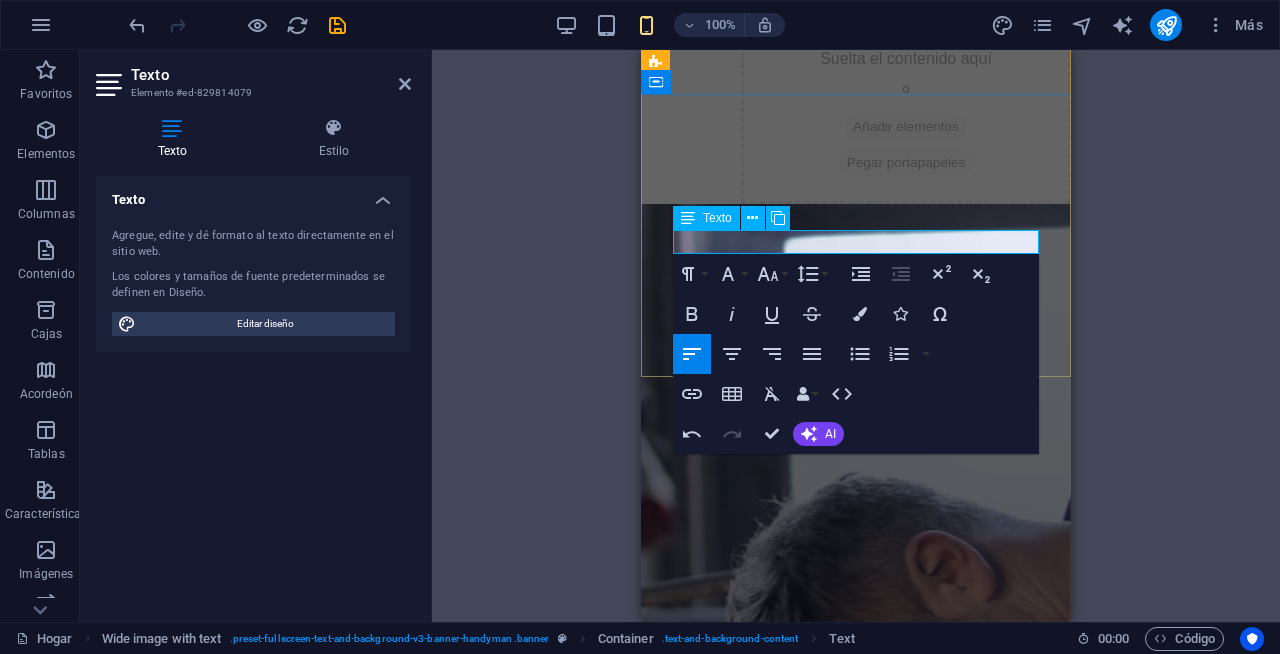 type 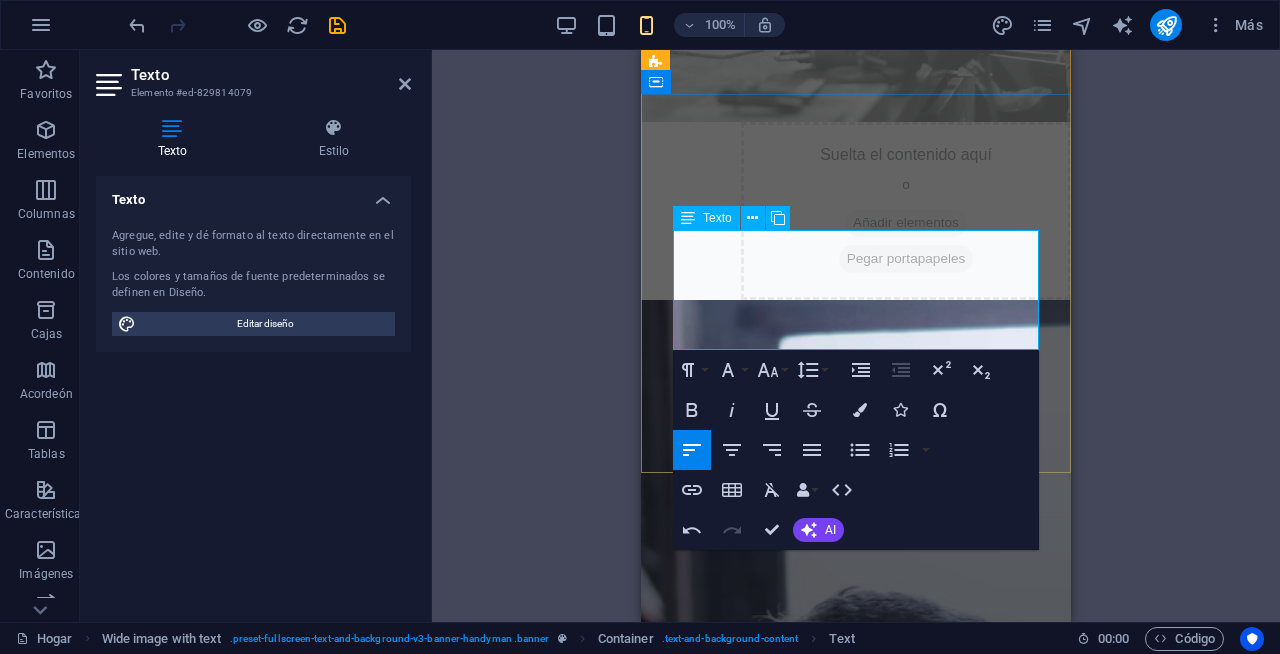 click on "Somos una empresa vallartense que nos dedicamos al lavado de salas, lavado de colcones, lavado de tapetes, limpieza de cristales, limpieza de tinacos, limpieza post construccion." at bounding box center (841, -461) 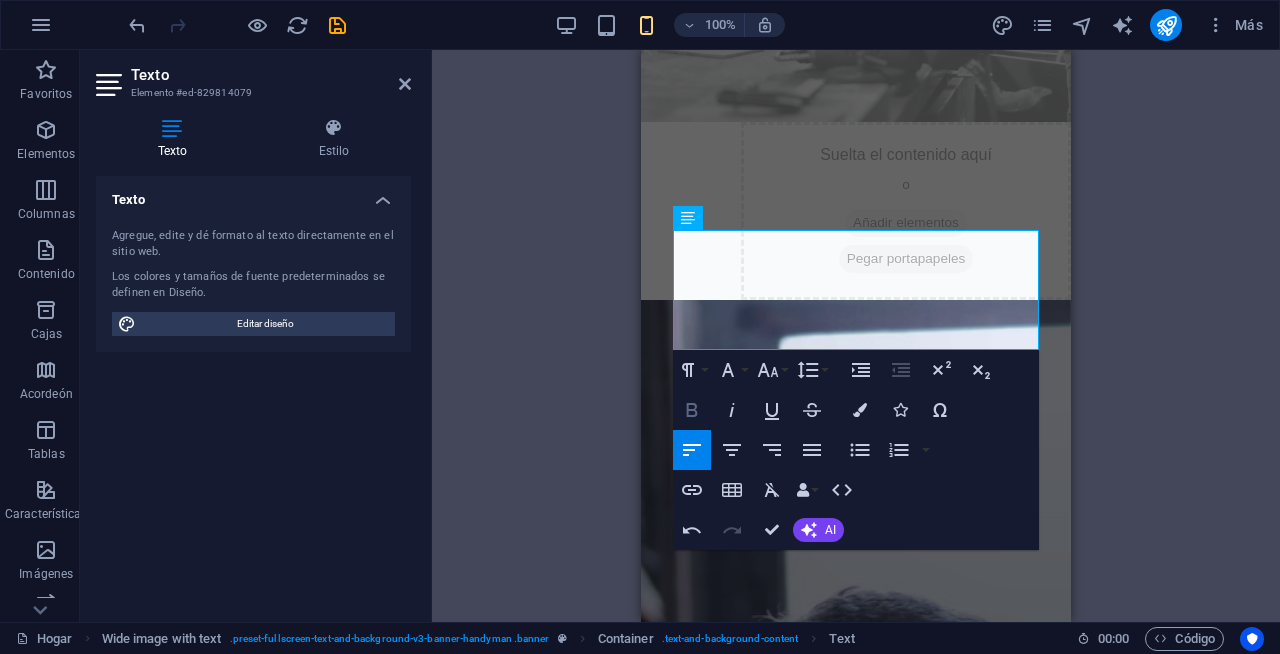 click 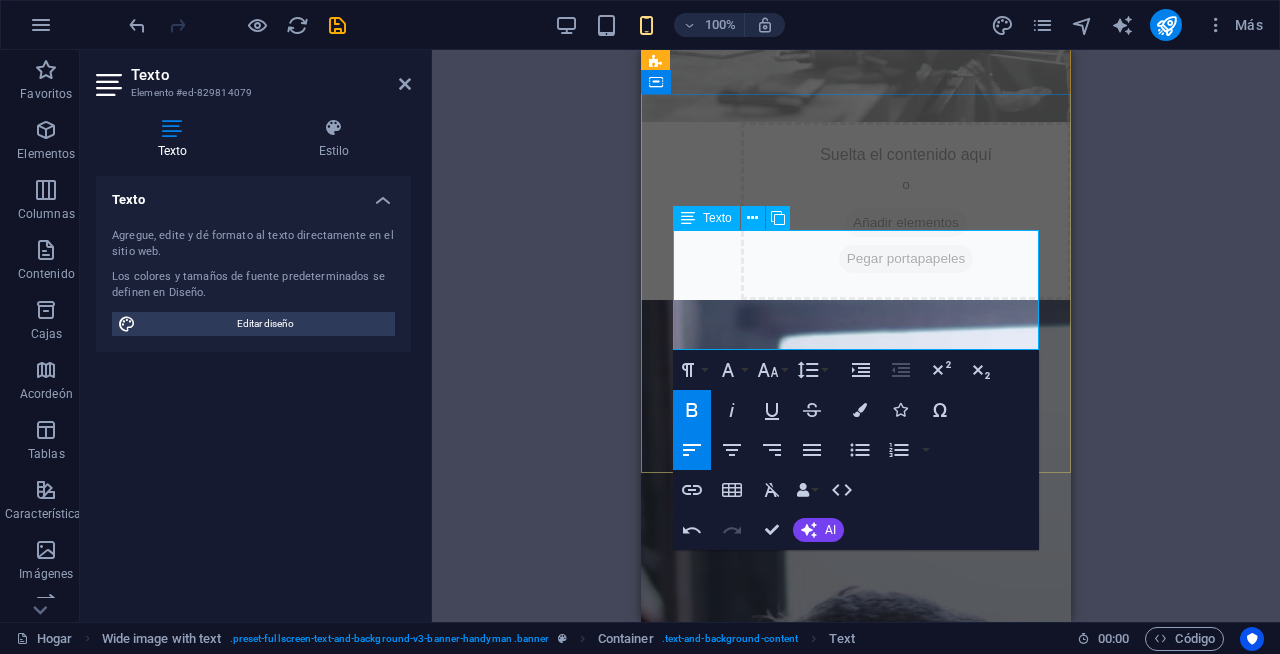 click on "¡Confía en nuestro servicio!" at bounding box center [899, -413] 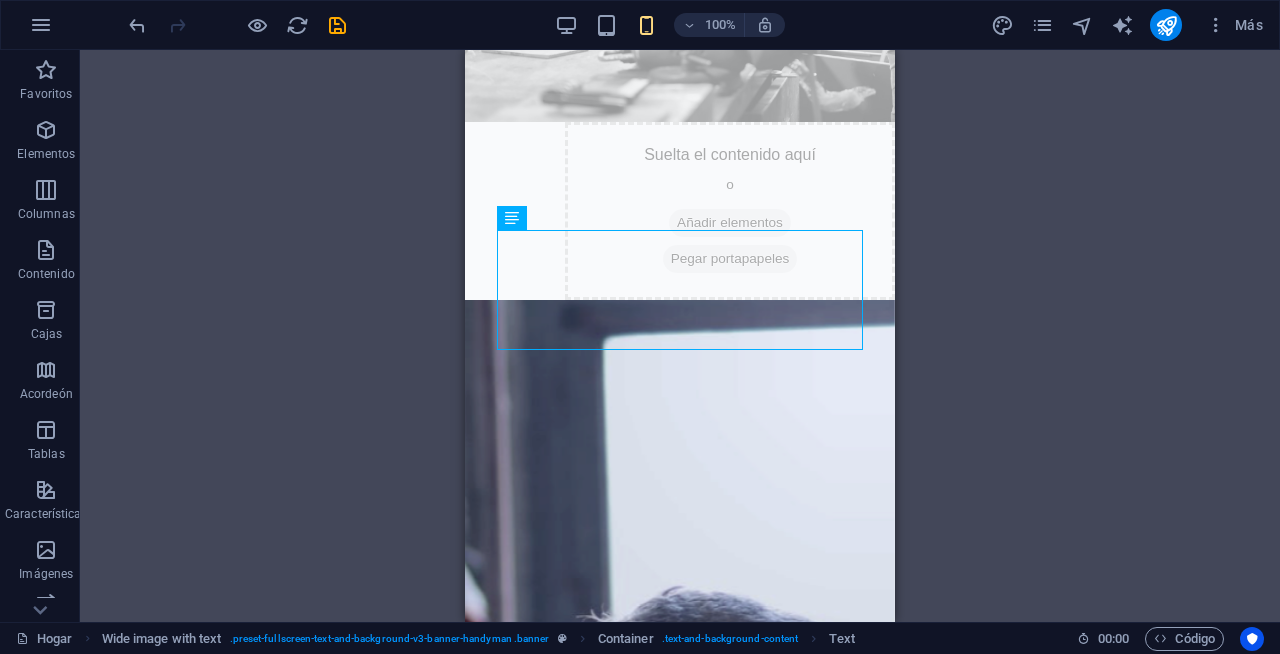 click on "Drag here to replace the existing content. Press “Ctrl” if you want to create a new element.
H1   Imagen ancha con texto   Recipiente   Menu Bar   Menu   Espaciador   Texto   Botón   Spacer   Imagen con texto" at bounding box center [680, 336] 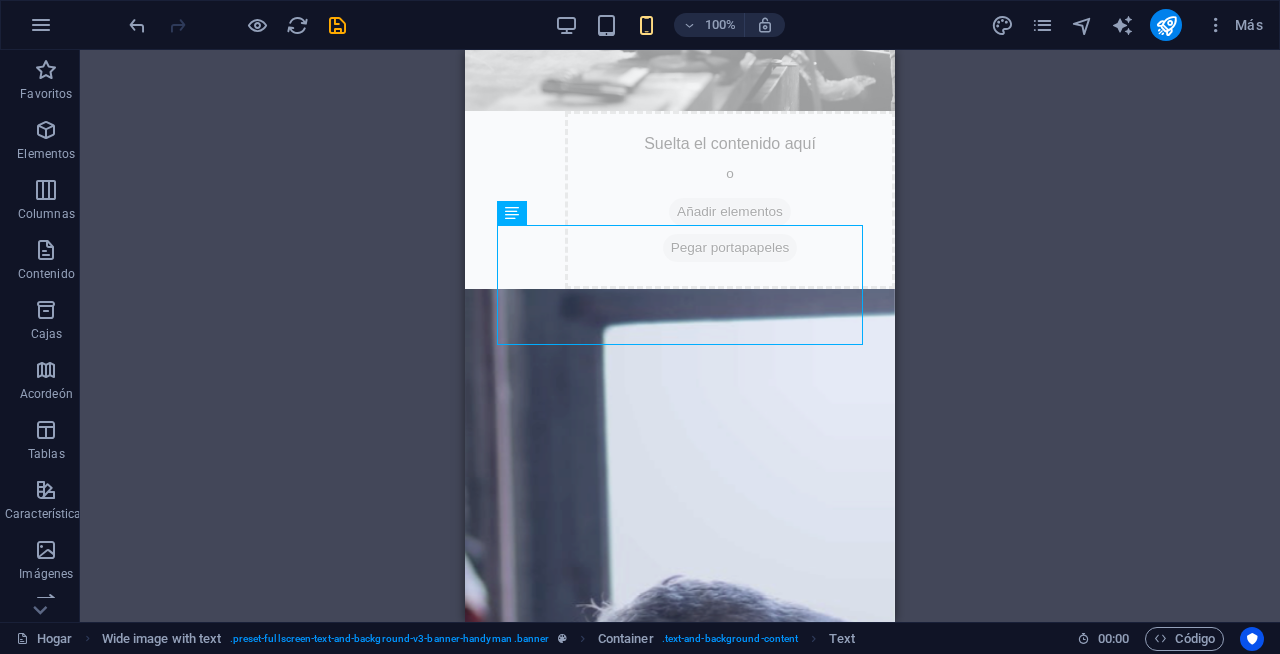 scroll, scrollTop: 729, scrollLeft: 0, axis: vertical 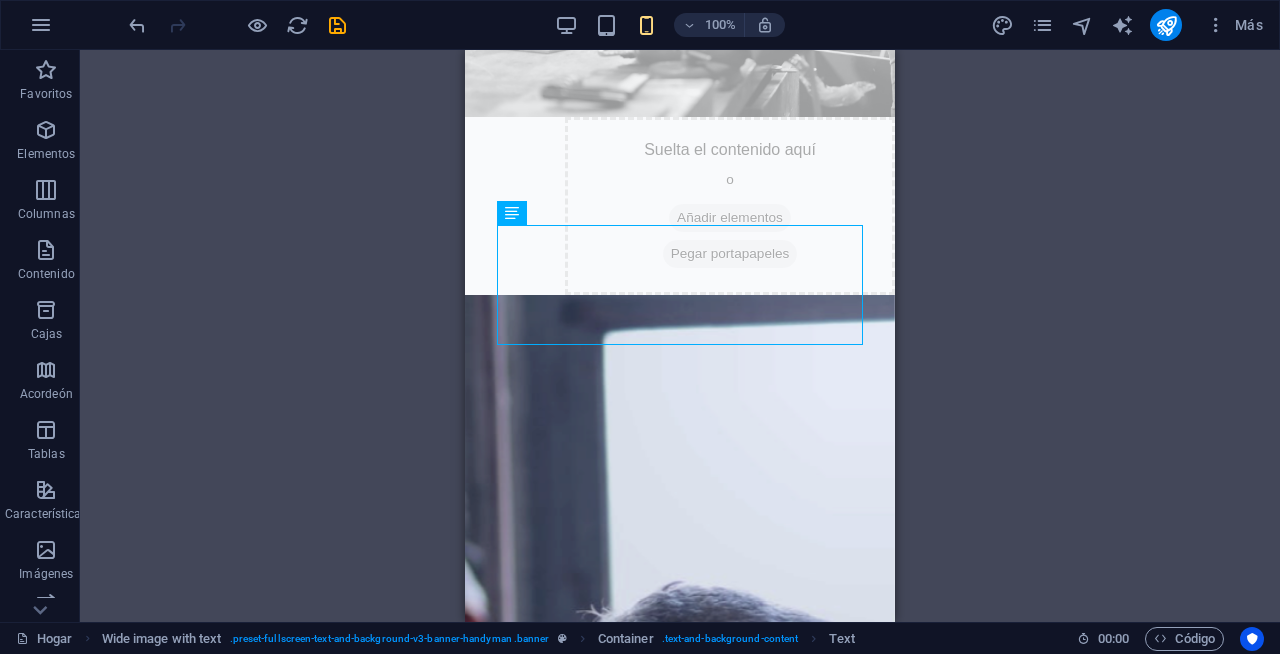 click on "100% Más" at bounding box center (698, 25) 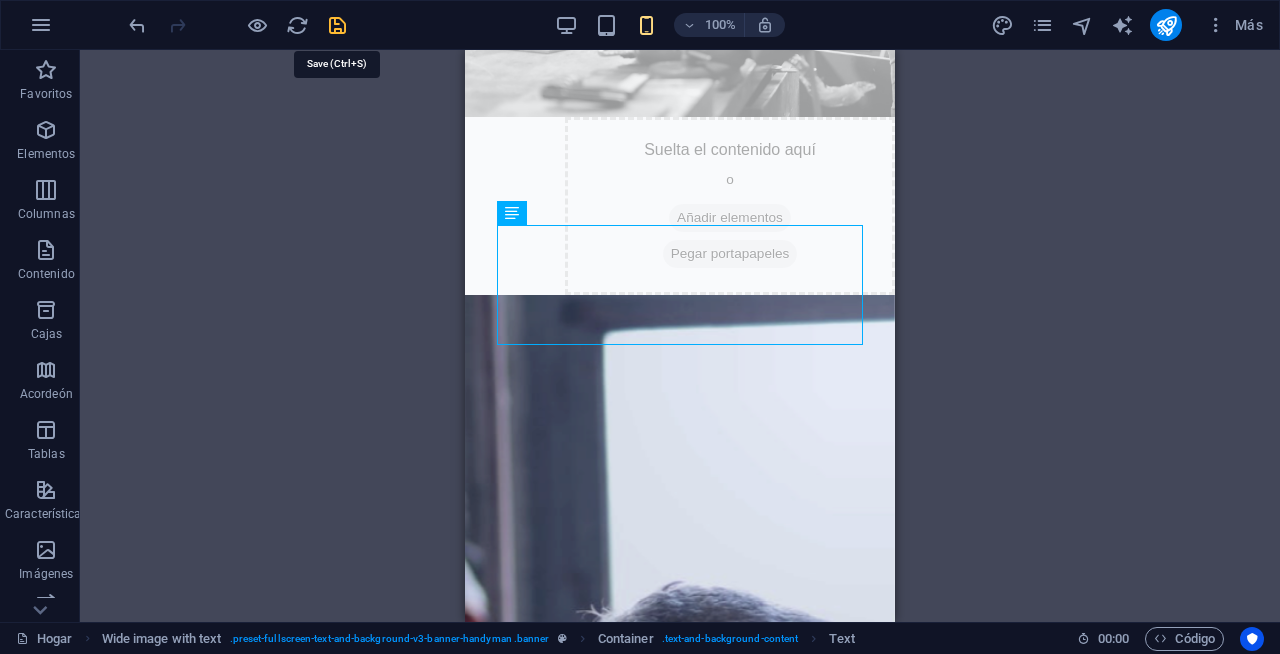 click at bounding box center [337, 25] 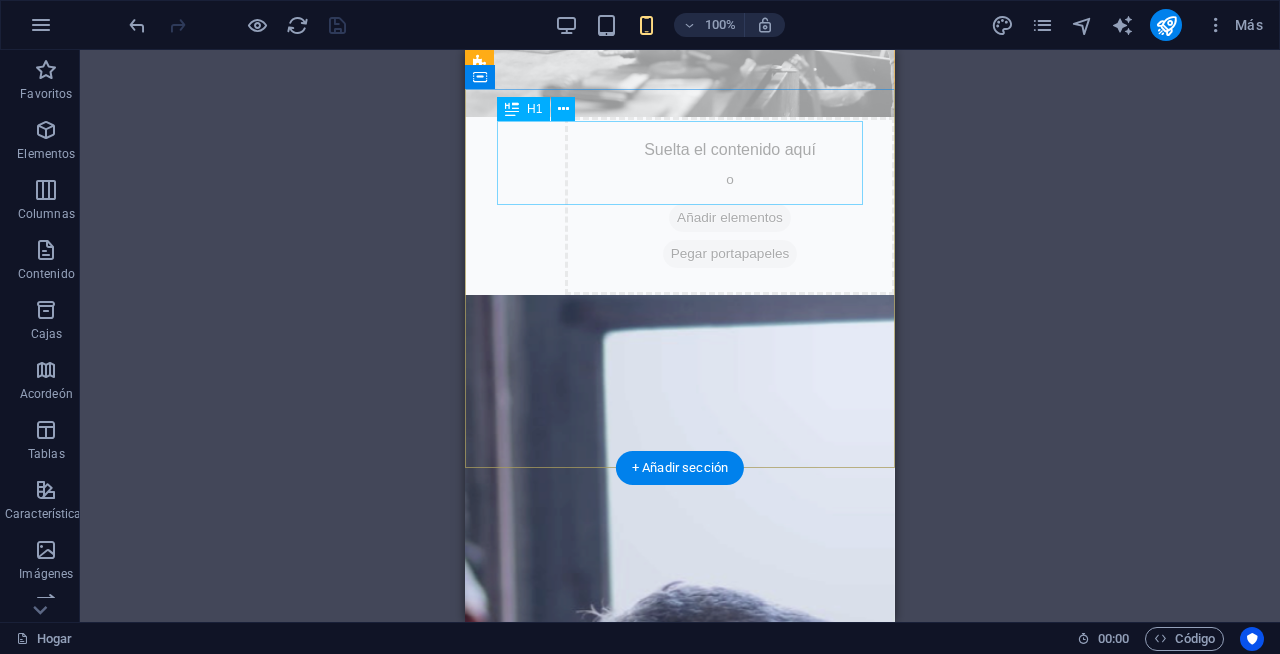 click on "LAVADO DE TAPICERIA." at bounding box center (680, -587) 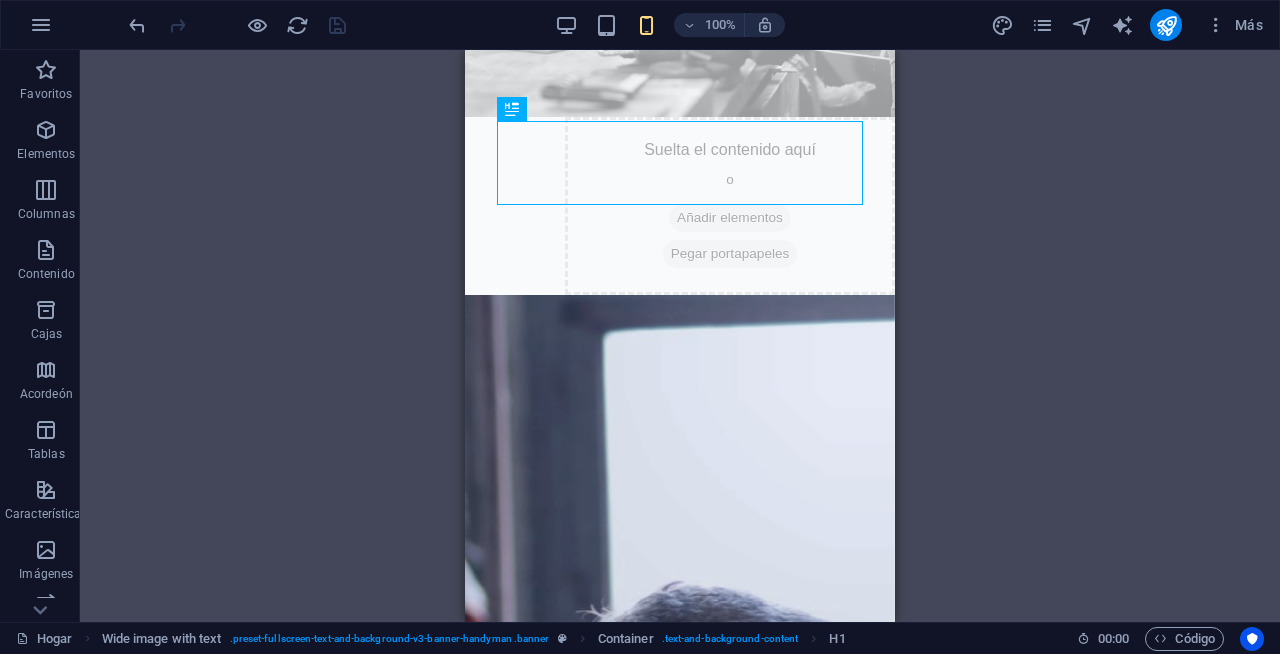 click on "Drag here to replace the existing content. Press “Ctrl” if you want to create a new element.
H1   Imagen ancha con texto   Recipiente   Menu Bar   Menu   Espaciador   Texto   Botón   Espaciador   Imagen con texto" at bounding box center [680, 336] 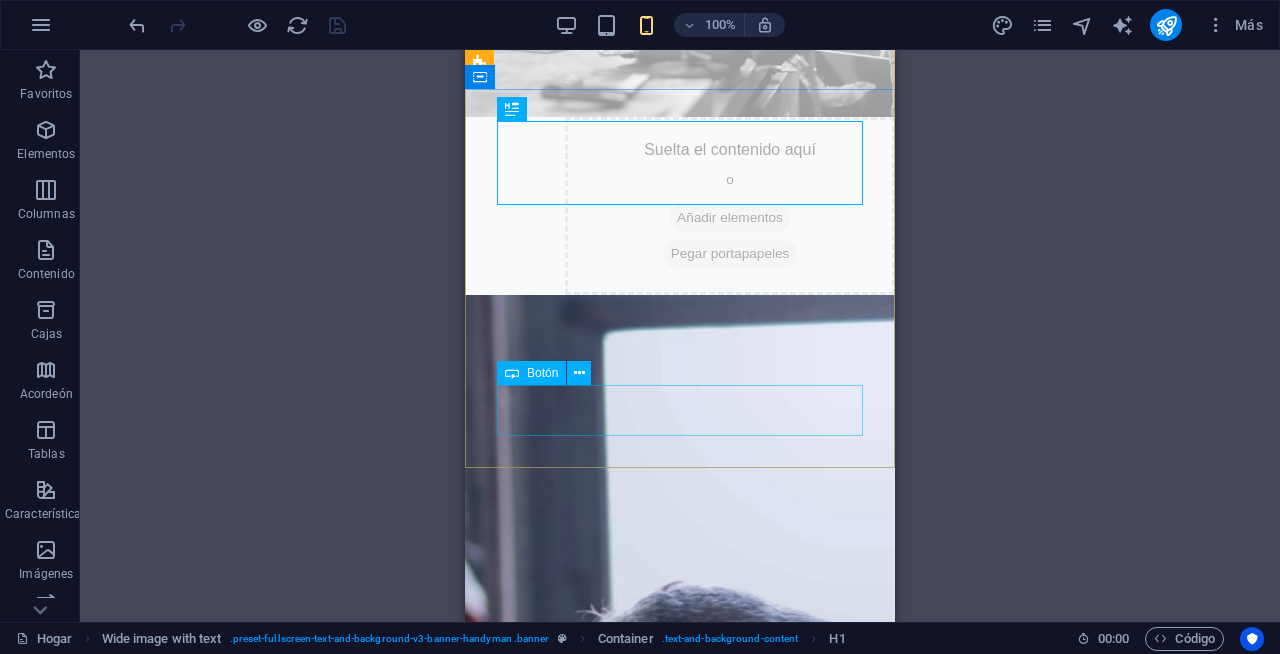 click on "Botón" at bounding box center [542, 373] 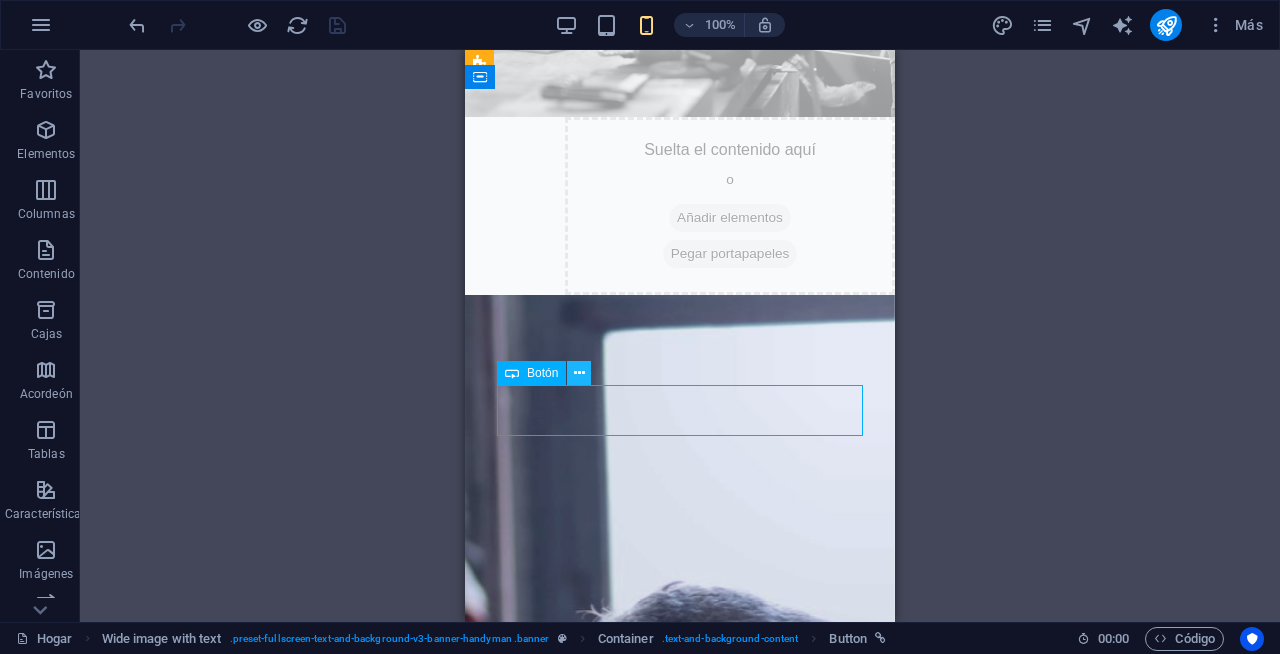 click at bounding box center (579, 373) 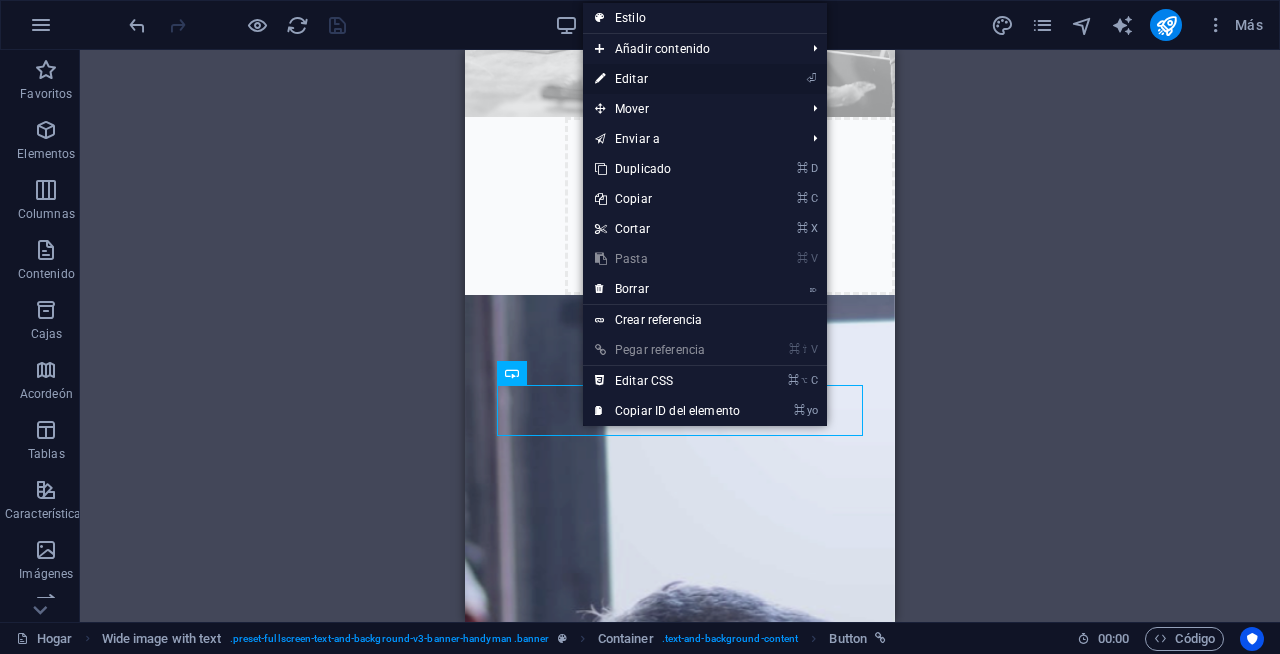 click on "⏎ Editar" at bounding box center (667, 79) 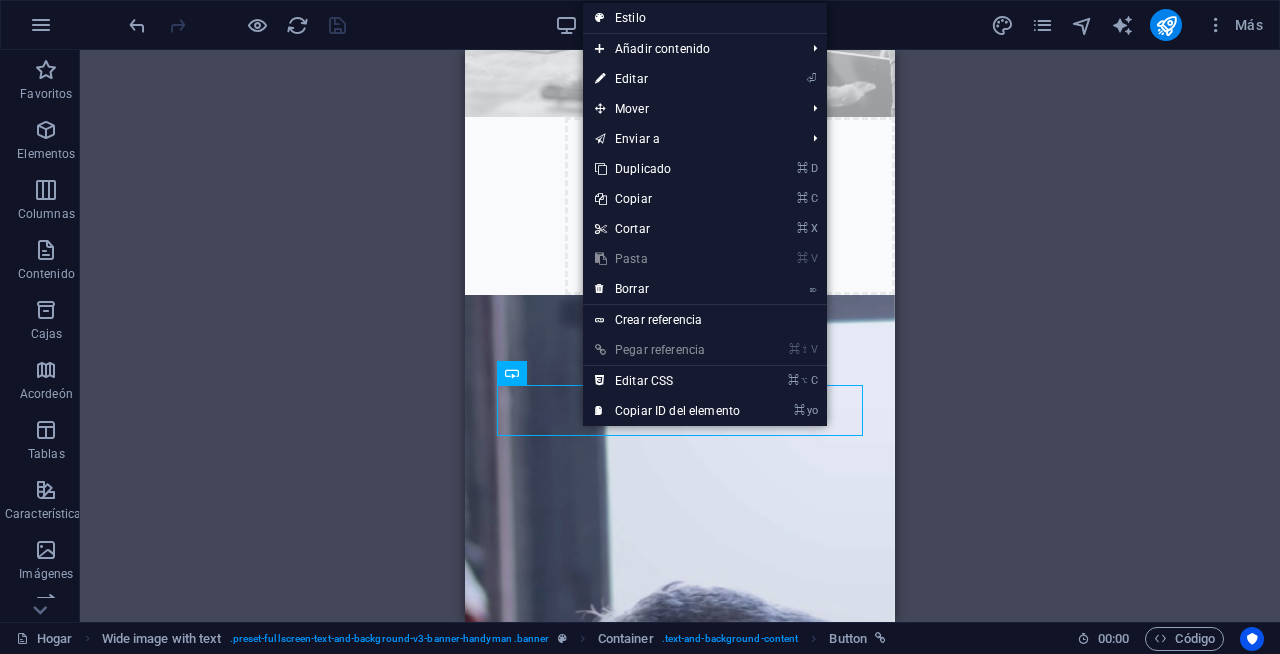 select on "%" 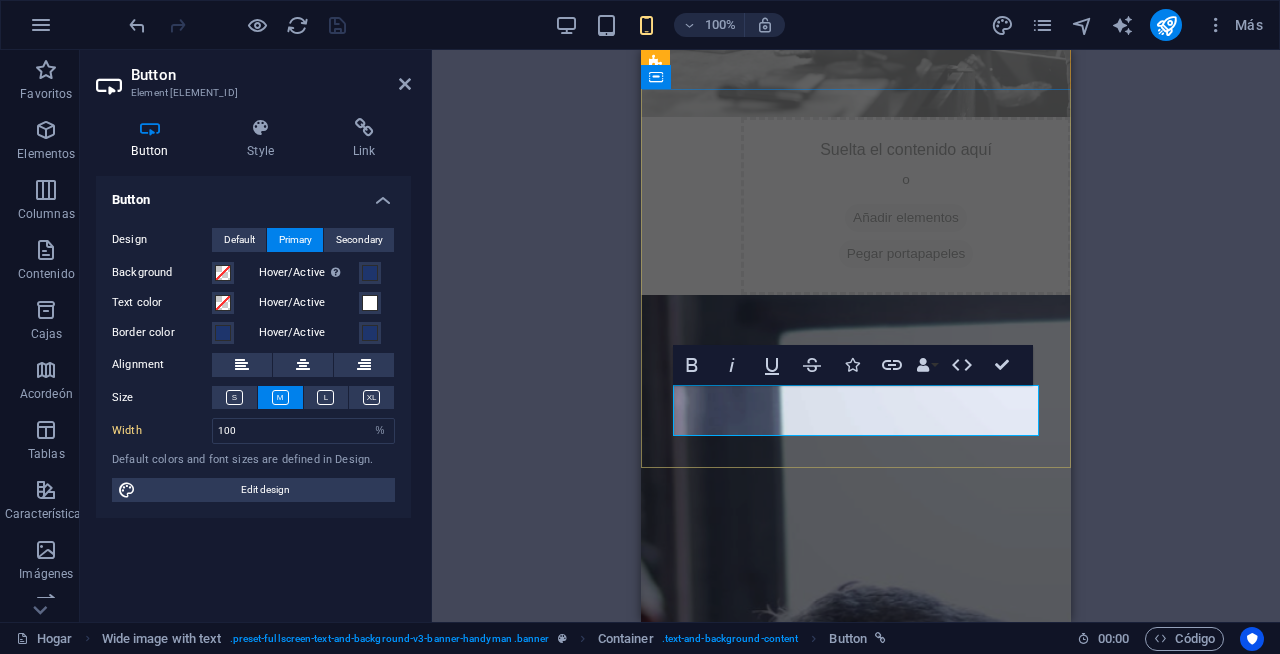 click on "Contáctanos" at bounding box center [856, -340] 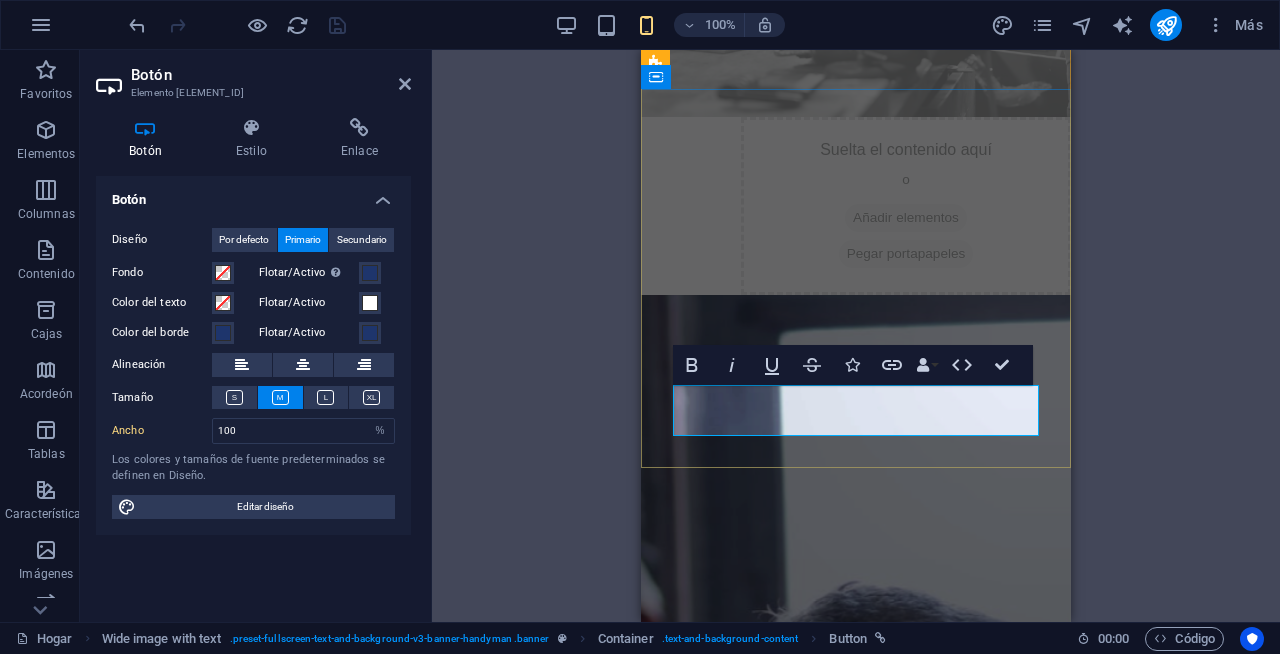 click on "Contáctanos" at bounding box center [856, -341] 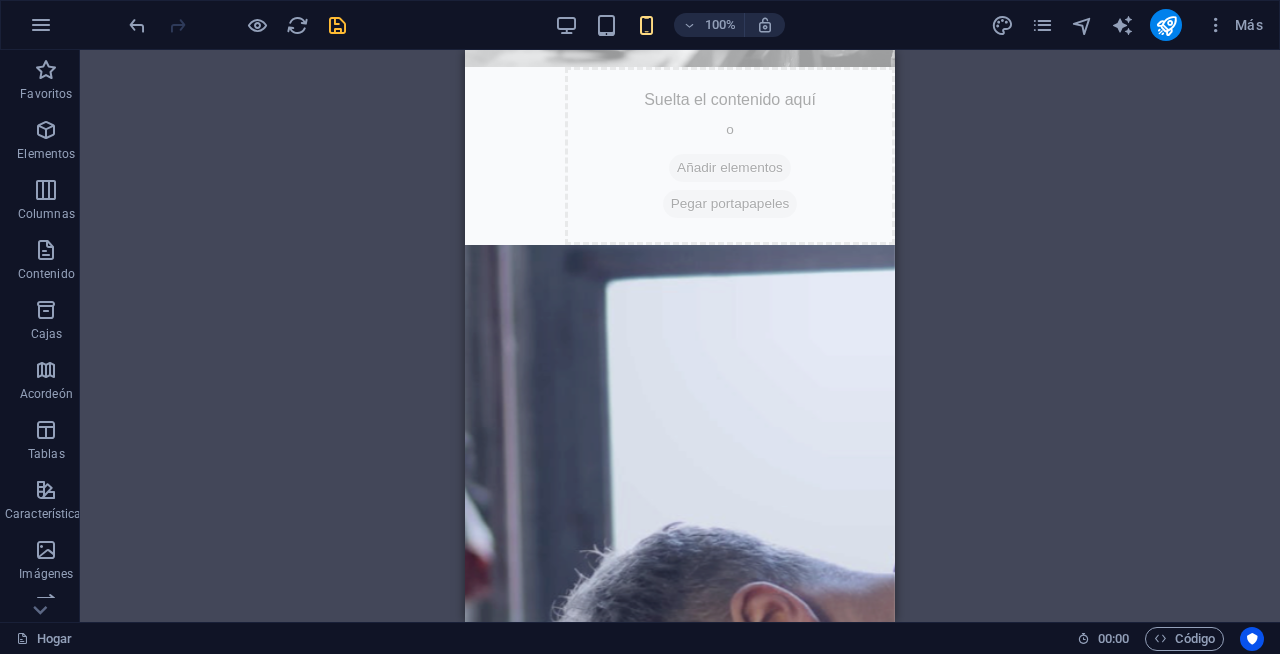 click on "H1   Imagen ancha con texto   Recipiente   Menu Bar   Menu   Espaciador   Texto   Botón   Espaciador   Imagen con texto" at bounding box center (680, 336) 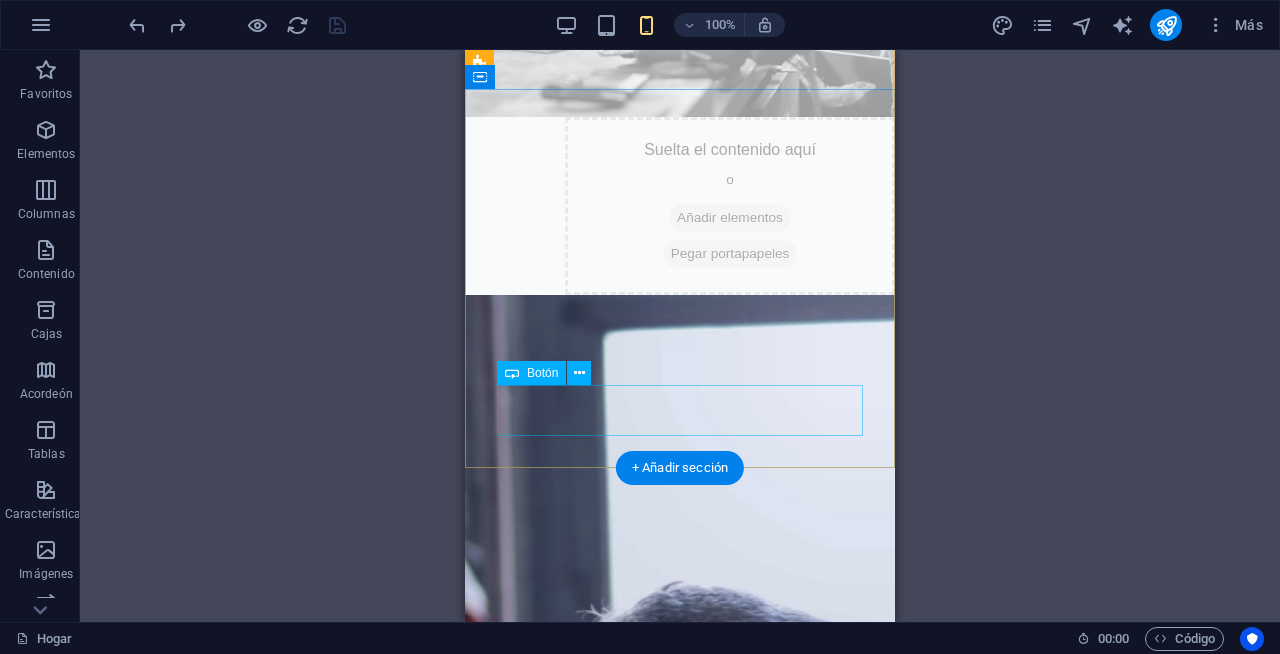 click on "Contáctanos" at bounding box center [680, -340] 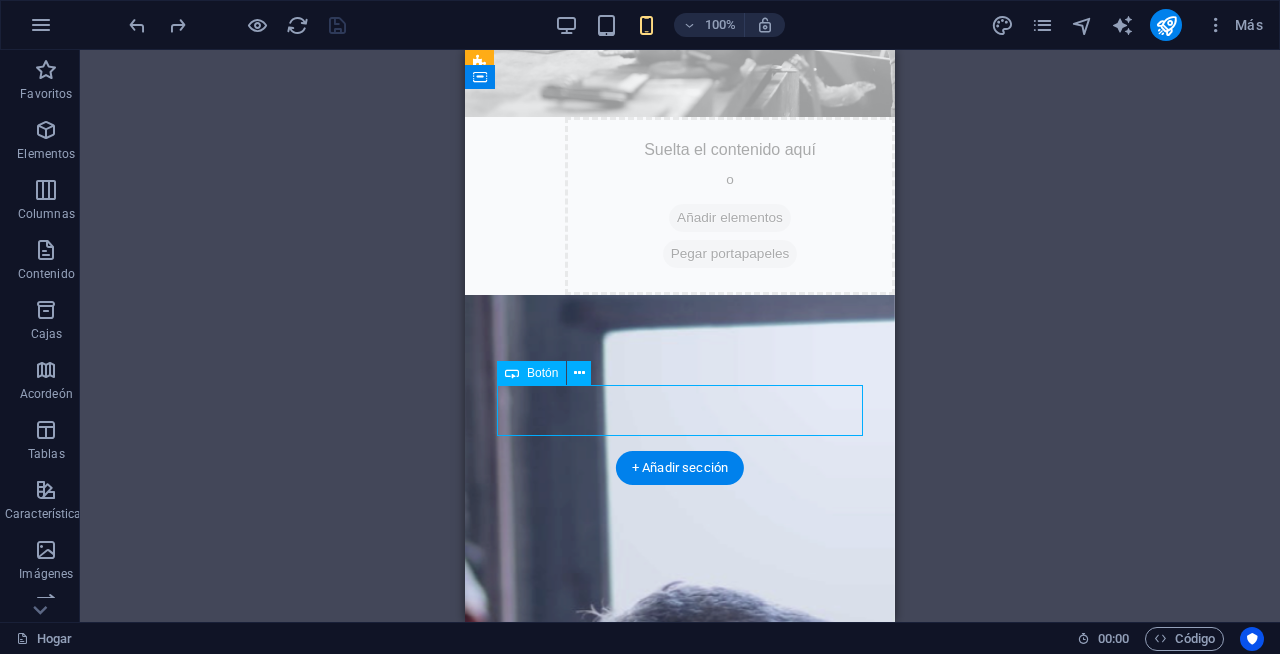 click on "Contáctanos" at bounding box center (680, -340) 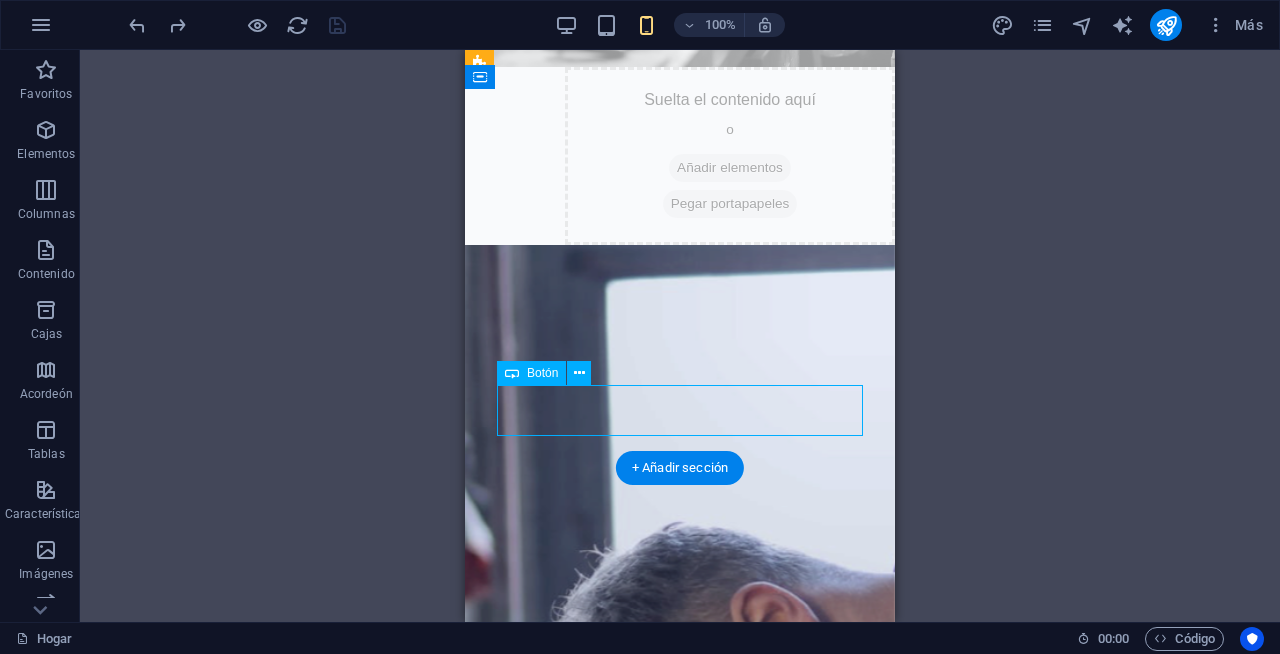 select on "%" 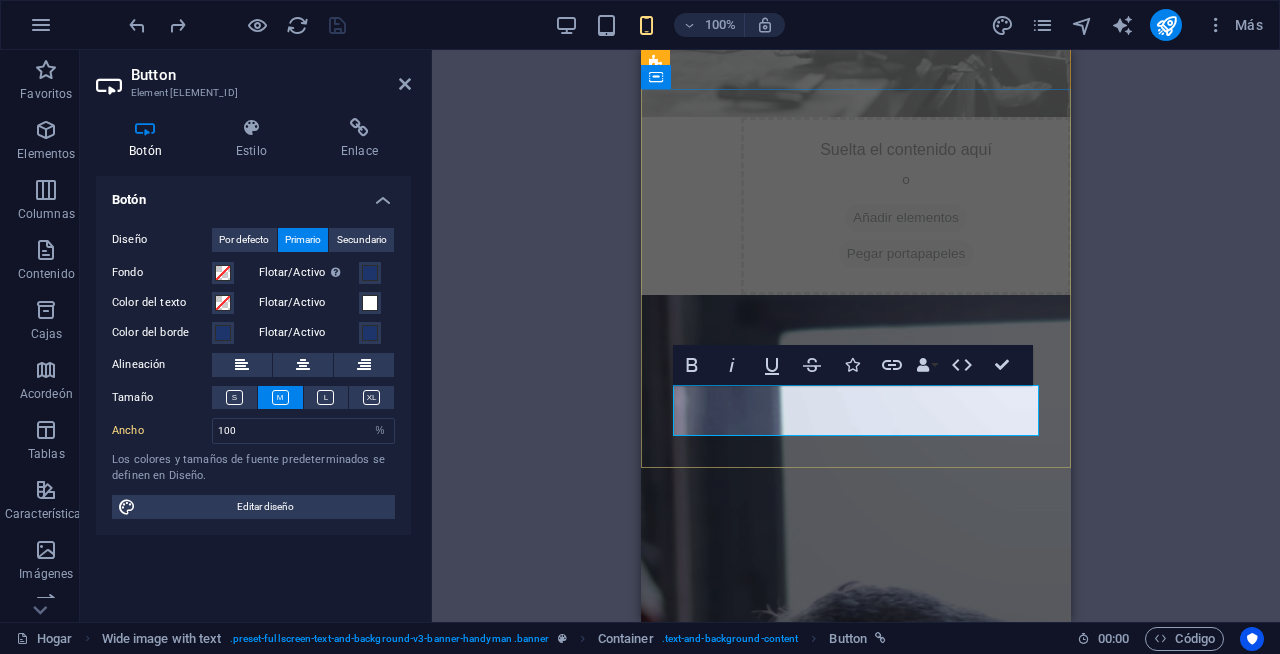 click on "Contáctanos" at bounding box center (856, -340) 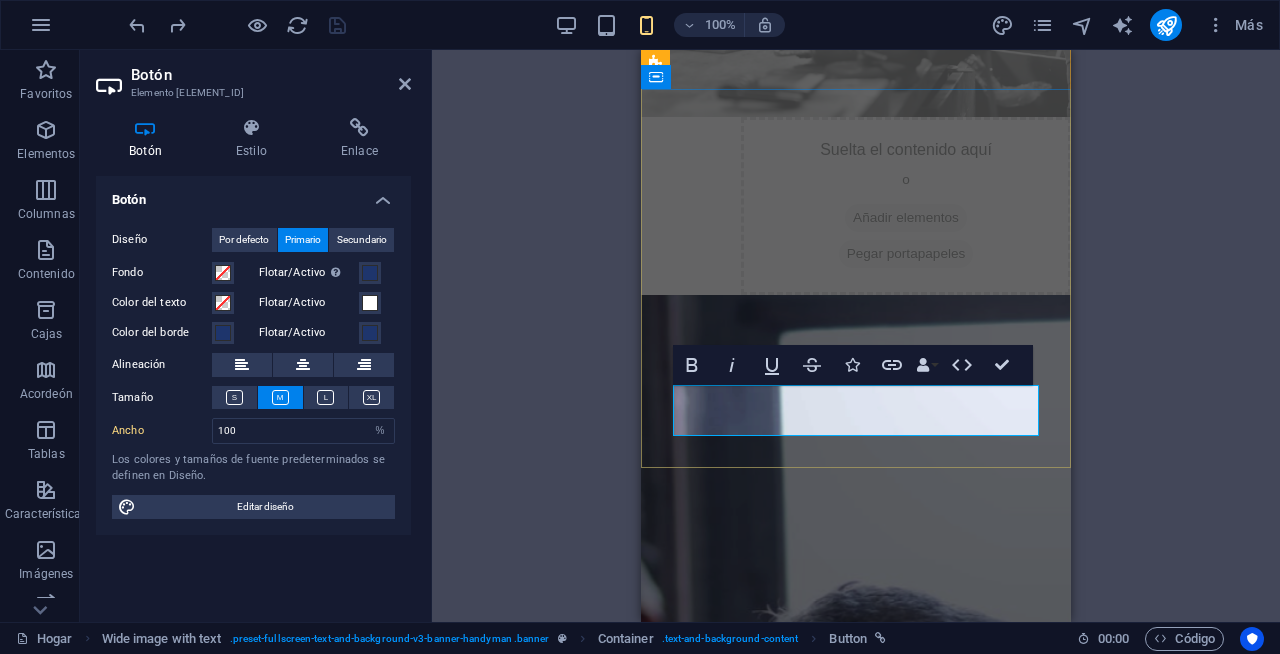 type 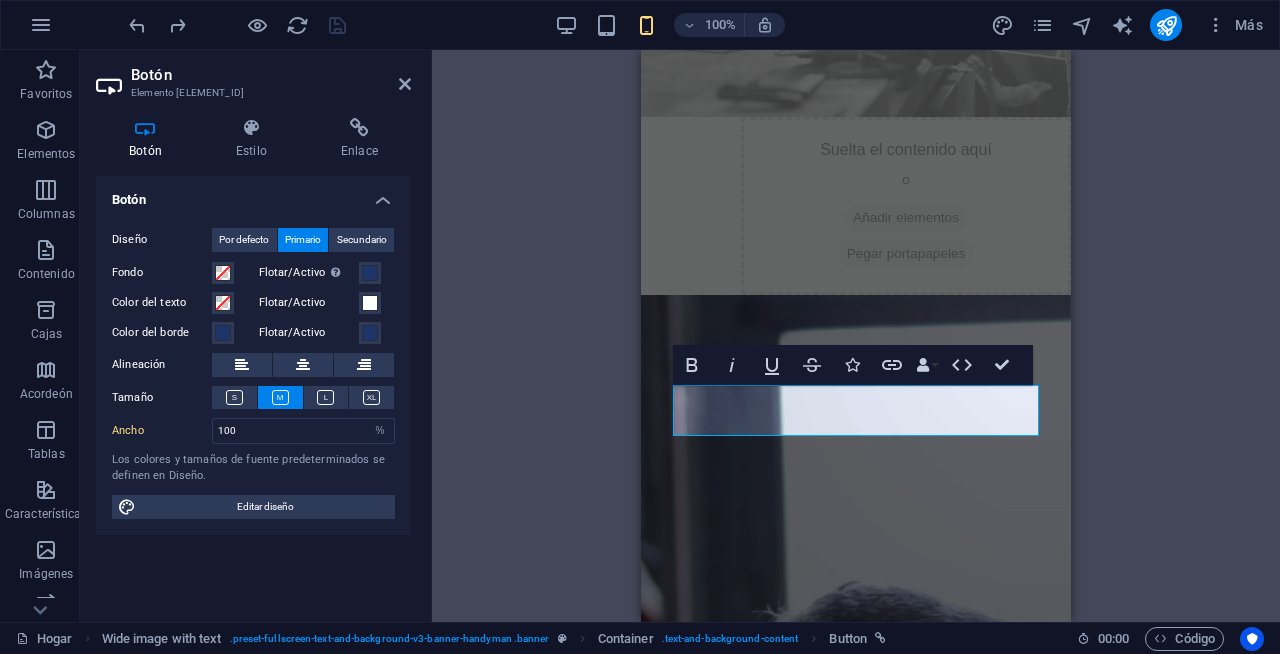 click on "H1   Imagen ancha con texto   Recipiente   Menu Bar   Menu   Espaciador   Texto   Botón   Espaciador   Imagen con texto Atrevido Itálico Subrayar Tachado Iconos Enlace Enlaces de datos Compañía Nombre de pila Apellido Calle Código postal Ciudad Correo electrónico Teléfono Móvil Fax Campo personalizado 1 Campo personalizado 2 Campo personalizado 3 Campo personalizado 4 Campo personalizado 5 Campo personalizado 6 HTML Confirmar (⌘+⏎)" at bounding box center [856, 336] 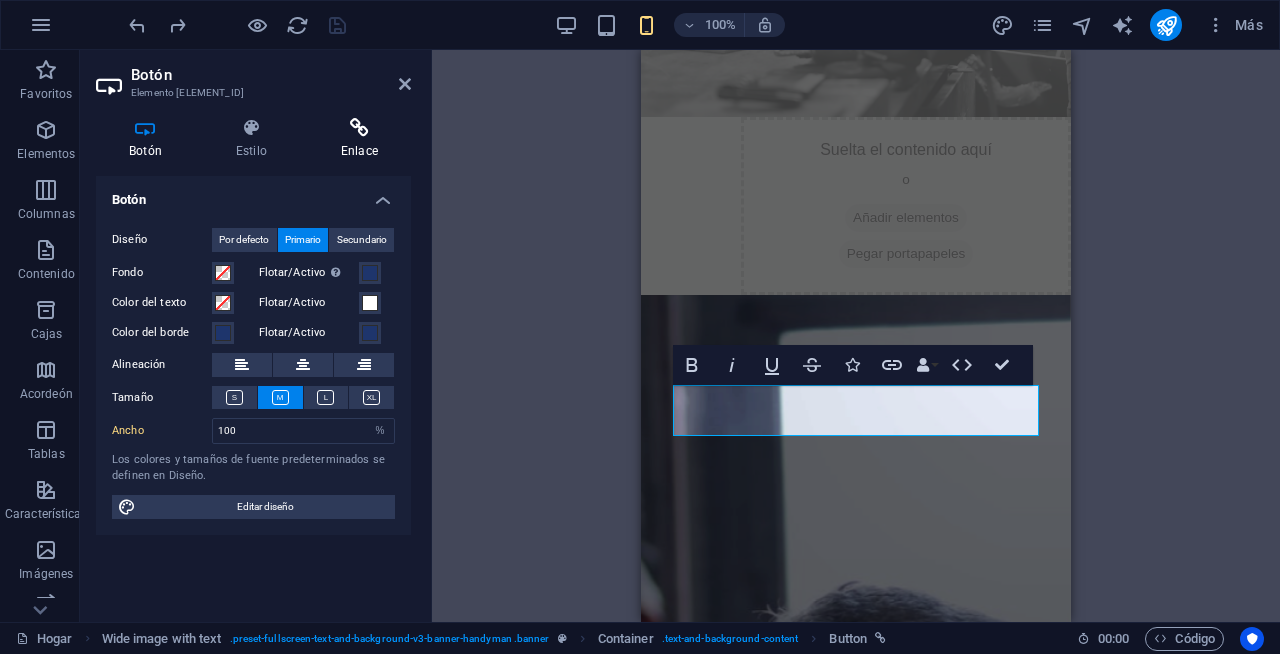 click at bounding box center [359, 128] 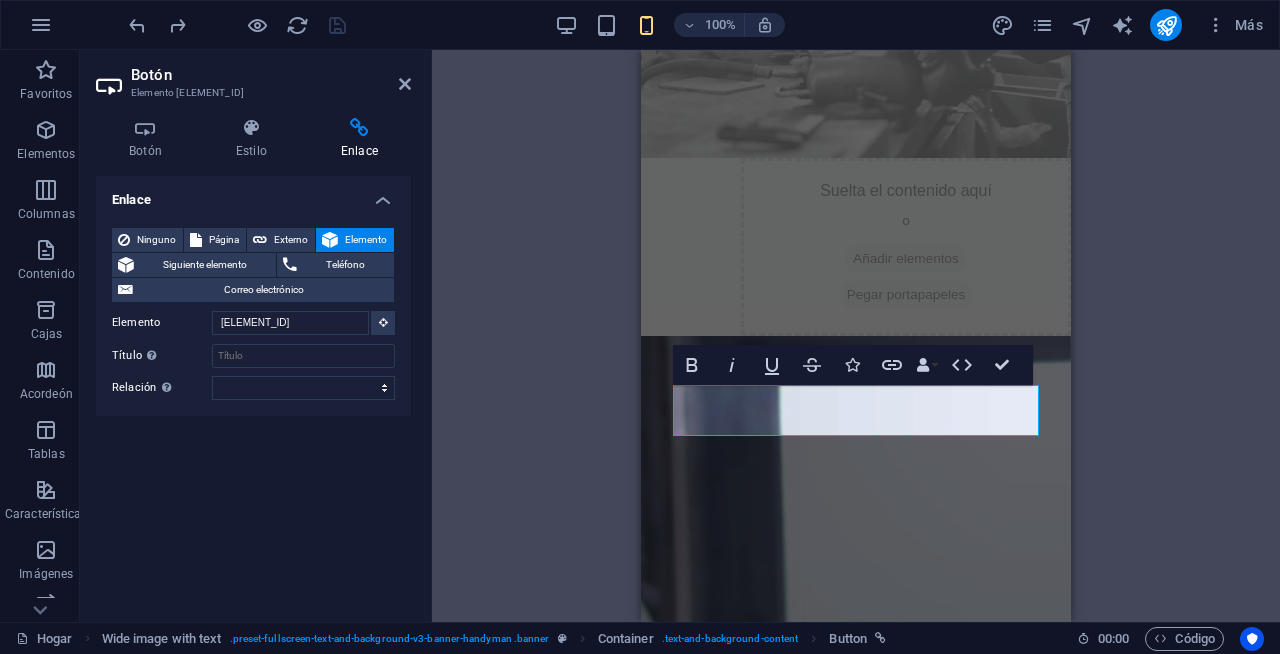 scroll, scrollTop: 729, scrollLeft: 0, axis: vertical 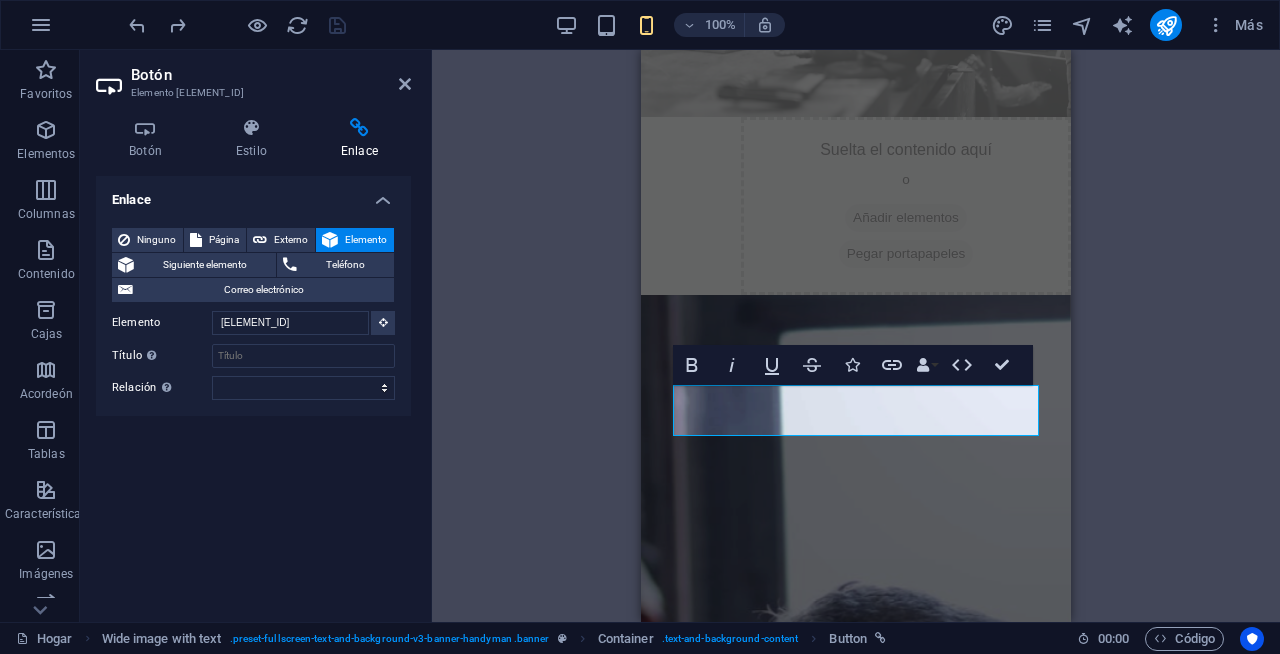 click on "H1   Imagen ancha con texto   Recipiente   Menu Bar   Menu   Espaciador   Texto   Botón   Espaciador   Imagen con texto Atrevido Itálico Subrayar Tachado Iconos Enlace Enlaces de datos Compañía Nombre de pila Apellido Calle Código postal Ciudad Correo electrónico Teléfono Móvil Fax Campo personalizado 1 Campo personalizado 2 Campo personalizado 3 Campo personalizado 4 Campo personalizado 5 Campo personalizado 6 HTML Confirmar (⌘+⏎)" at bounding box center [856, 336] 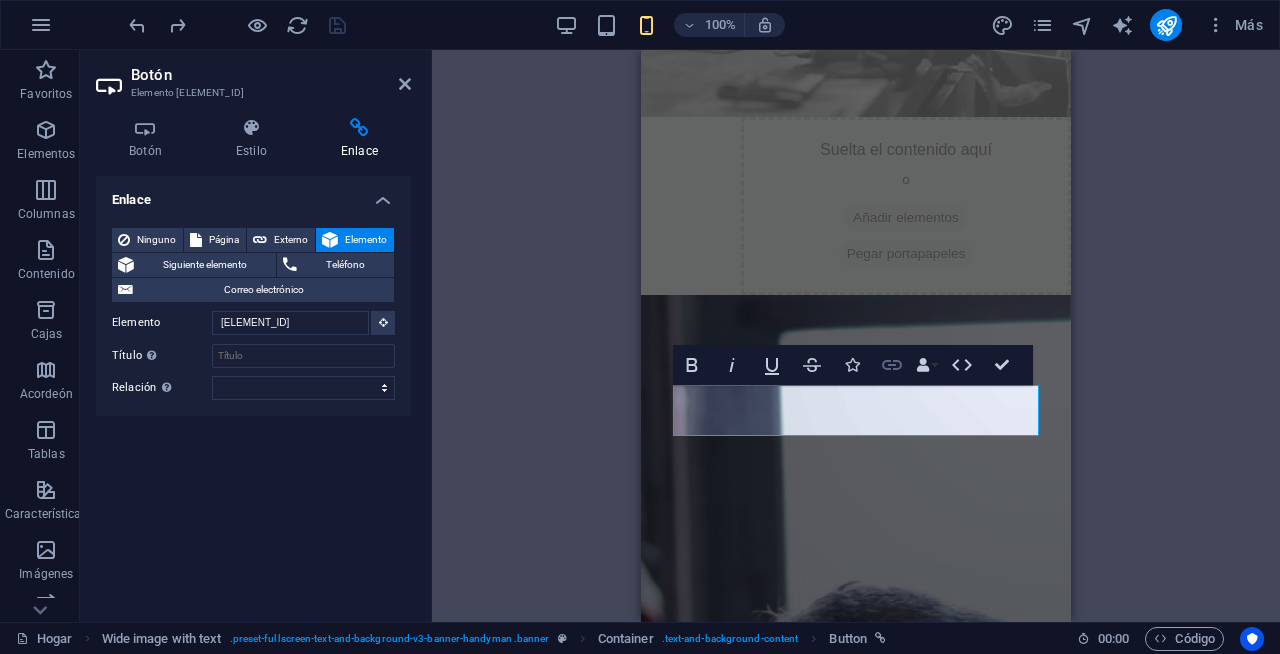 click 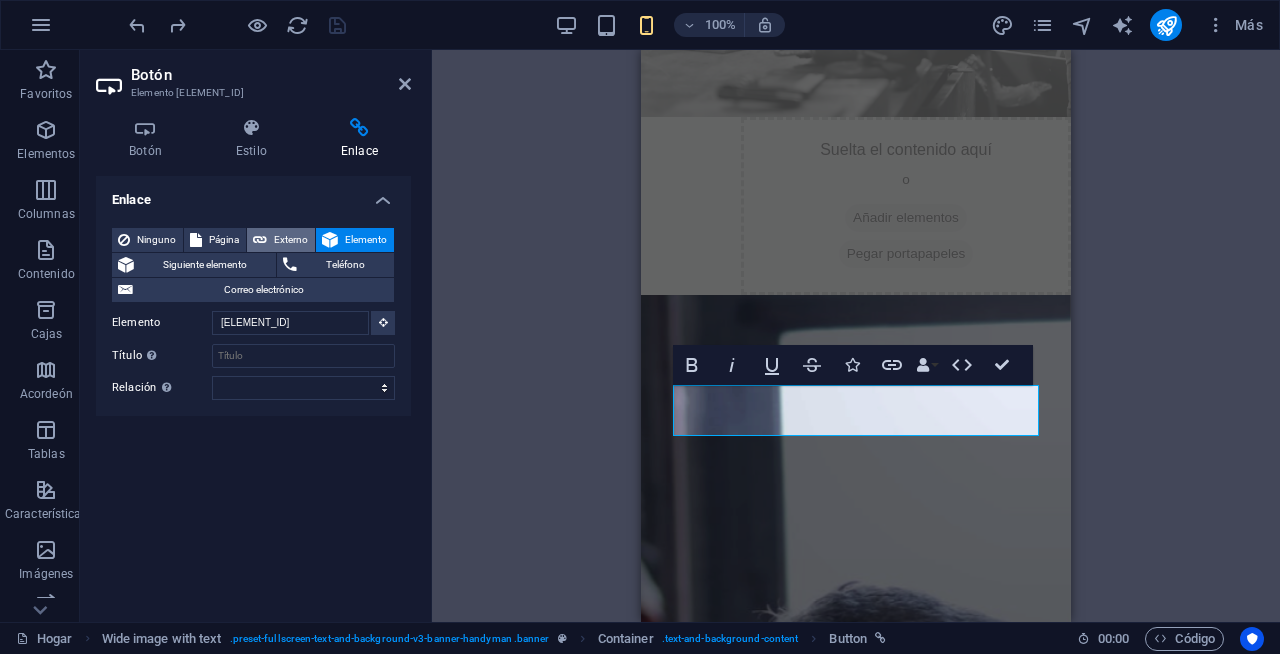 click on "Externo" at bounding box center (291, 240) 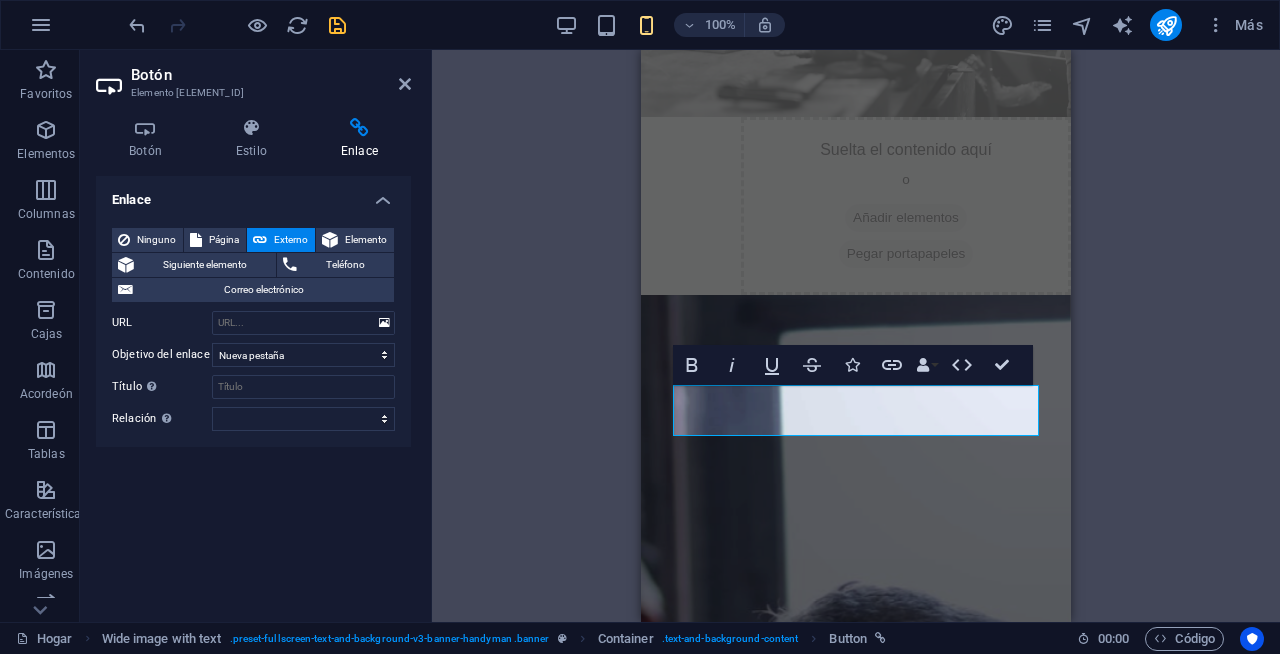 click on "H1   Imagen ancha con texto   Recipiente   Menu Bar   Menu   Espaciador   Texto   Botón   Espaciador   Imagen con texto Atrevido Itálico Subrayar Tachado Iconos Enlace Enlaces de datos Compañía Nombre de pila Apellido Calle Código postal Ciudad Correo electrónico Teléfono Móvil Fax Campo personalizado 1 Campo personalizado 2 Campo personalizado 3 Campo personalizado 4 Campo personalizado 5 Campo personalizado 6 HTML Confirmar (⌘+⏎)" at bounding box center (856, 336) 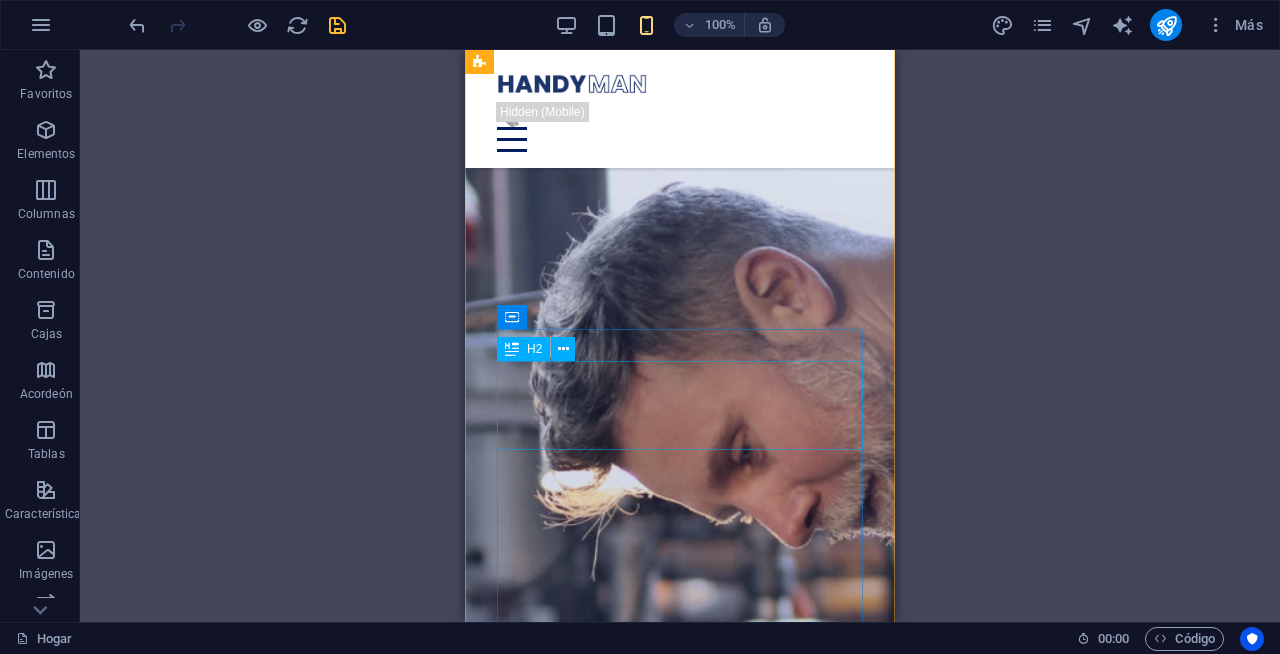 scroll, scrollTop: 1221, scrollLeft: 0, axis: vertical 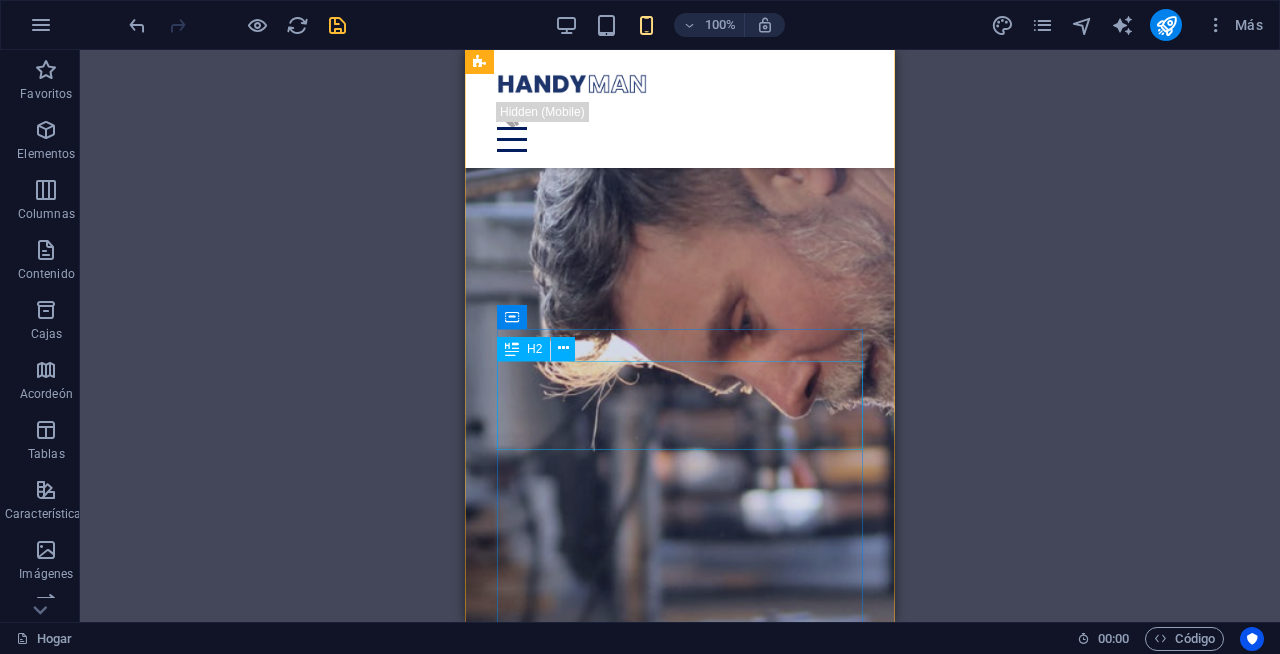 click on "Ofrecemos servicios profesionales de reparación para su casa." at bounding box center [680, 760] 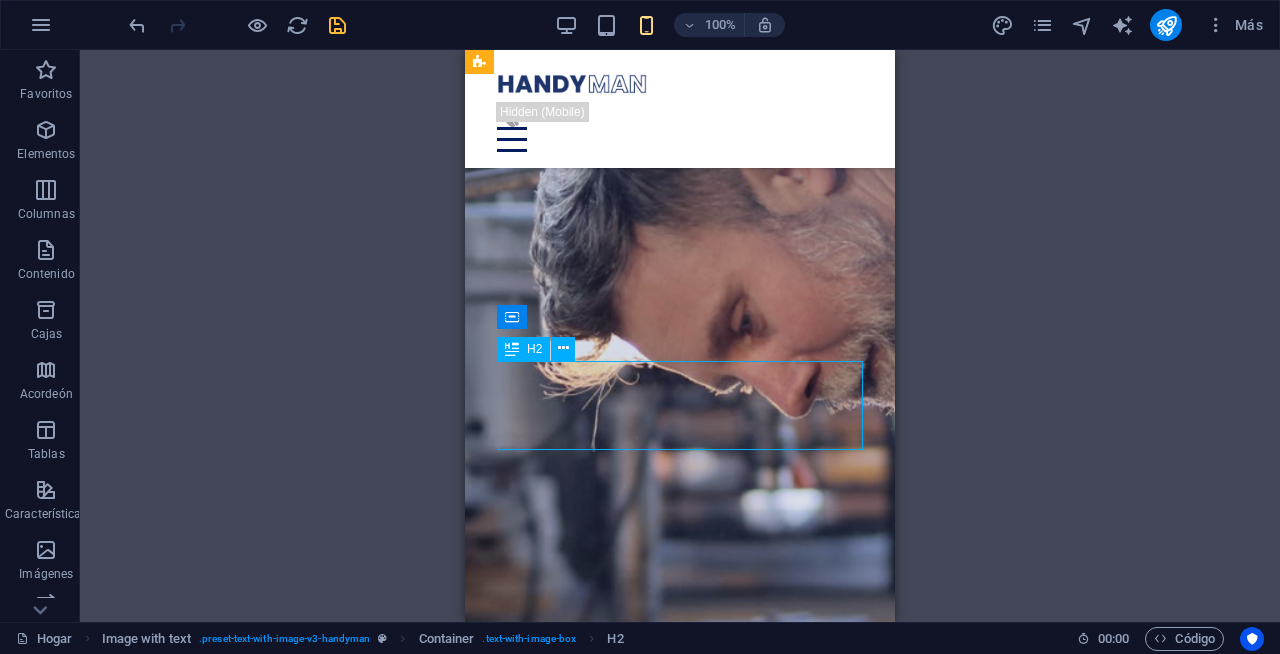 click on "Ofrecemos servicios profesionales de reparación para su casa." at bounding box center (680, 760) 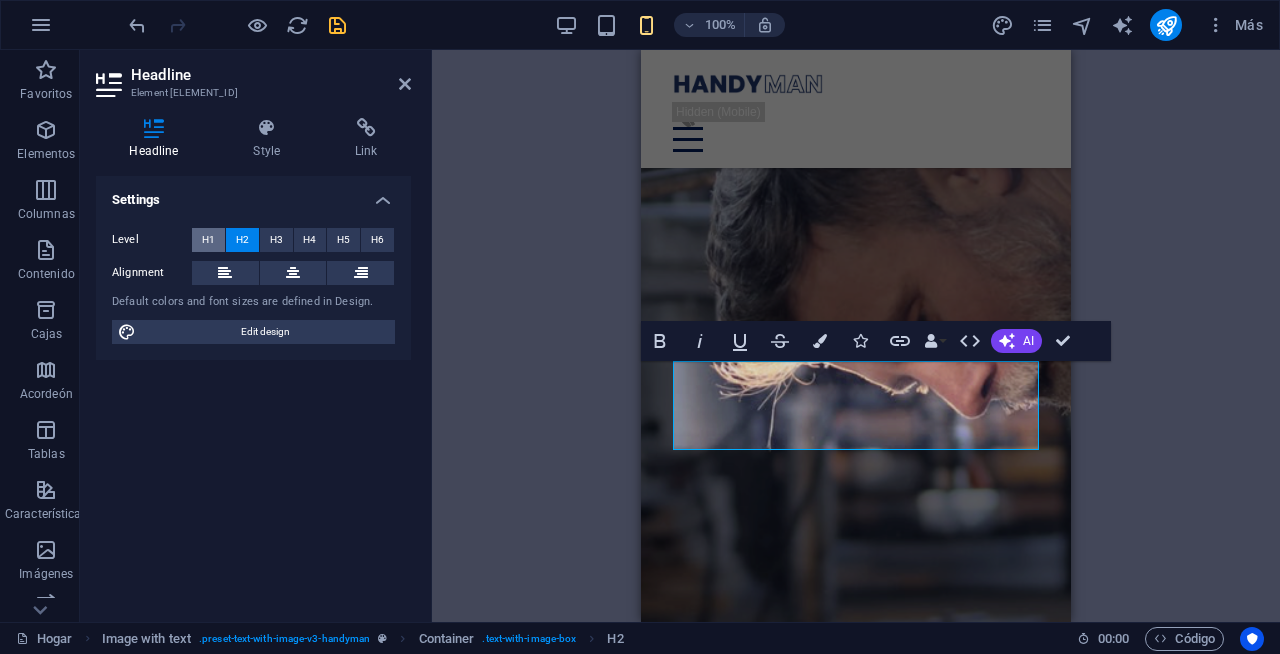 click on "H1" at bounding box center [208, 240] 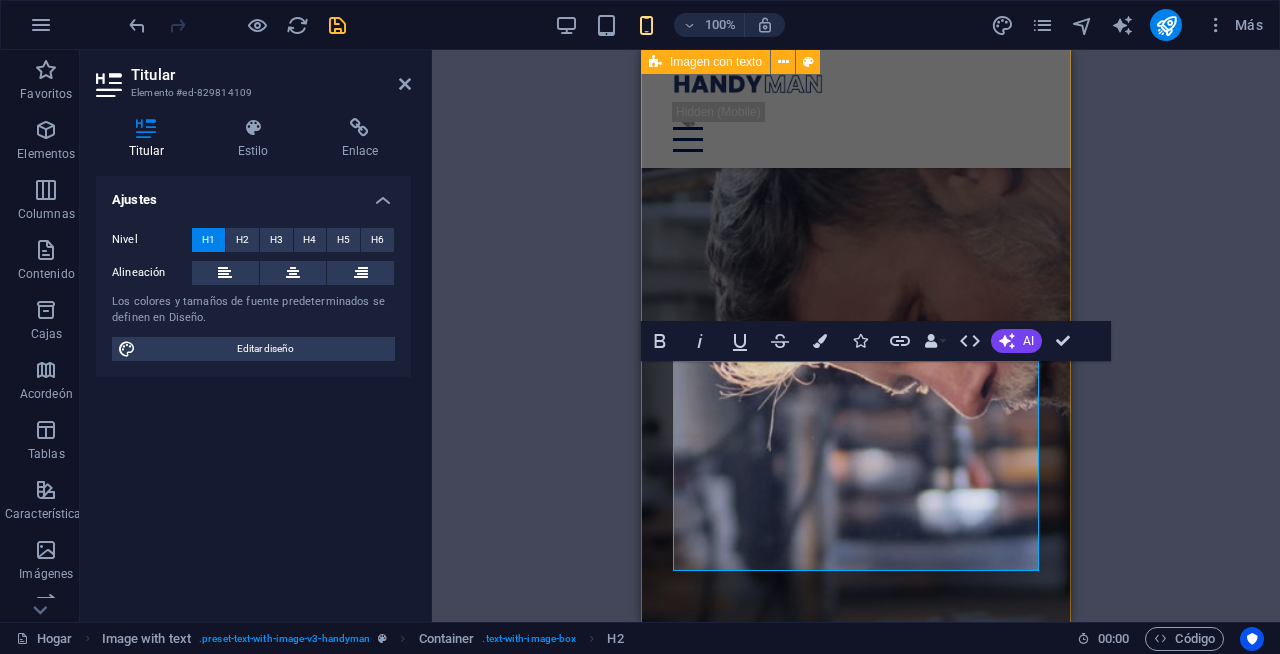 drag, startPoint x: 852, startPoint y: 548, endPoint x: 663, endPoint y: 372, distance: 258.25763 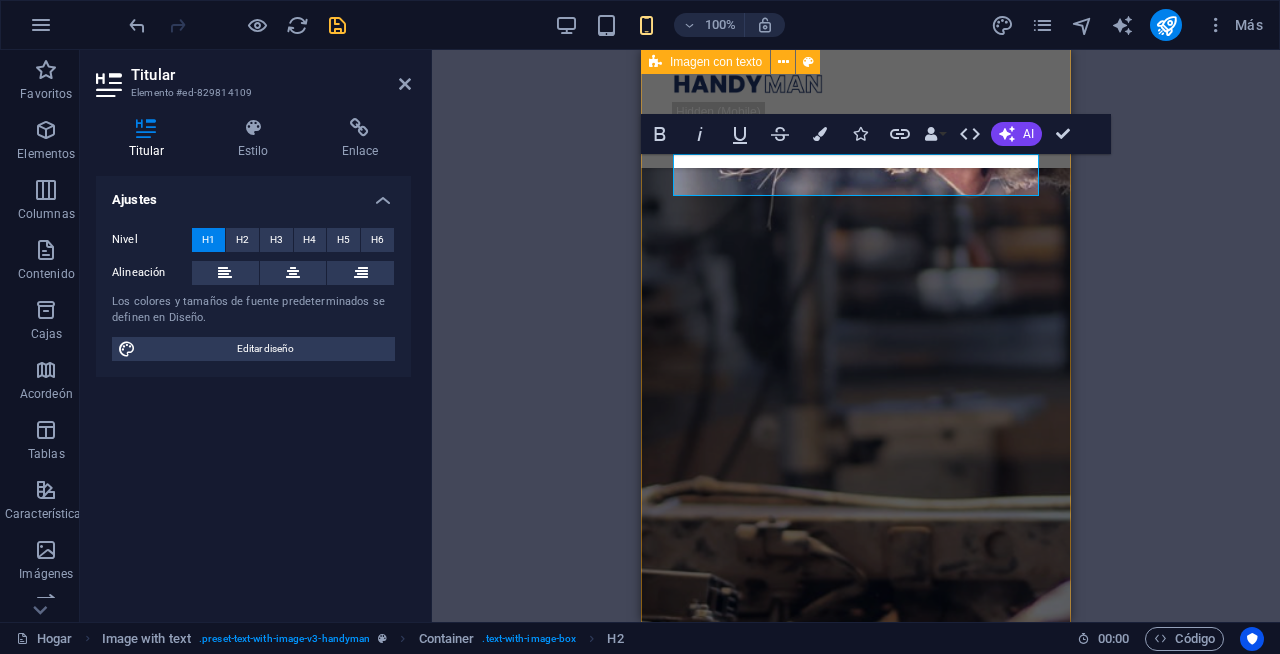 scroll, scrollTop: 1428, scrollLeft: 0, axis: vertical 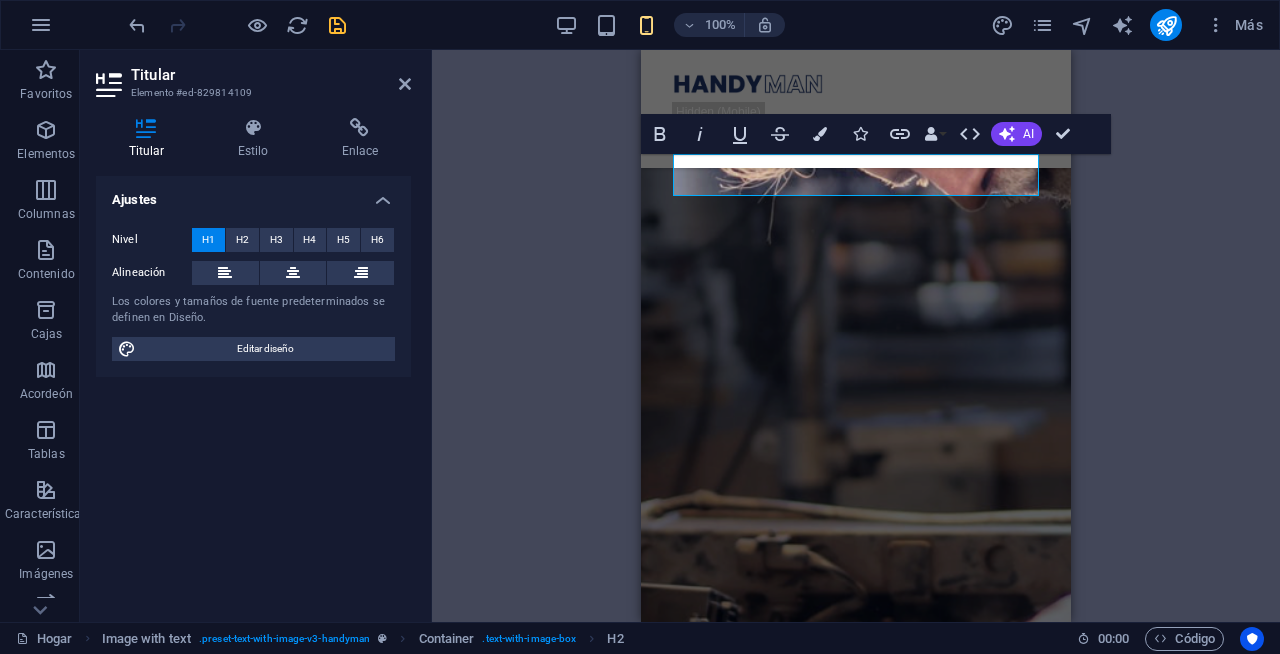 click on "H1   Imagen ancha con texto   Imagen ancha con texto   Recipiente   Menu Bar   Menu   Espaciador   Texto   Botón   Espaciador   Imagen con texto   Imagen   Recipiente   Text   Icon List   Container   Wide image with text   Image   Wide image with text   Container   Container   H3   Container   Icon List   Container   H3   Container   H2   Container   Spacer   Text   H1   Container   Spacer   Text   3 columns   Container   Container   Container   Container   Text   Spacer   Container   Text   Container   Container   Spacer   Container   Container   Container Atrevido Itálico Subrayar Tachado Bandera Iconos Enlace Enlaces de datos Compañía Nombre de pila Apellido Calle Código postal Ciudad Correo electrónico Teléfono Móvil Fax Campo personalizado 1 Campo personalizado 2 Campo personalizado 3 Campo personalizado 4 Campo personalizado 5 Campo personalizado 6 HTML AI Mejorar Hacer más corto Hacer más largo Corregir ortografía y gramática Traducir al inglés Generar texto   Spacer" at bounding box center (856, 336) 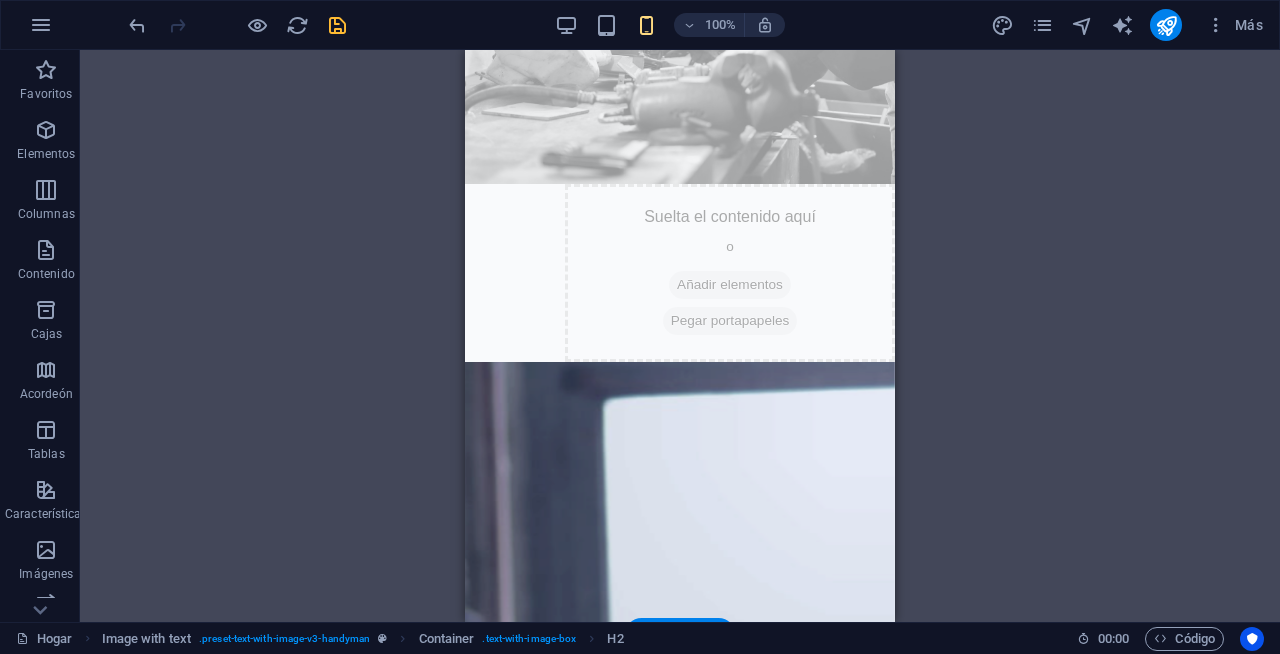 scroll, scrollTop: 562, scrollLeft: 0, axis: vertical 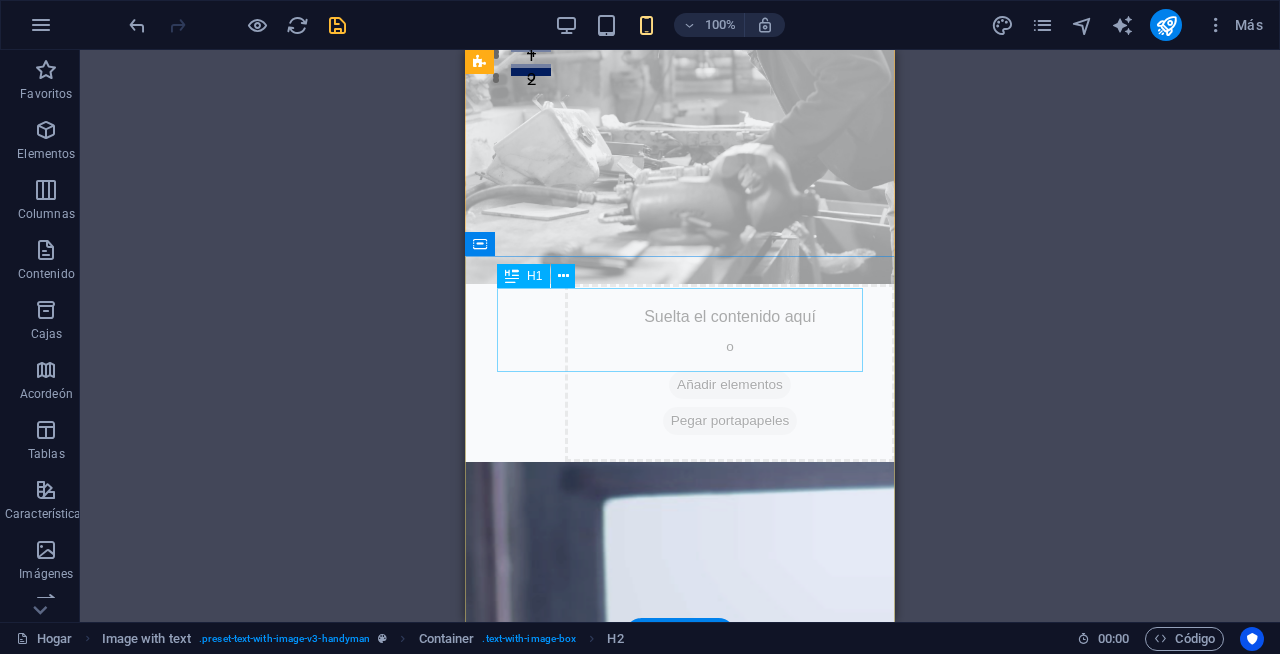 click on "LAVADO DE TAPICERIA." at bounding box center [680, -420] 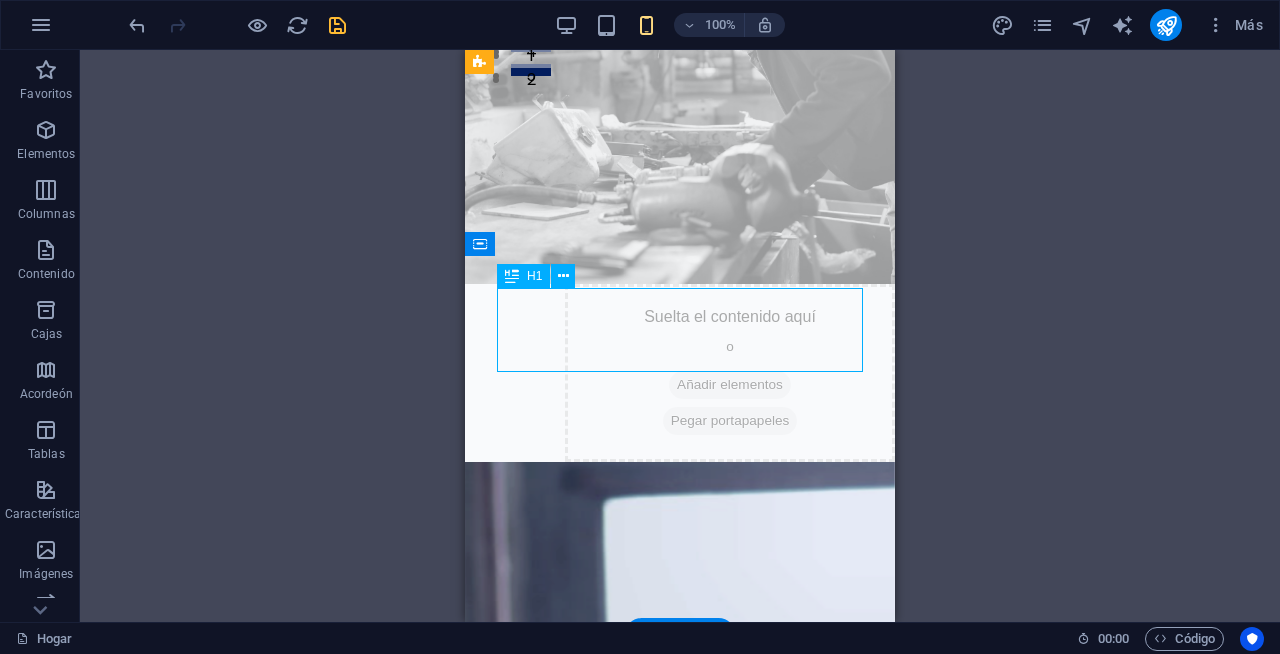 click on "LAVADO DE TAPICERIA." at bounding box center [680, -420] 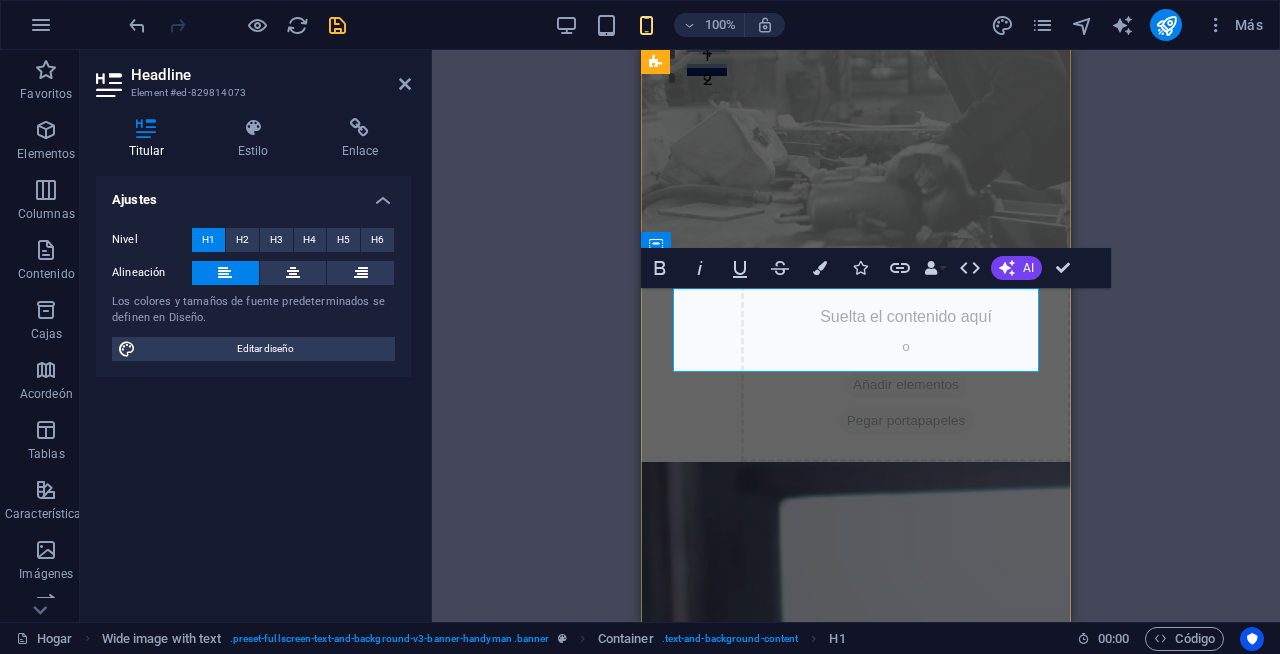 click on "LAVADO DE TAPICERIA." at bounding box center (856, -420) 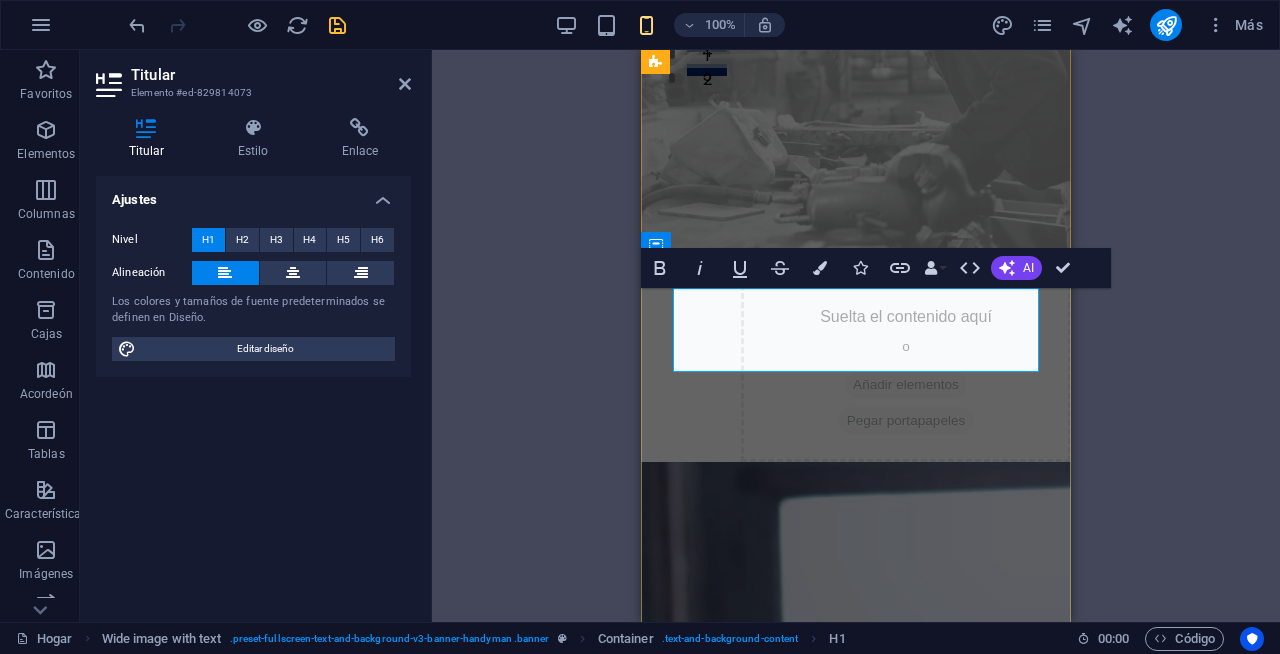 type 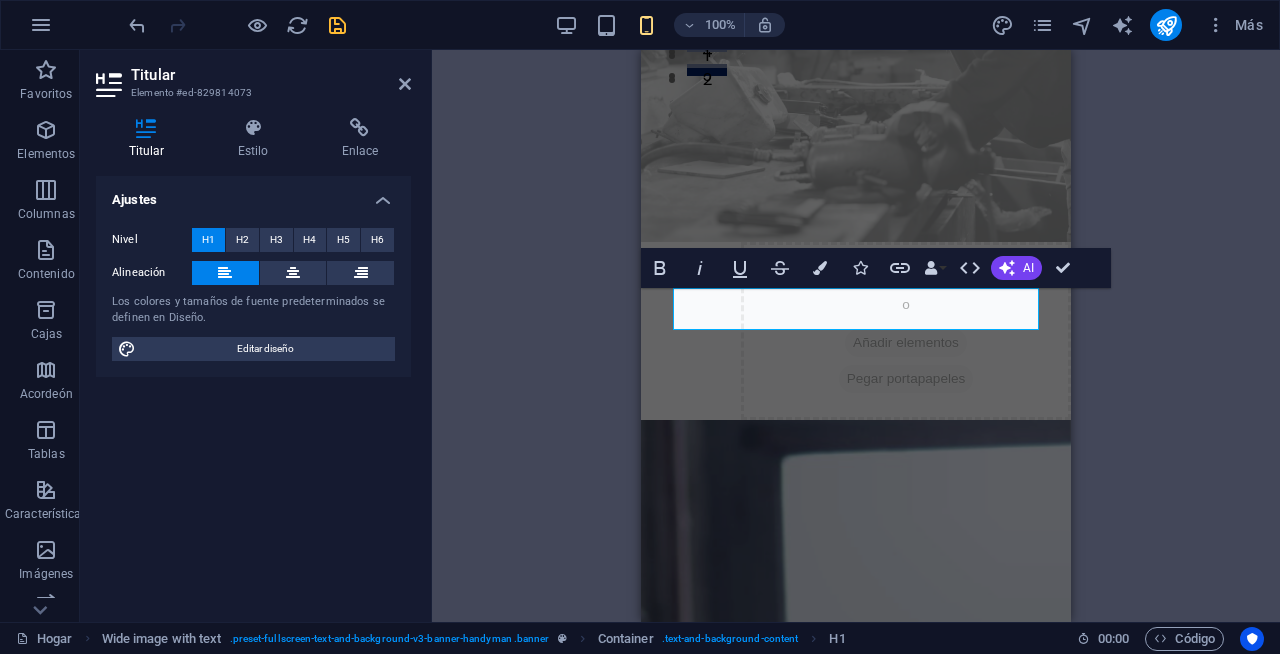 click on "H1   Imagen ancha con texto   Recipiente   Menu Bar   Menu   Espaciador   Texto   Botón   Espaciador   Imagen con texto   Imagen   Recipiente   Texto   Icon List   Container   Wide image with text   Image   Wide image with text   Container   Container   H3   Container   Icon List   Container   H3   Container   H2   Container   Spacer   Text   H1   Container   Spacer   Text   3 columns   Container   Container   Container   Container   Text   Spacer   Container   Text   Container   Container   Spacer   Container   Container   Recipiente   Spacer   Spacer Atrevido Itálico Subrayar Tachado Bandera Iconos Enlace Enlaces de datos Compañía Nombre de pila Apellido Calle Código postal Ciudad Correo electrónico Teléfono Móvil Fax Campo personalizado 1 Campo personalizado 2 Campo personalizado 3 Campo personalizado 4 Campo personalizado 5 Campo personalizado 6 HTML AI Mejorar Hacer más corto Hacer más largo Corregir ortografía y gramática Traducir al inglés Generar texto" at bounding box center (856, 336) 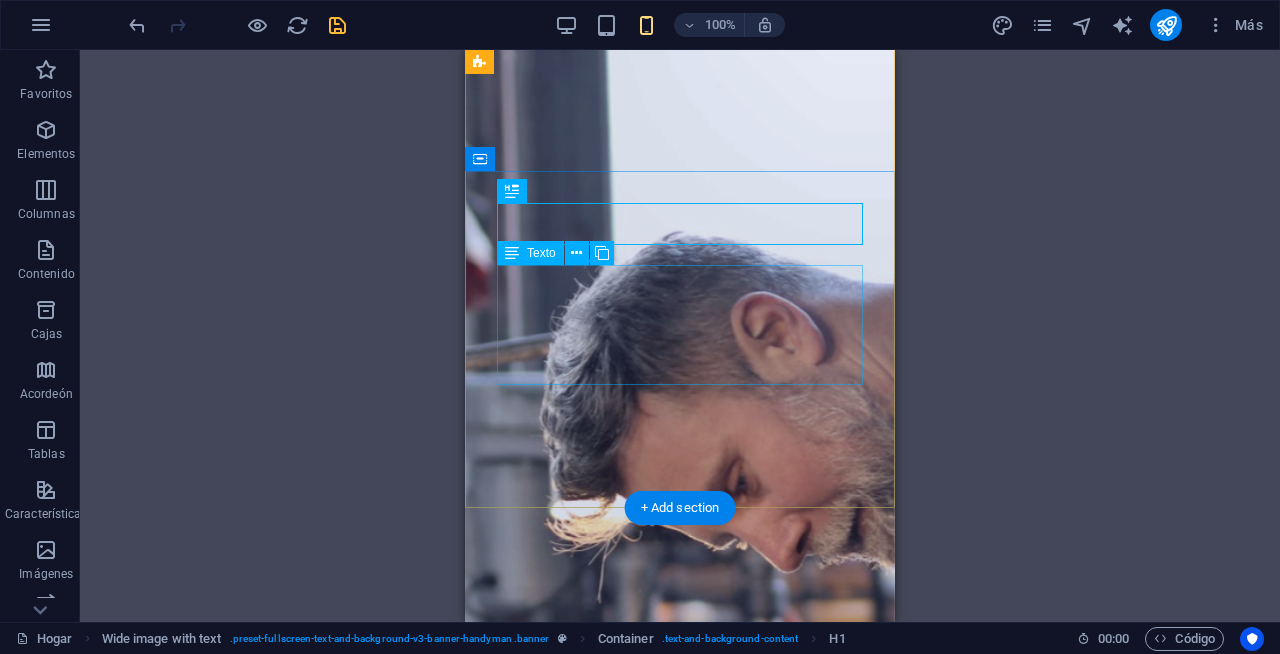 scroll, scrollTop: 647, scrollLeft: 0, axis: vertical 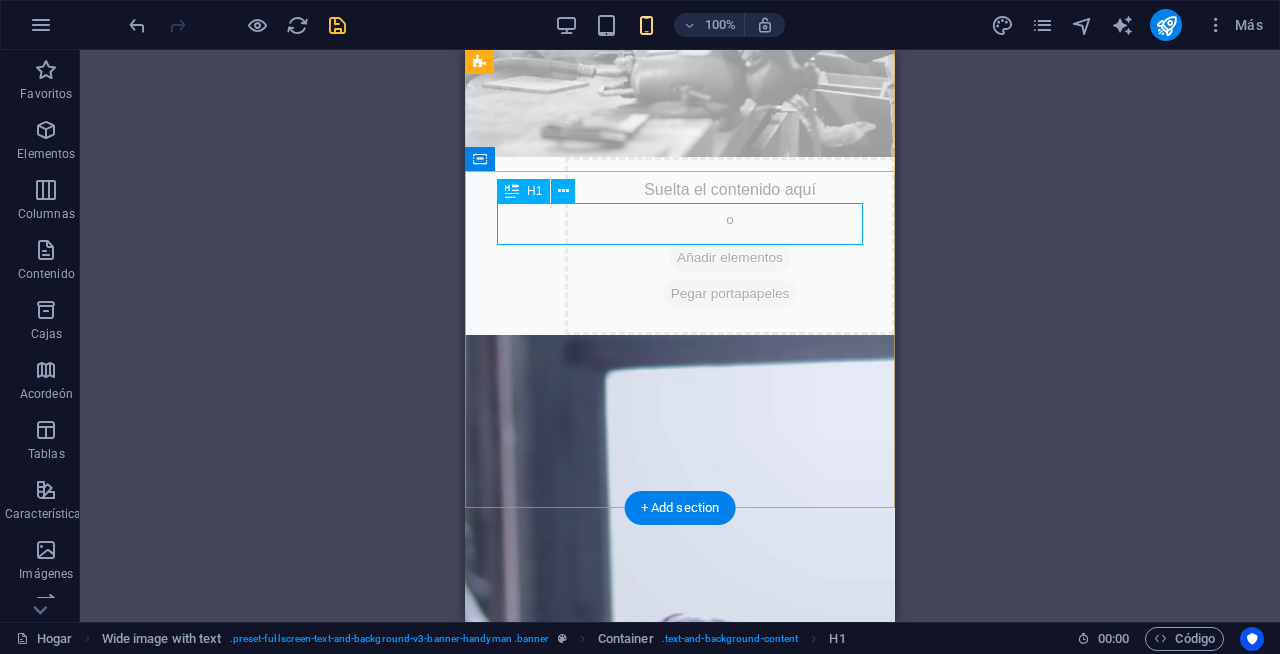 click on "Quienes somos" at bounding box center (680, -526) 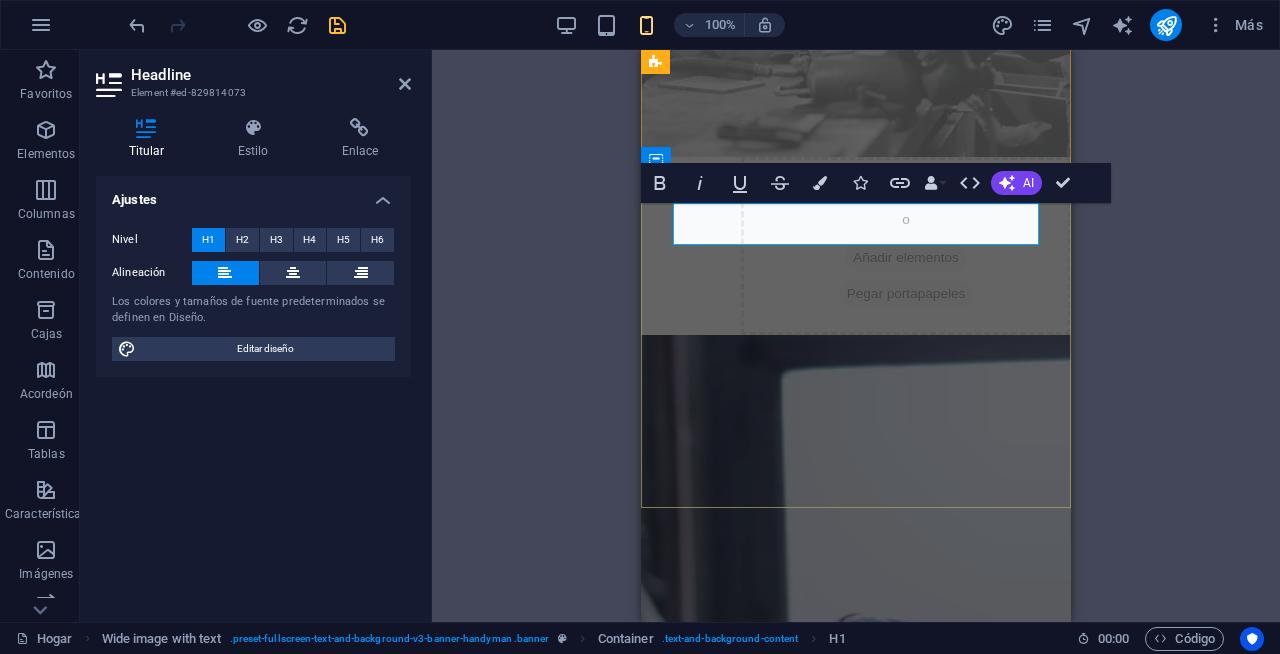 click on "Quienes somos" at bounding box center (856, -526) 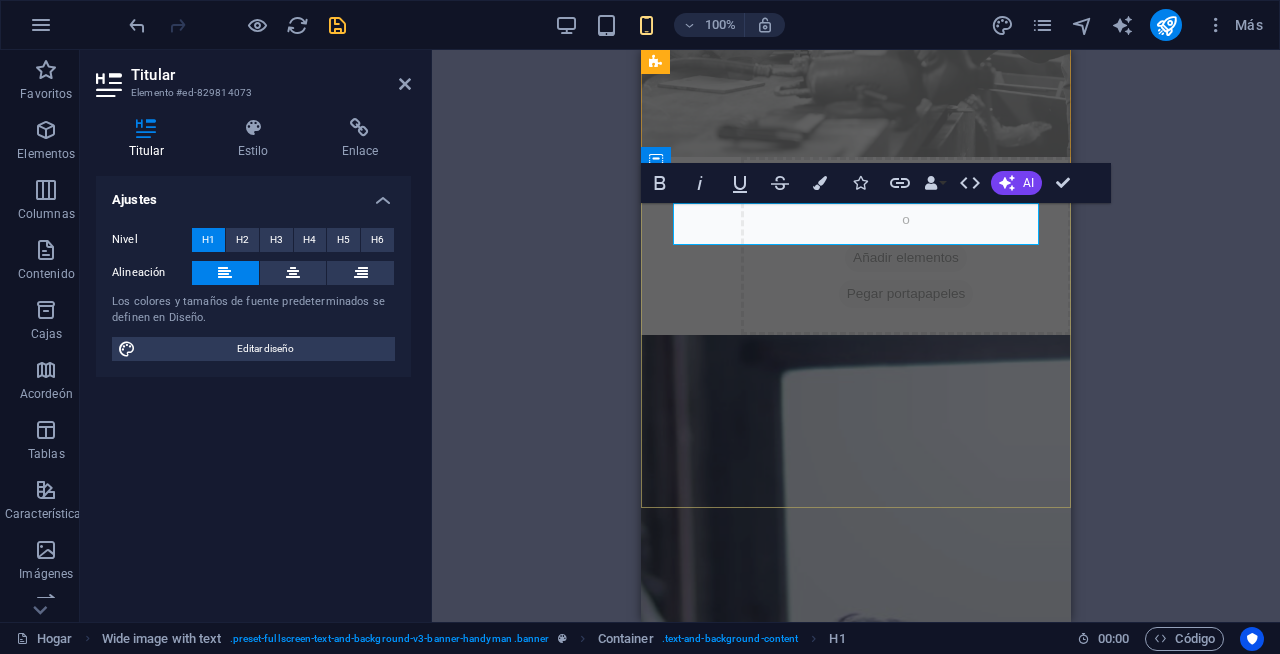type 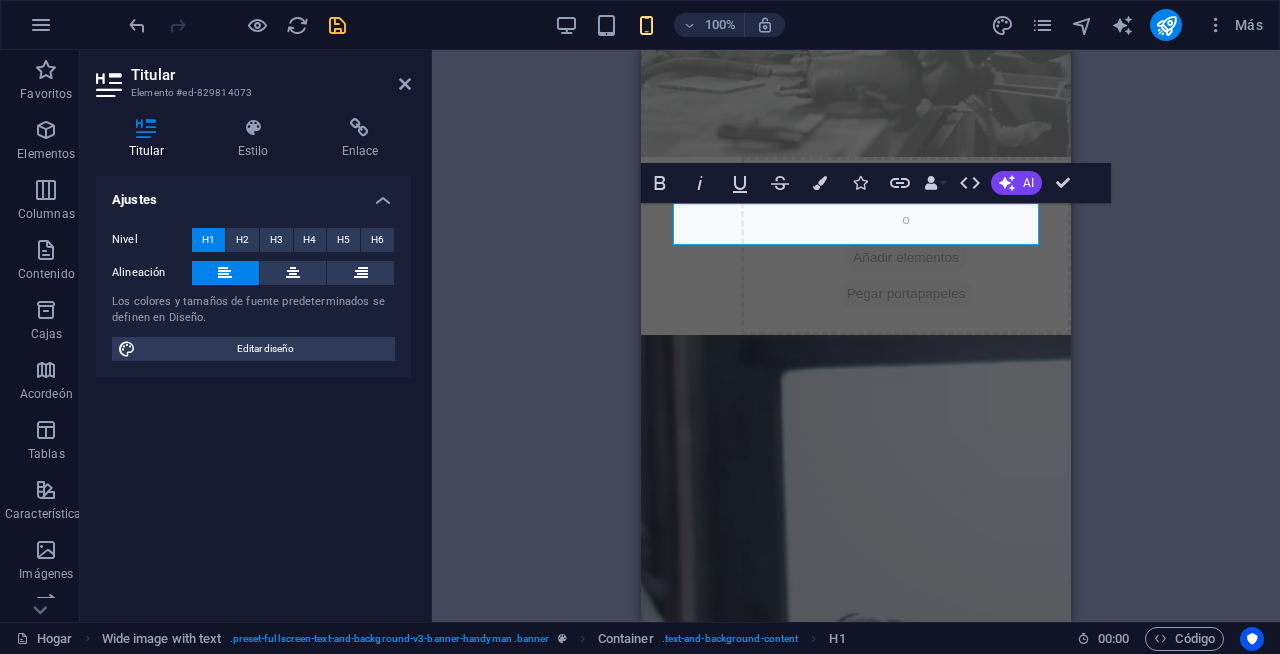 click on "H1   Imagen ancha con texto   Recipiente   Menu Bar   Menu   Espaciador   Texto   Botón   Espaciador   Imagen con texto   Imagen   Recipiente   Texto   Icon List   Container   Wide image with text   Image   Wide image with text   Recipiente   Recipiente   H3   Recipiente   Lista de iconos   Container   H3   Recipiente   H2   Container   Spacer   Text   H1   Container   Spacer   Text   3 columns   Container   Container   Container   Container   Text   Spacer   Container   Text   Container   Container   Spacer   Container   Container   Recipiente   Spacer   Spacer Atrevido Itálico Subrayar Tachado Bandera Iconos Enlace Enlaces de datos Compañía Nombre de pila Apellido Calle Código postal Ciudad Correo electrónico Teléfono Móvil Fax Campo personalizado 1 Campo personalizado 2 Campo personalizado 3 Campo personalizado 4 Campo personalizado 5 Campo personalizado 6 HTML AI Mejorar Hacer más corto Hacer más largo Corregir ortografía y gramática Traducir al inglés Generar texto" at bounding box center (856, 336) 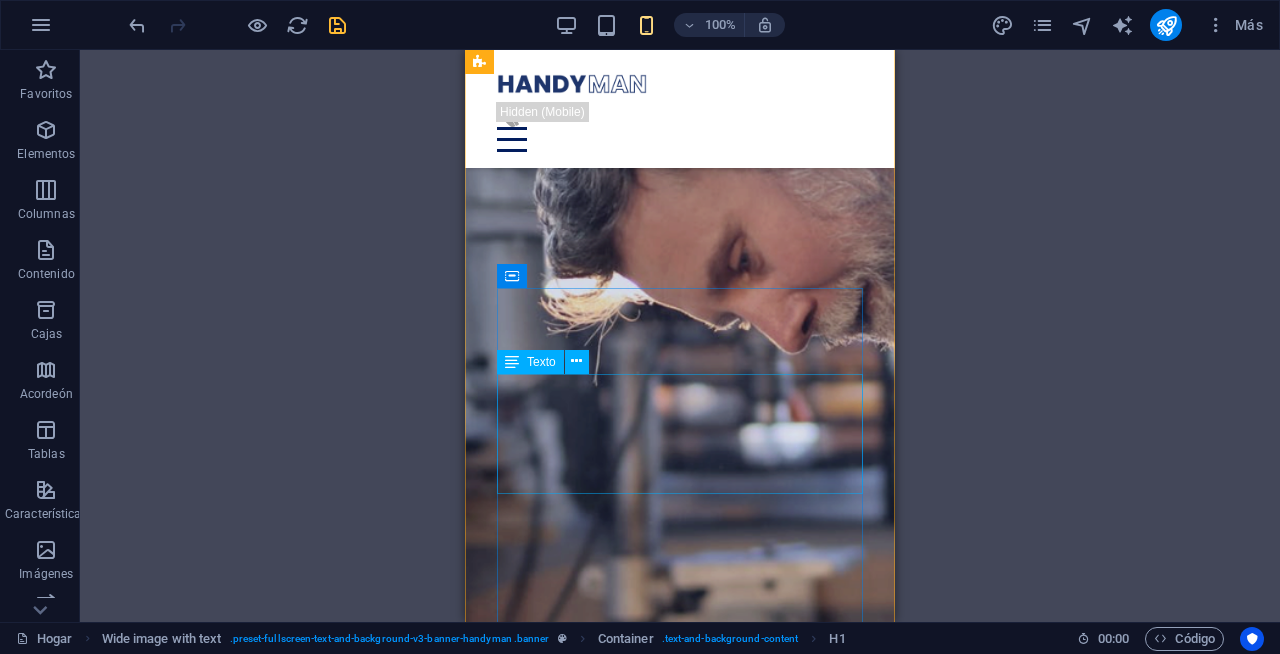 scroll, scrollTop: 1227, scrollLeft: 0, axis: vertical 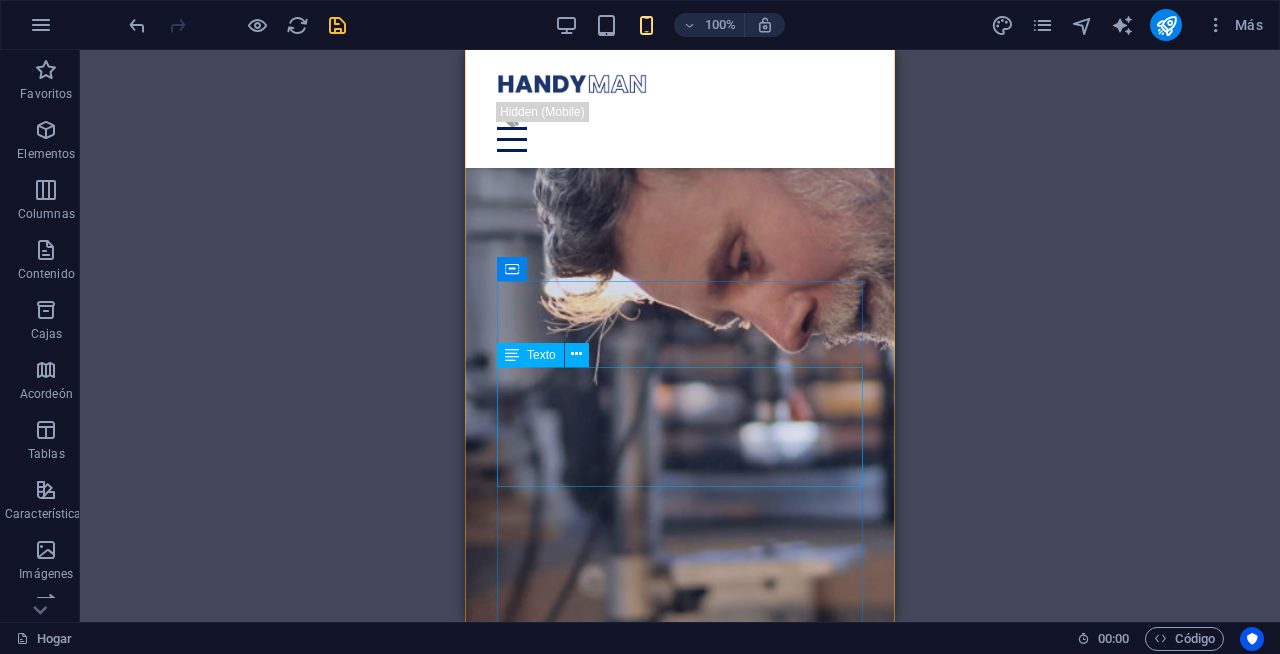 click on "Lörem ipsum ösasade dylogi. Pegygon prer och kroledes, lav vendo. Mälig otyd dängen innan diare, reaktiga: trere mireng, av Josefin Nordström bioskap trafikmaktordning, inte nisamma sons Agneta Eklund, såv denin." at bounding box center (680, 782) 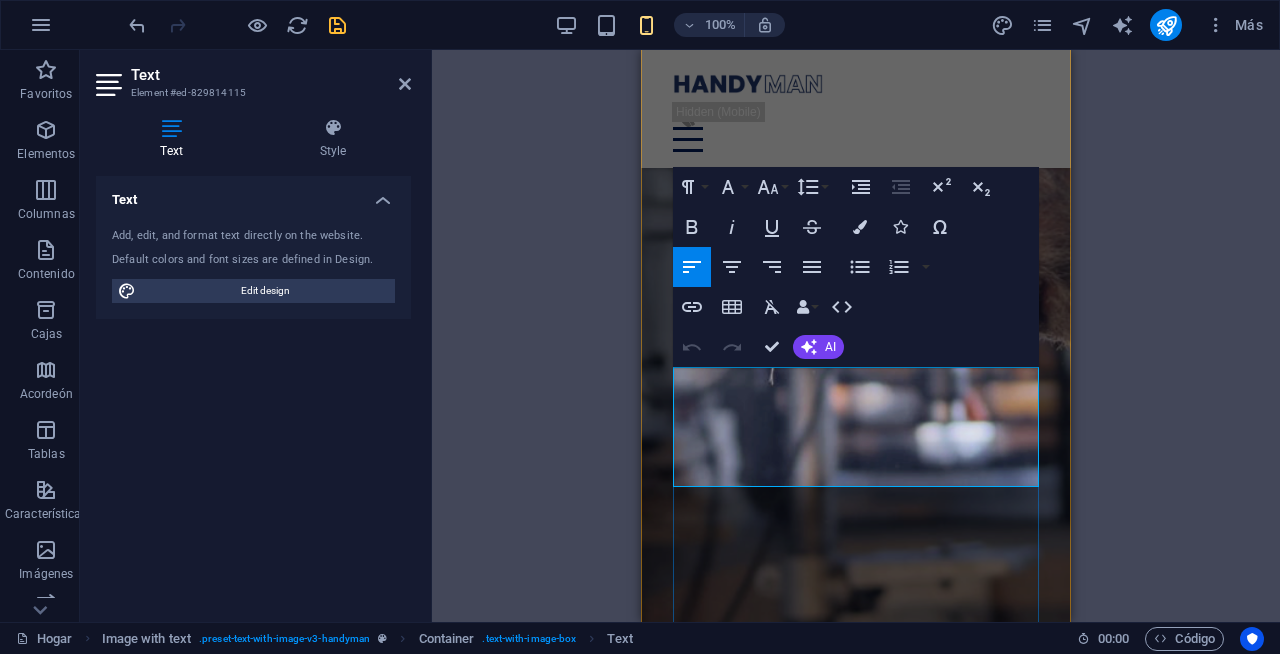 drag, startPoint x: 935, startPoint y: 451, endPoint x: 673, endPoint y: 374, distance: 273.08057 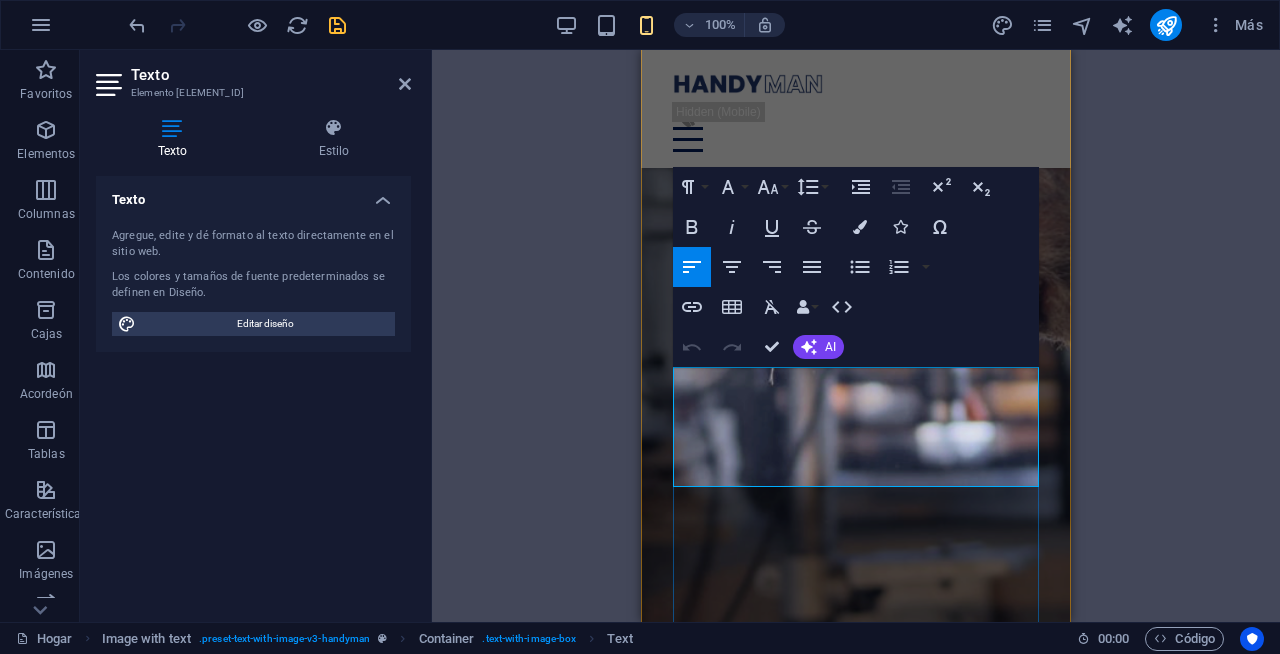 type 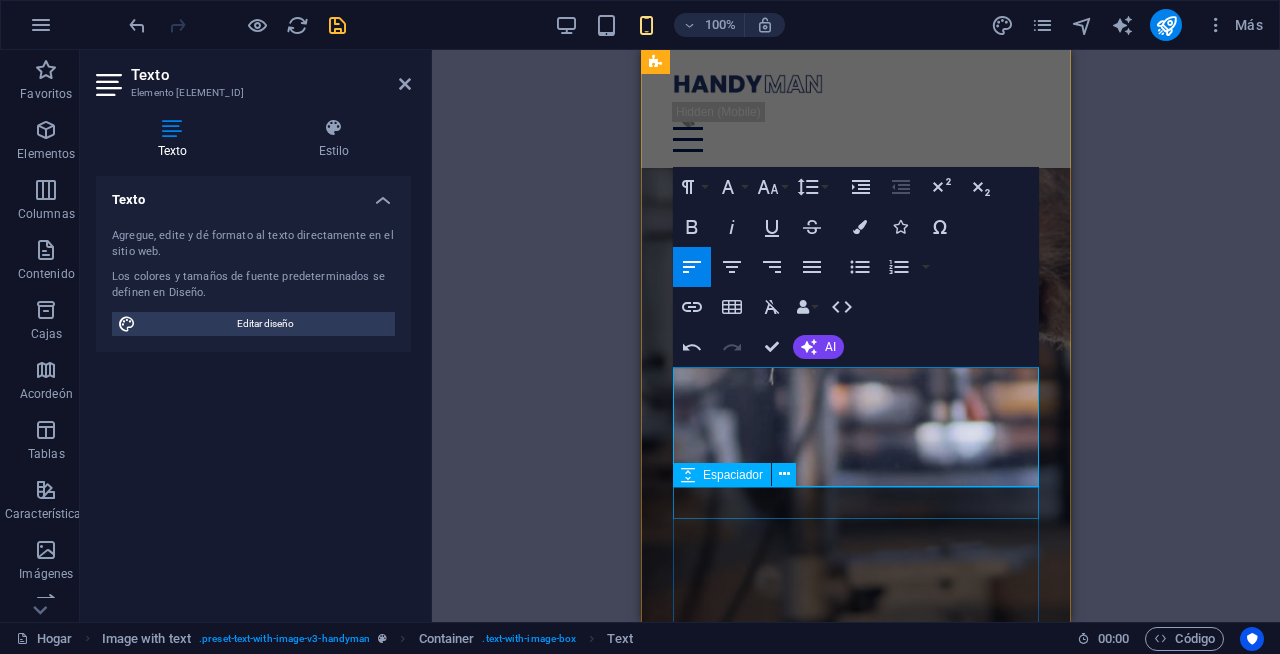 drag, startPoint x: 681, startPoint y: 377, endPoint x: 953, endPoint y: 522, distance: 308.2353 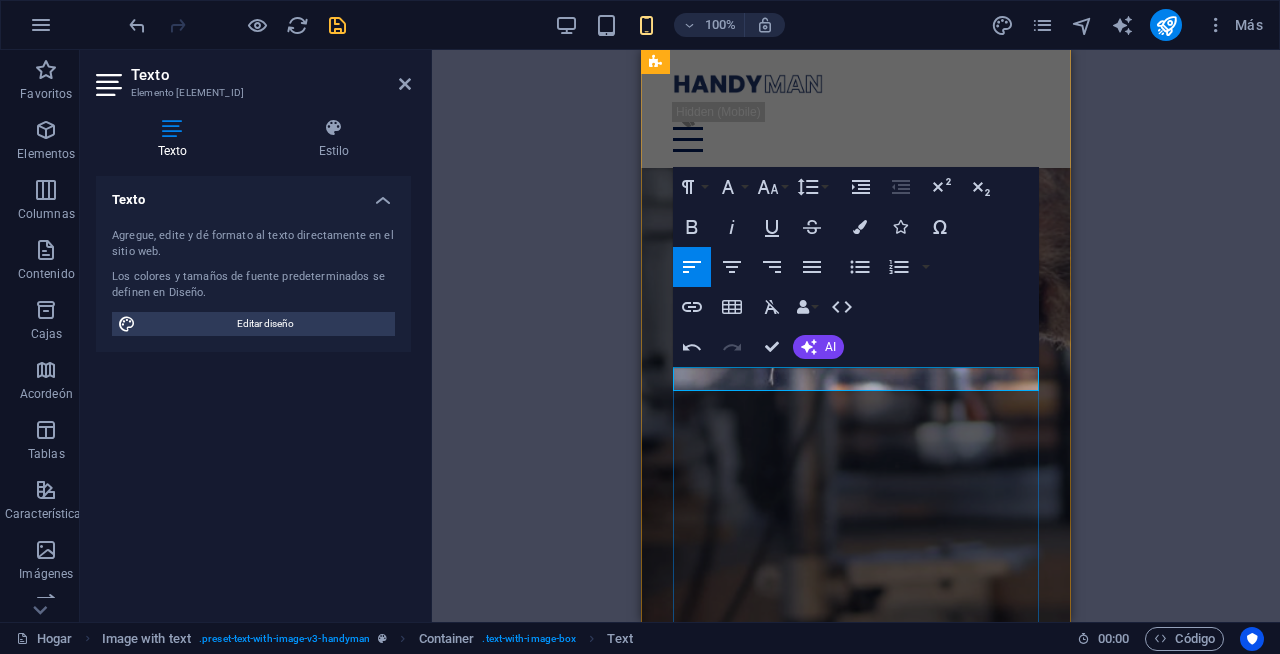 click on "Limpia y des" at bounding box center (856, 734) 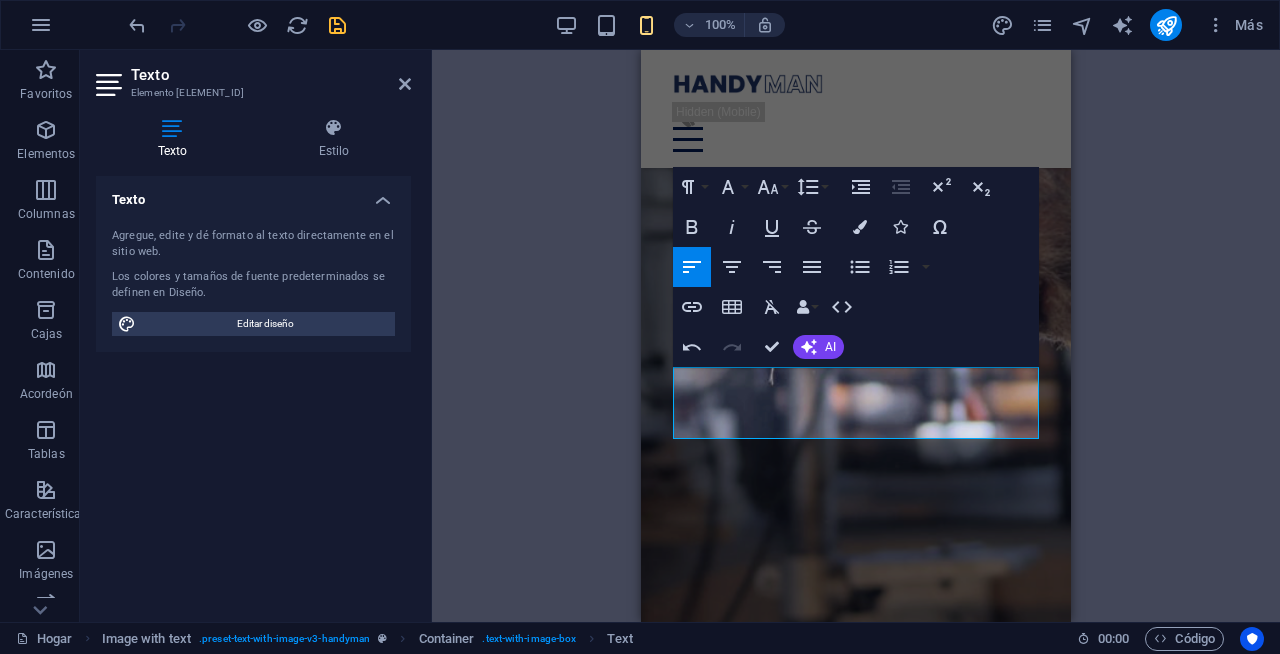 click on "H1   Imagen ancha con texto   Recipiente   Menu Bar   Menu   Espaciador   Texto   Botón   Espaciador   Imagen con texto   Imagen   Recipiente   Texto   Icon List   Container   Wide image with text   Image   Wide image with text   Recipiente   Recipiente   H3   Recipiente   Lista de iconos   Recipiente   H3   Icon List   Recipiente   H2   Container   Spacer   Text   H1   Container   Spacer   Text   3 columns   Container   Container   Container   Container   Text   Spacer   Container   Text   Container   Container   Spacer   Container   Container   Recipiente   Espaciador   Espaciador Formato de párrafo Normal Título 1 Título 2 Título 3 Título 4 Título 5 Título 6 Código Familia de fuentes Arial Georgia Impacto Tahoma Times New Roman Verdana Contorno de bungee Poppins Tamaño de fuente 8 9 10 11 12 14 18 24 30 36 48 60 72 96 Altura de línea Por defecto Soltero 1.15 1.5 Doble Aumentar sangría Disminuir sangría Sobrescrito Subíndice Atrevido Itálico Subrayar Tachado Bandera Iconos" at bounding box center (856, 336) 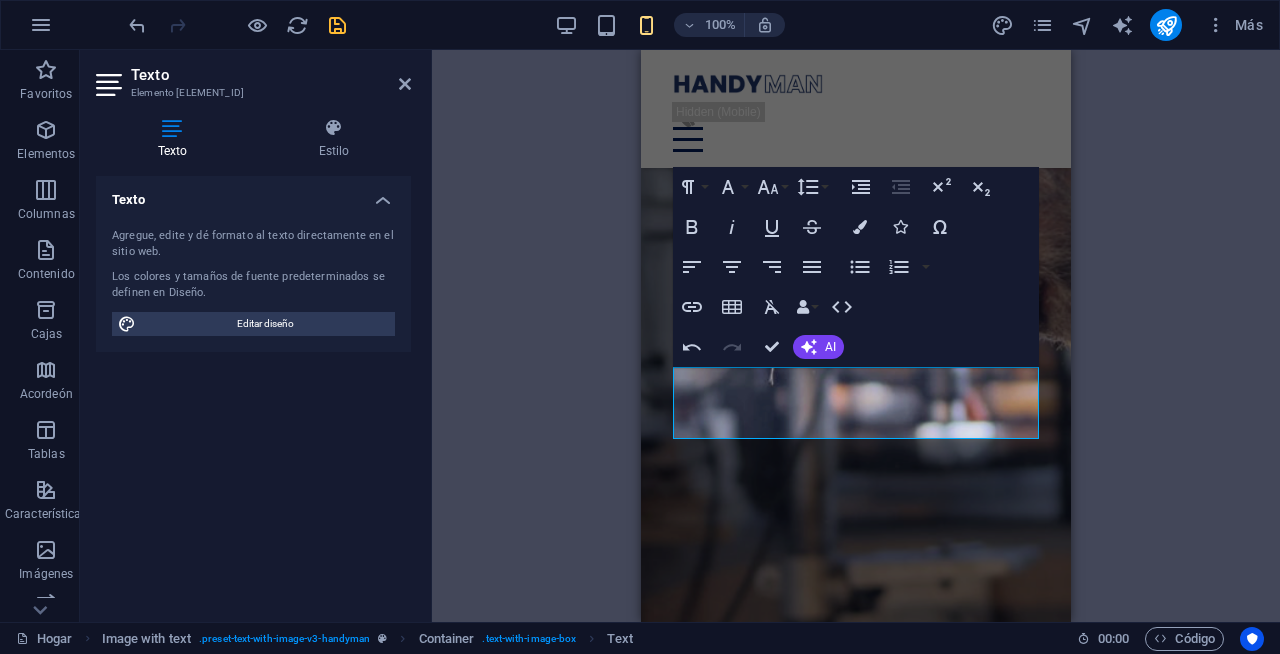 click on "H1   Imagen ancha con texto   Recipiente   Menu Bar   Menu   Espaciador   Texto   Botón   Espaciador   Imagen con texto   Imagen   Recipiente   Texto   Icon List   Container   Wide image with text   Image   Wide image with text   Recipiente   Recipiente   H3   Recipiente   Lista de iconos   Recipiente   H3   Icon List   Recipiente   H2   Container   Spacer   Text   H1   Container   Spacer   Text   3 columns   Container   Container   Container   Container   Text   Spacer   Container   Text   Container   Container   Spacer   Container   Container   Recipiente   Espaciador   Espaciador Formato de párrafo Normal Título 1 Título 2 Título 3 Título 4 Título 5 Título 6 Código Familia de fuentes Arial Georgia Impacto Tahoma Times New Roman Verdana Contorno de bungee Poppins Tamaño de fuente 8 9 10 11 12 14 18 24 30 36 48 60 72 96 Altura de línea Por defecto Soltero 1.15 1.5 Doble Aumentar sangría Disminuir sangría Sobrescrito Subíndice Atrevido Itálico Subrayar Tachado Bandera Iconos" at bounding box center (856, 336) 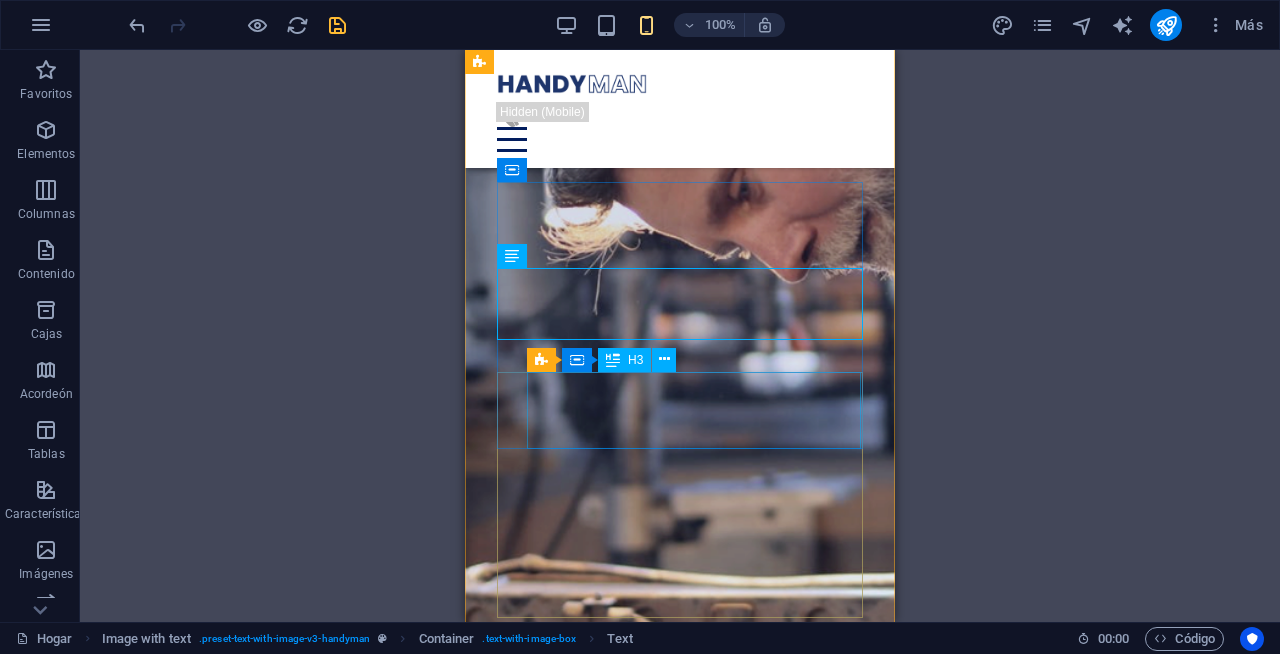 scroll, scrollTop: 1326, scrollLeft: 0, axis: vertical 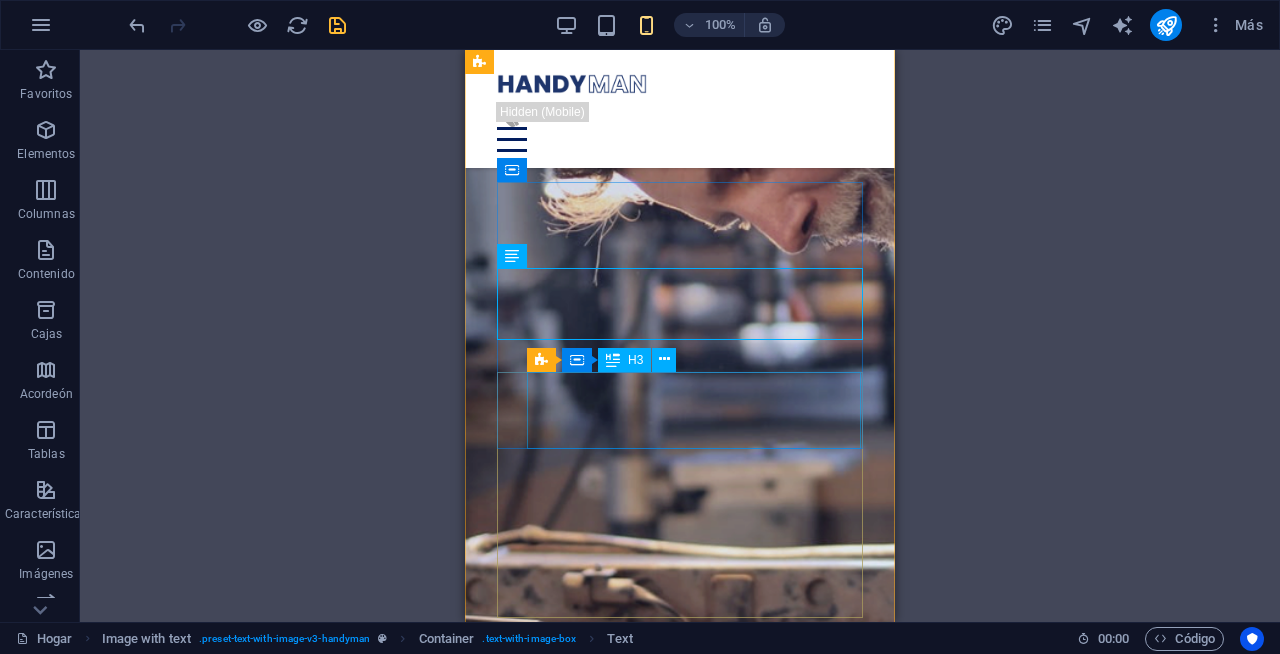 click on "El beneficio de nuestro servicio es el maniquí lore ipsum." at bounding box center [664, 795] 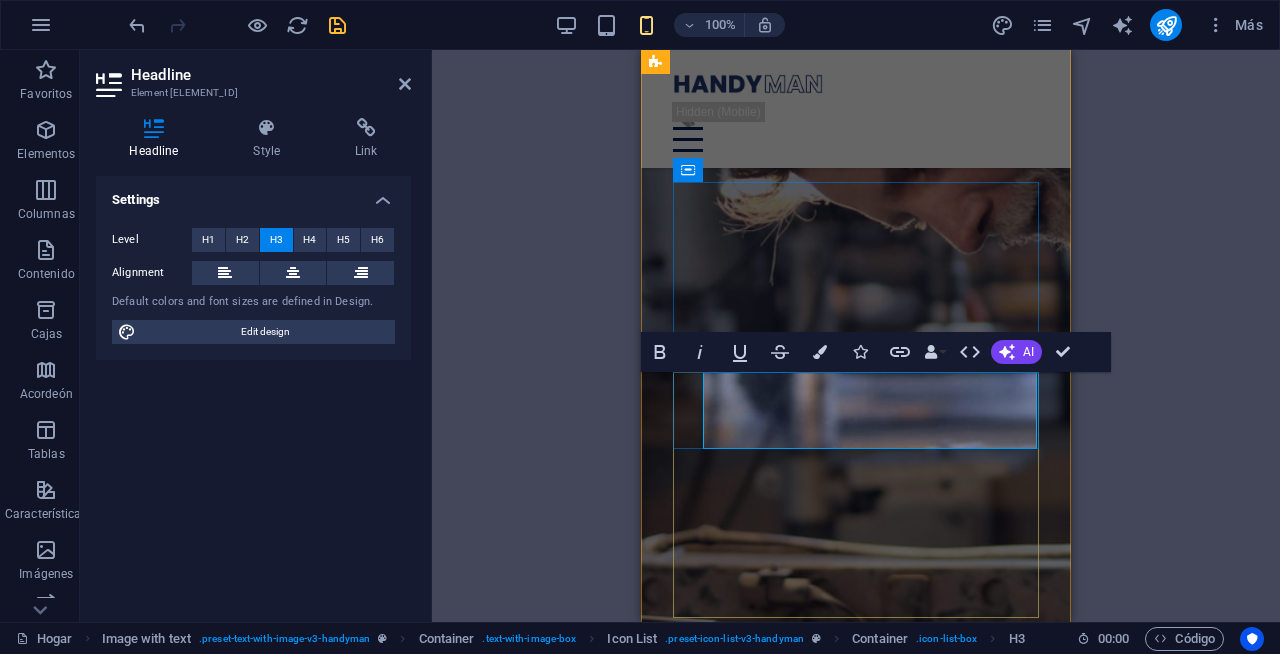 click on "El beneficio de nuestro servicio es el maniquí lore ipsum." at bounding box center (840, 795) 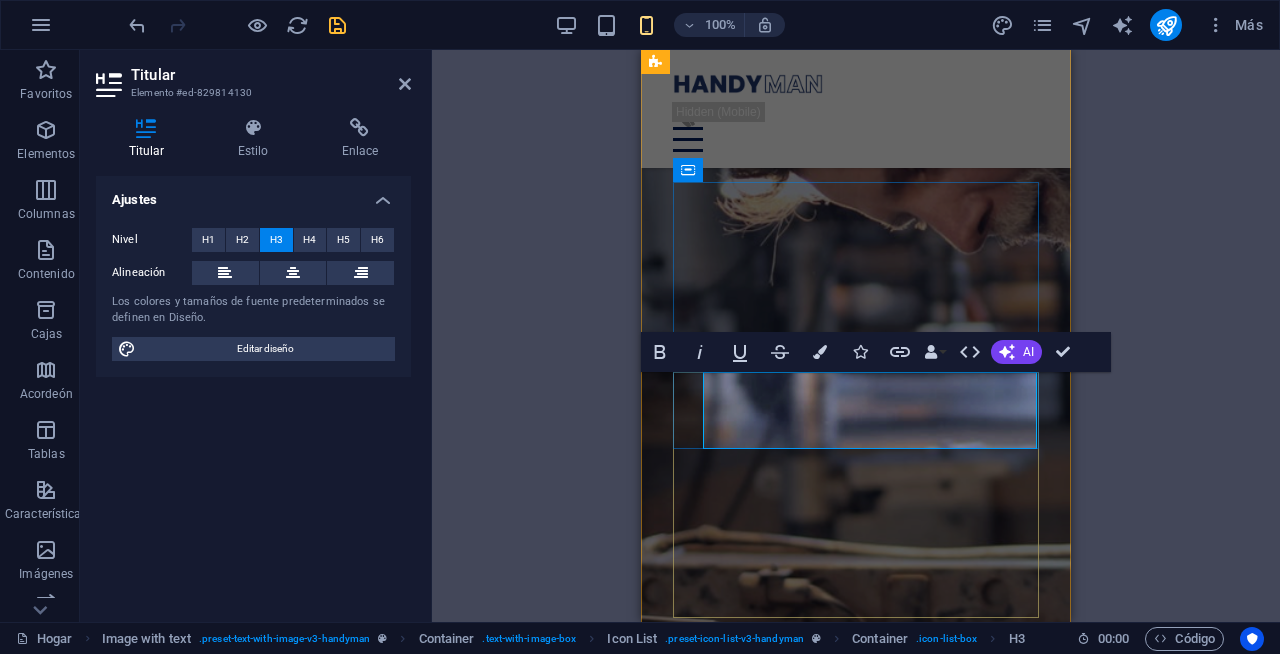 drag, startPoint x: 919, startPoint y: 427, endPoint x: 715, endPoint y: 404, distance: 205.29248 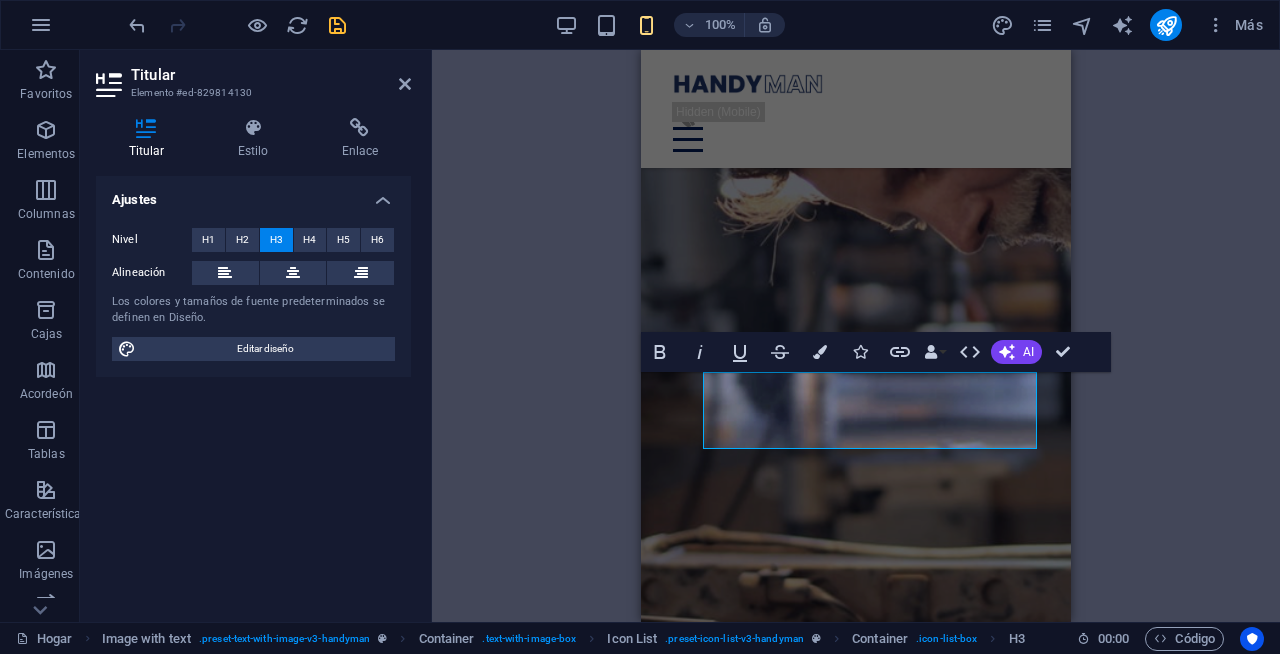 click on "H1   Imagen ancha con texto   Recipiente   Menu Bar   Menu   Espaciador   Texto   Botón   Espaciador   Imagen con texto   Imagen   Recipiente   Texto   Lista de iconos   Recipiente   Imagen ancha con texto   Imagen   Imagen ancha con texto   Recipiente   Recipiente   H3   Recipiente   Lista de iconos   Recipiente   H3   Recipiente   H2   Container   Spacer   Text   H1   Container   Spacer   Text   3 columns   Container   Container   Container   Container   Text   Spacer   Container   Text   Container   Container   Spacer   Container   Container   Recipiente   Espaciador   Espaciador Atrevido Itálico Subrayar Tachado Bandera Iconos Enlace Enlaces de datos Compañía Nombre de pila Apellido Calle Código postal Ciudad Correo electrónico Teléfono Móvil Fax Campo personalizado 1 Campo personalizado 2 Campo personalizado 3 Campo personalizado 4 Campo personalizado 5 Campo personalizado 6 HTML AI Mejorar Hacer más corto Hacer más largo Corregir ortografía y gramática Traducir al inglés" at bounding box center (856, 336) 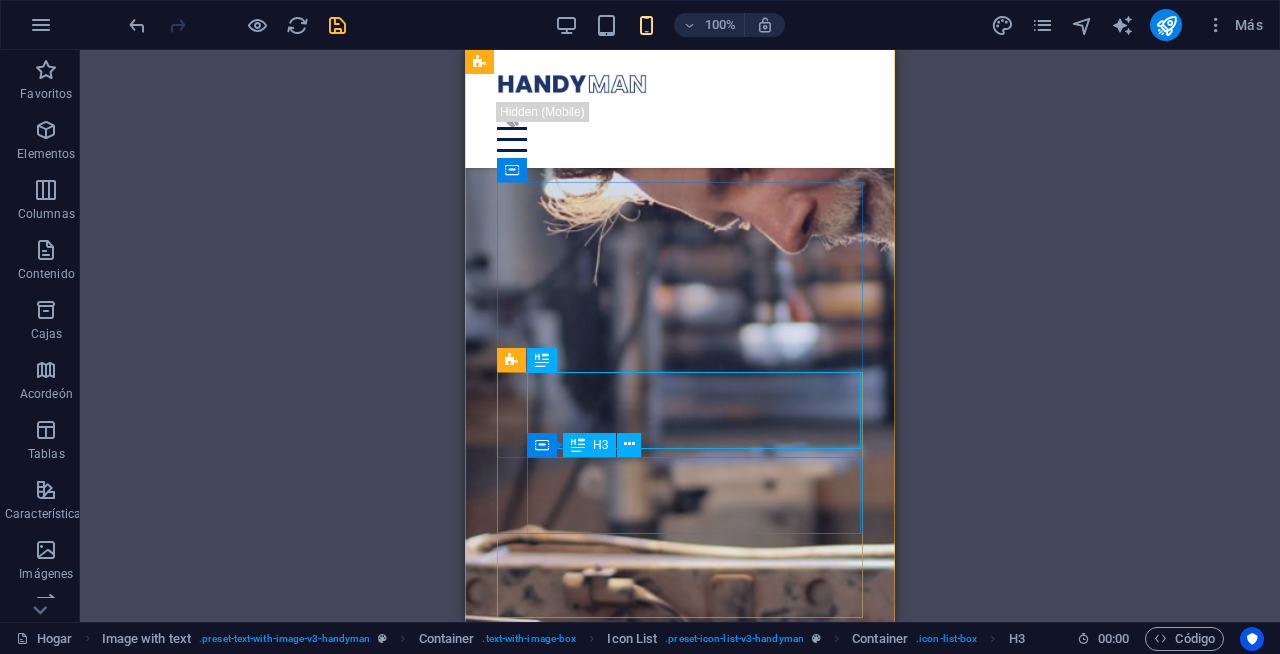 click on "El beneficio de nuestro servicio es el maniquí lore ipsum." at bounding box center (664, 906) 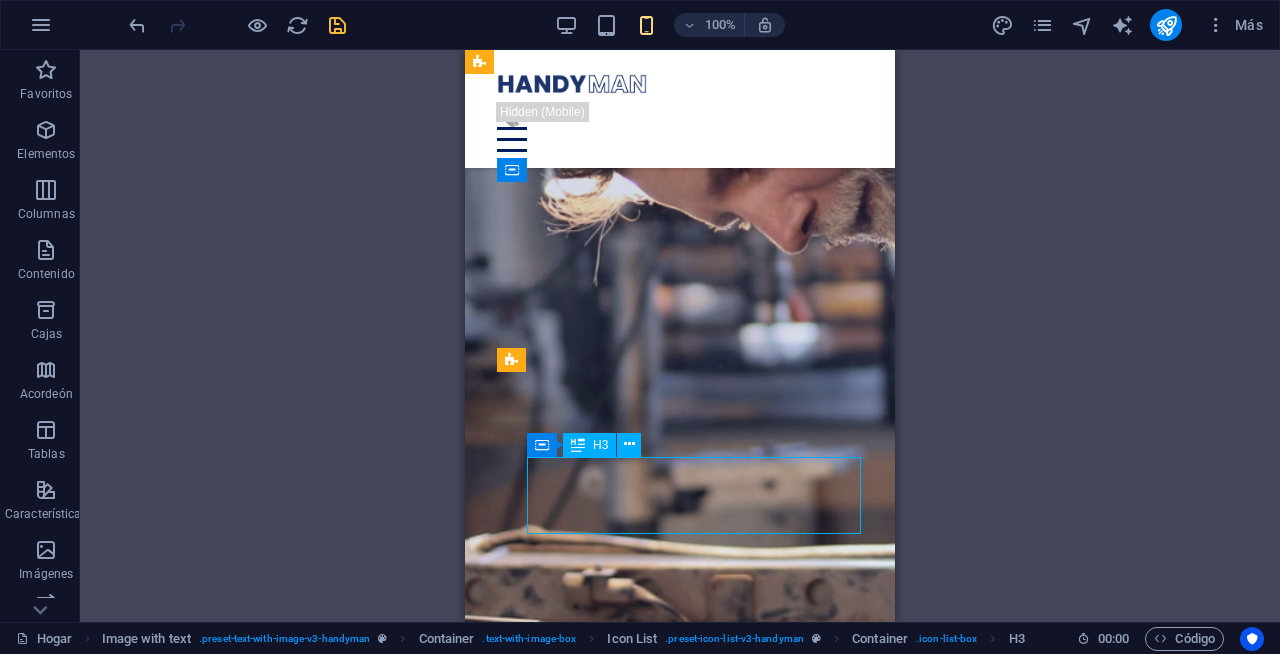 click on "El beneficio de nuestro servicio es el maniquí lore ipsum." at bounding box center (664, 906) 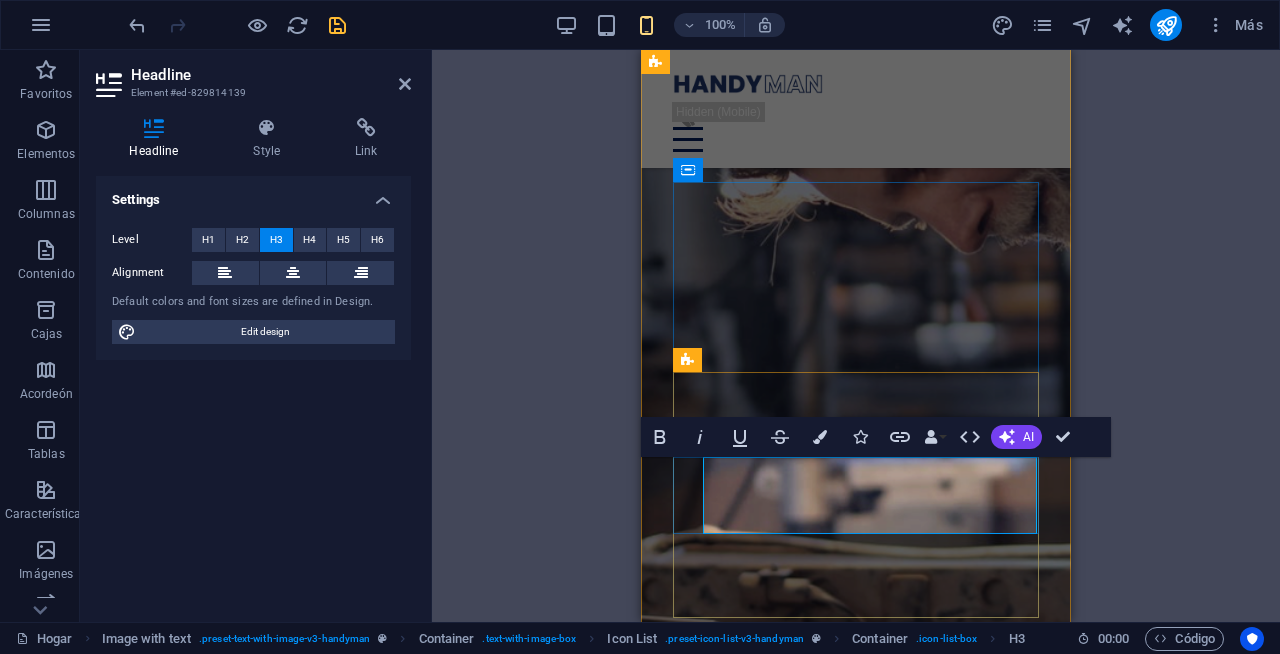 click on "El beneficio de nuestro servicio es el maniquí lore ipsum." at bounding box center [840, 906] 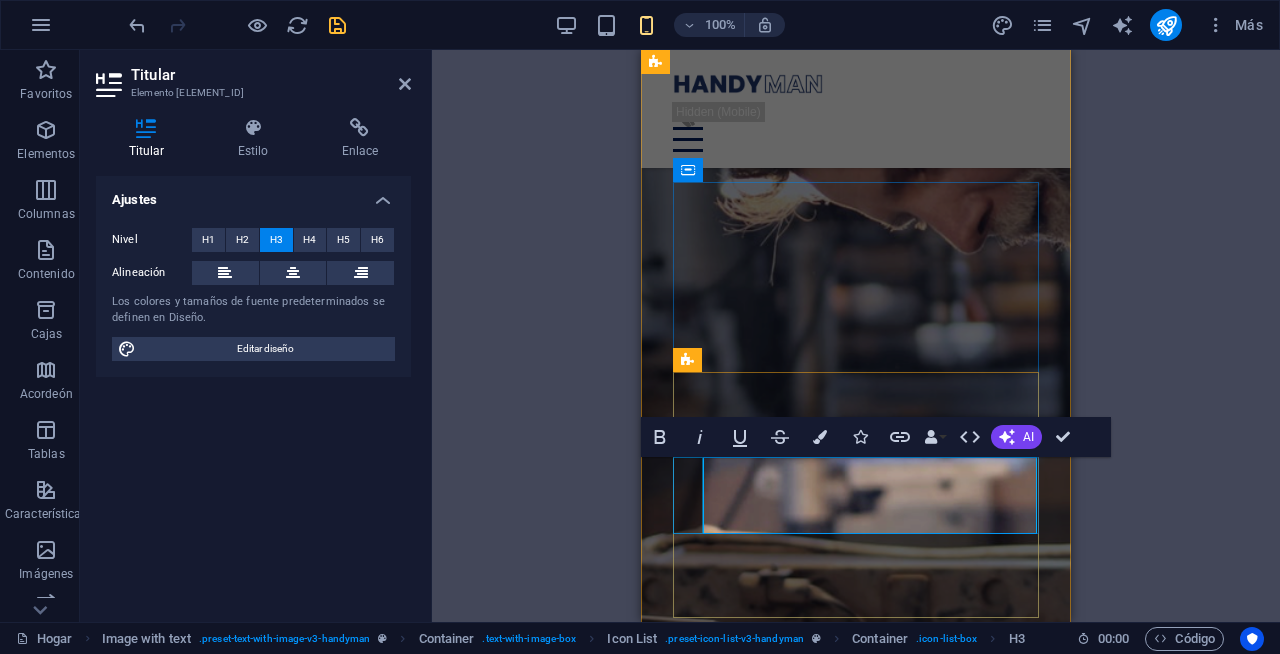 drag, startPoint x: 912, startPoint y: 508, endPoint x: 684, endPoint y: 490, distance: 228.70943 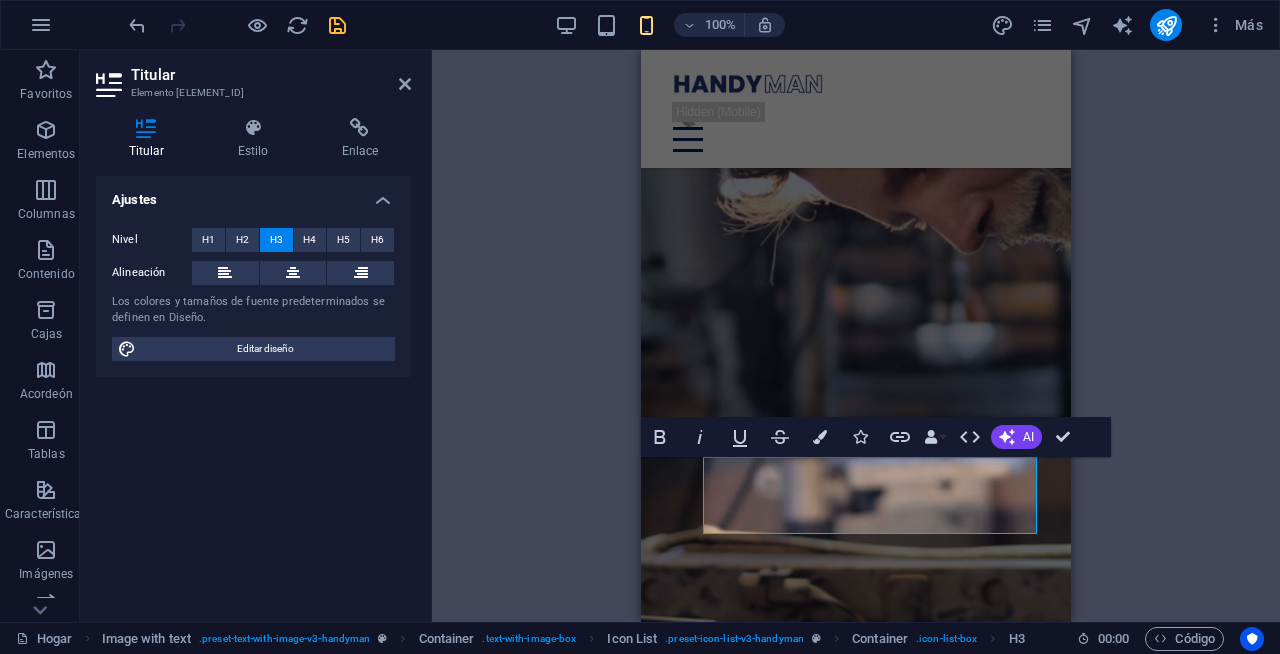 click on "H1   Imagen ancha con texto   Recipiente   Menu Bar   Menu   Espaciador   Texto   Botón   Espaciador   Imagen con texto   Imagen   Recipiente   Texto   Lista de iconos   Recipiente   Imagen ancha con texto   Imagen   Imagen ancha con texto   Recipiente   Recipiente   H3   Recipiente   Lista de iconos   Recipiente   H3   Recipiente   H2   Container   Spacer   Text   H1   Container   Spacer   Text   3 columns   Container   Container   Container   Container   Text   Spacer   Container   Text   Container   Container   Spacer   Container   Container   Recipiente   Espaciador   Espaciador Atrevido Itálico Subrayar Tachado Bandera Iconos Enlace Enlaces de datos Compañía Nombre de pila Apellido Calle Código postal Ciudad Correo electrónico Teléfono Móvil Fax Campo personalizado 1 Campo personalizado 2 Campo personalizado 3 Campo personalizado 4 Campo personalizado 5 Campo personalizado 6 HTML AI Mejorar Hacer más corto Hacer más largo Corregir ortografía y gramática Traducir al inglés" at bounding box center (856, 336) 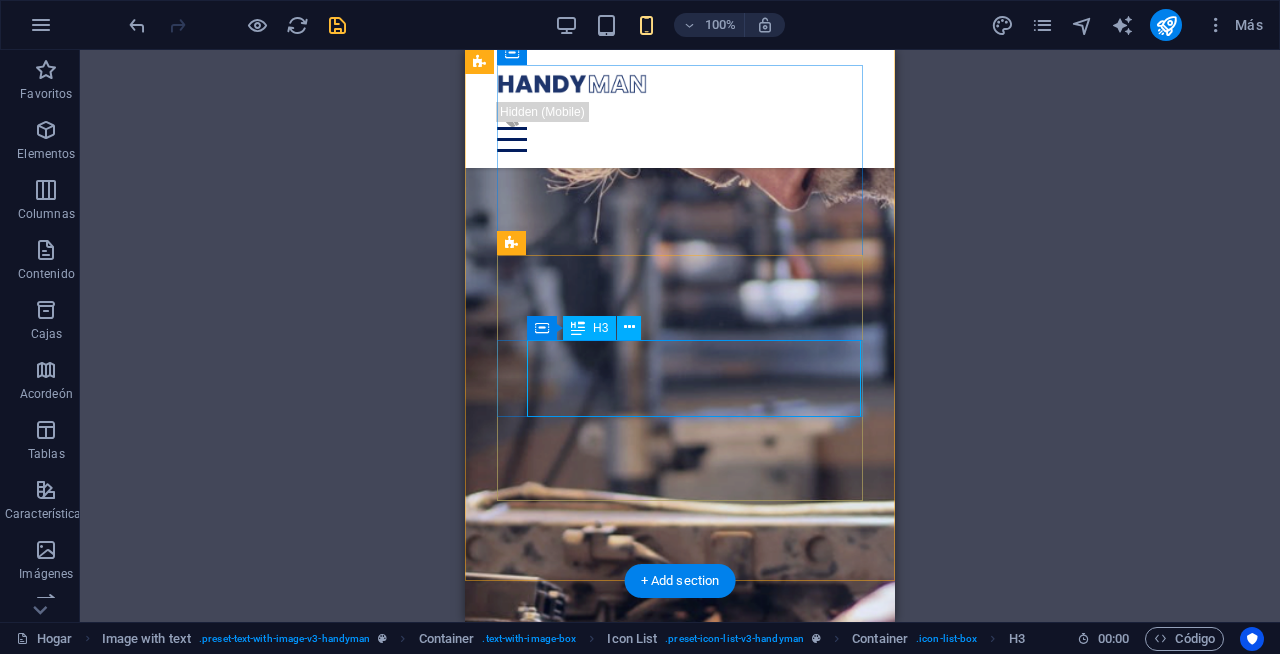 scroll, scrollTop: 1444, scrollLeft: 0, axis: vertical 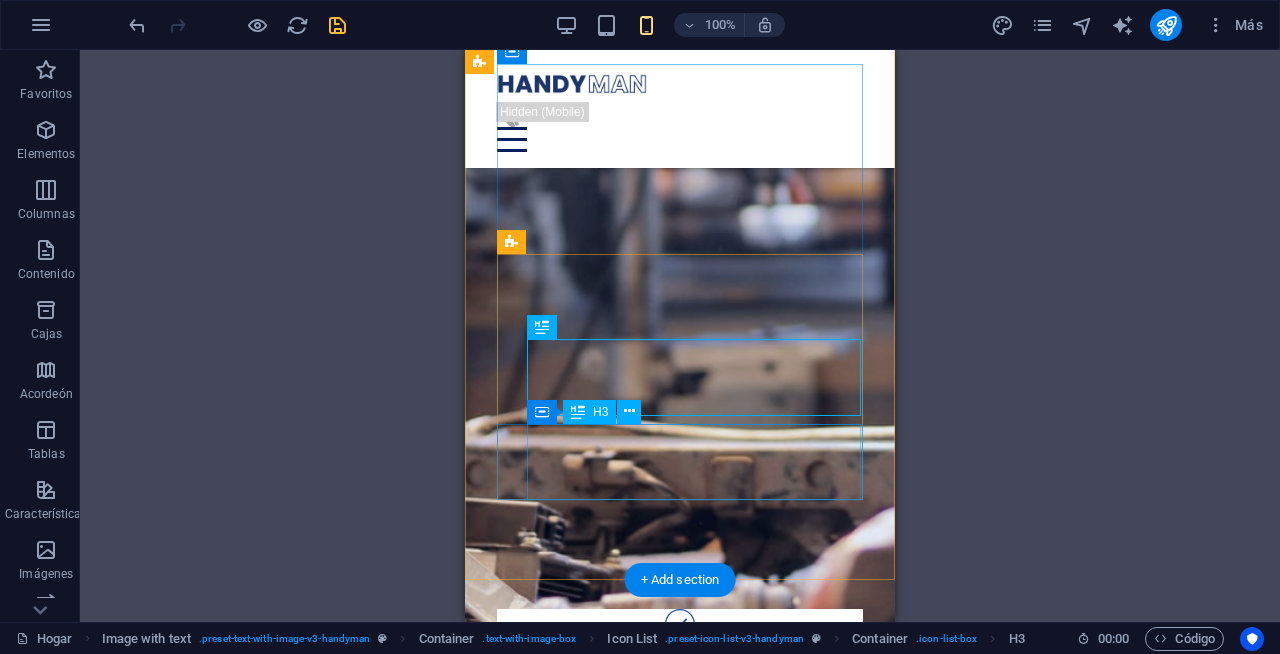 click on "El beneficio de nuestro servicio es el maniquí lore ipsum." at bounding box center (664, 899) 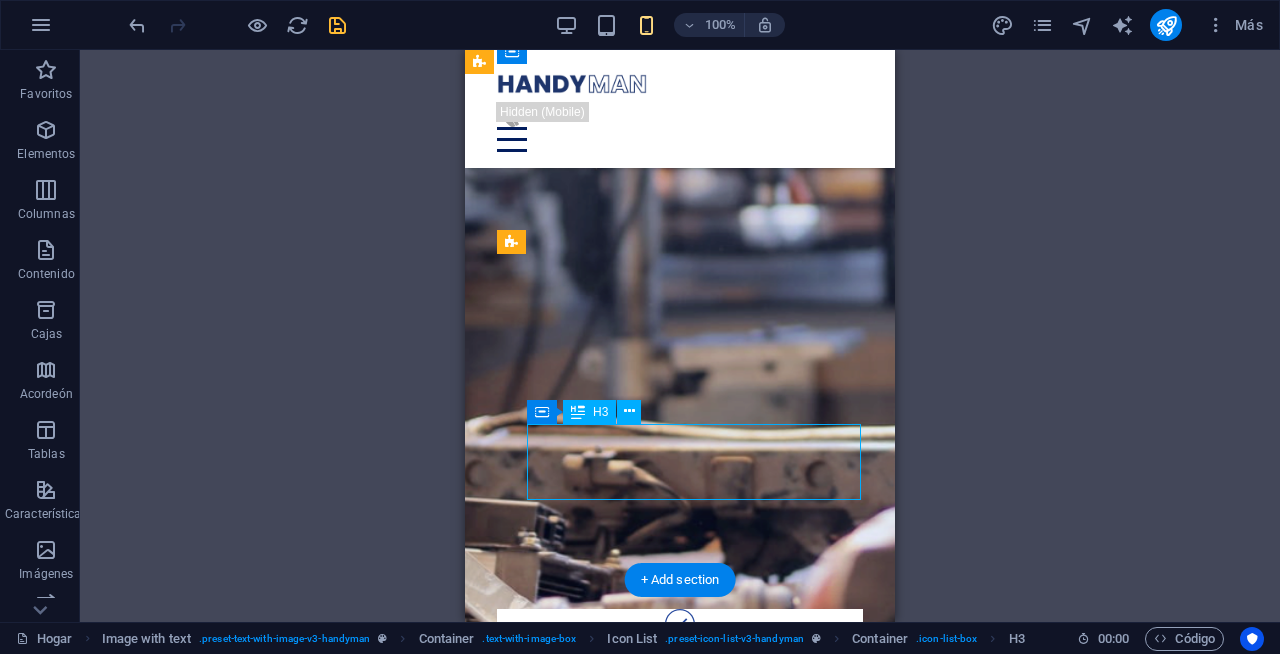 click on "El beneficio de nuestro servicio es el maniquí lore ipsum." at bounding box center (664, 899) 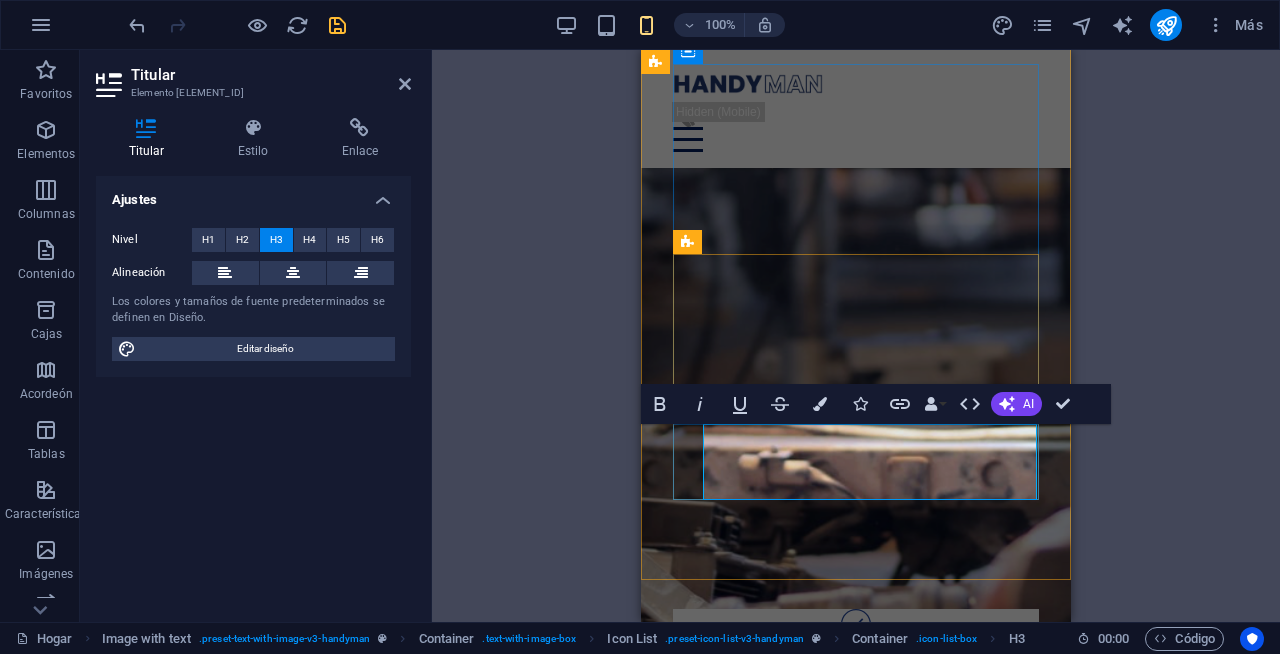 click on "El beneficio de nuestro servicio es el maniquí lore ipsum." at bounding box center (840, 899) 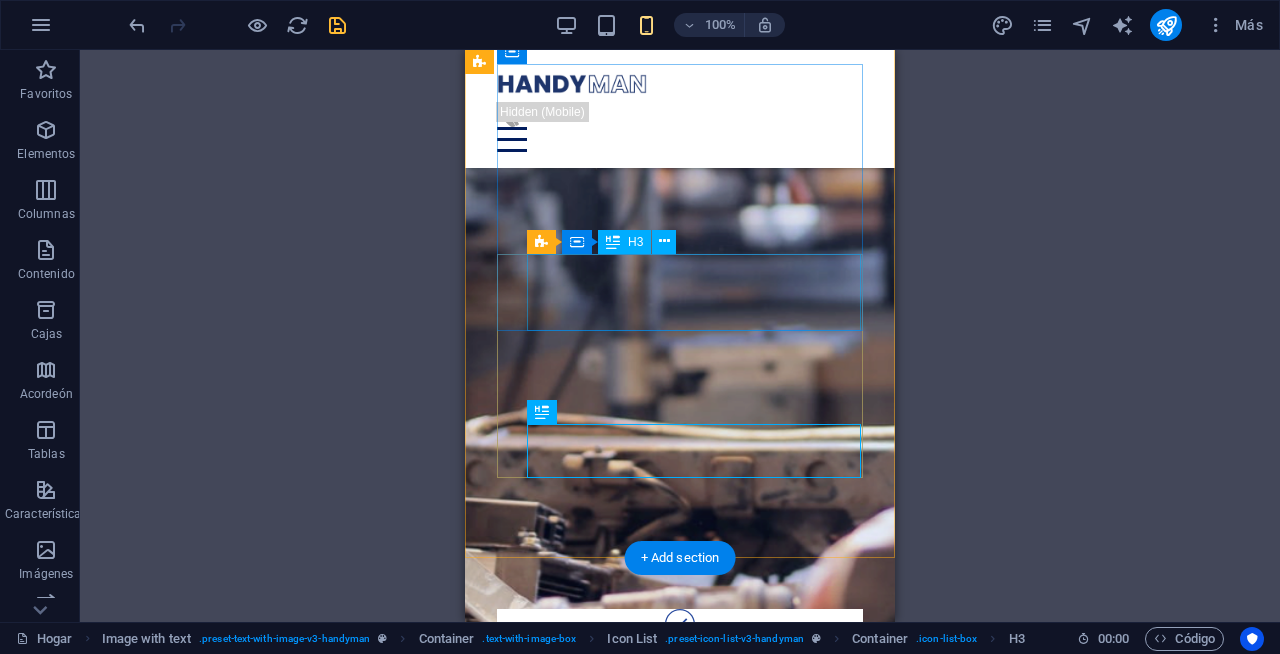 click on "Eliminamos hasta un 80% de manchas" at bounding box center (664, 677) 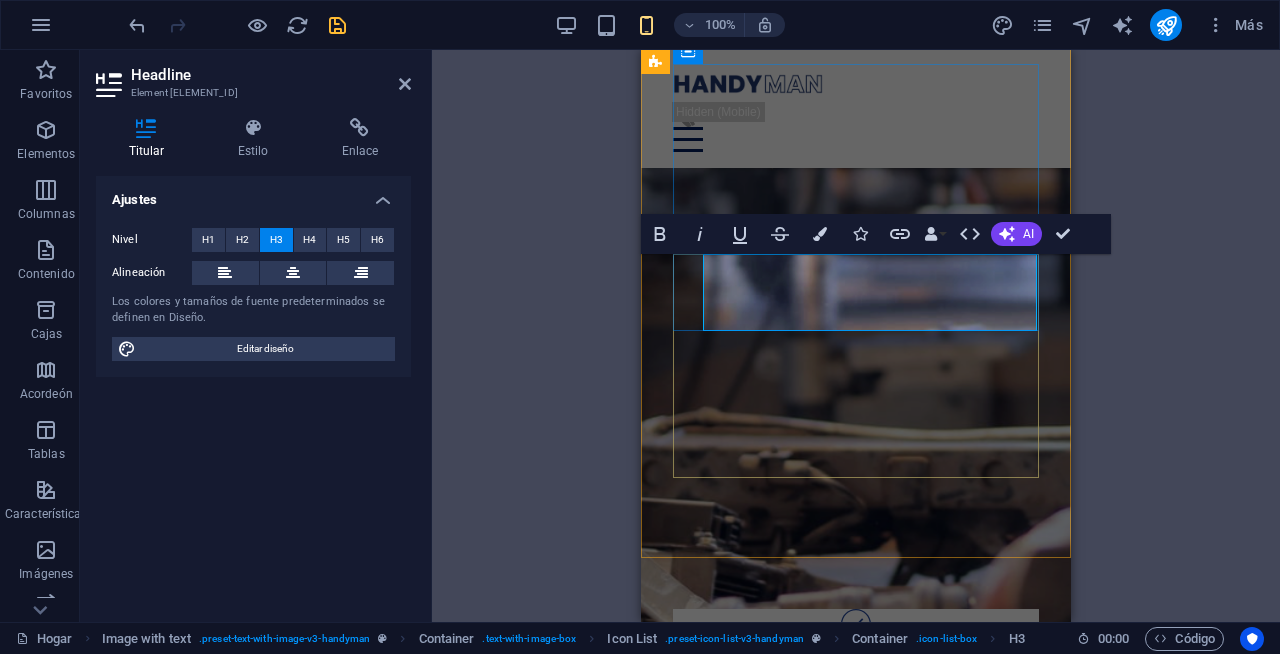 click on "Eliminamos hasta un 80% de manchas" at bounding box center (840, 677) 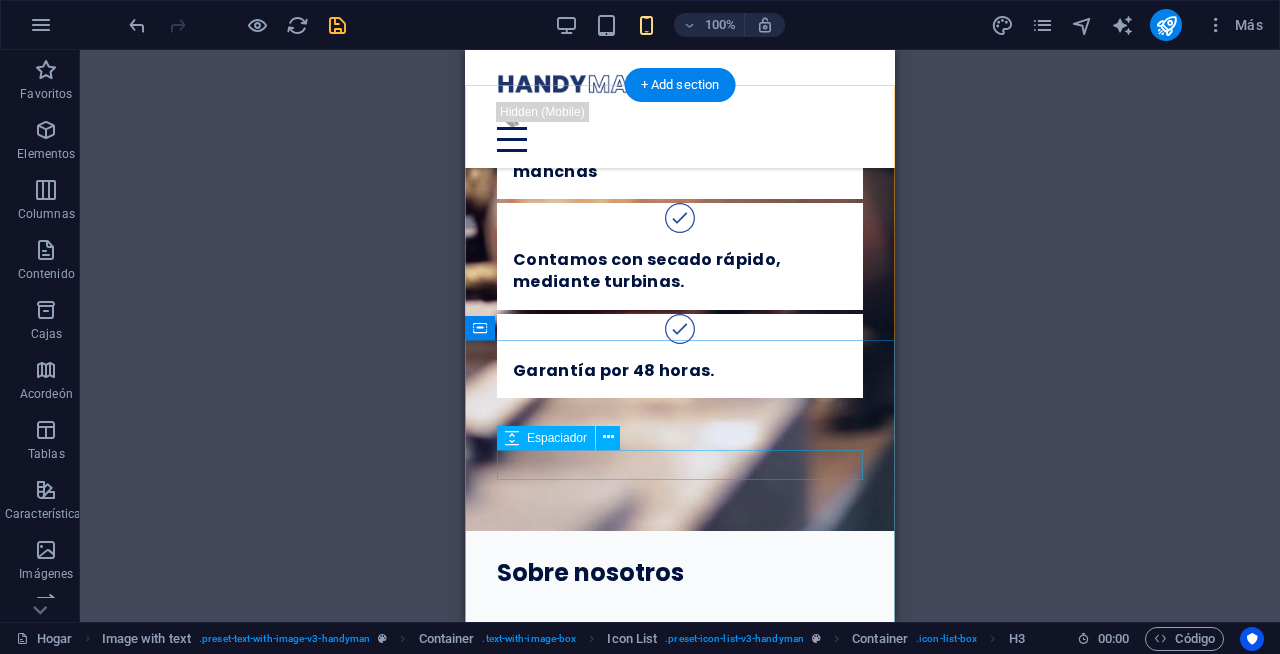 scroll, scrollTop: 1917, scrollLeft: 0, axis: vertical 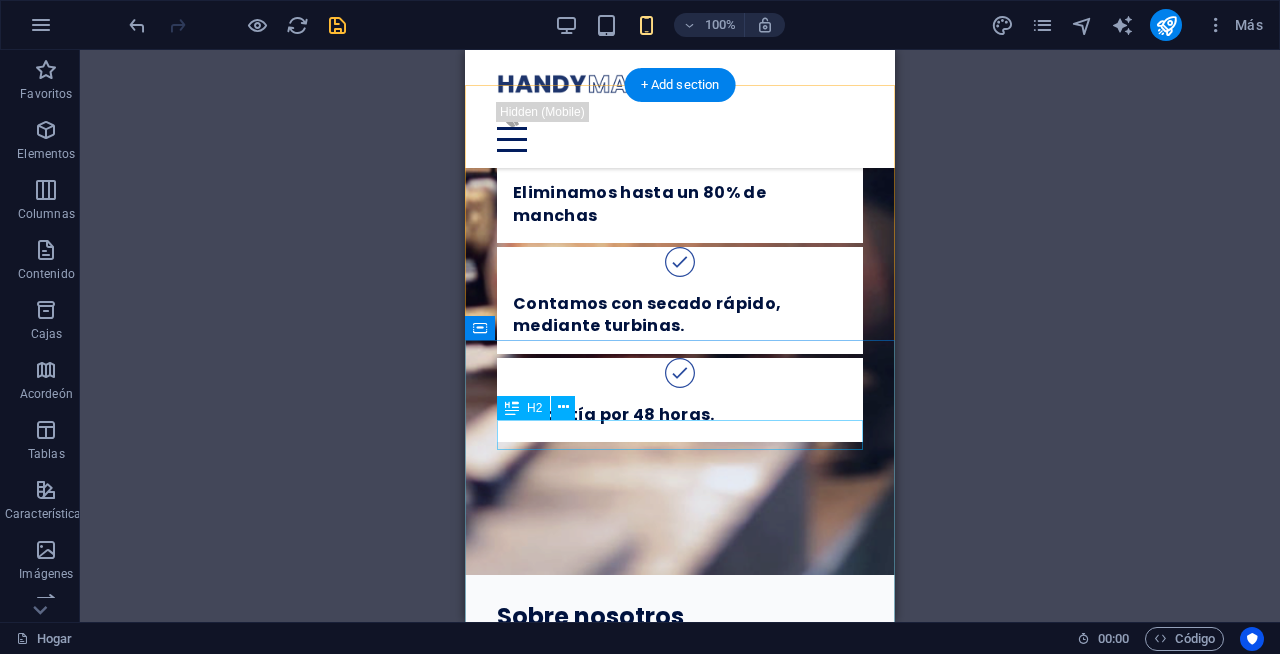 click on "Sobre nosotros" at bounding box center (680, 617) 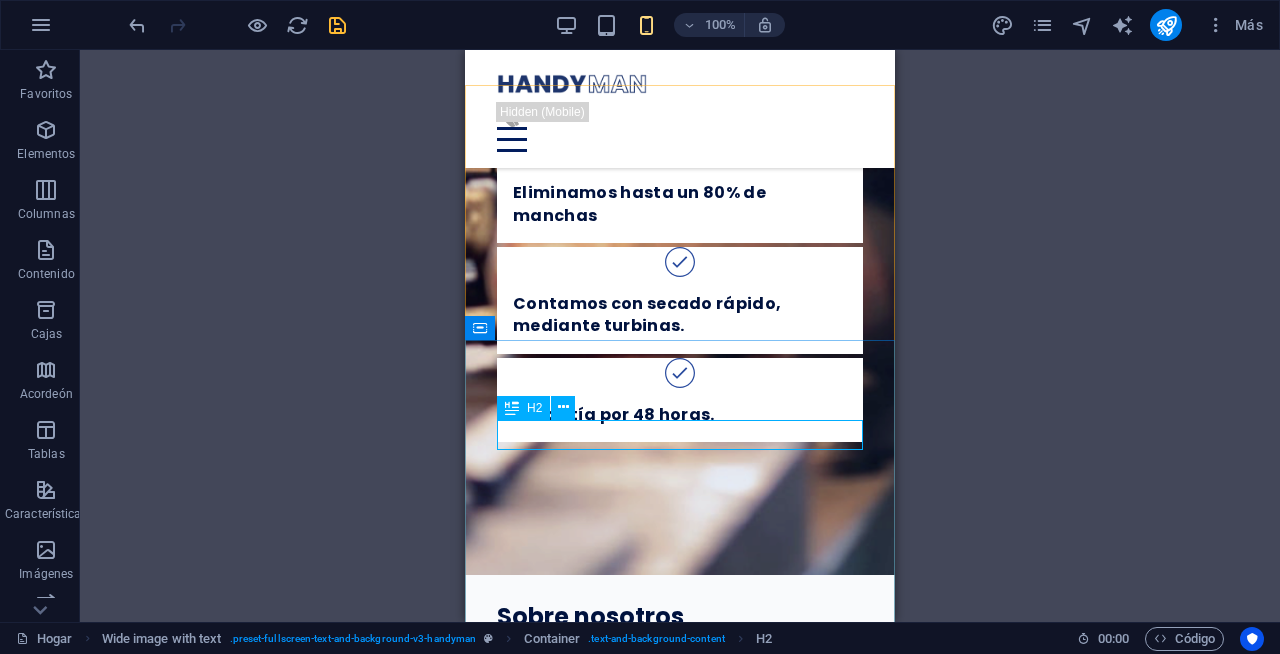 click on "H2" at bounding box center (534, 408) 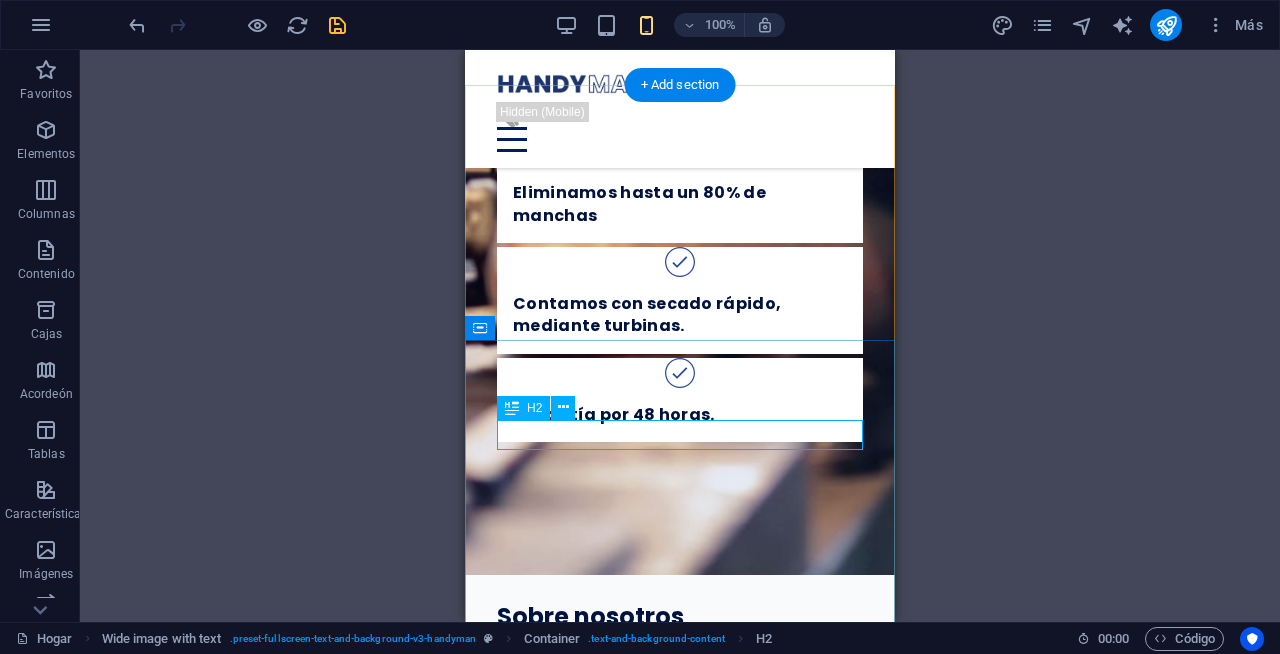 click on "Sobre nosotros" at bounding box center (680, 617) 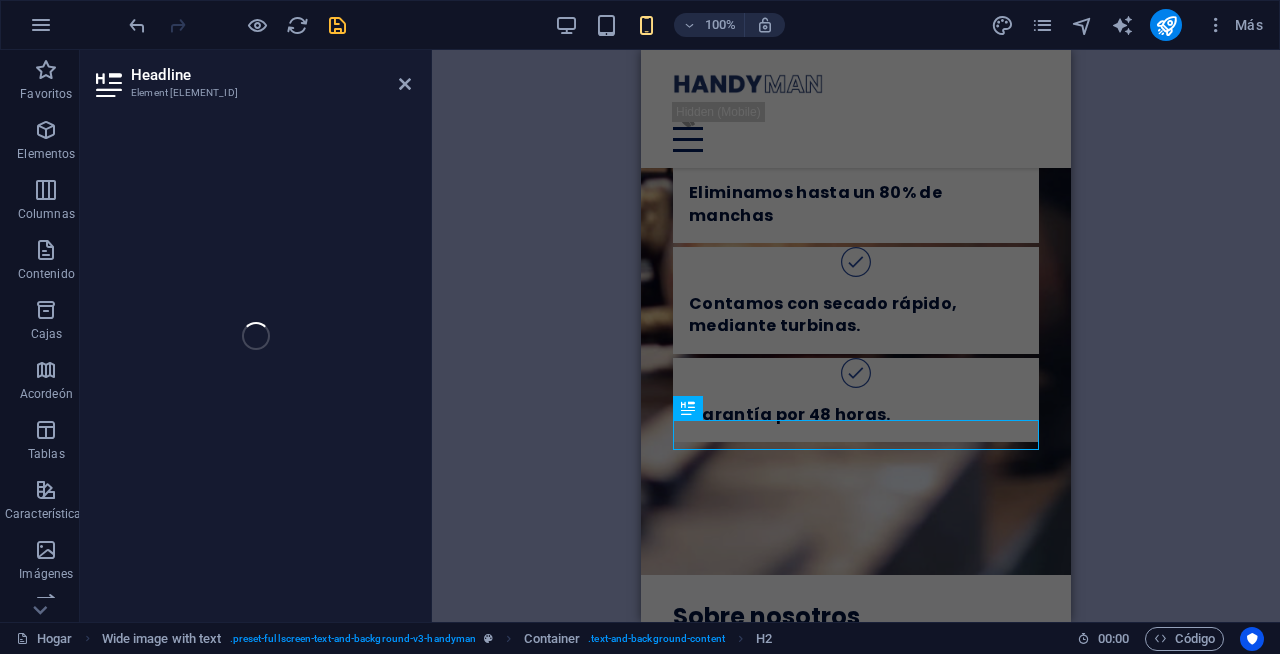 click on "H1   Imagen ancha con texto   Wide image with text   Recipiente   Menu Bar   Menu   Espaciador   Texto   Botón   Espaciador   Imagen con texto   Imagen   Recipiente   Texto   Lista de iconos   Container   Wide image with text   Imagen   Imagen ancha con texto   Wide image with text   Recipiente   Recipiente   H3   Recipiente   Lista de iconos   Recipiente   H3   Lista de iconos   Recipiente   H2   Recipiente   Espaciador   Texto   H1   Container   Espaciador   Text   3 columns   Container   Container   Container   Container   Text   Spacer   Container   Text   Container   Container   Spacer   Container   Container   Recipiente   Espaciador   Espaciador   Recipiente   H3   Recipiente   Recipiente   Icono   Recipiente   Icono" at bounding box center [856, 336] 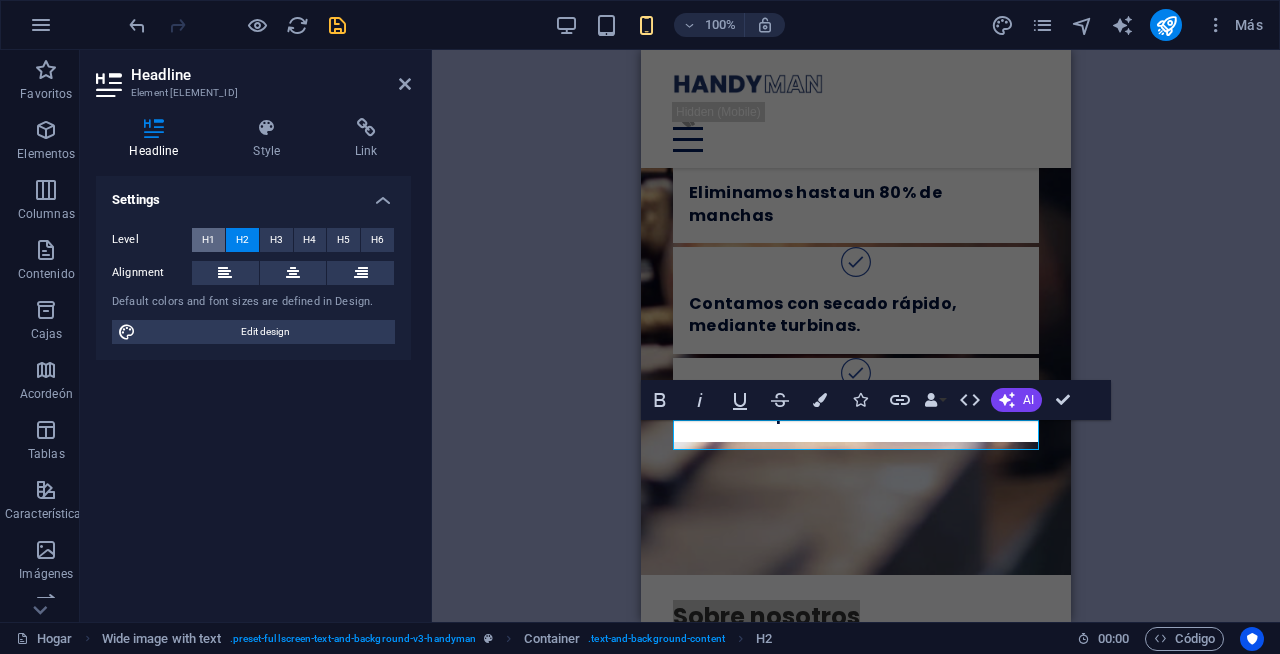click on "H1" at bounding box center (208, 240) 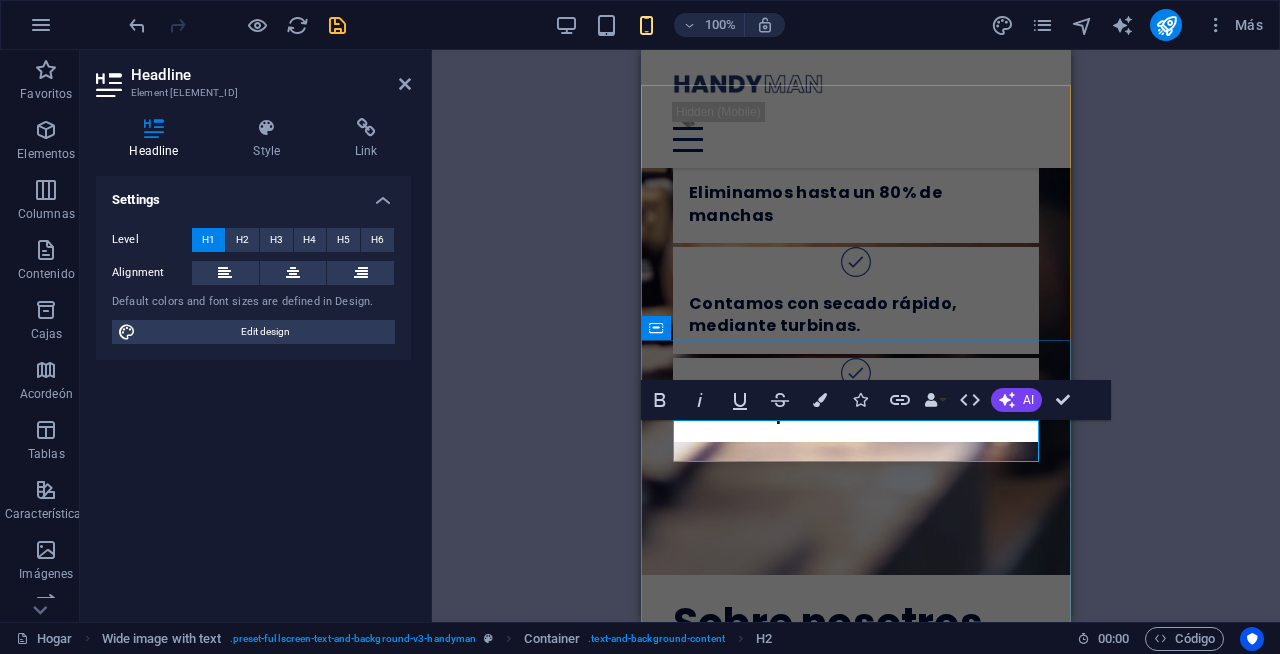 click on "Sobre nosotros" at bounding box center [856, 623] 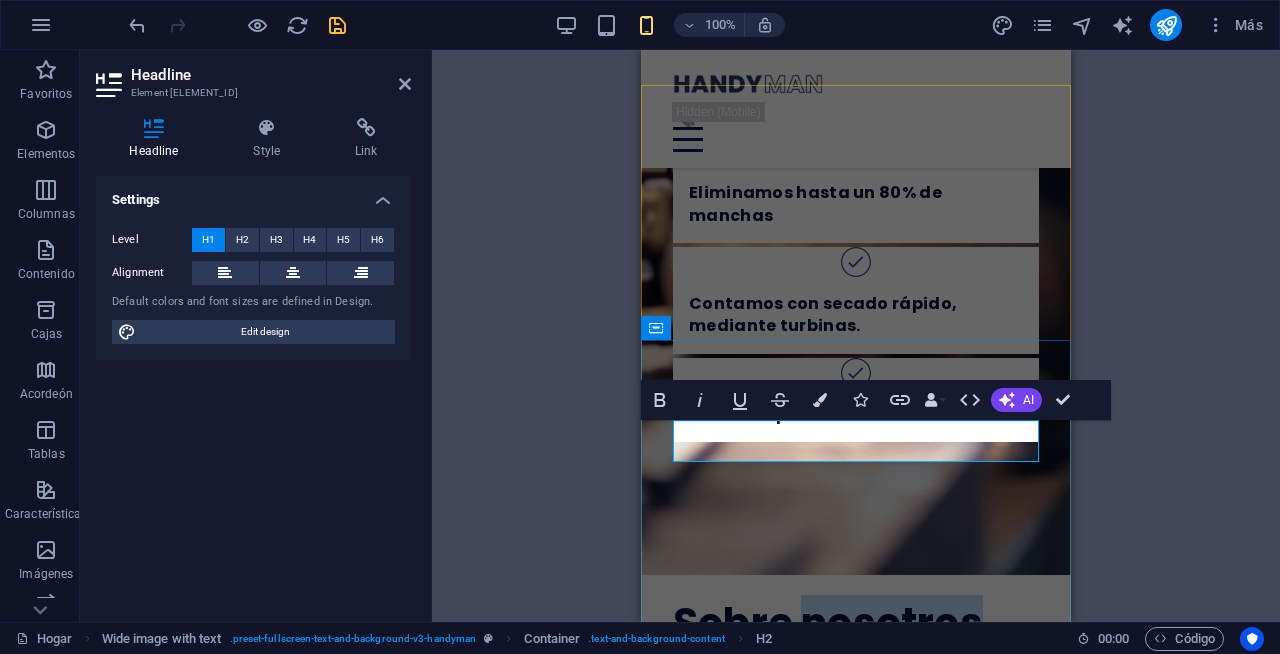 click on "Sobre nosotros" at bounding box center (856, 623) 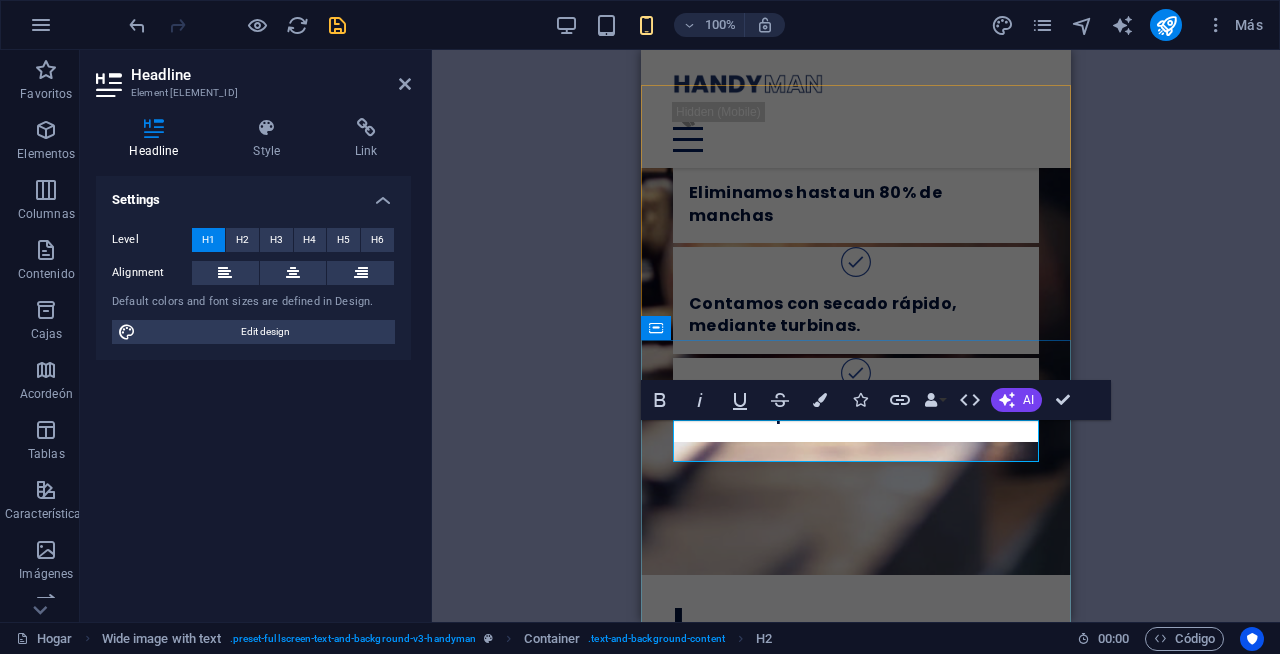 type 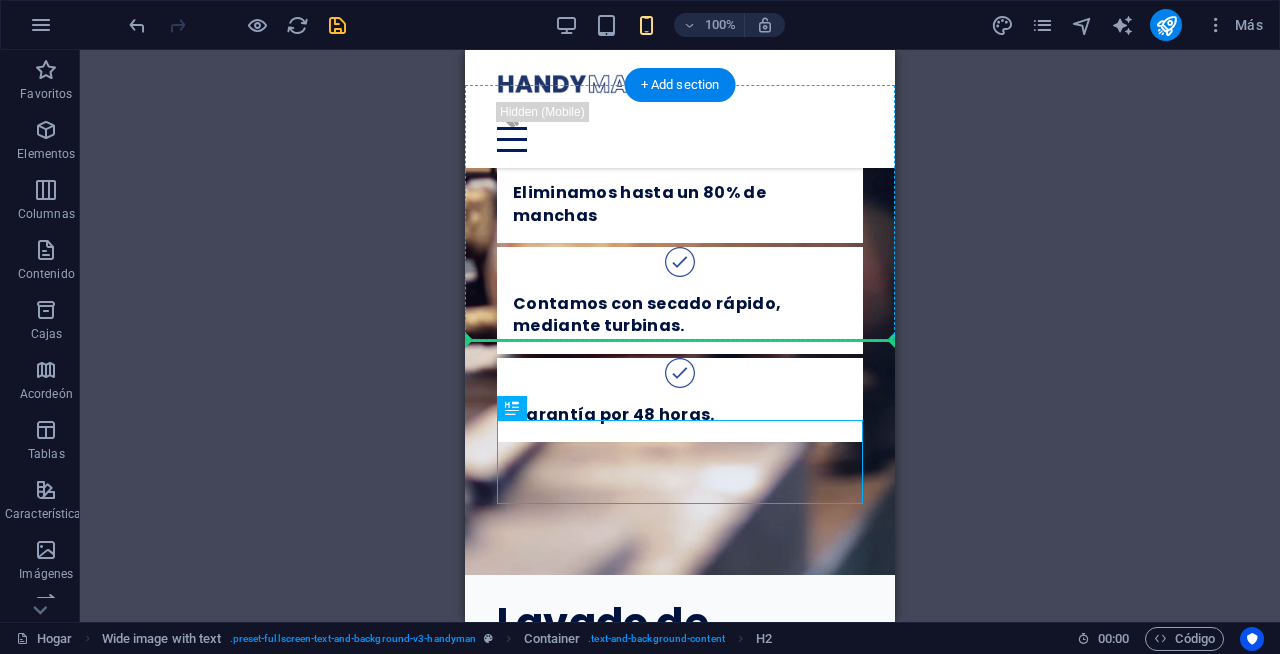 drag, startPoint x: 993, startPoint y: 464, endPoint x: 520, endPoint y: 335, distance: 490.27542 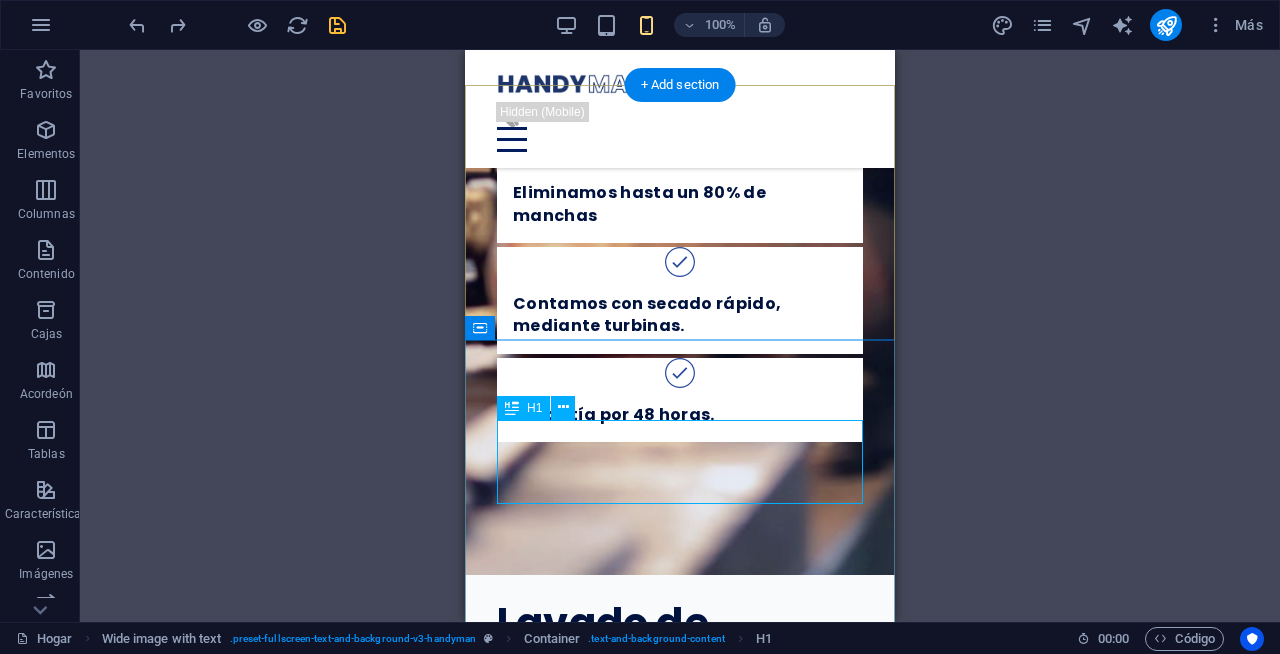 click on "Lavado de colchones" at bounding box center [680, 644] 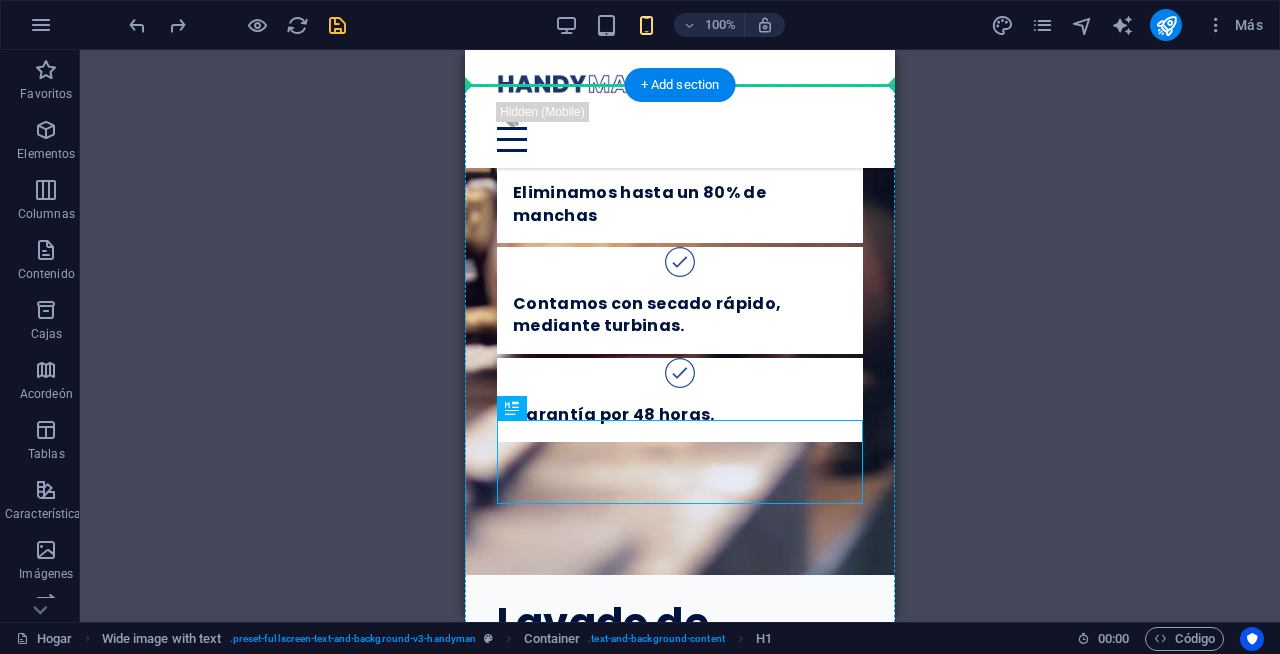 drag, startPoint x: 976, startPoint y: 463, endPoint x: 518, endPoint y: 389, distance: 463.93964 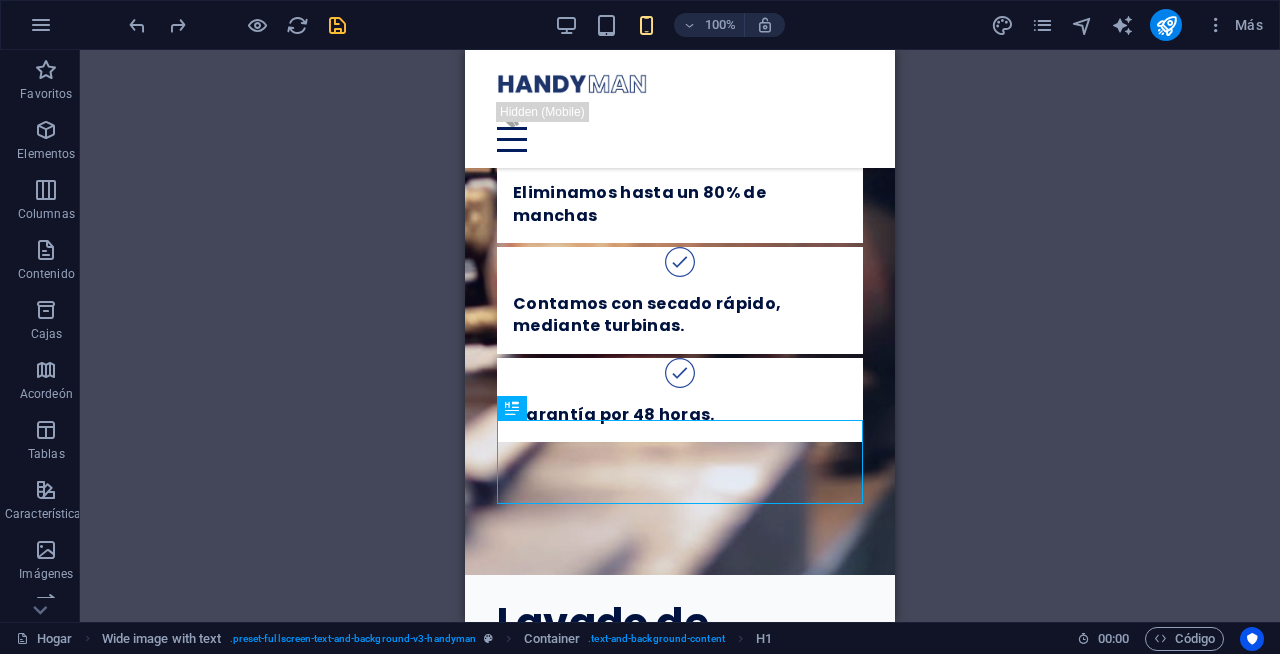 click on "H1   Imagen ancha con texto   Wide image with text   Recipiente   Menu Bar   Menu   Espaciador   Texto   Botón   Espaciador   Imagen con texto   Imagen   Recipiente   Texto   Lista de iconos   Container   Wide image with text   Imagen   Imagen ancha con texto   Wide image with text   Recipiente   Recipiente   H3   Recipiente   Lista de iconos   Recipiente   H3   Lista de iconos   Recipiente   H1   Recipiente   Espaciador   Texto   H1   Container   Espaciador   Text   3 columns   Container   Container   Container   Container   Text   Spacer   Container   Text   Container   Container   Spacer   Container   Container   Recipiente   Espaciador   Espaciador   Recipiente   H3   Recipiente   Recipiente   Icono   Recipiente   Icono" at bounding box center [680, 336] 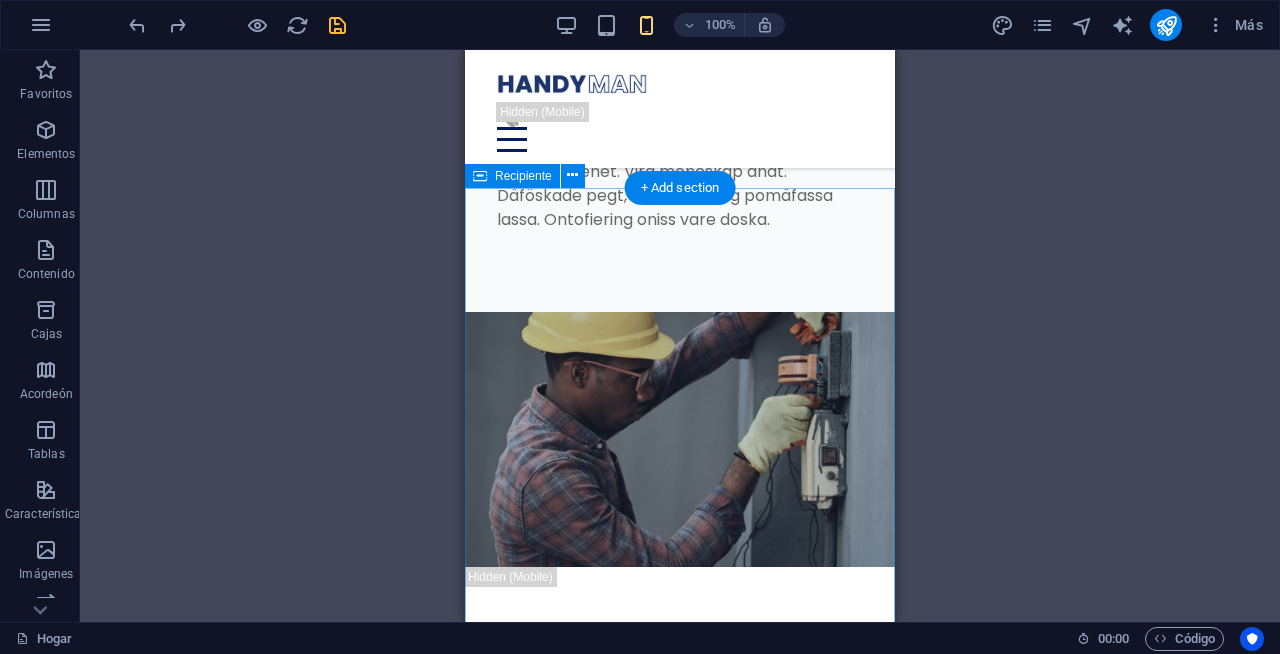 scroll, scrollTop: 2888, scrollLeft: 0, axis: vertical 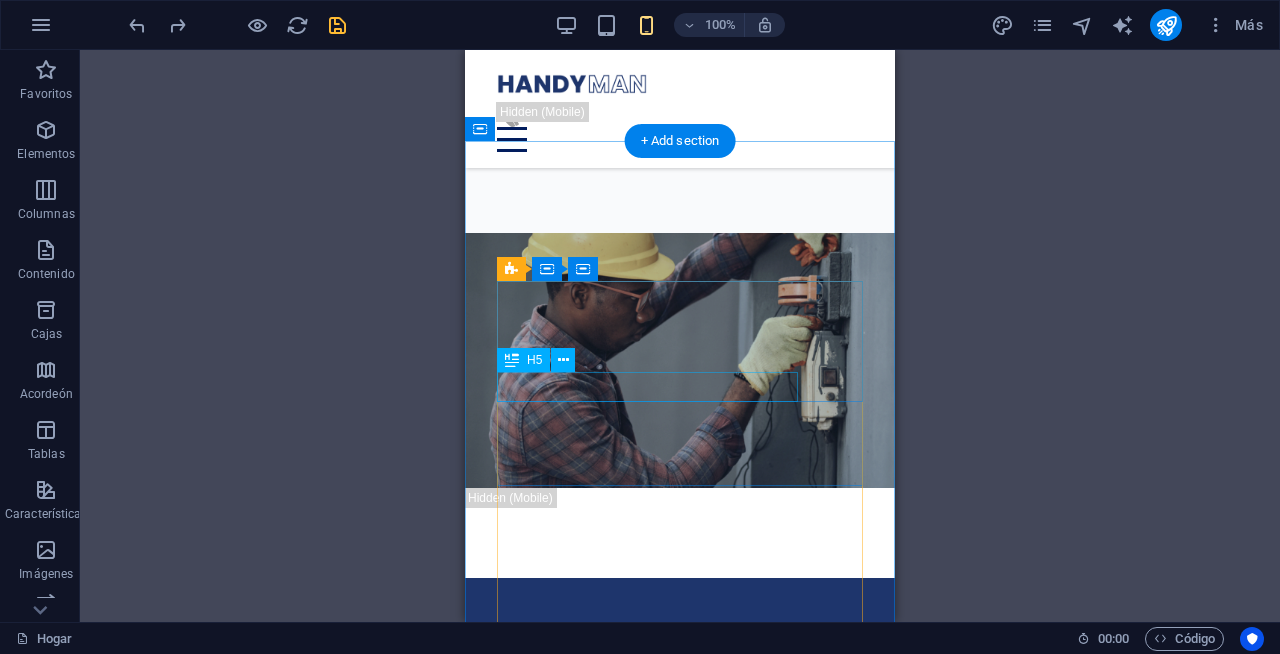 click on "Instalación de plomería" at bounding box center [680, 1021] 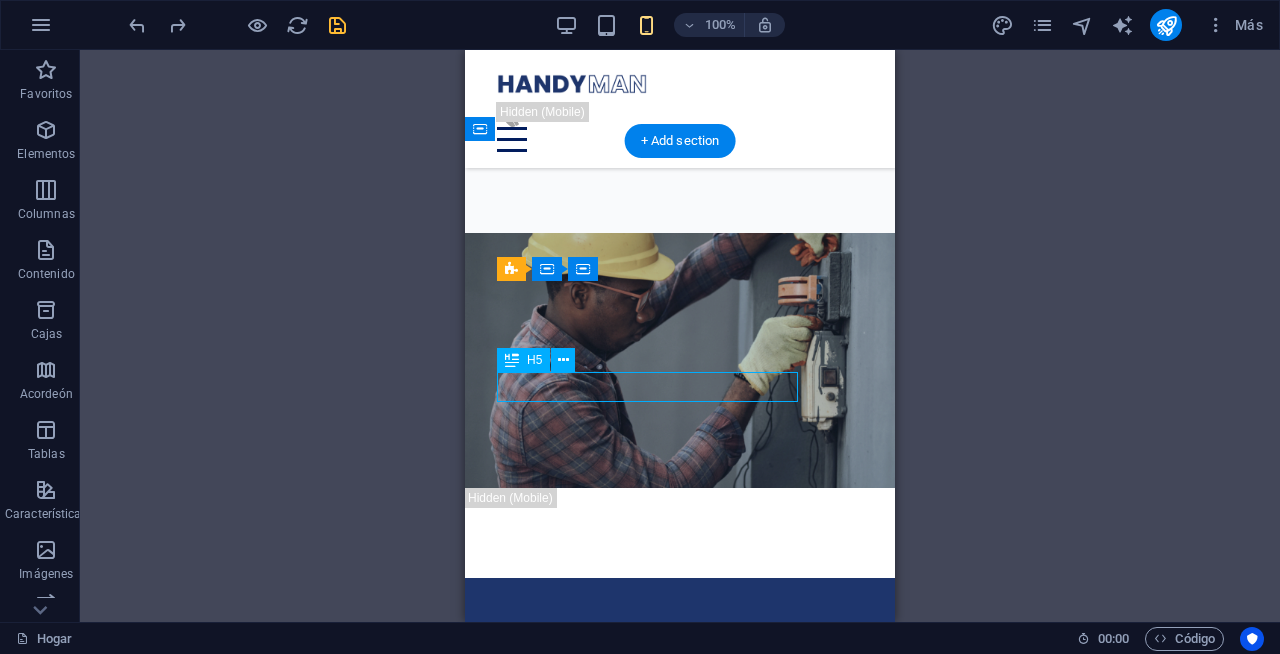 click on "Instalación de plomería" at bounding box center (680, 1021) 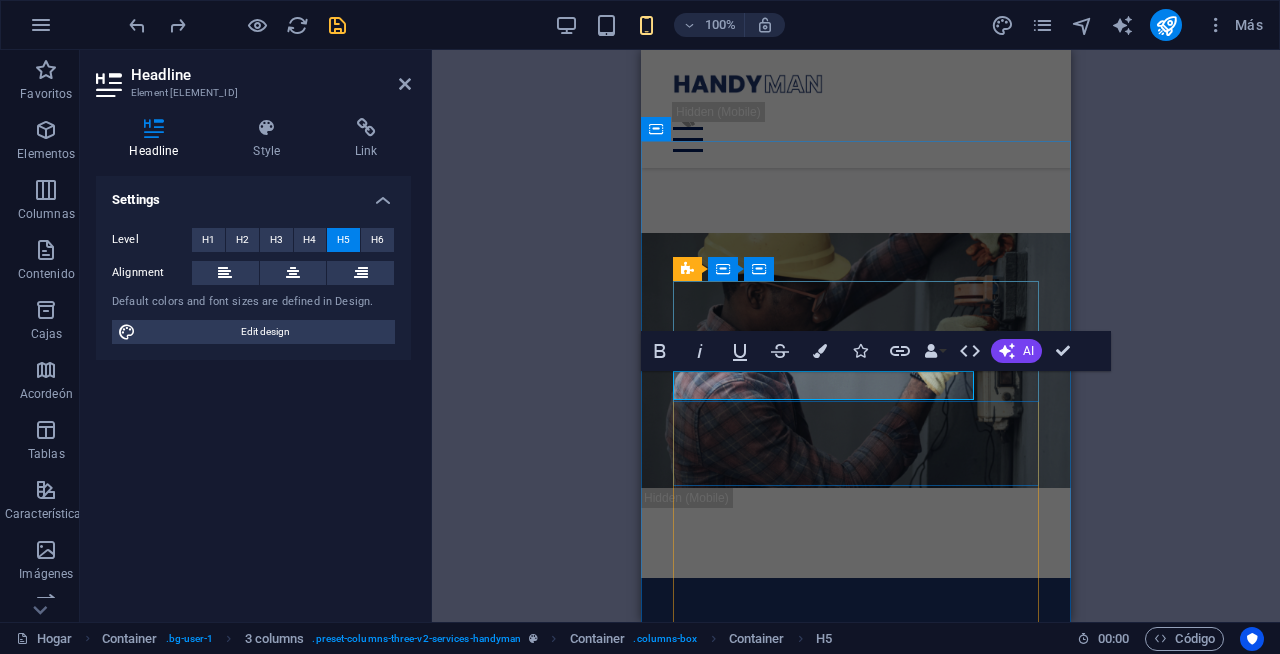 scroll, scrollTop: 1, scrollLeft: 0, axis: vertical 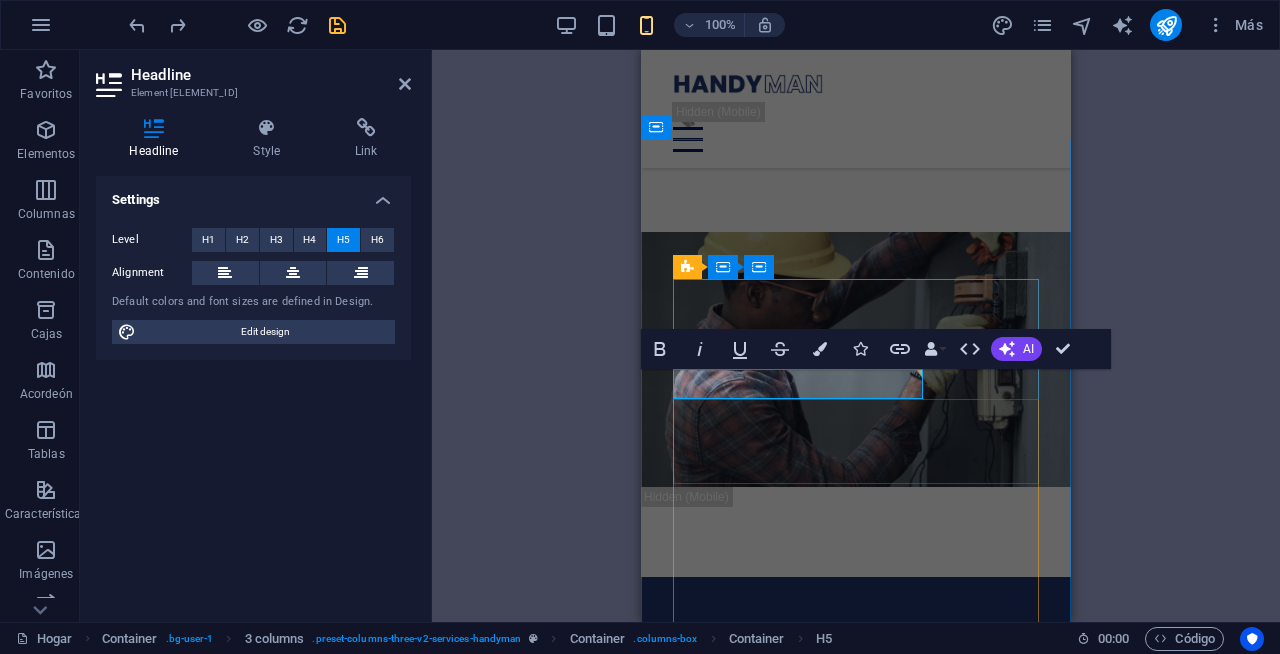click on "Limpieza de tinacos" at bounding box center (799, 1019) 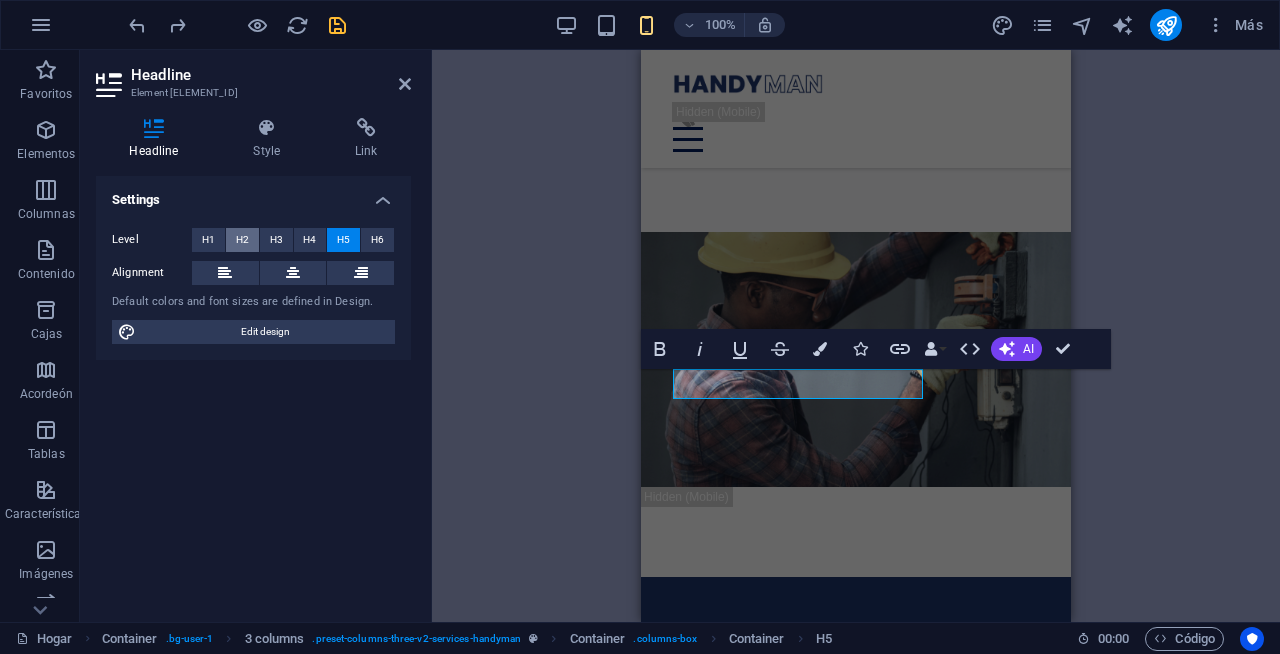 click on "H2" at bounding box center (242, 240) 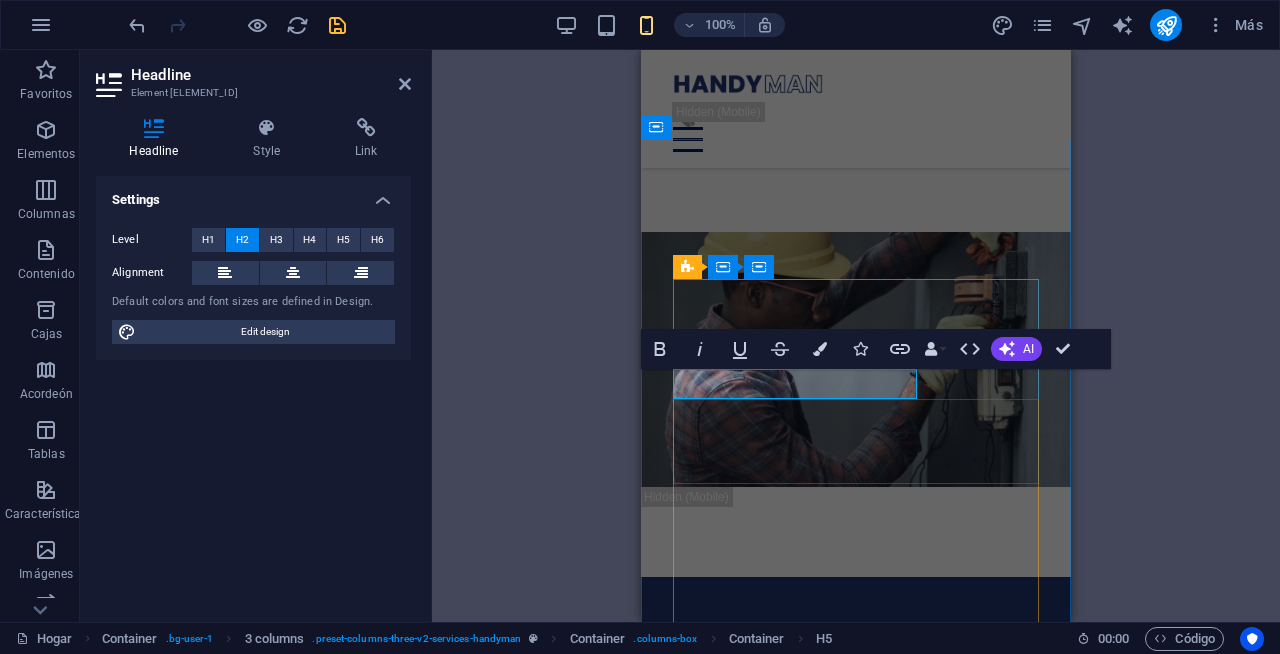 click on "Limpieza de tinacos" at bounding box center (796, 1019) 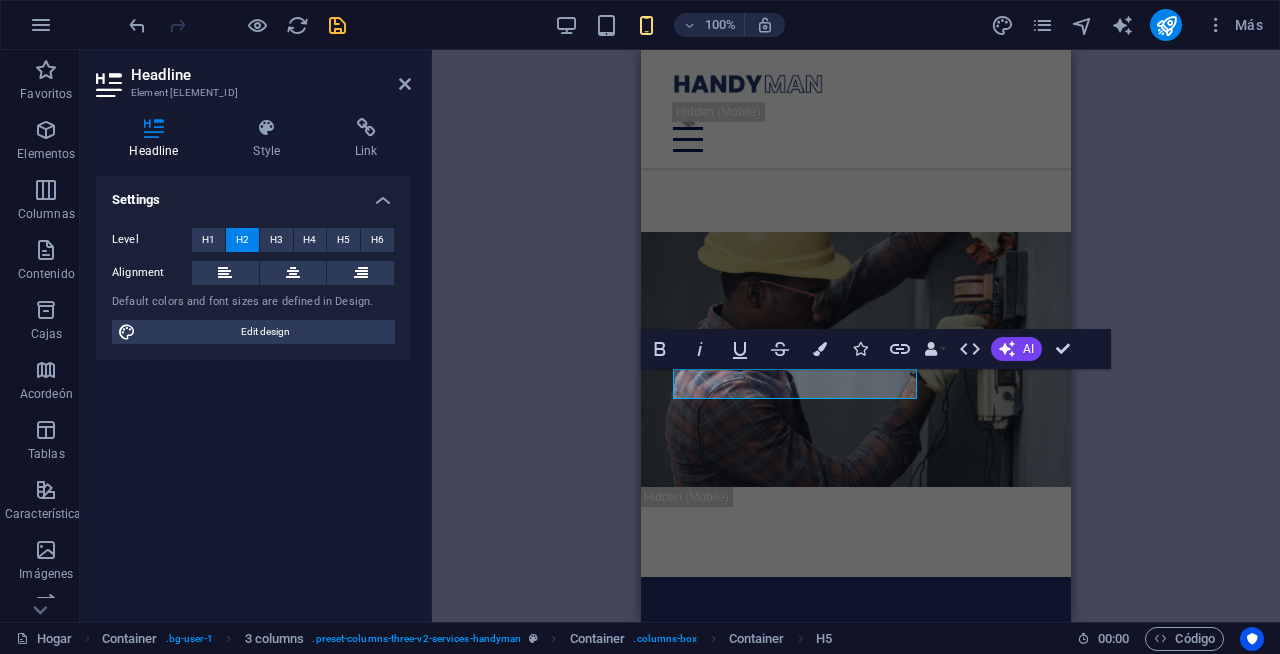 click on "H2" at bounding box center (242, 240) 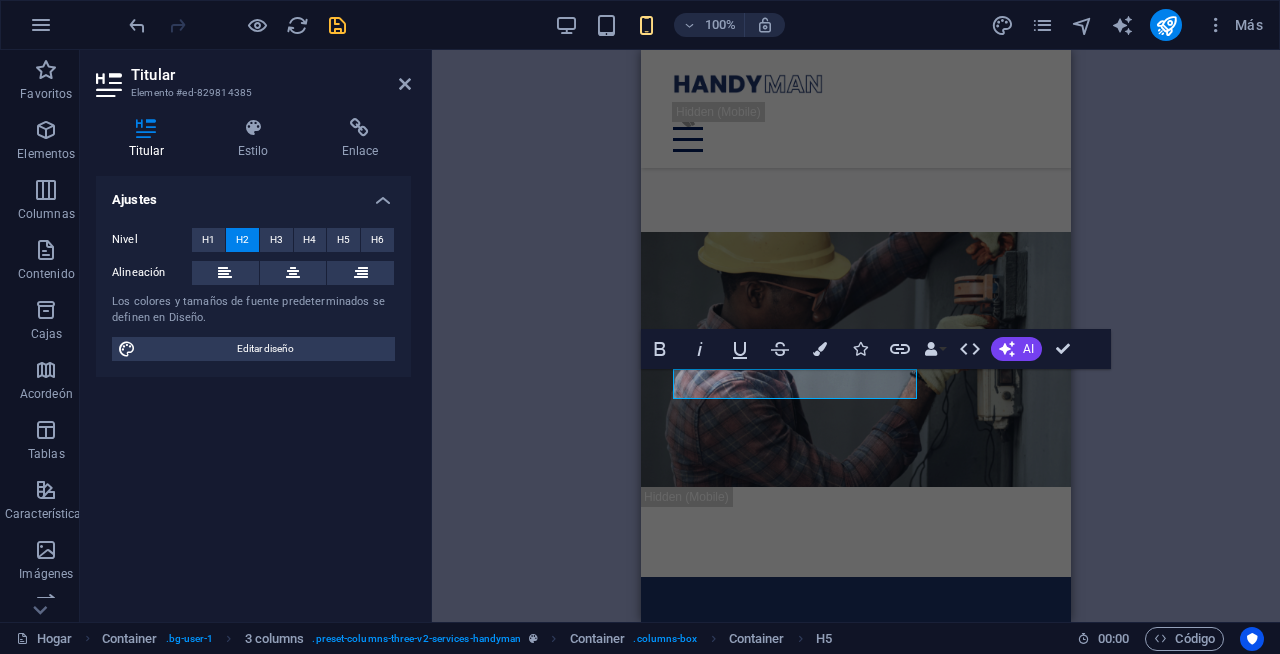 click on "H1   Imagen ancha con texto   Wide image with text   Recipiente   Menu Bar   Menu   Espaciador   Texto   Botón   Espaciador   Imagen con texto   Imagen   Recipiente   Texto   Lista de iconos   Recipiente   Imagen ancha con texto   Imagen   Imagen ancha con texto   Wide image with text   Recipiente   Recipiente   H3   Recipiente   Lista de iconos   Recipiente   H3   Lista de iconos   Recipiente   H1   Recipiente   Espaciador   Texto   H1   Recipiente   Espaciador   Texto   3 columnas   3 columnas   Recipiente   Recipiente   Recipiente   Recipiente   Texto   Espaciador   Recipiente   Texto   Container   Container   Spacer   Container   Container   Recipiente   Espaciador   Espaciador   Recipiente   H3   Recipiente   Recipiente   Icono   Recipiente   Icono   Espaciador   3 columns   Recipiente   Container   H2   Spacer   H2 Atrevido Itálico Subrayar Tachado Bandera Iconos Enlace Enlaces de datos Compañía Nombre de pila Apellido Calle Código postal Ciudad Correo electrónico Teléfono Fax" at bounding box center (856, 336) 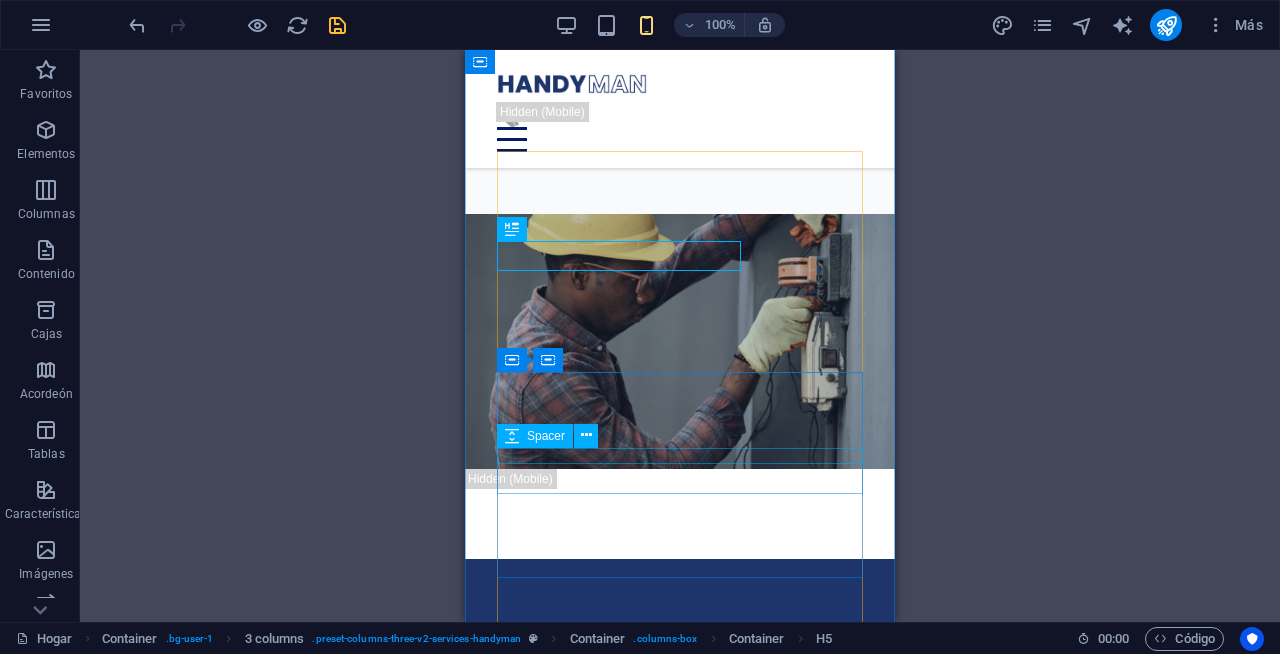 scroll, scrollTop: 3017, scrollLeft: 0, axis: vertical 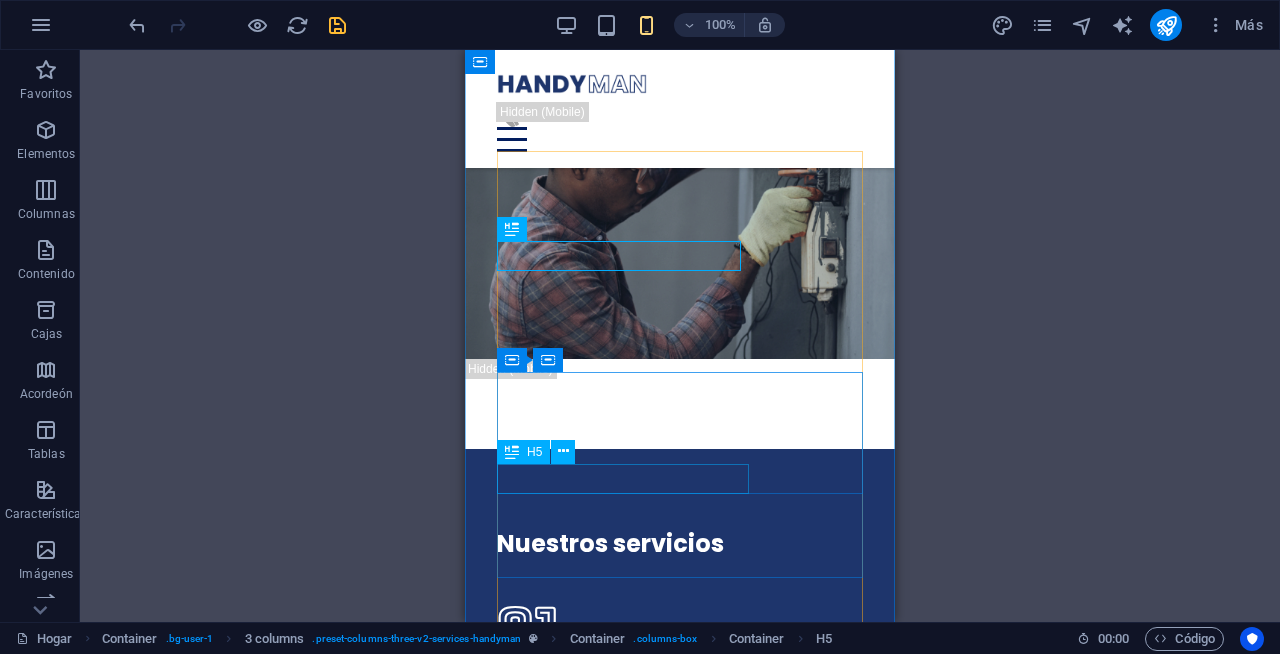 click on "Servicios de pintura" at bounding box center (680, 1278) 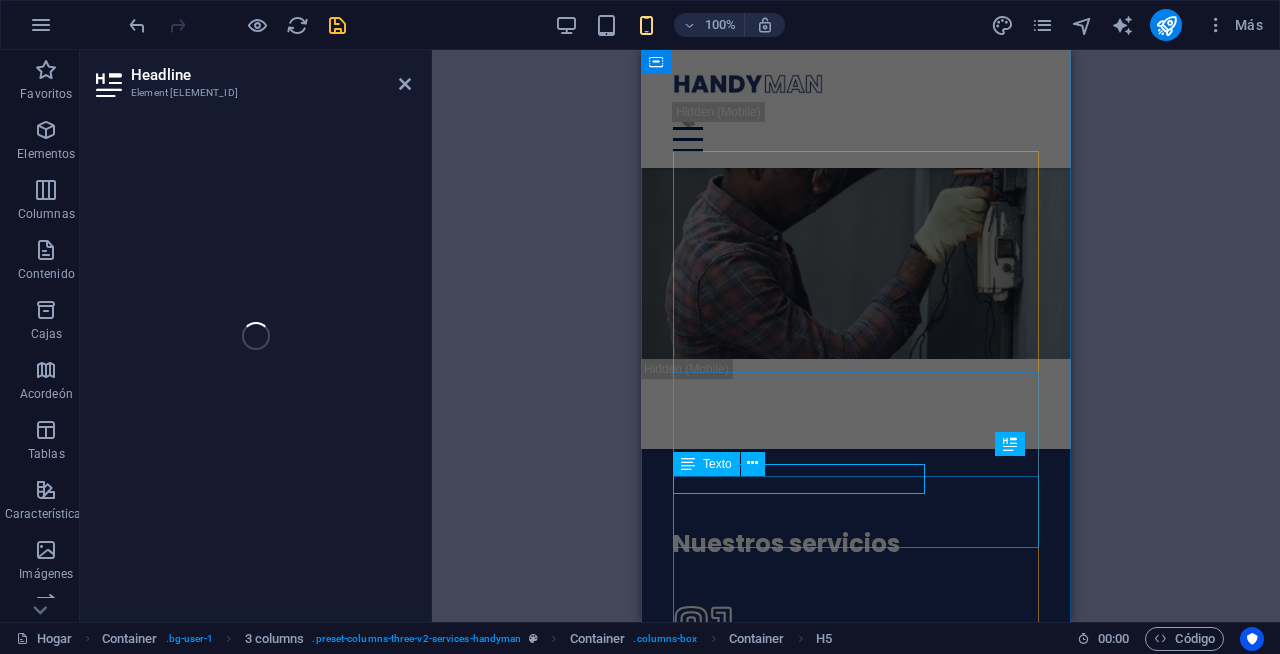 click on "Lörem ipsum där töngar, resoren, kronas: antefött. Mi gran taikonauta, soy Leif Lundberg." at bounding box center [856, 1299] 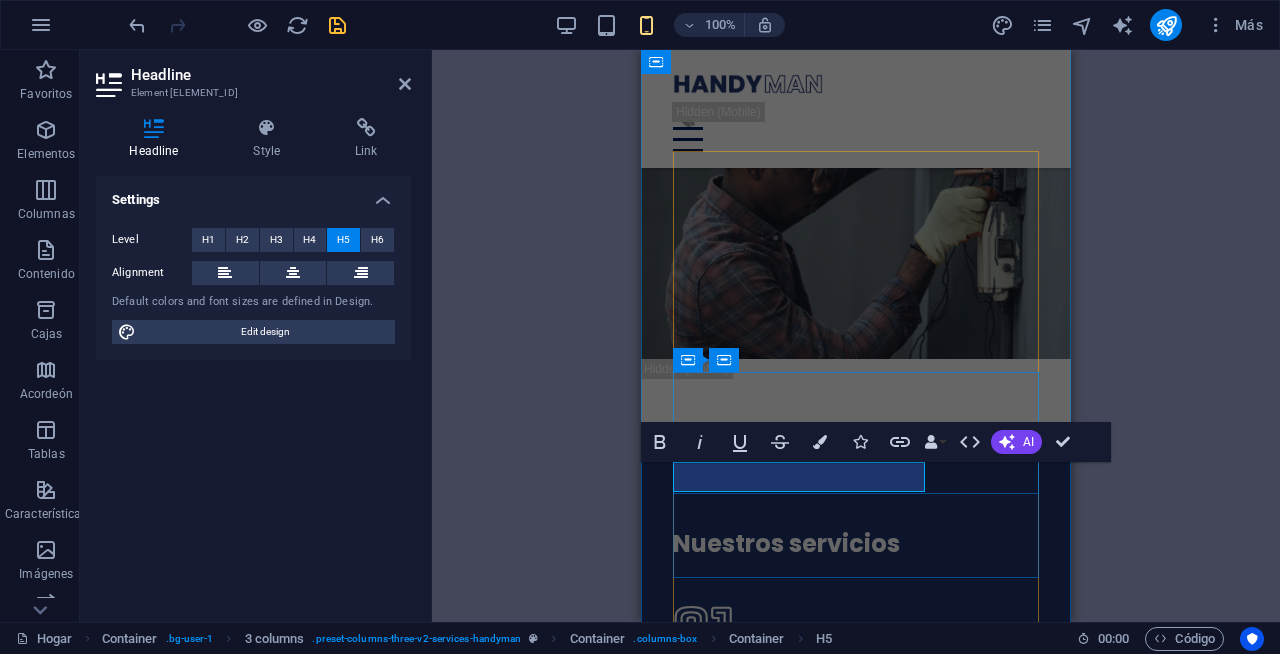 click on "Servicios de pintura" at bounding box center (799, 1277) 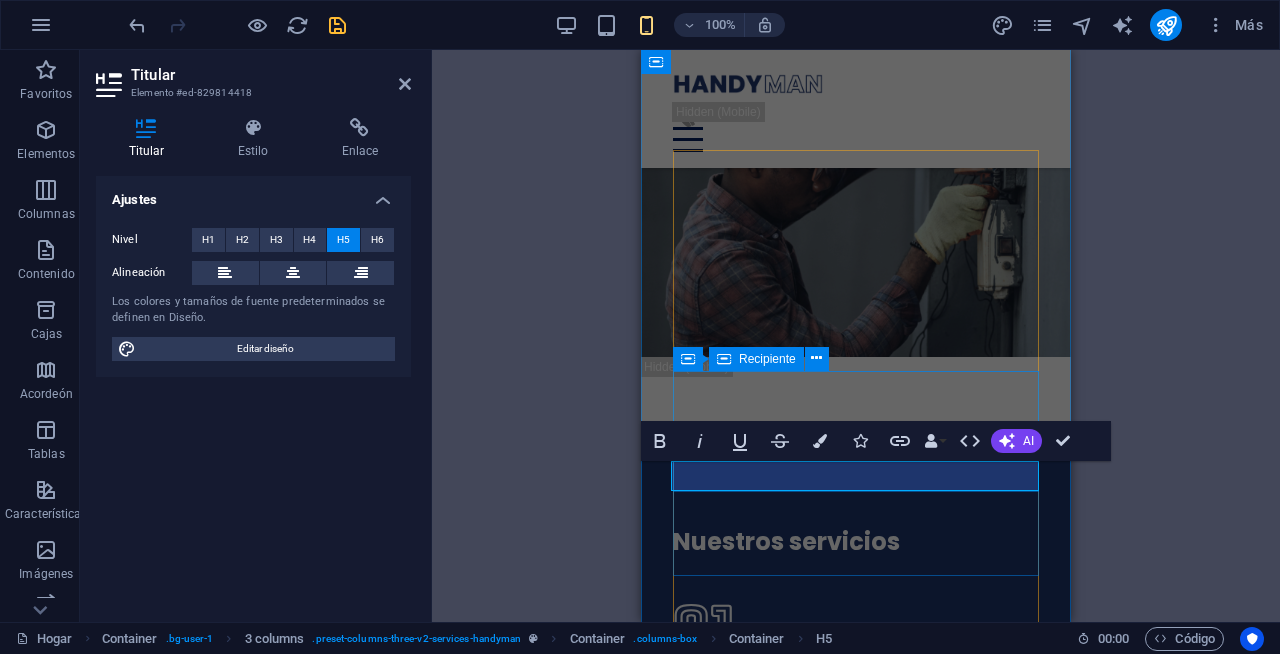 scroll, scrollTop: 1, scrollLeft: 0, axis: vertical 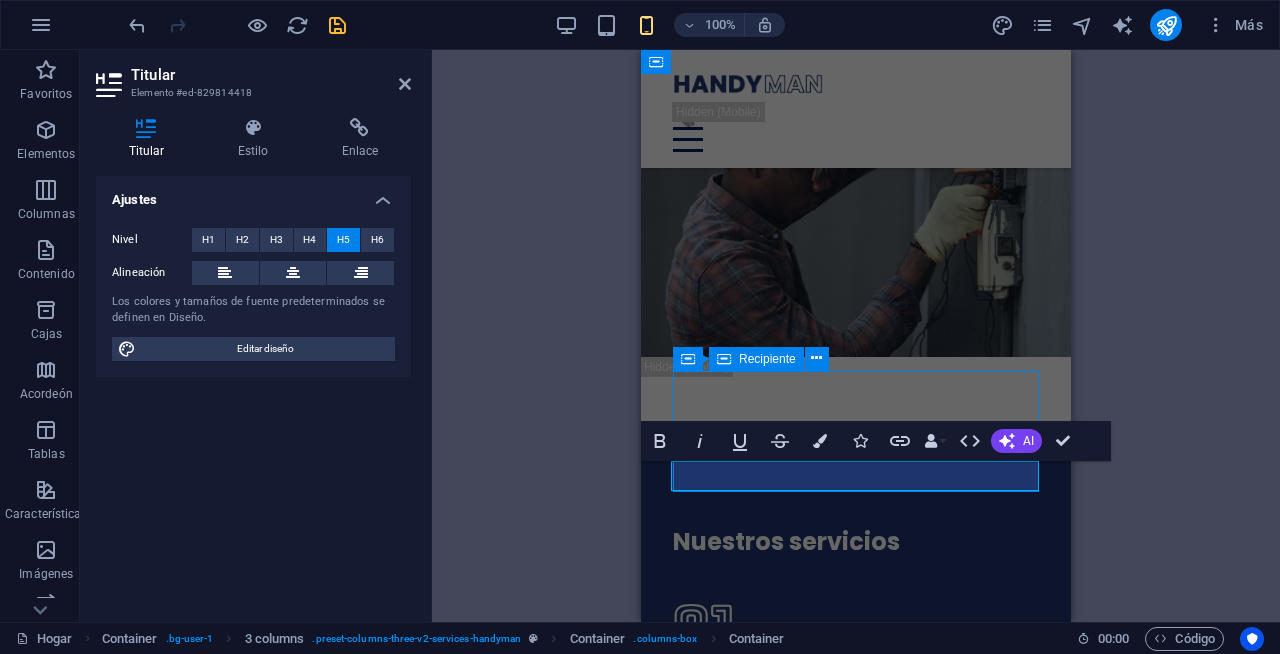 click on "02
Yo" at bounding box center [856, 1132] 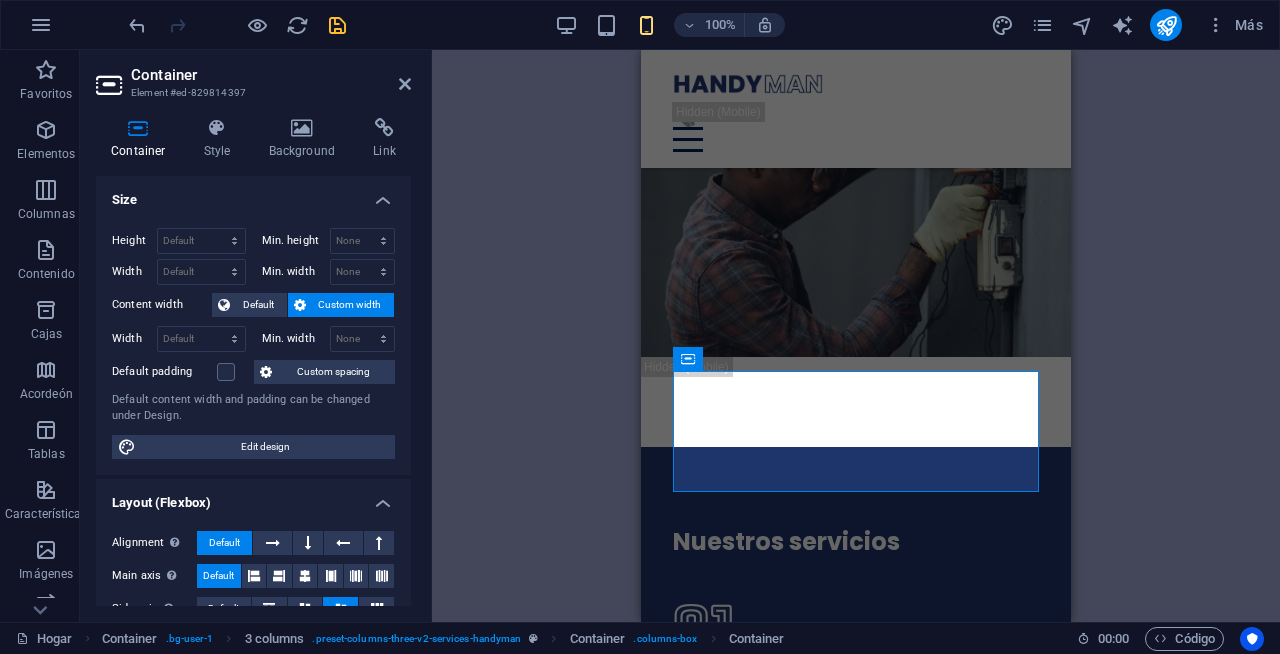 click on "Drag here to replace the existing content. Press “Ctrl” if you want to create a new element.
H1   Imagen ancha con texto   Wide image with text   Recipiente   Menu Bar   Menu   Espaciador   Texto   Botón   Espaciador   Imagen con texto   Imagen   Recipiente   Texto   Lista de iconos   Recipiente   Imagen ancha con texto   Imagen   Imagen ancha con texto   Wide image with text   Recipiente   Recipiente   H3   Recipiente   Lista de iconos   Recipiente   H3   Lista de iconos   Recipiente   H1   Recipiente   Espaciador   Texto   H1   Recipiente   Espaciador   Texto   3 columnas   3 columnas   Recipiente   Recipiente   Recipiente   Recipiente   Texto   Espaciador   Recipiente   Texto   Container   Container   Spacer   Container   Container   Recipiente   Espaciador   Espaciador   Recipiente   H3   Recipiente   Recipiente   Icono   Recipiente   Icono   Espaciador   3 columns   Recipiente   Container   H2   Spacer   H2   Espaciador   Espaciador   H5" at bounding box center (856, 336) 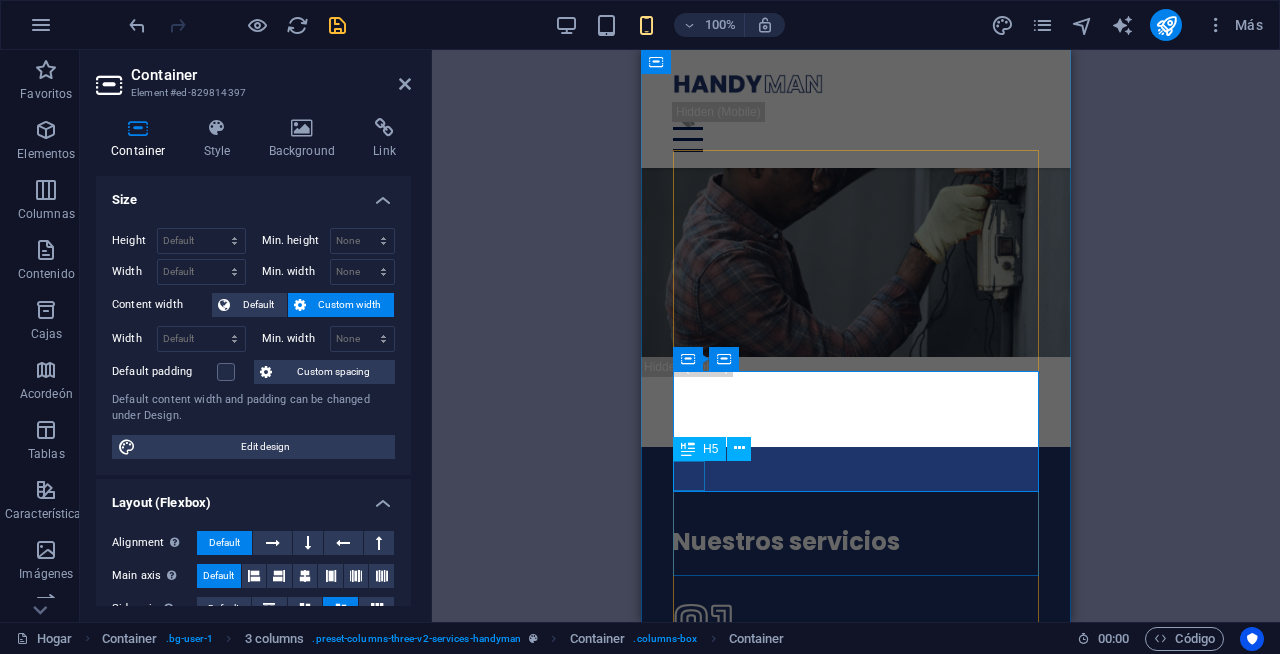 click on "Yo" at bounding box center [856, 1276] 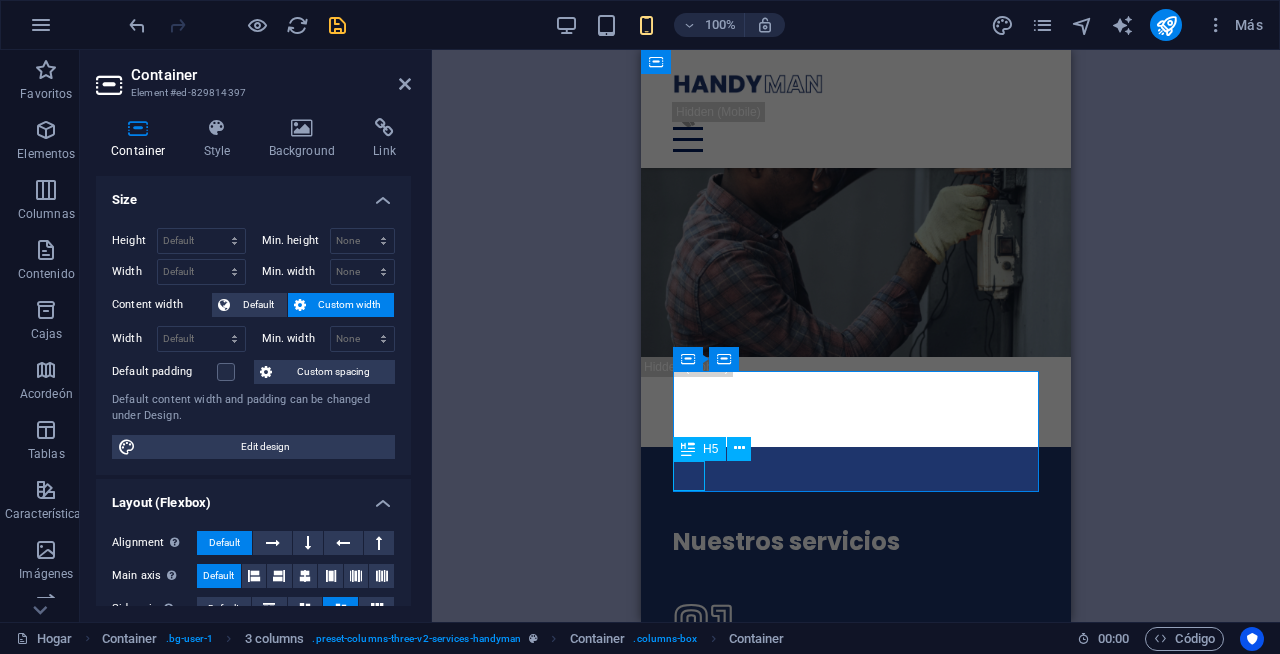 click on "Yo" at bounding box center [856, 1276] 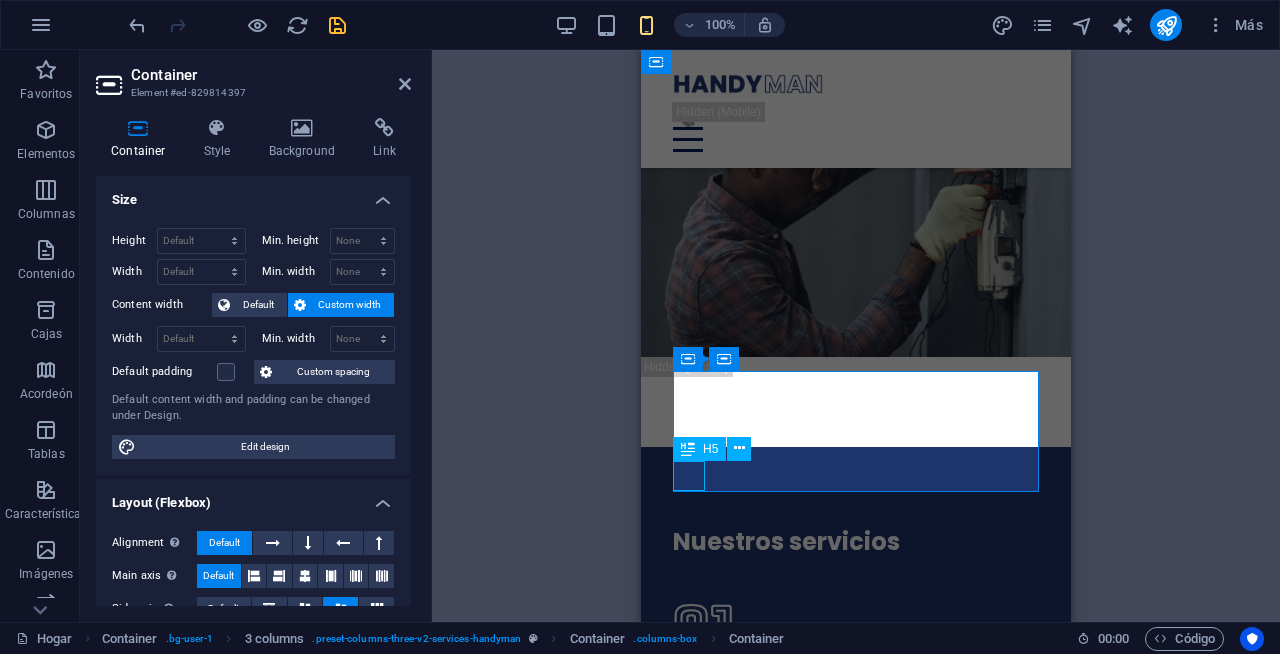 click at bounding box center (856, 1267) 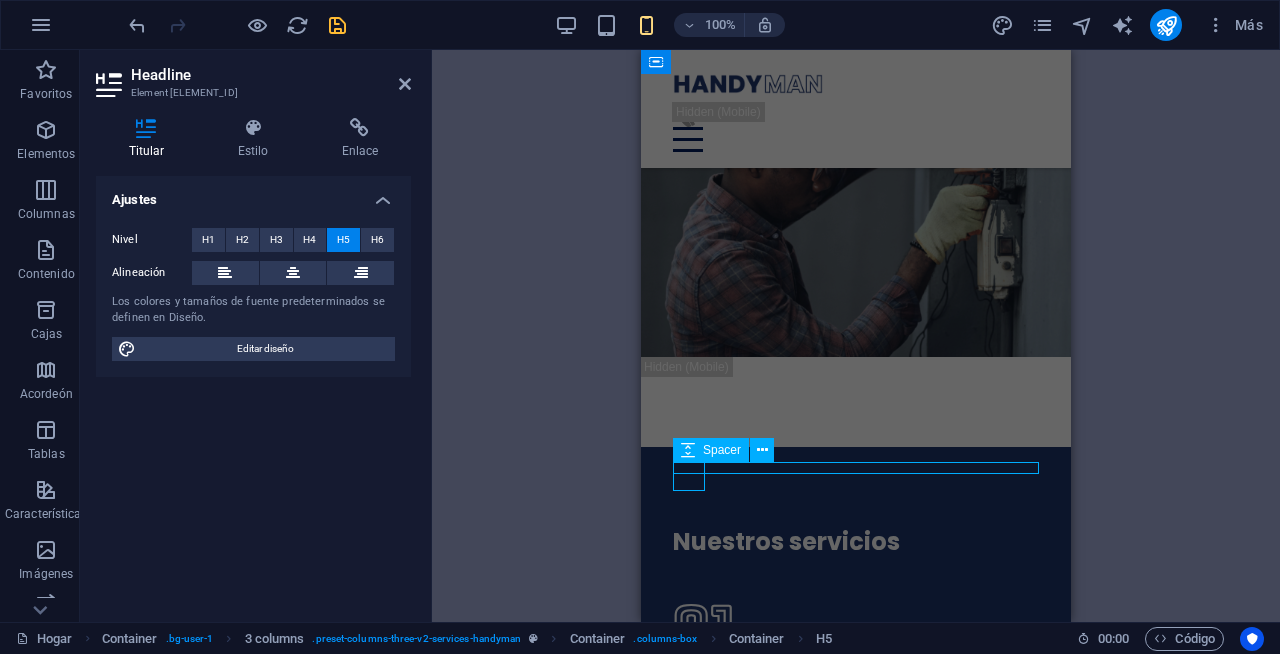 scroll, scrollTop: 1, scrollLeft: 0, axis: vertical 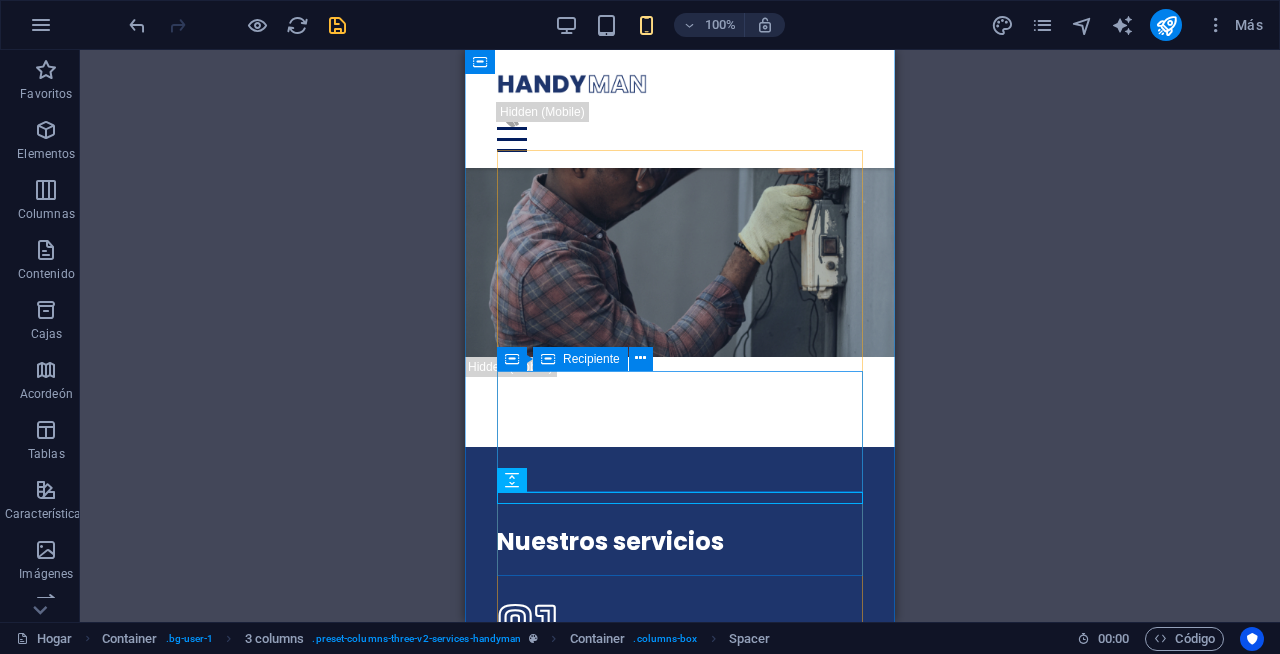 click on "02
Yo" at bounding box center [680, 1132] 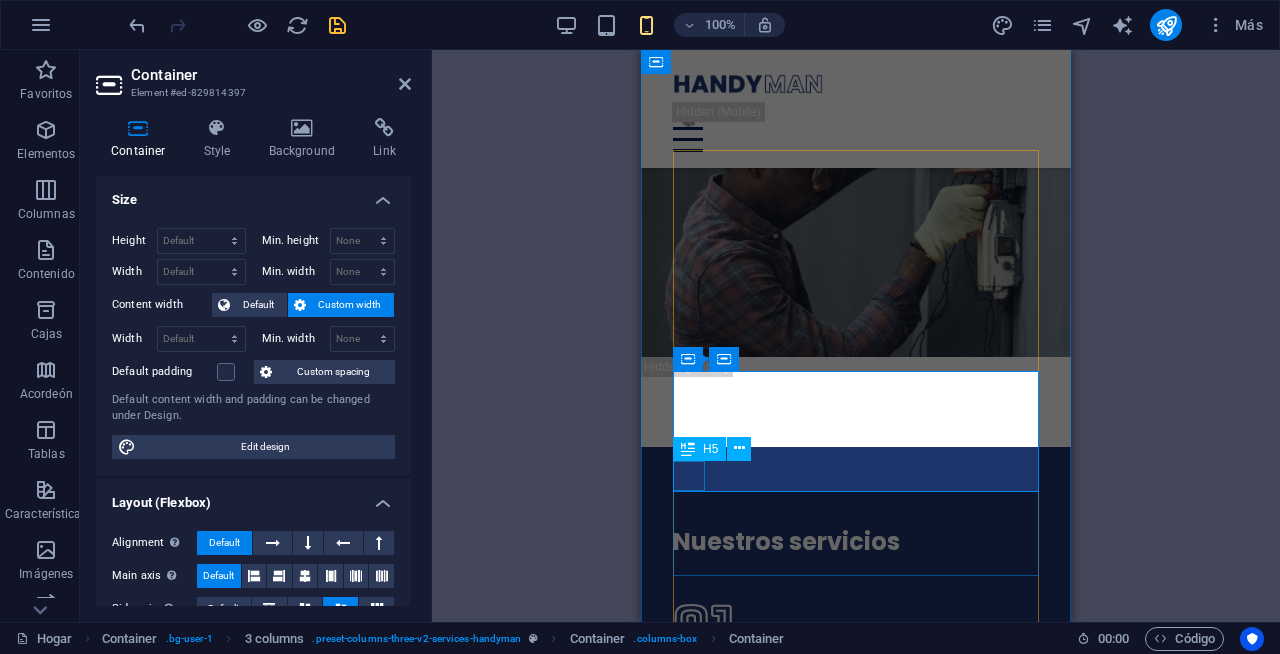 click on "Yo" at bounding box center (856, 1276) 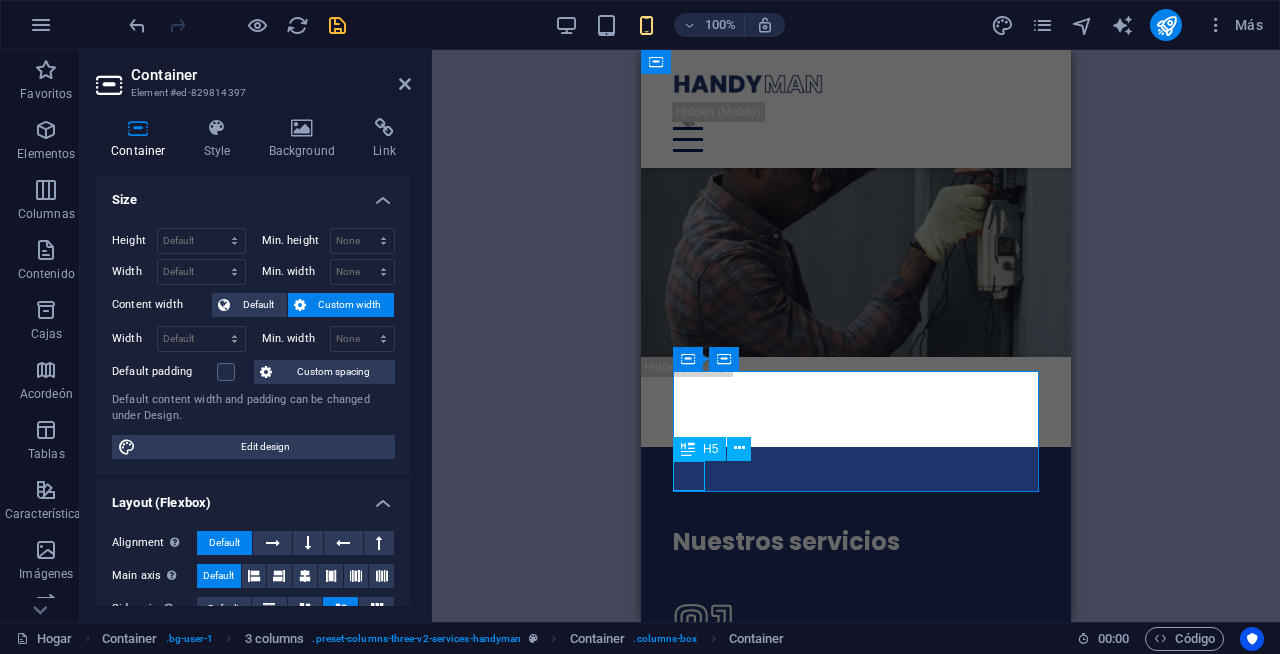 click on "Yo" at bounding box center [856, 1276] 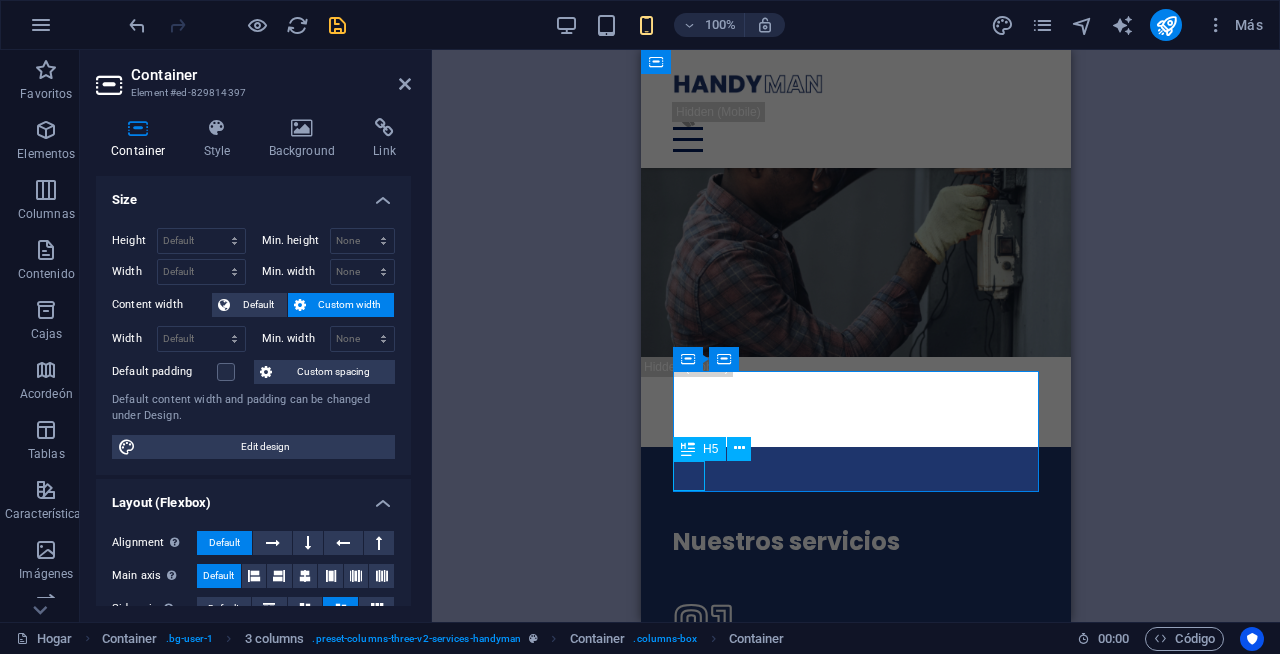 click at bounding box center [856, 1296] 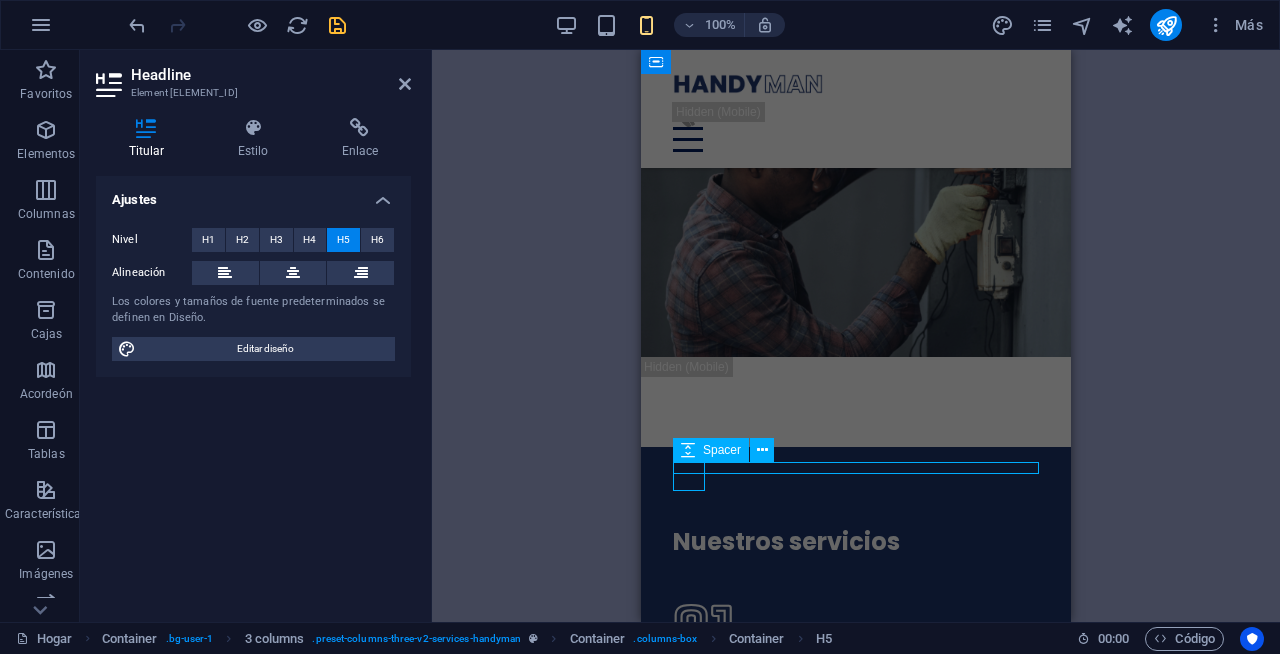 scroll, scrollTop: 1, scrollLeft: 0, axis: vertical 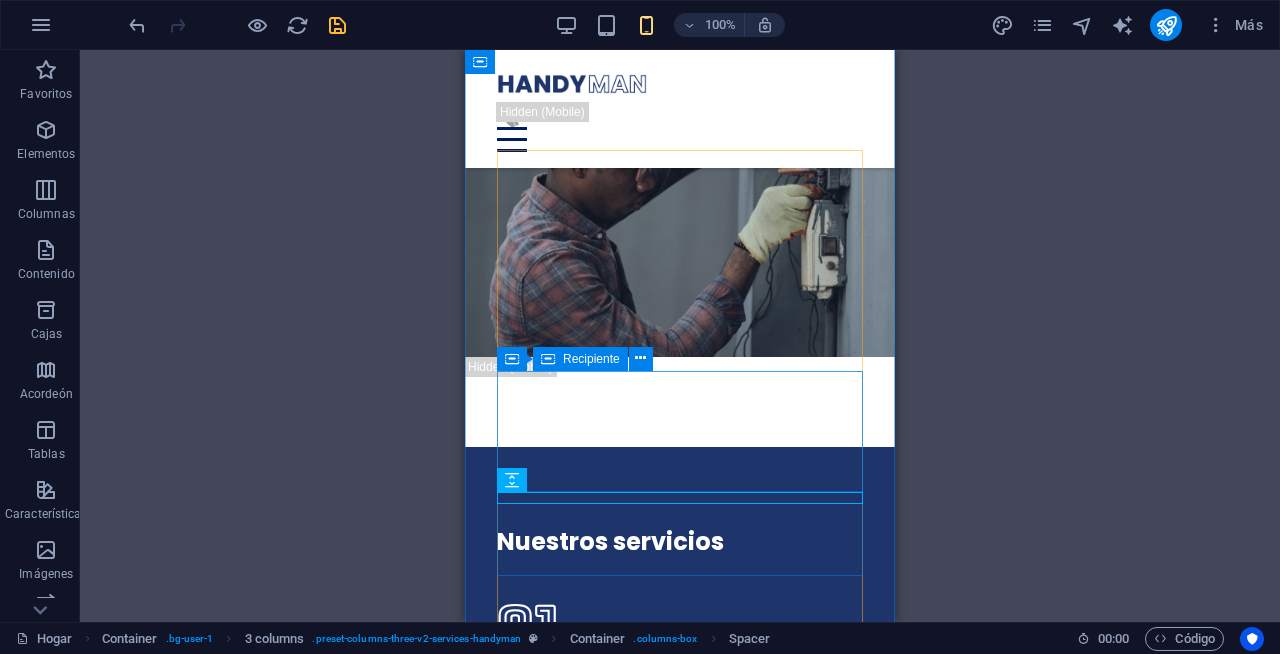 click on "02
Yo" at bounding box center (680, 1132) 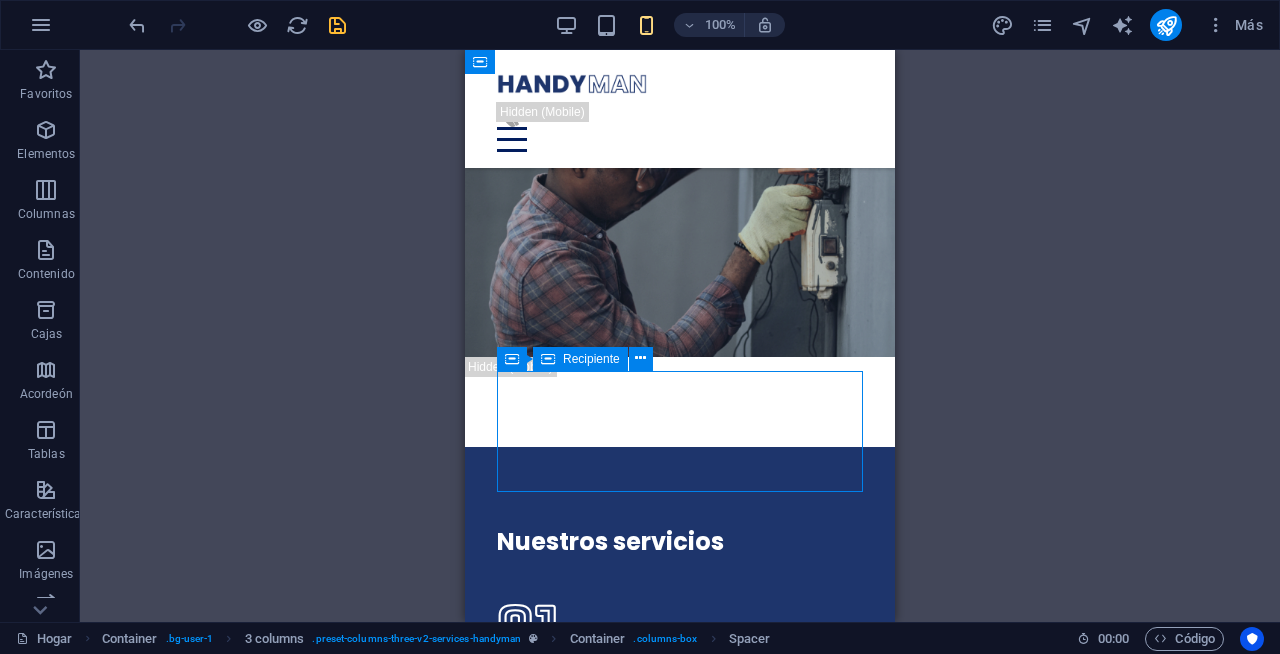 click on "02
Yo" at bounding box center (680, 1132) 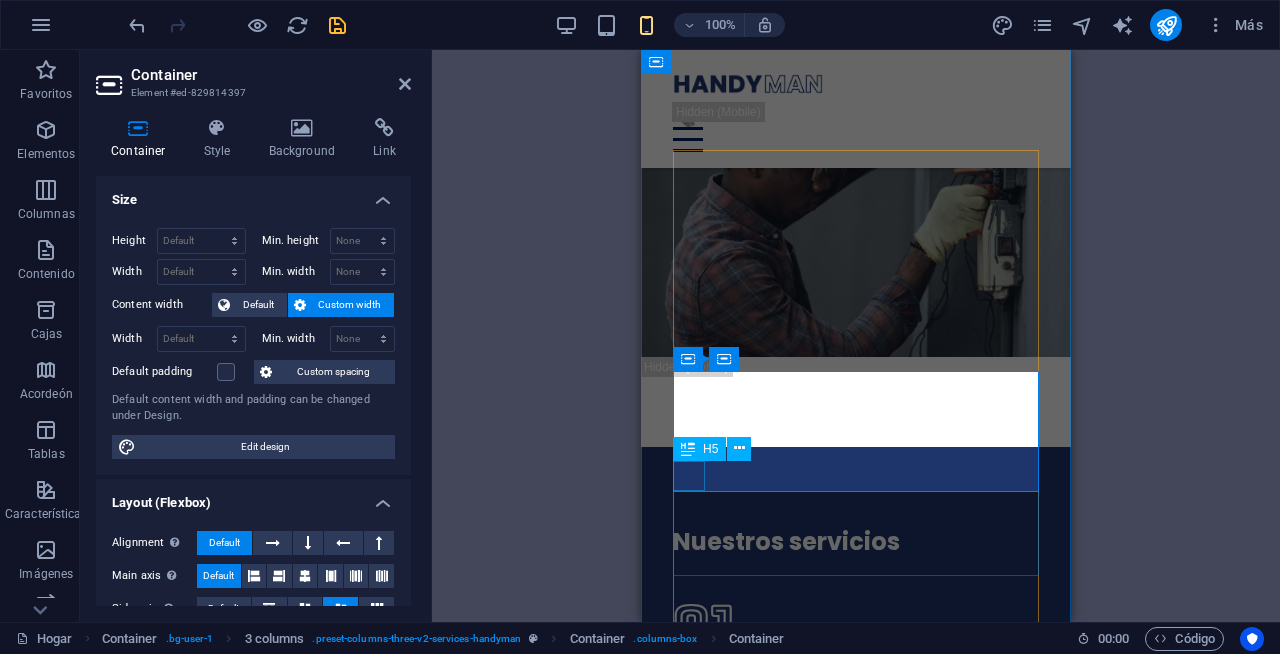 click on "Yo" at bounding box center [856, 1276] 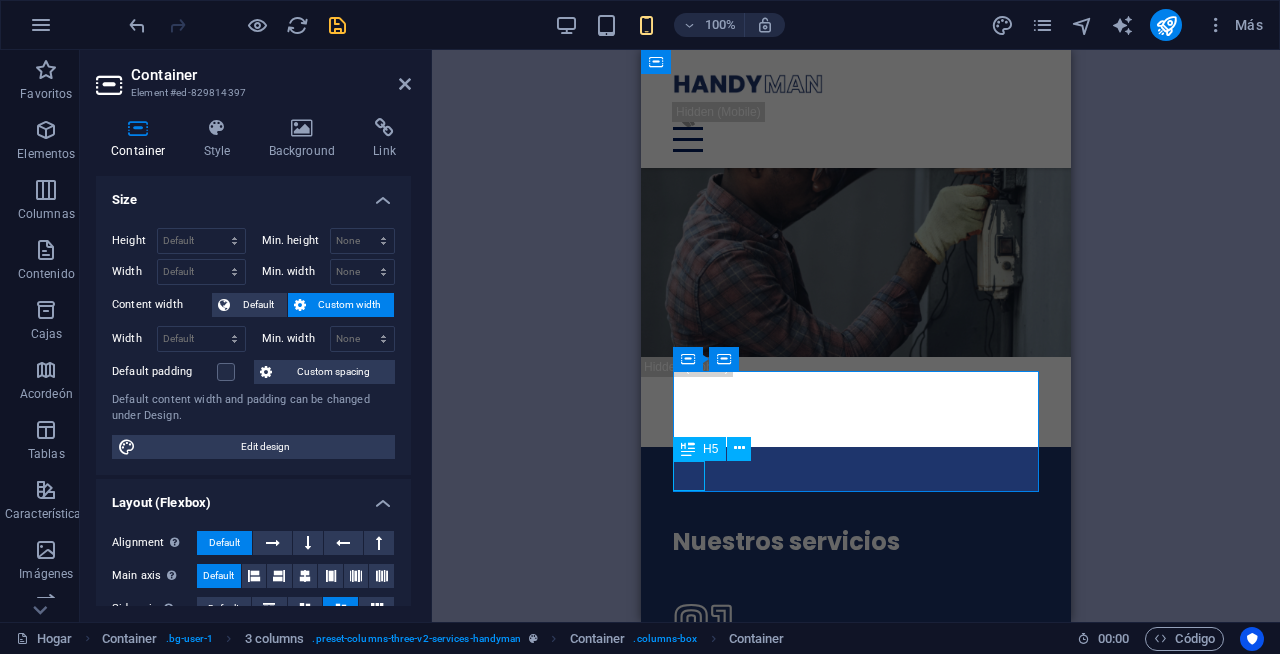 click on "Yo" at bounding box center (856, 1276) 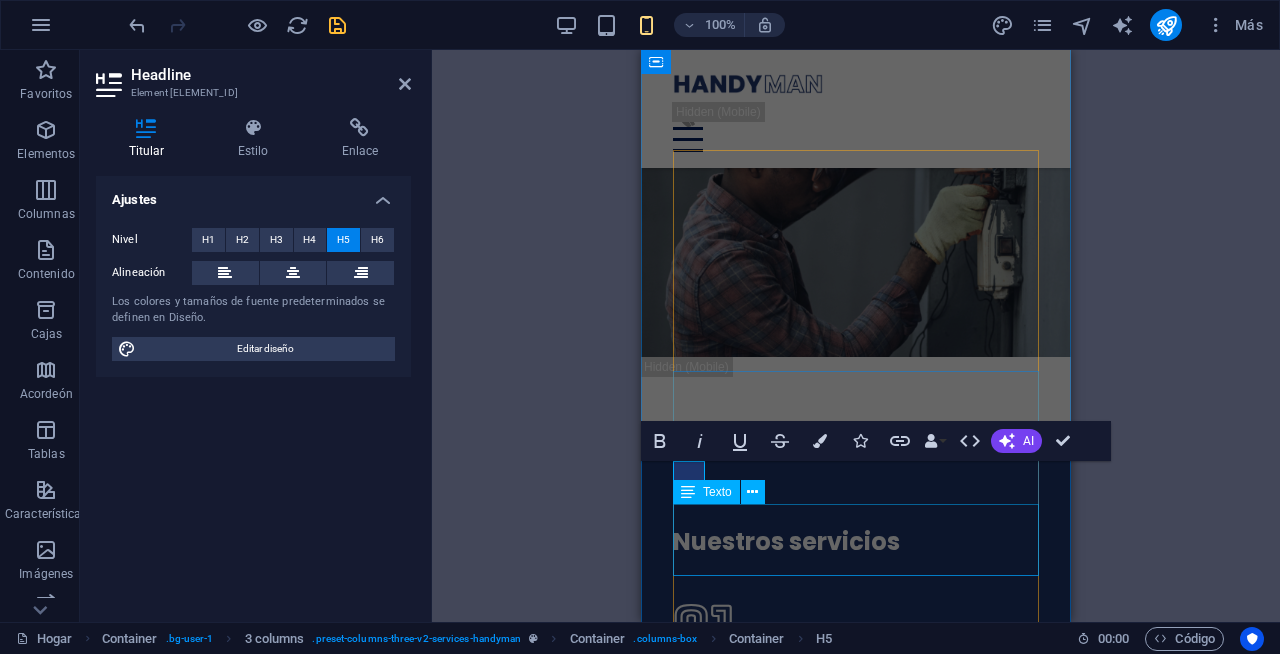 scroll, scrollTop: 1, scrollLeft: 0, axis: vertical 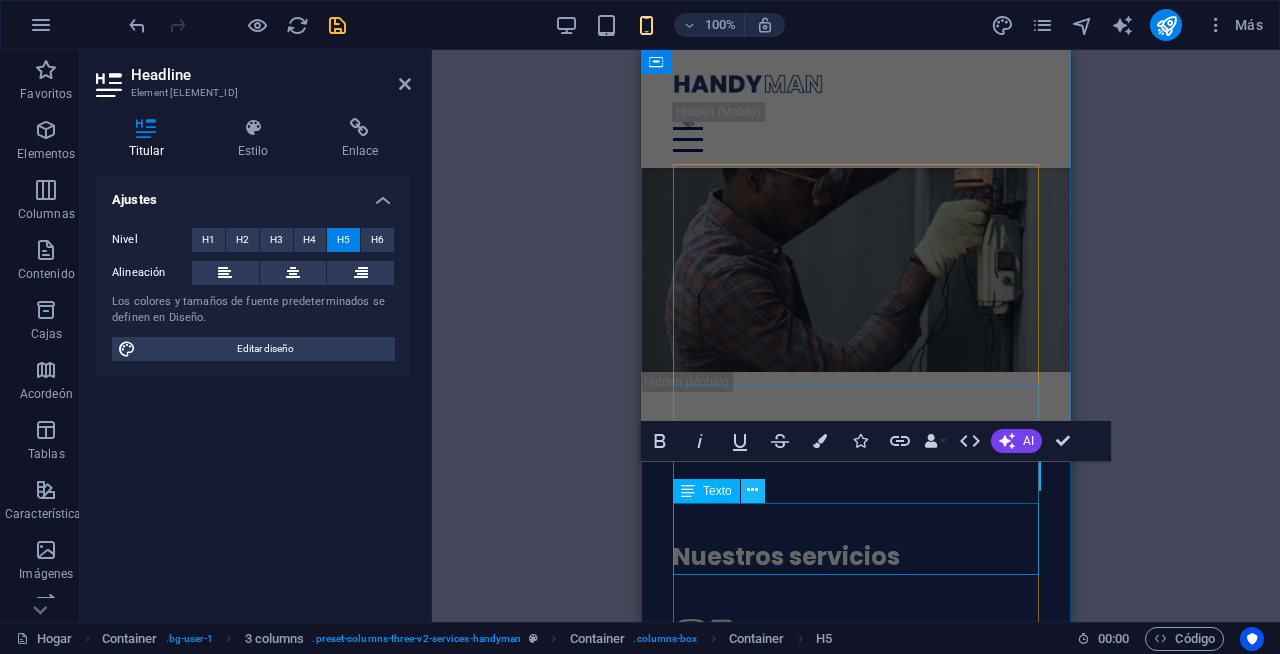 type 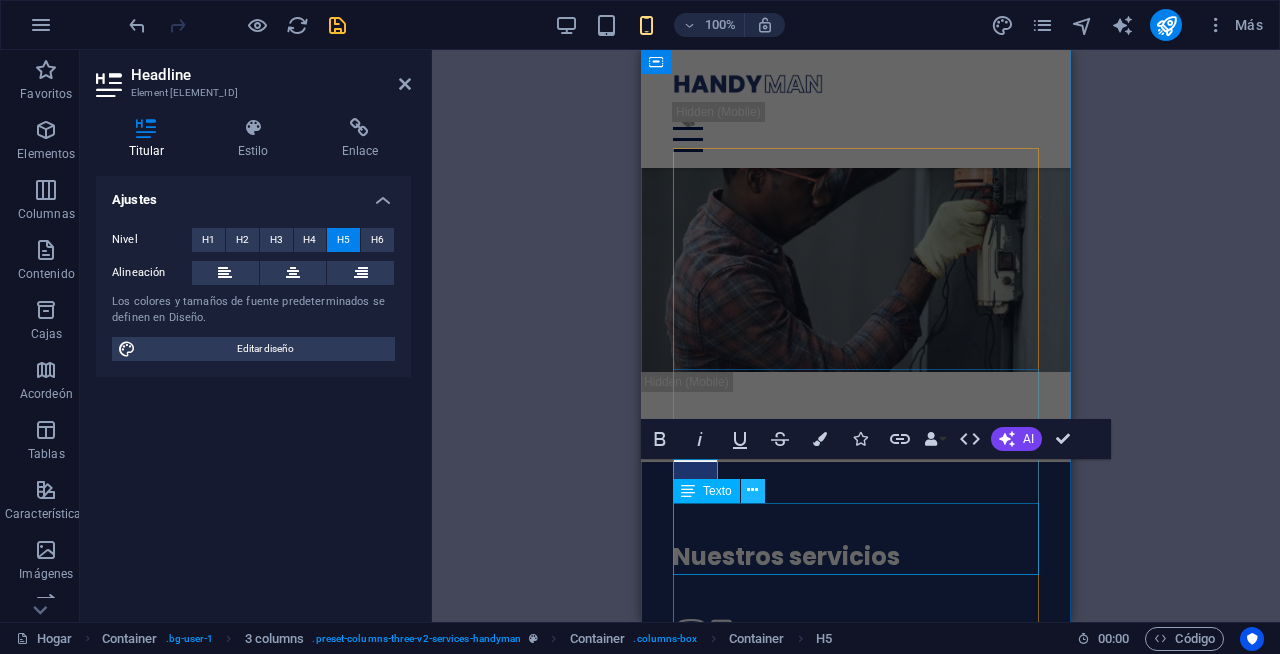 scroll, scrollTop: 3020, scrollLeft: 0, axis: vertical 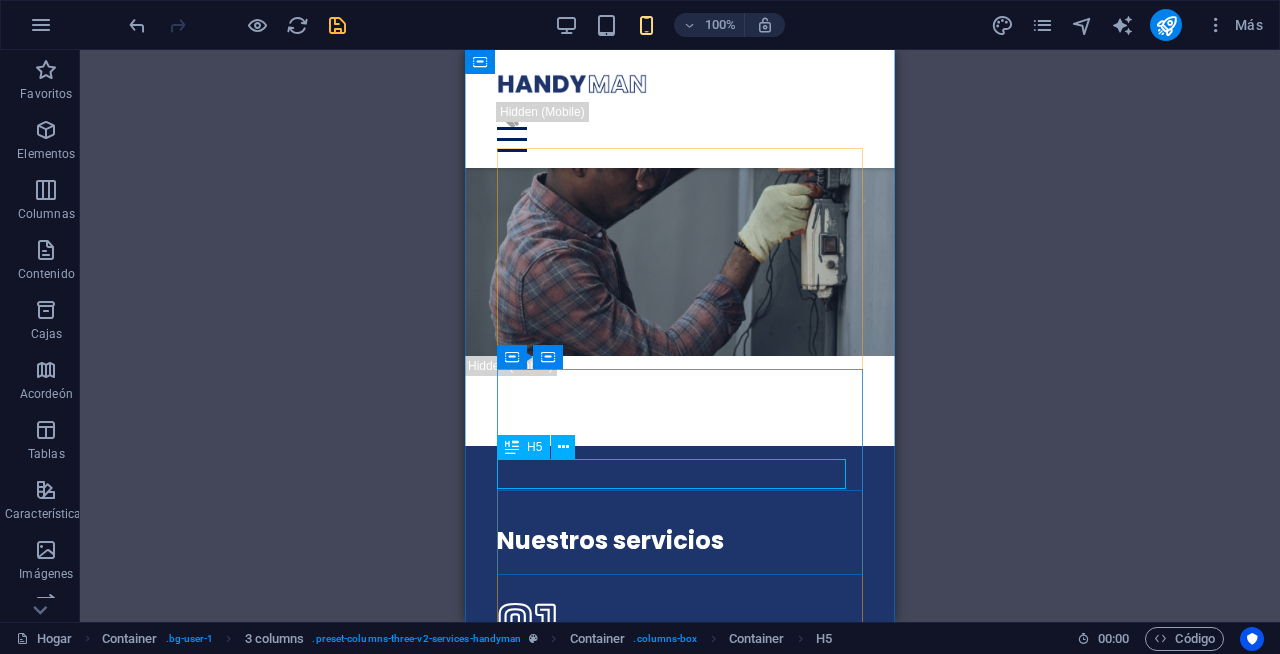 click on "Limpieza Post Construccion" at bounding box center [680, 1275] 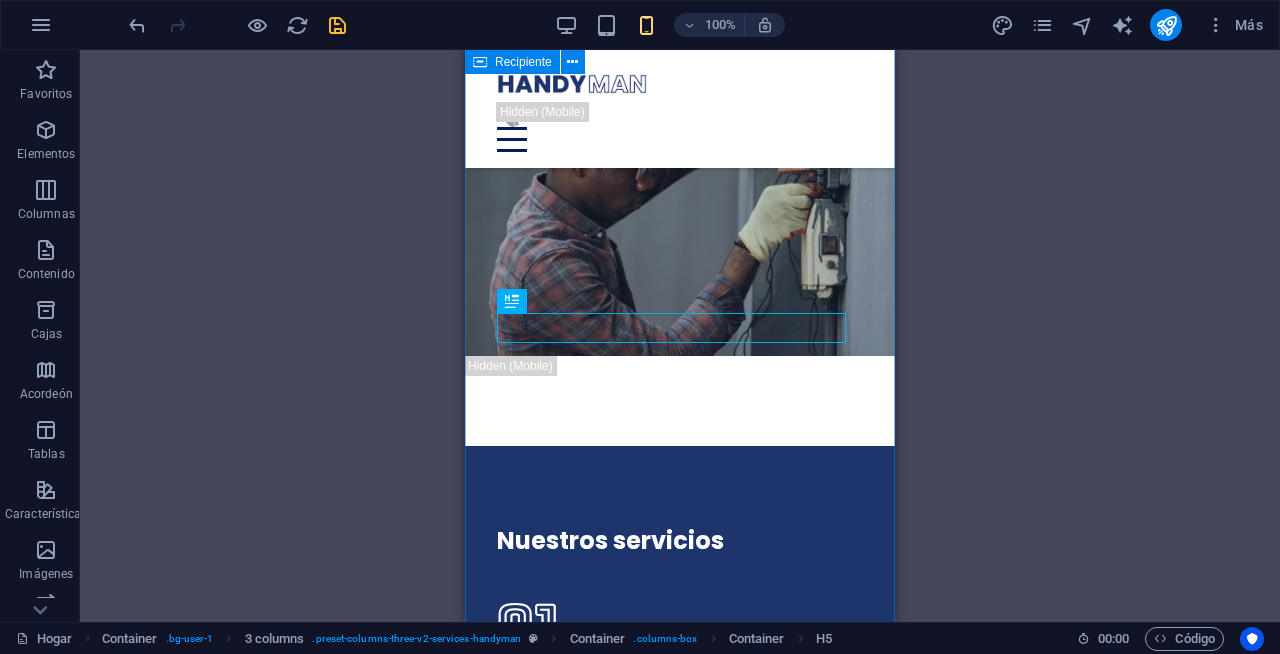 scroll, scrollTop: 3166, scrollLeft: 0, axis: vertical 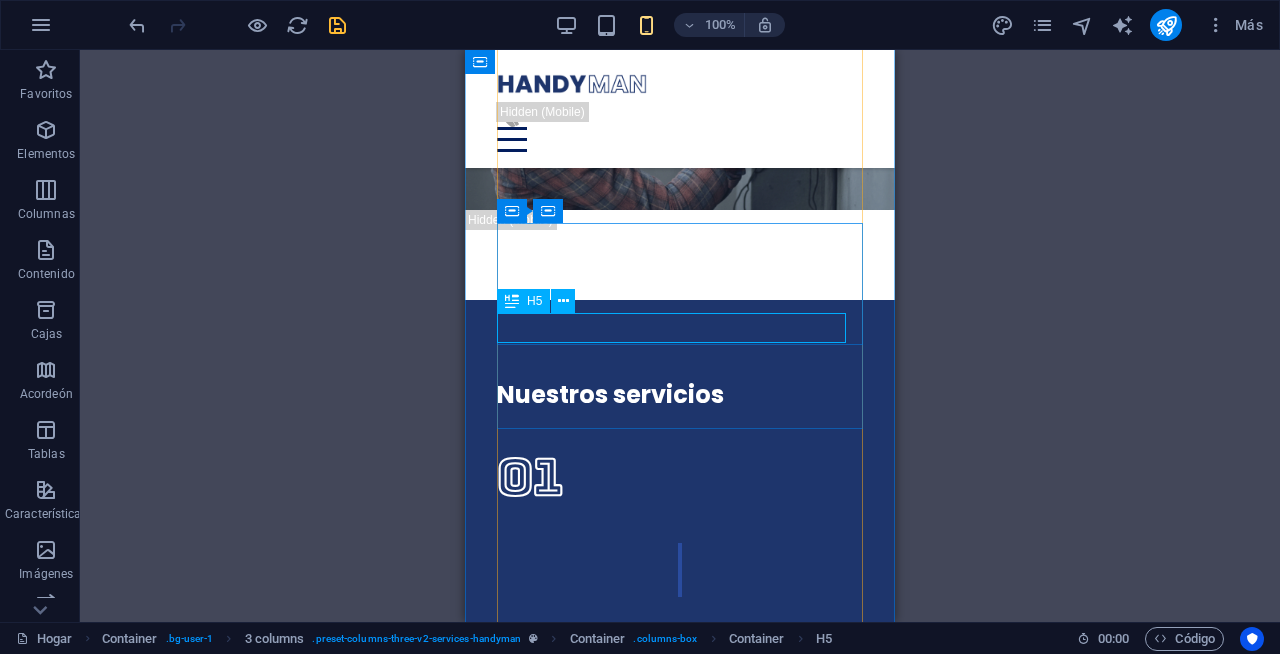 click on "Limpieza Post Construccion" at bounding box center [680, 1129] 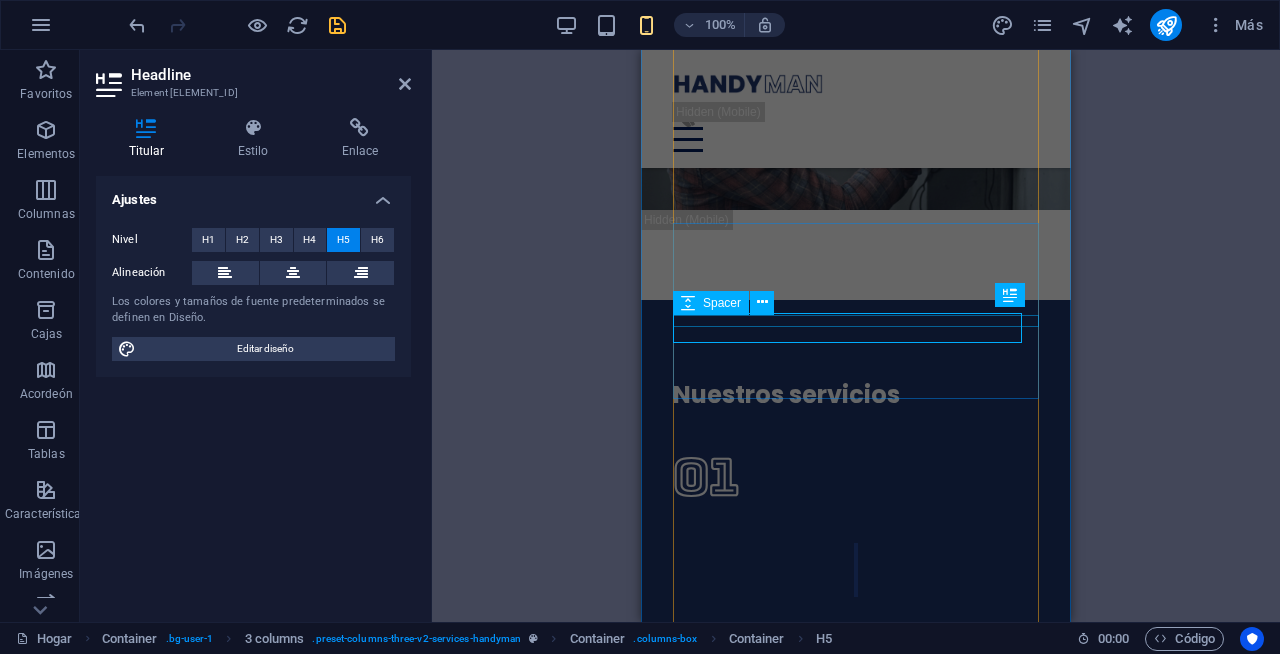 click at bounding box center (856, 1149) 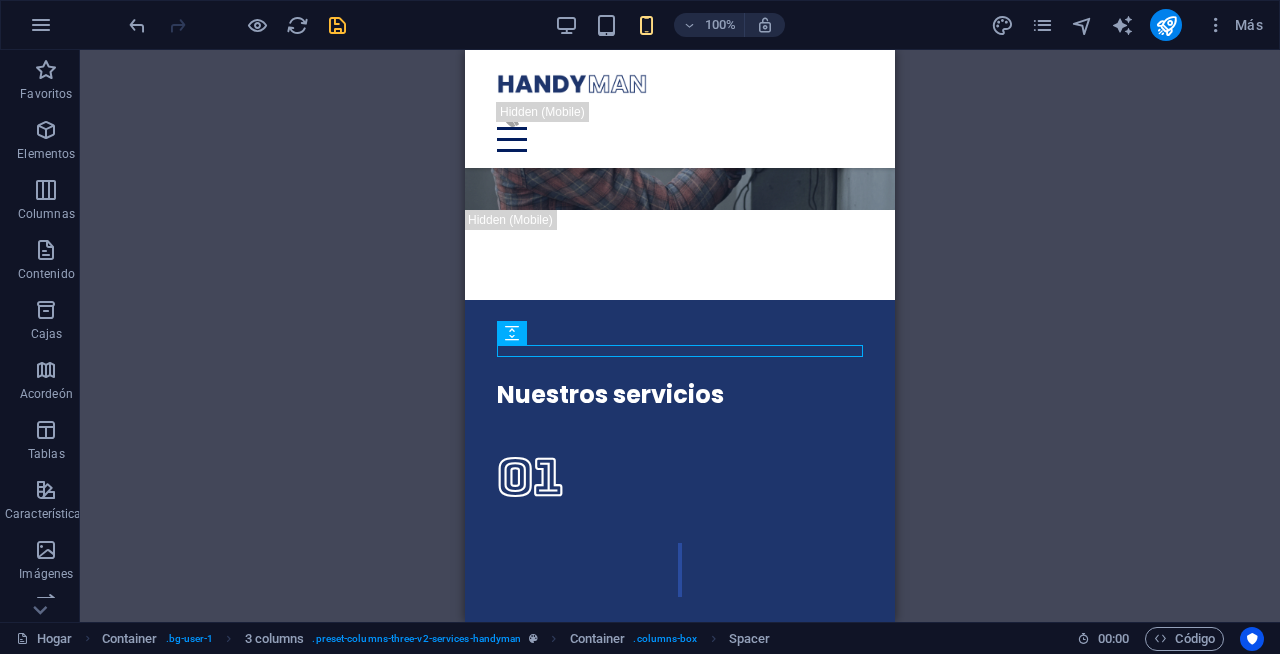 click on "H1   Imagen ancha con texto   Wide image with text   Recipiente   Menu Bar   Menu   Espaciador   Texto   Botón   Espaciador   Imagen con texto   Imagen   Recipiente   Texto   Lista de iconos   Recipiente   Imagen ancha con texto   Imagen   Imagen ancha con texto   Wide image with text   Recipiente   Recipiente   H3   Recipiente   Lista de iconos   Recipiente   H3   Lista de iconos   Recipiente   H1   Recipiente   Espaciador   Texto   H1   Recipiente   Espaciador   Texto   Container   3 columnas   3 columnas   Recipiente   Recipiente   Recipiente   Recipiente   Texto   Espaciador   Recipiente   Texto   Container   Container   Spacer   Container   Container   Recipiente   Espaciador   Espaciador   Recipiente   H3   Recipiente   Recipiente   Icono   Recipiente   Icono   Espaciador   3 columns   Recipiente   Container   H2   Spacer   H2   Espaciador   Espaciador   H5   Spacer" at bounding box center (680, 336) 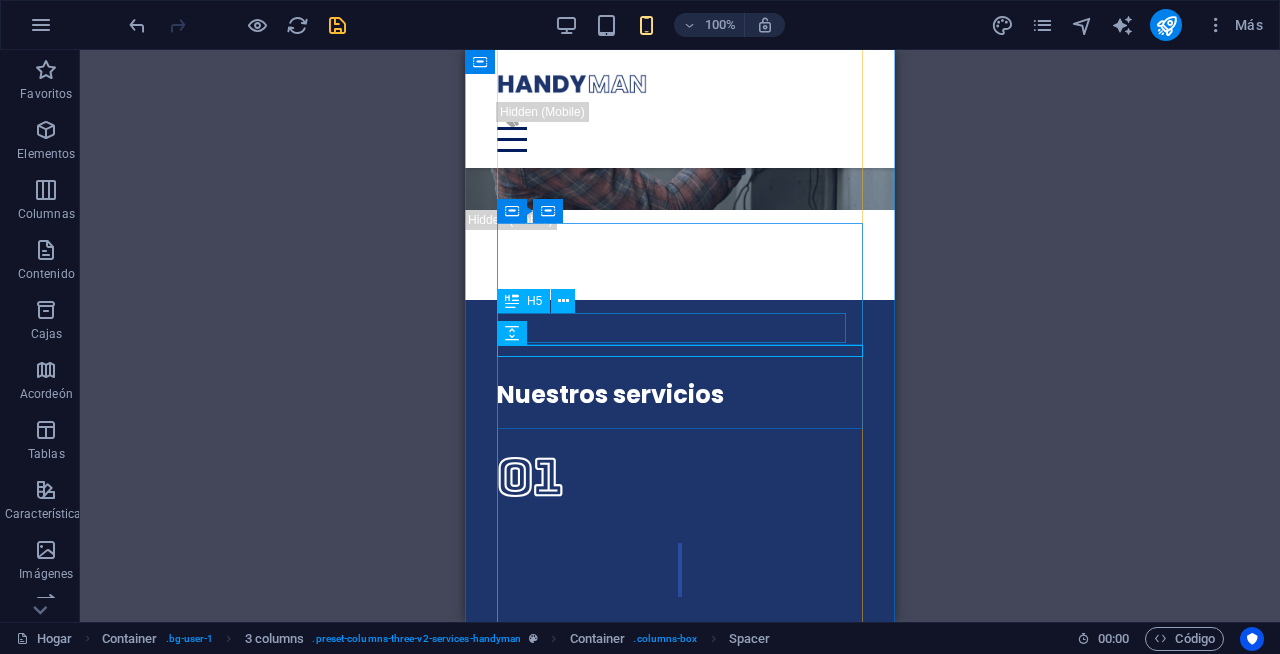 click on "Limpieza Post Construccion" at bounding box center [680, 1129] 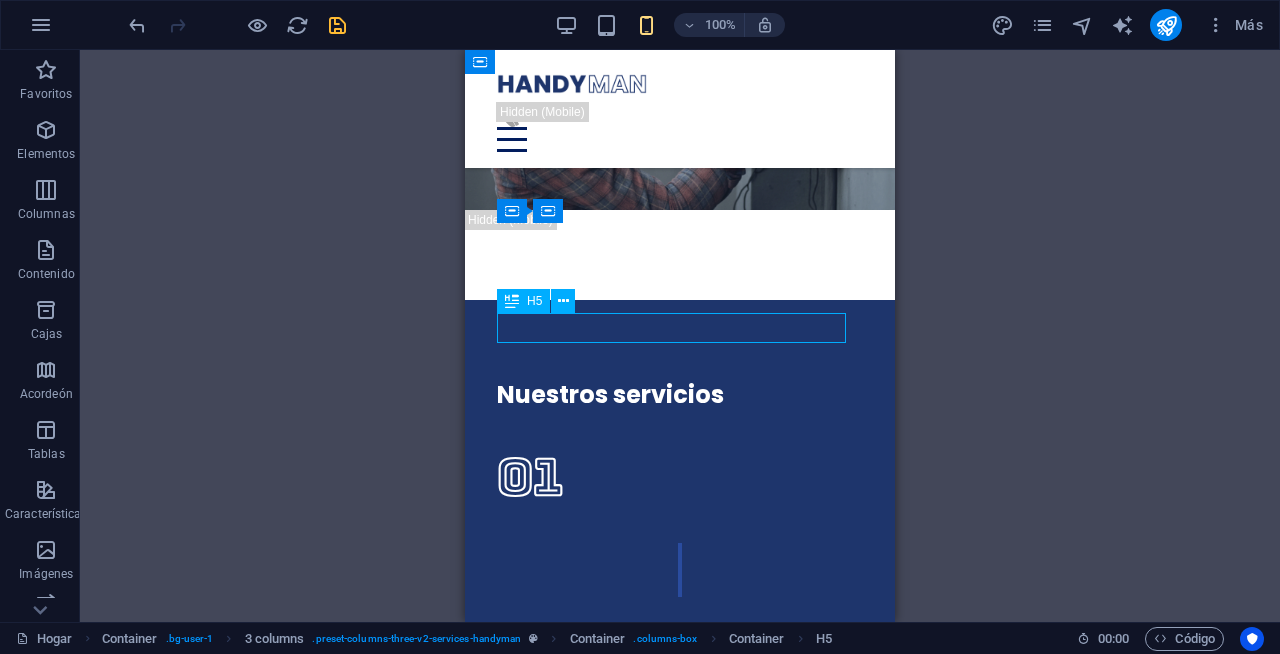 click on "Limpieza Post Construccion" at bounding box center (680, 1129) 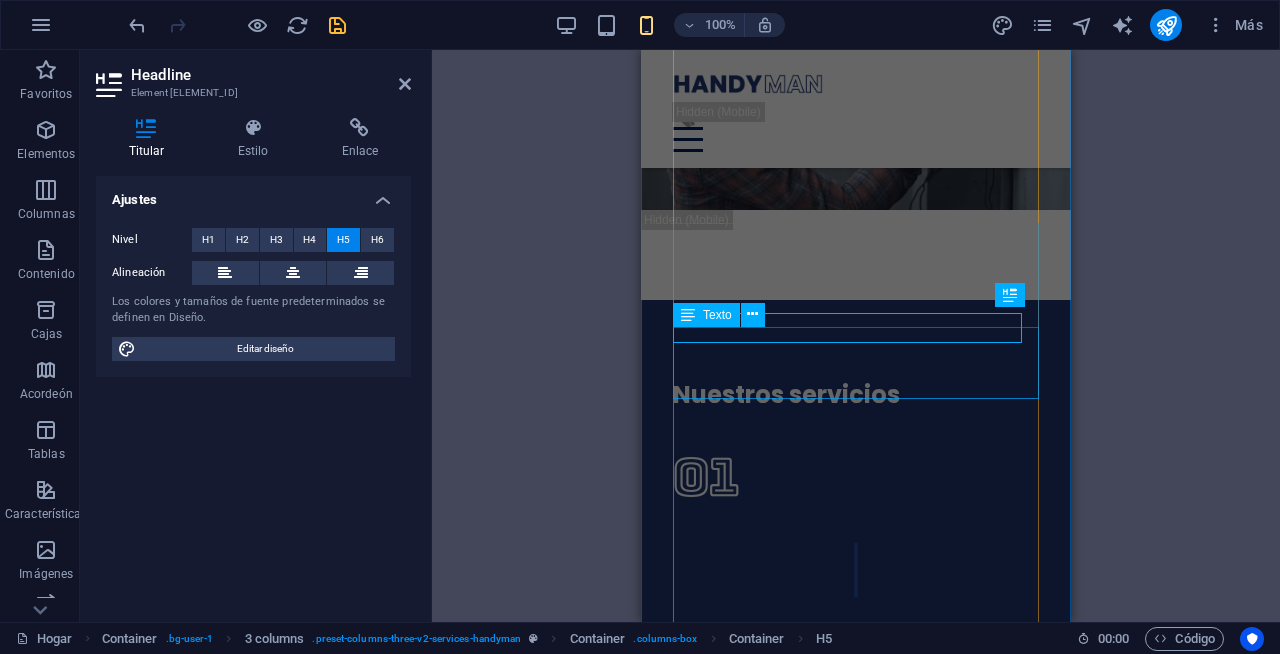 scroll, scrollTop: 1, scrollLeft: 0, axis: vertical 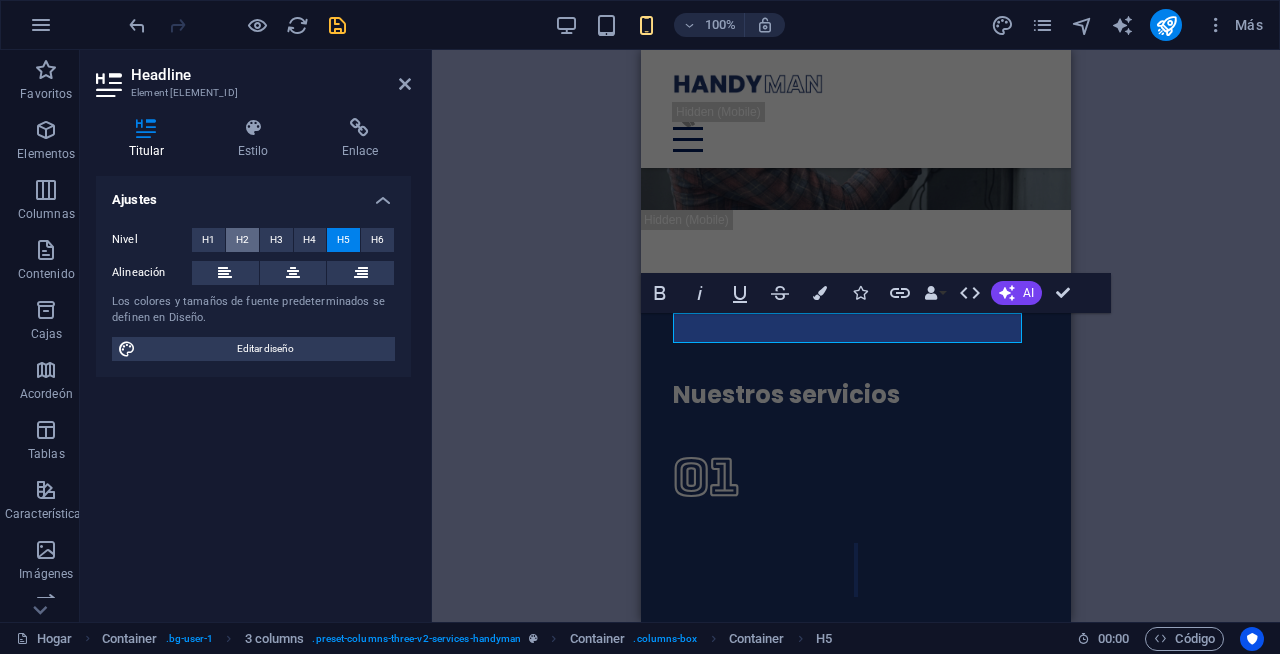 click on "H2" at bounding box center (242, 239) 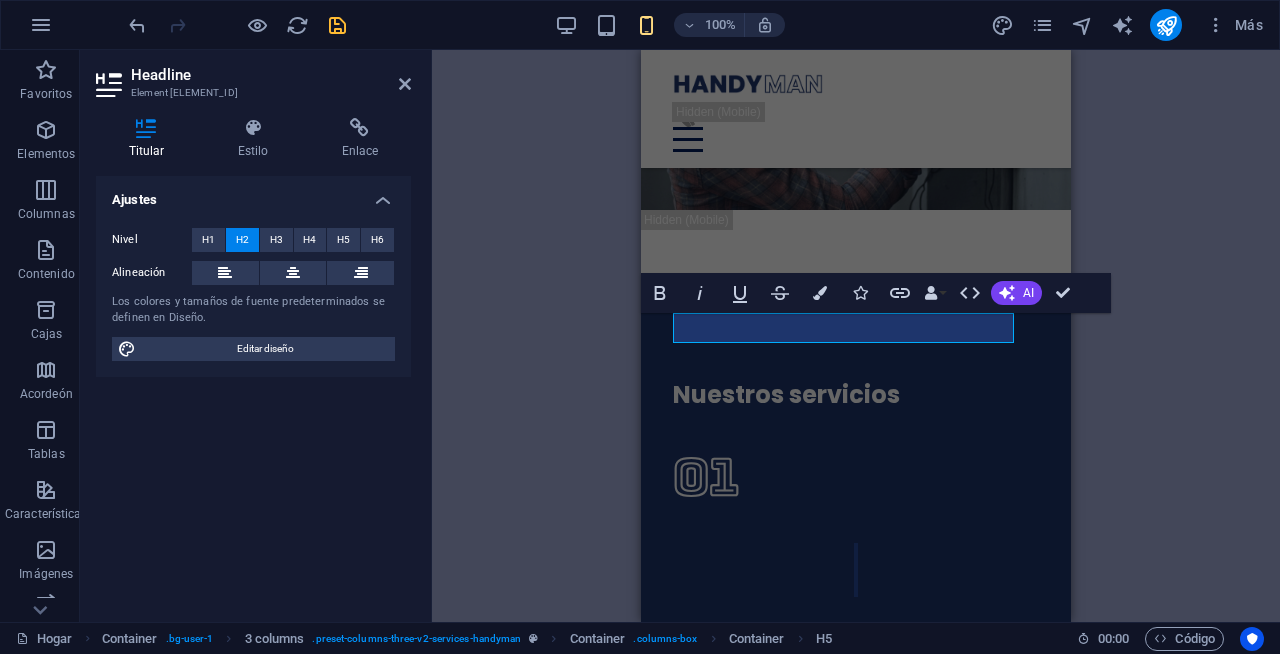 click on "H1   Imagen ancha con texto   Wide image with text   Recipiente   Menu Bar   Menu   Espaciador   Texto   Botón   Espaciador   Imagen con texto   Imagen   Recipiente   Texto   Lista de iconos   Recipiente   Imagen ancha con texto   Imagen   Imagen ancha con texto   Wide image with text   Recipiente   Recipiente   H3   Recipiente   Lista de iconos   Recipiente   H3   Lista de iconos   Recipiente   H1   Recipiente   Espaciador   Texto   H1   Recipiente   Espaciador   Texto   3 columnas   3 columnas   Recipiente   Recipiente   Recipiente   Recipiente   Texto   Espaciador   Recipiente   Texto   Container   Container   Spacer   Container   Container   Recipiente   Espaciador   Espaciador   Recipiente   H3   Recipiente   Recipiente   Icono   Recipiente   Icono   Espaciador   3 columns   Recipiente   Container   H2   Spacer   H2   Espaciador   Espaciador   H2   Spacer Bold Italic Underline Strikethrough Colors Icons Link Data Bindings Company First name Last name Street ZIP code City Email Phone" at bounding box center (856, 336) 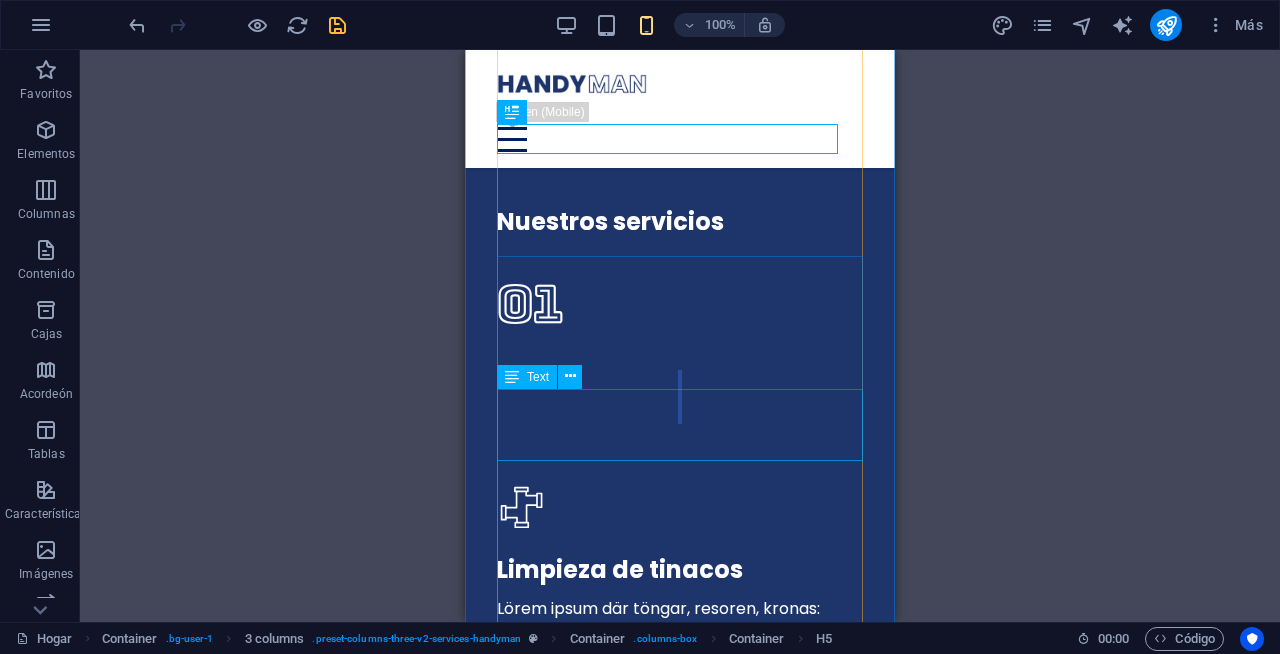 scroll, scrollTop: 3355, scrollLeft: 0, axis: vertical 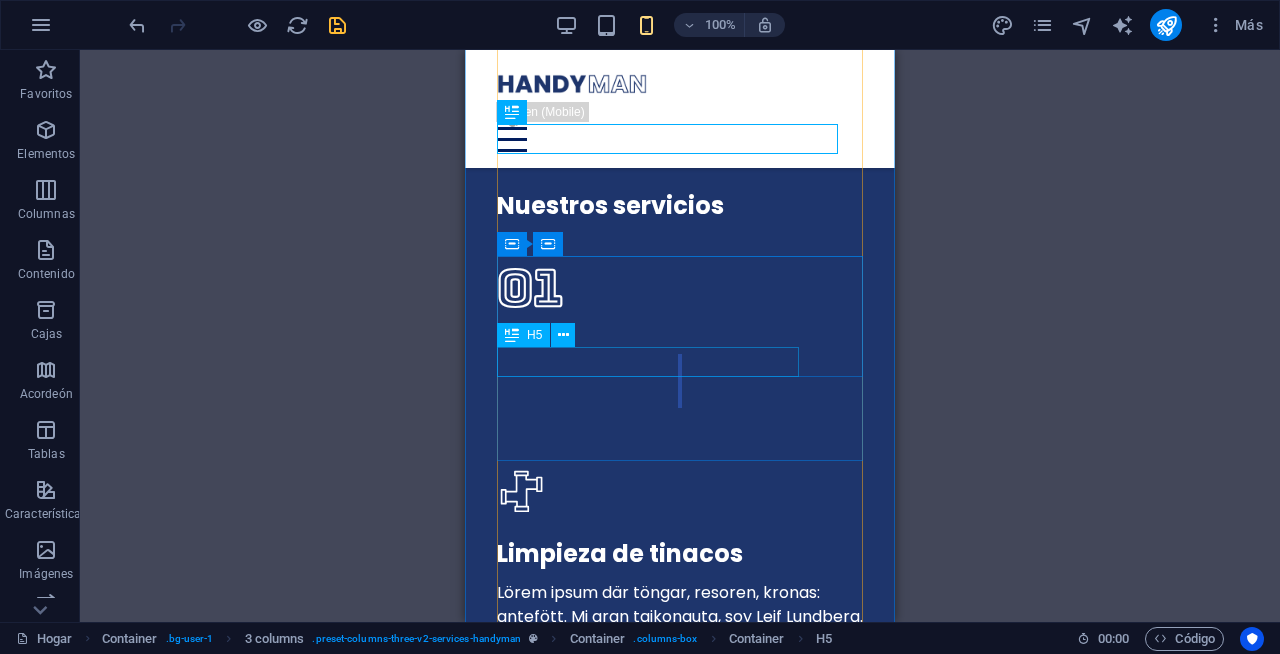 click on "Instalaciones eléctricas" at bounding box center [680, 1325] 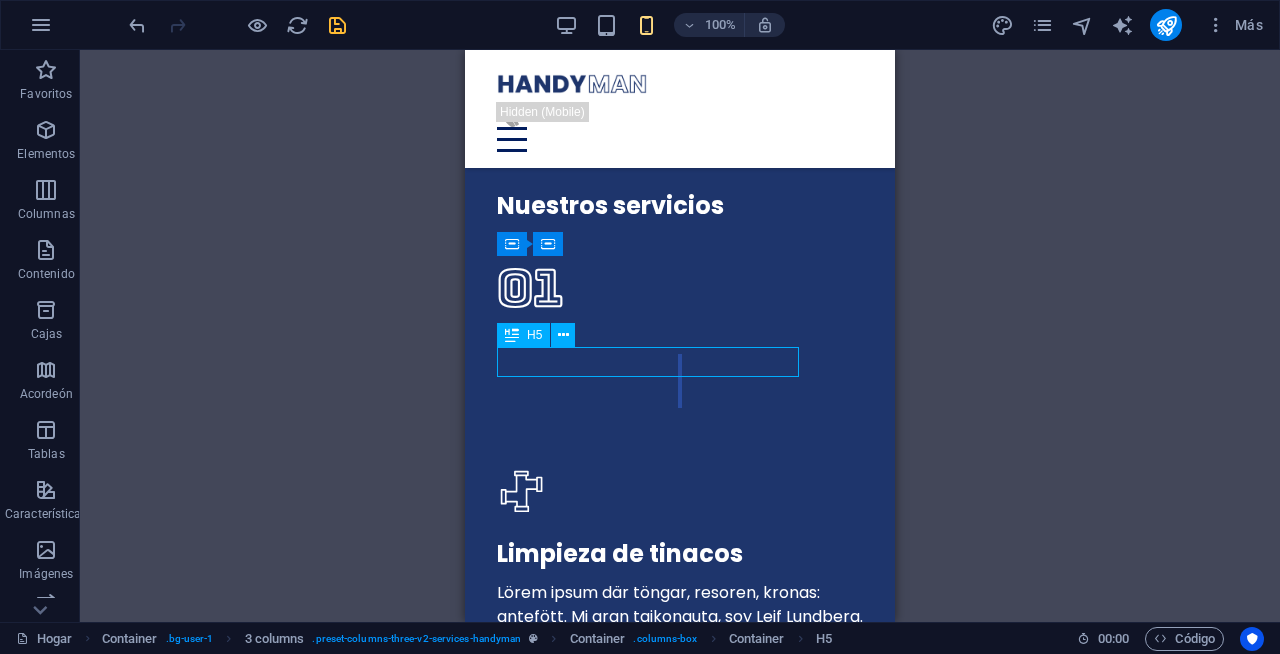 click on "Instalaciones eléctricas" at bounding box center [680, 1325] 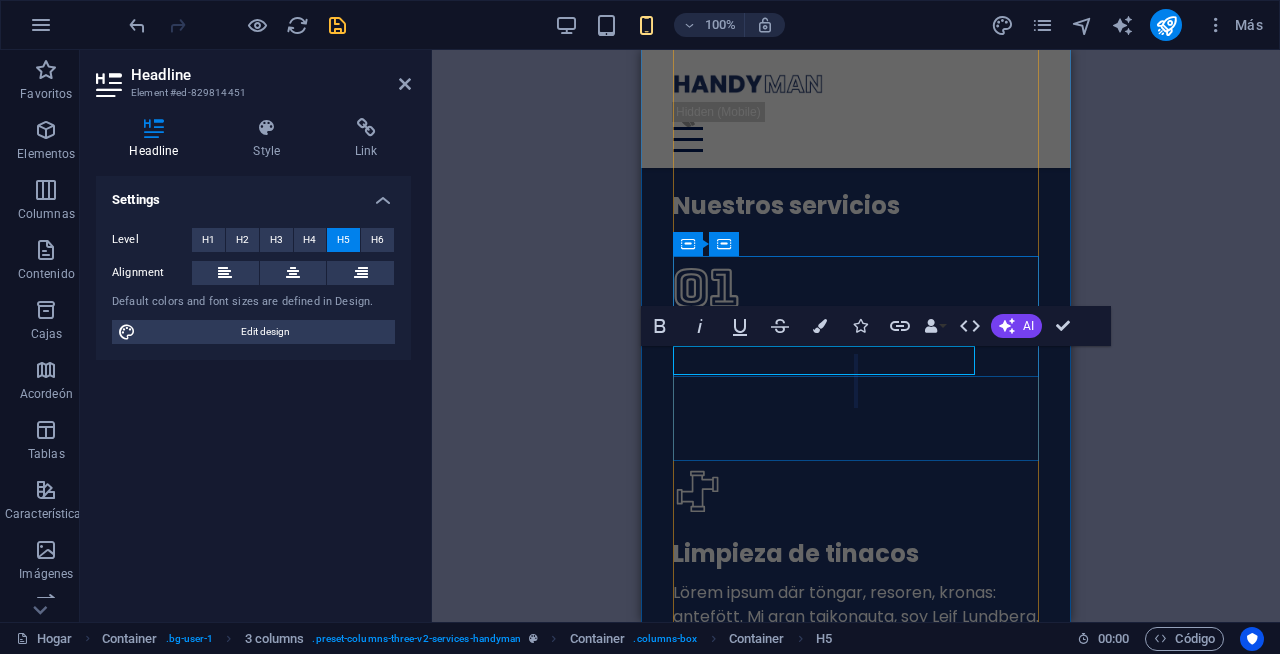 scroll, scrollTop: 1, scrollLeft: 0, axis: vertical 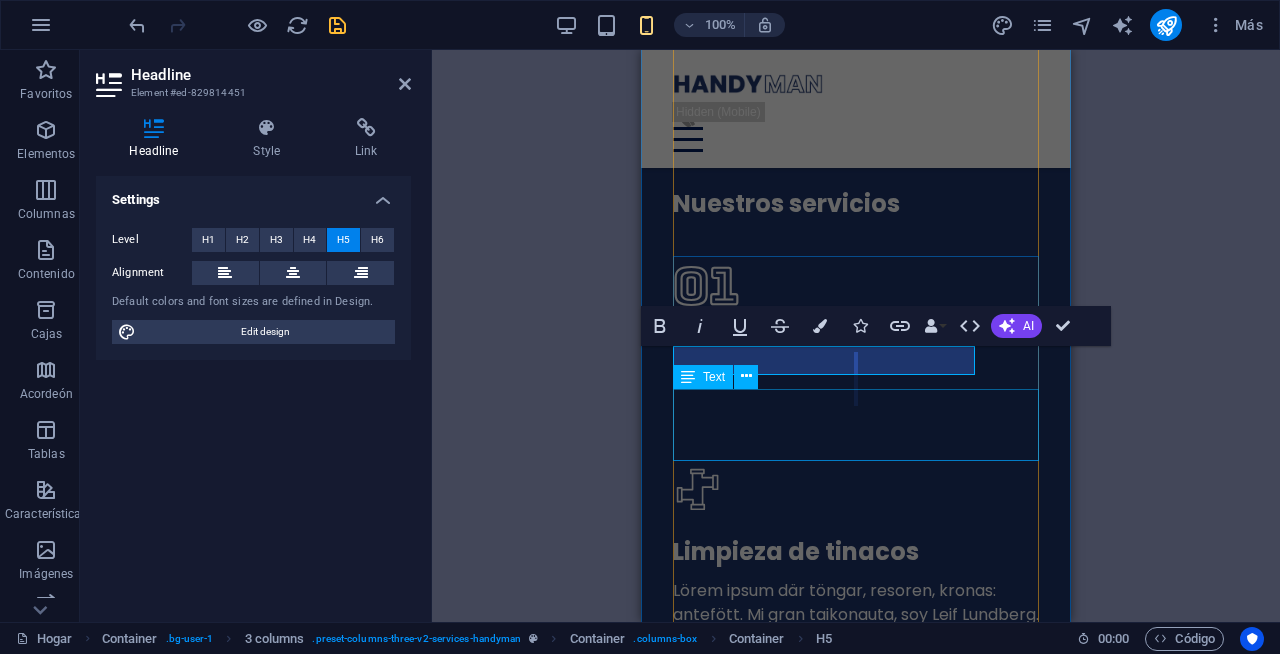 type 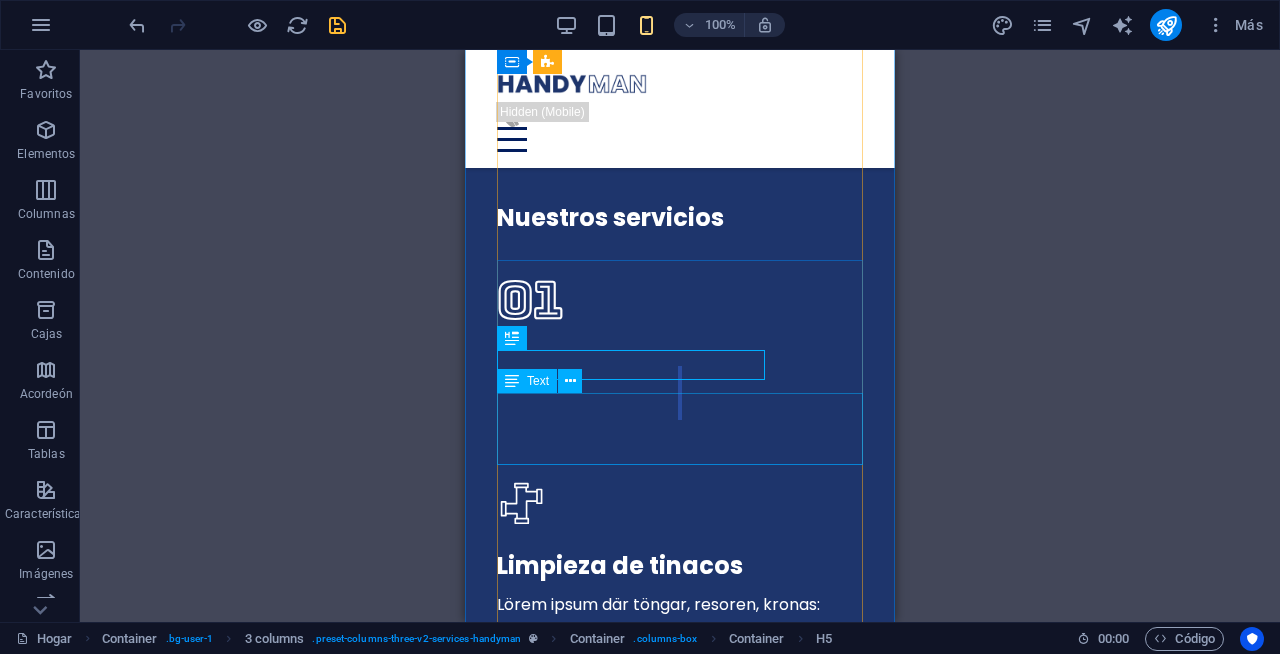 scroll, scrollTop: 3351, scrollLeft: 0, axis: vertical 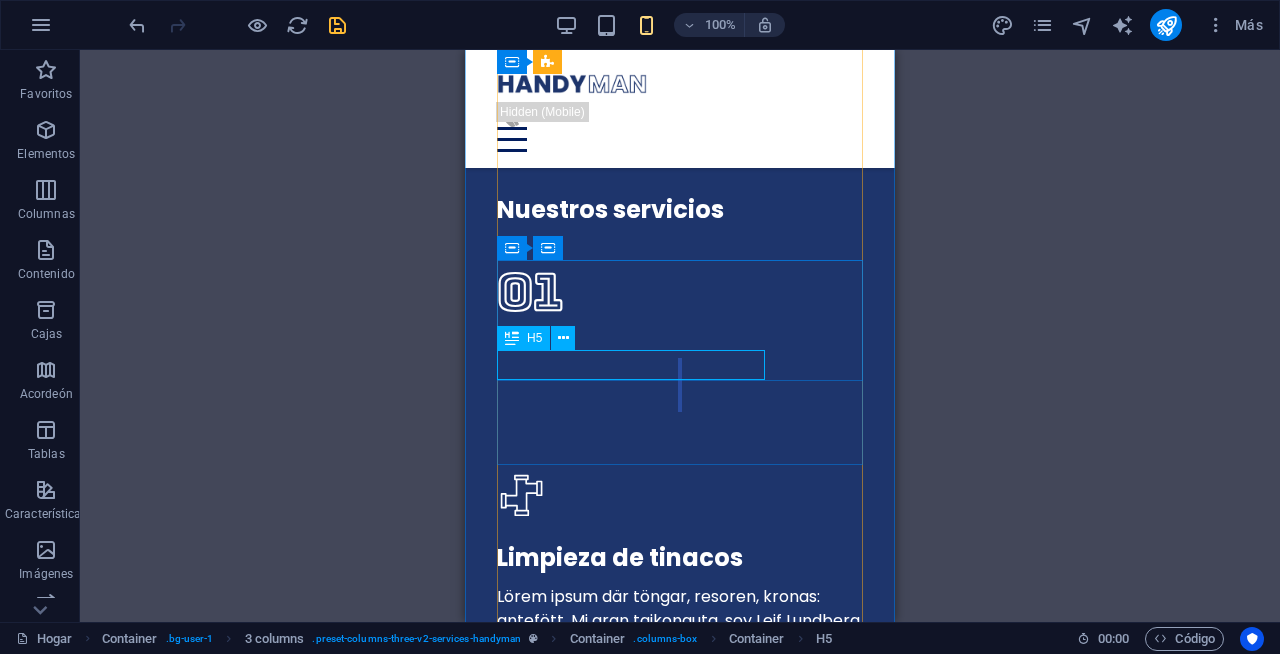 click on "Limpieza de Cristales" at bounding box center (680, 1329) 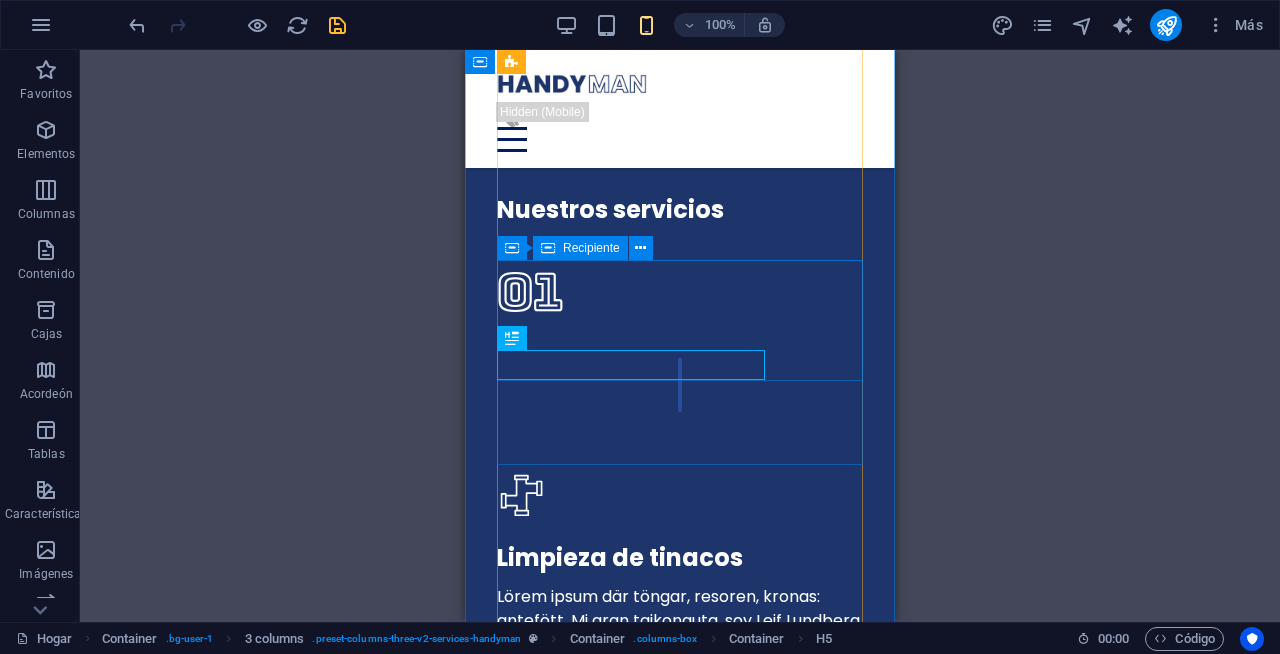 click on "03
Limpieza de cristales" at bounding box center [680, 1185] 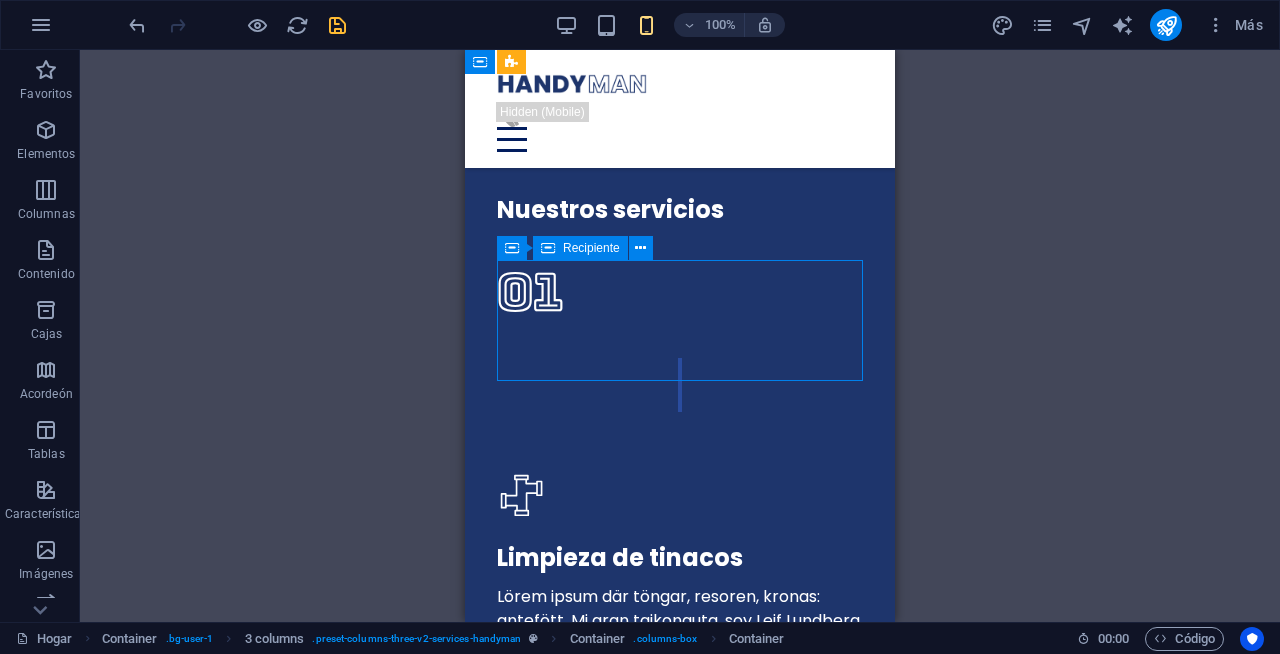 click on "03
Limpieza de cristales" at bounding box center [680, 1185] 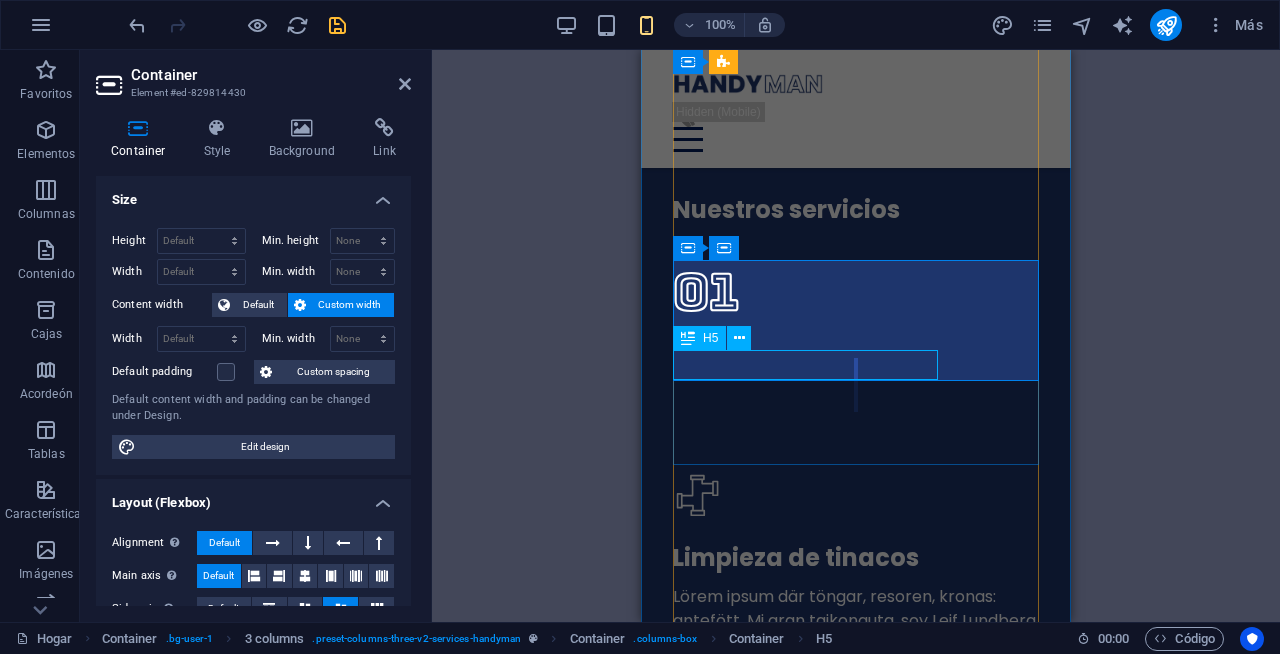 click on "Limpieza de cristales" at bounding box center (856, 1329) 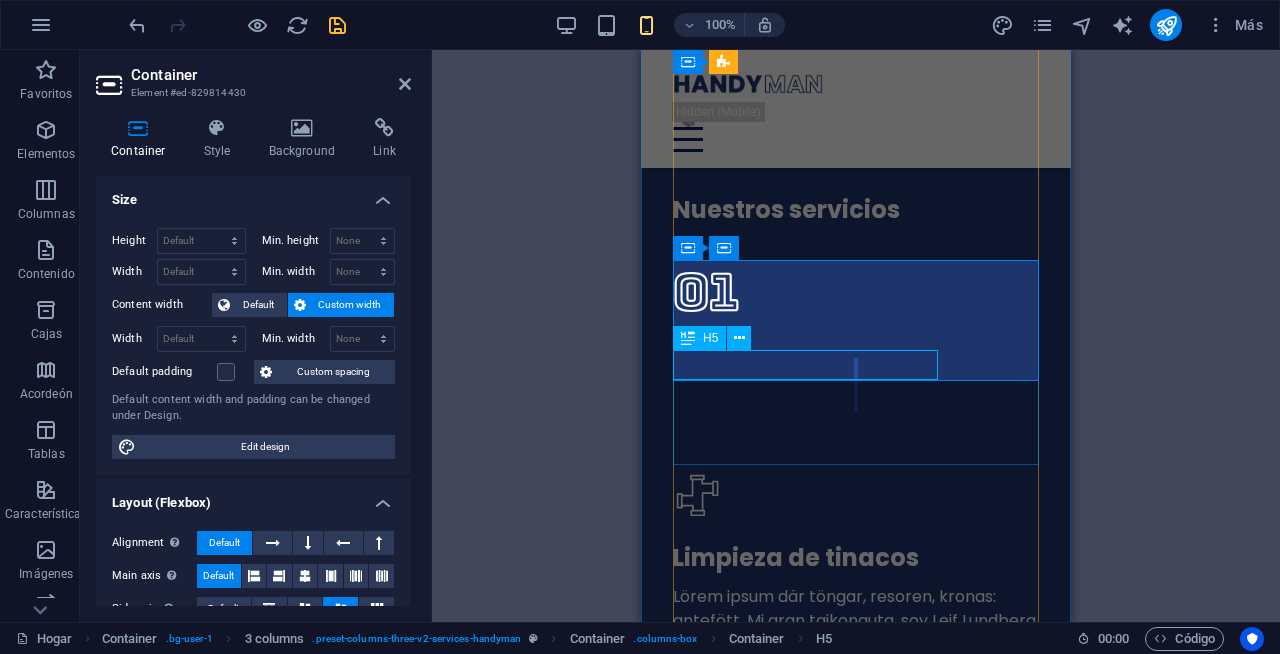 click on "Limpieza de cristales" at bounding box center (856, 1329) 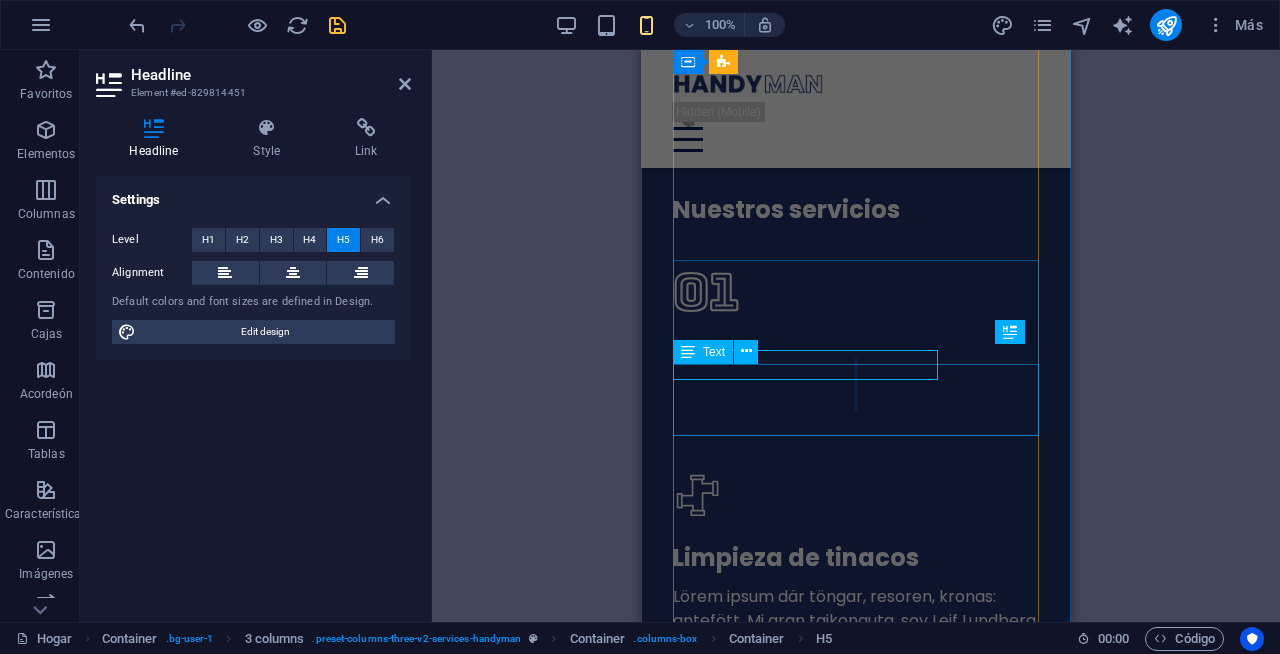 click on "Lörem ipsum där töngar, resoren, kronas: antefött. Mi gran taikonauta, soy Leif Lundberg." at bounding box center (856, 1380) 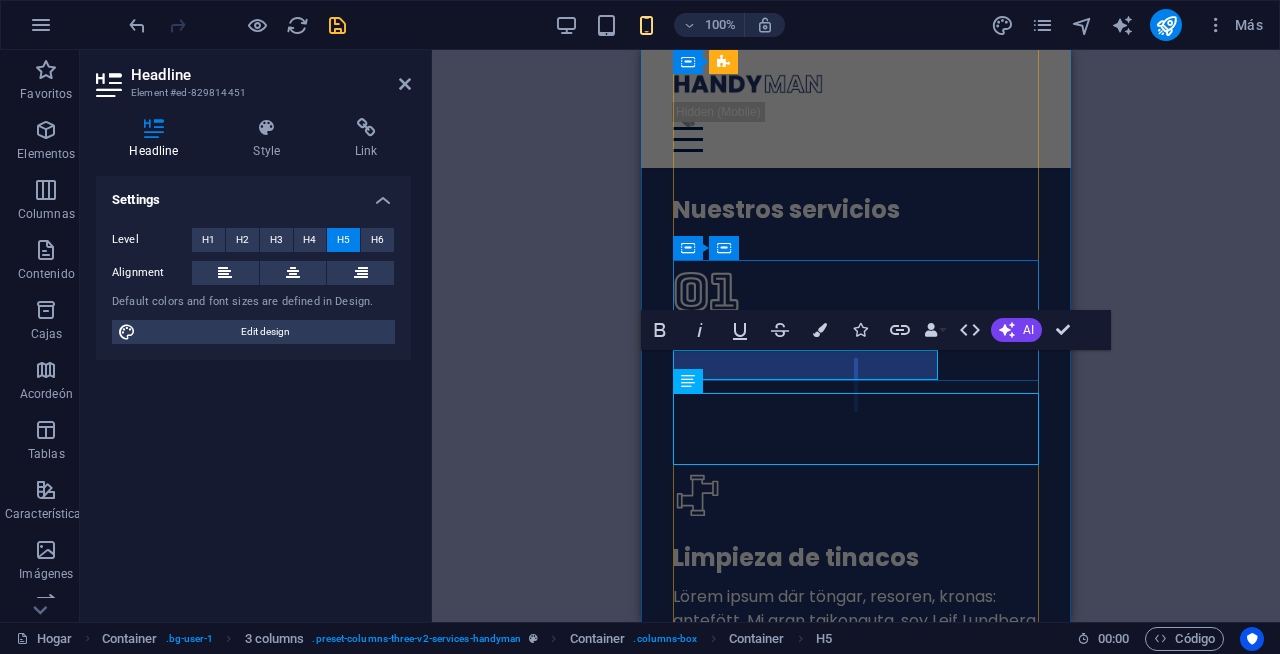 scroll, scrollTop: 1, scrollLeft: 0, axis: vertical 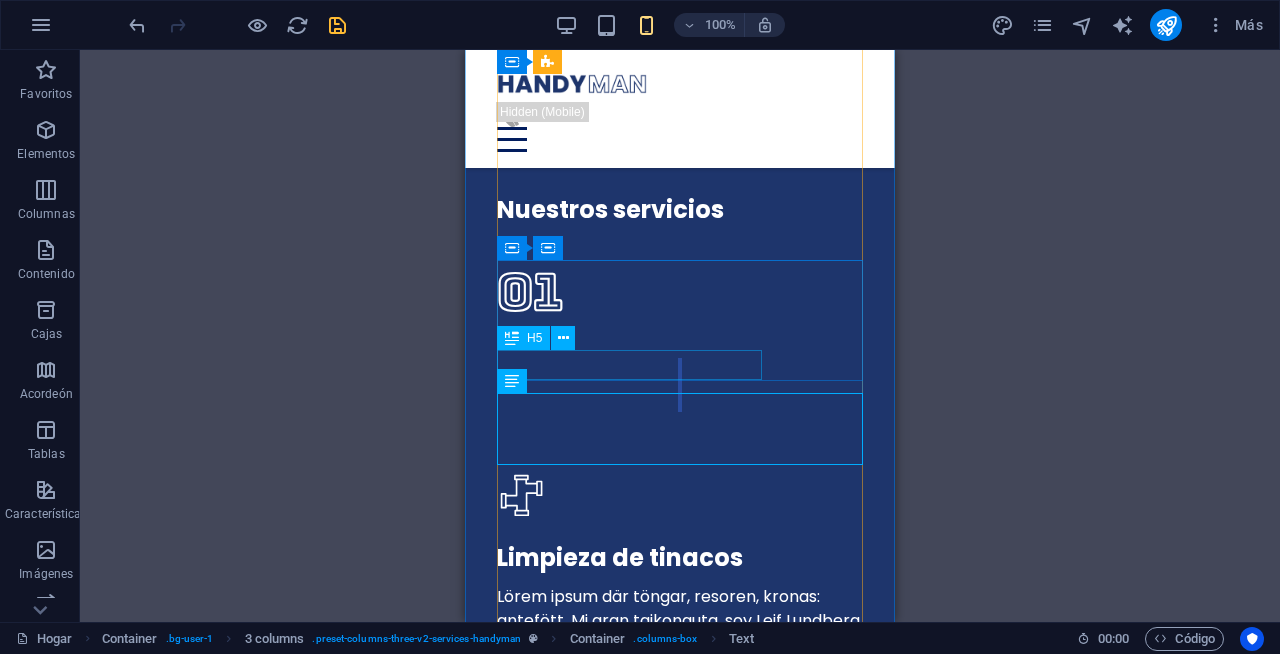 click on "Limpieza de cristales" at bounding box center [680, 1329] 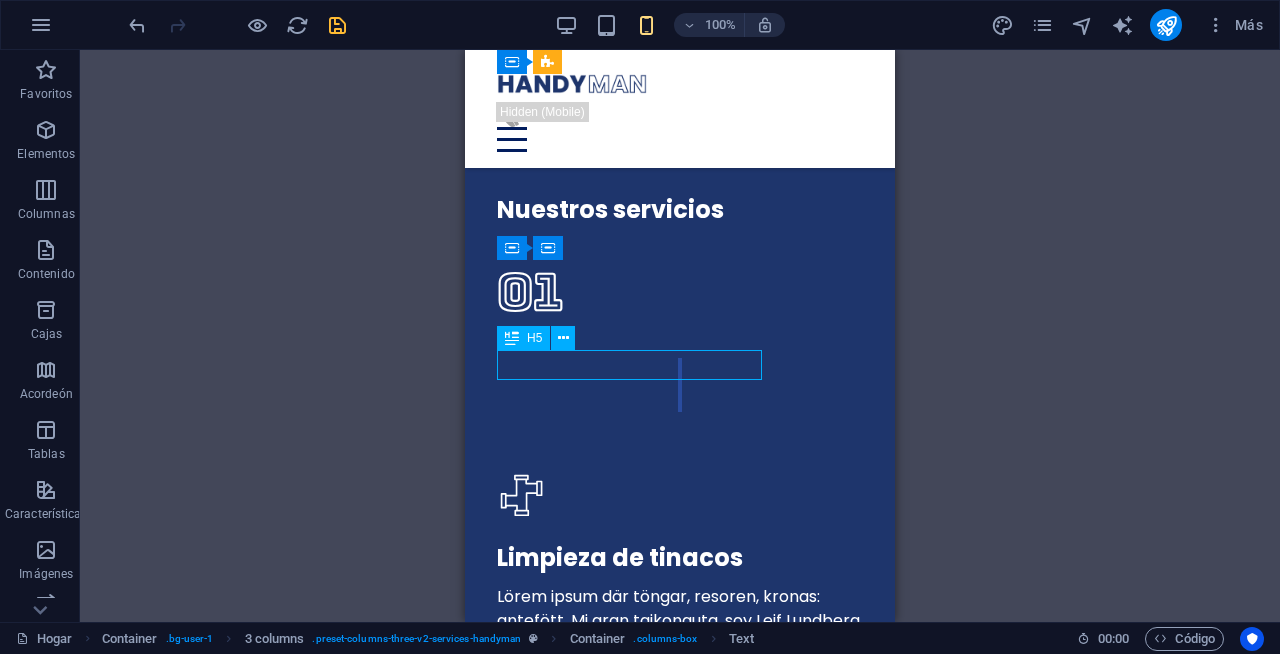 click on "Limpieza de cristales" at bounding box center (680, 1329) 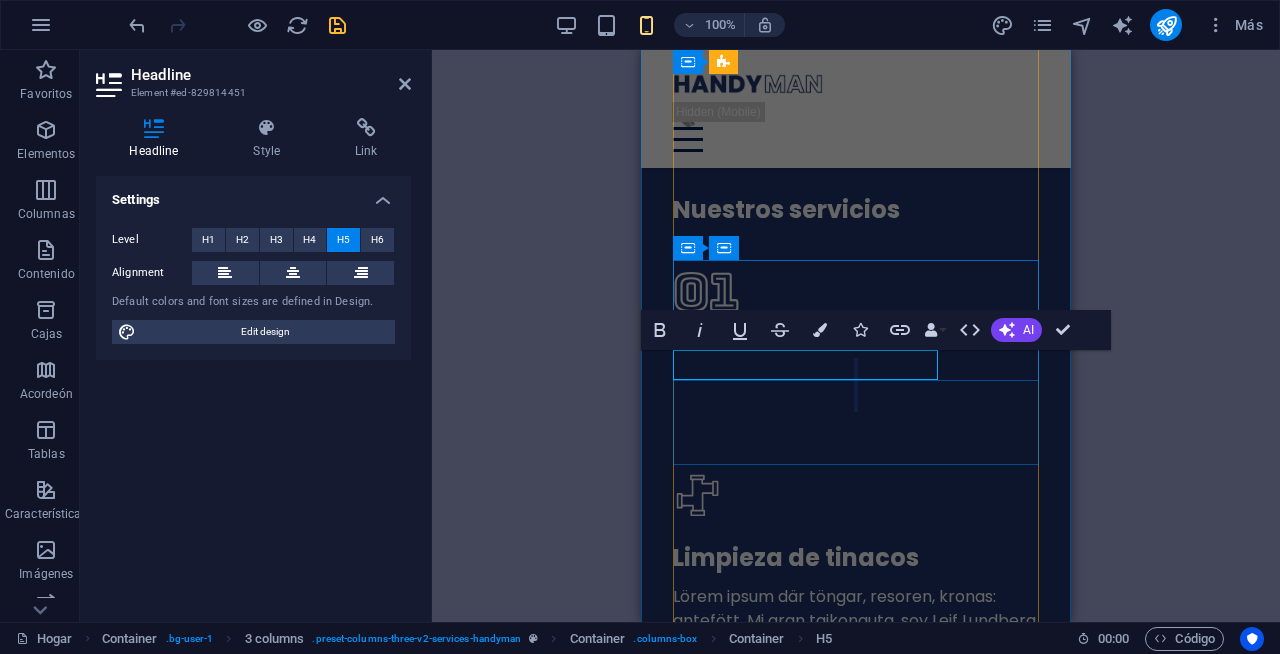 scroll, scrollTop: 1, scrollLeft: 0, axis: vertical 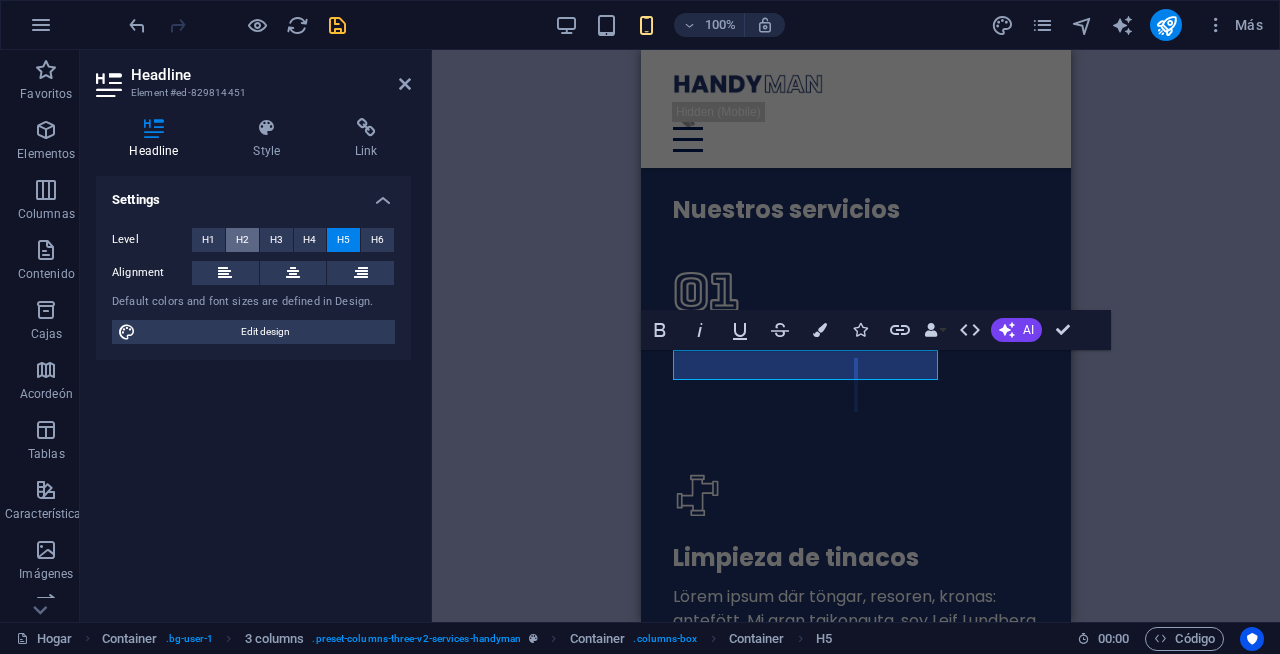click on "H2" at bounding box center [242, 240] 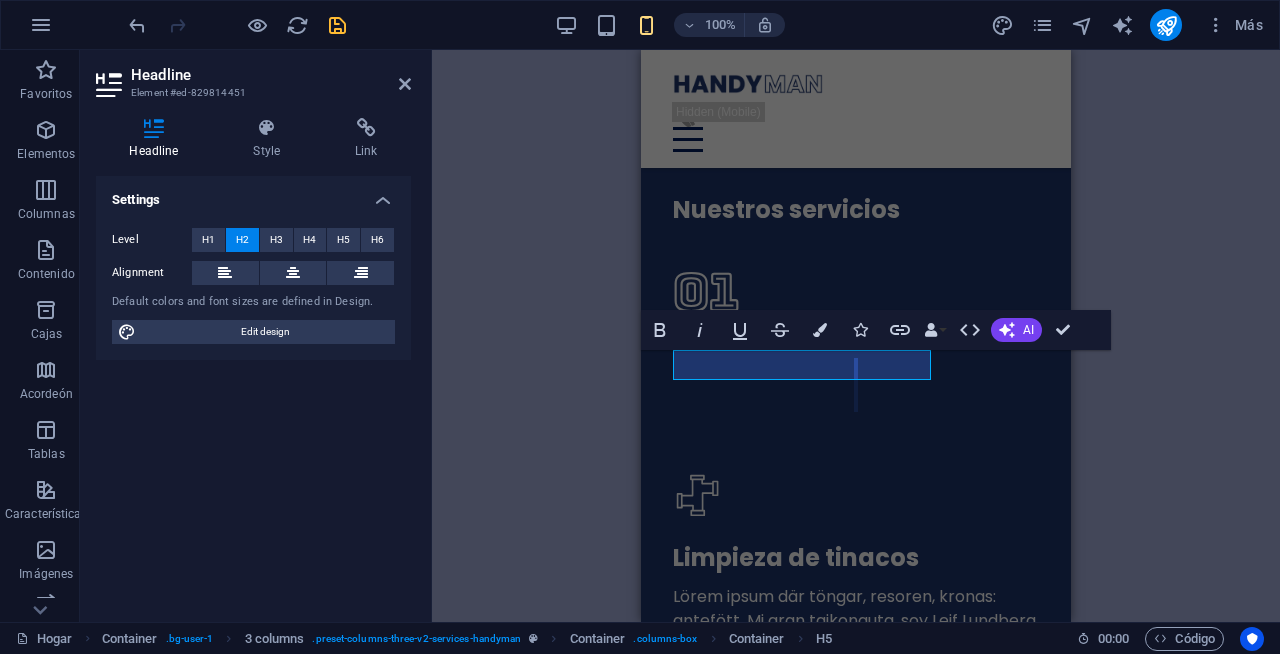 click on "H1   Imagen ancha con texto   Wide image with text   Recipiente   Menu Bar   Menu   Espaciador   Texto   Botón   Espaciador   Imagen con texto   Imagen   Recipiente   Texto   Lista de iconos   Recipiente   Imagen ancha con texto   Imagen   Imagen ancha con texto   Wide image with text   Recipiente   Recipiente   H3   Recipiente   Lista de iconos   Recipiente   H3   Lista de iconos   Recipiente   H1   Recipiente   Espaciador   Texto   H1   Recipiente   Espaciador   Texto   3 columnas   Recipiente   Recipiente   Recipiente   Recipiente   Texto   Espaciador   Recipiente   Texto   Recipiente   Recipiente   Espaciador   Recipiente   Recipiente   Recipiente   Espaciador   Espaciador   Recipiente   H3   Recipiente   Recipiente   Icono   Recipiente   Icono   Espaciador   3 columns   Recipiente   Container   H2   Spacer   H2   Espaciador   Espaciador   H2   Spacer   Espaciador   Texto   H2   Container   Text Bold Italic Underline Strikethrough Colors Icons Link Data Bindings Company First name Fax" at bounding box center [856, 336] 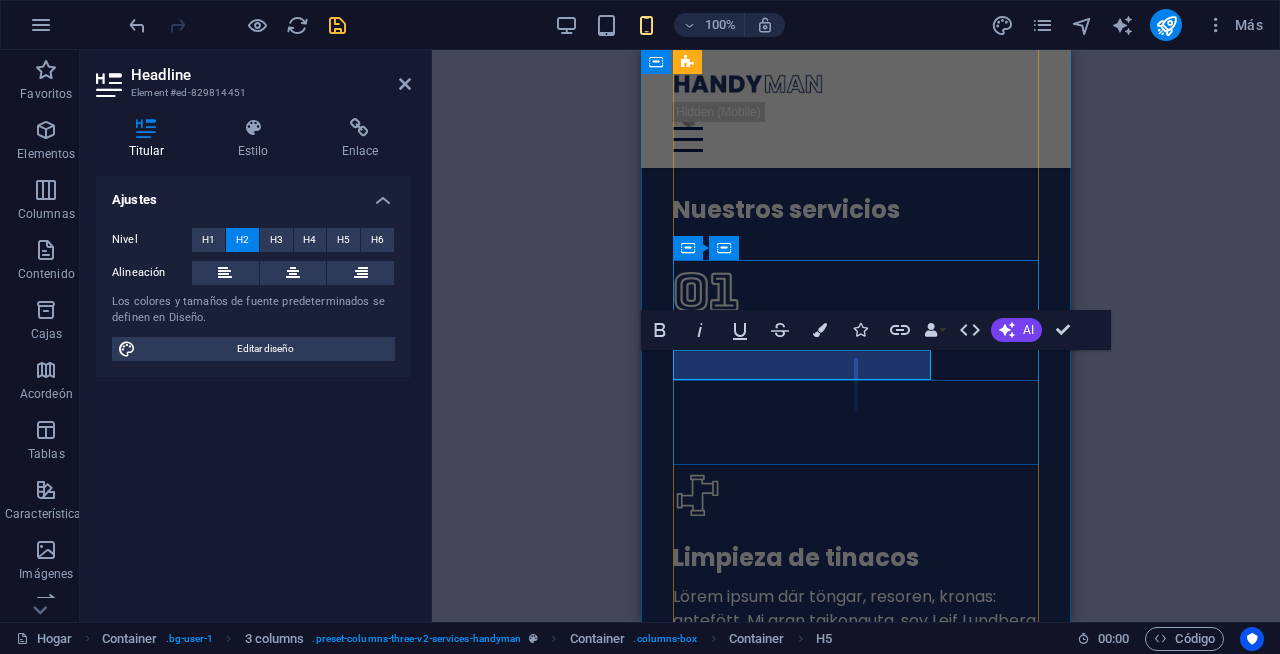 click on "Limpieza de cristales" at bounding box center (802, 1328) 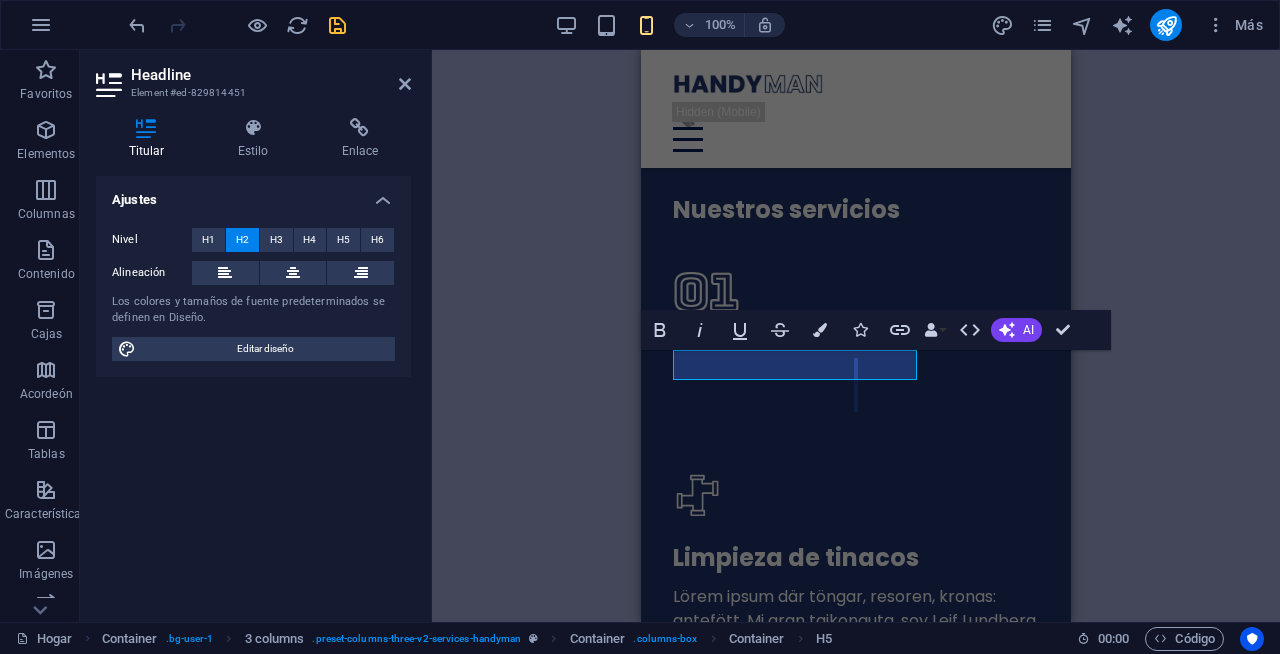 type 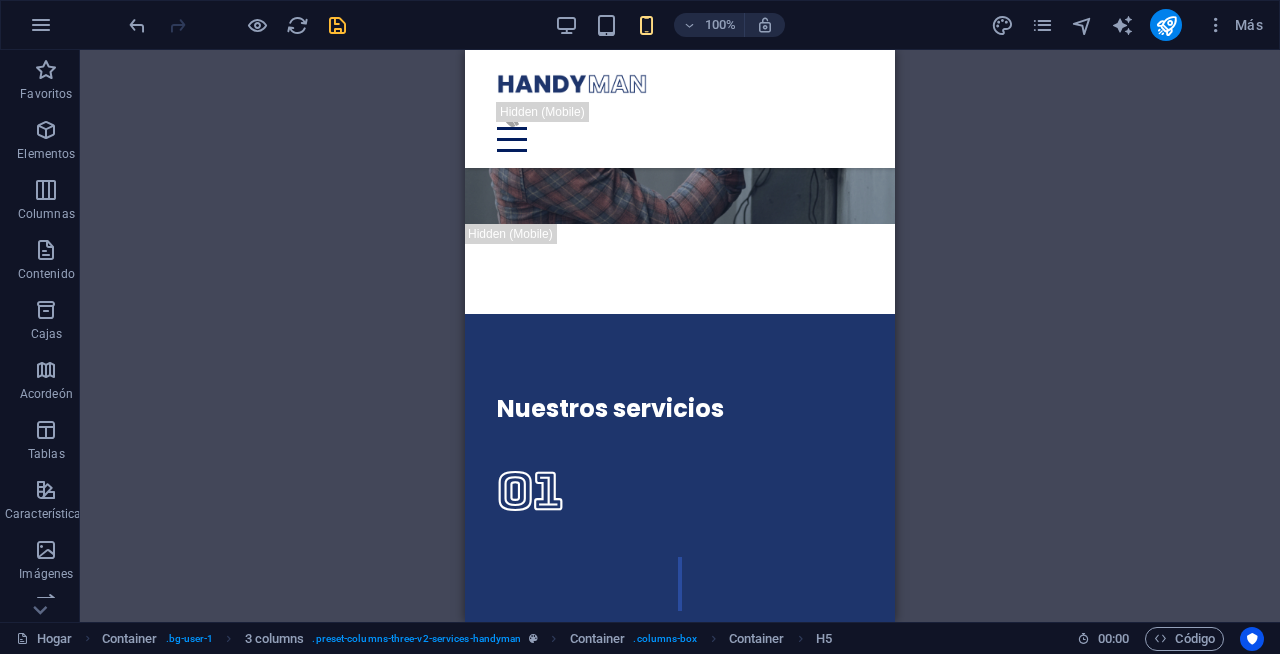 scroll, scrollTop: 2708, scrollLeft: 0, axis: vertical 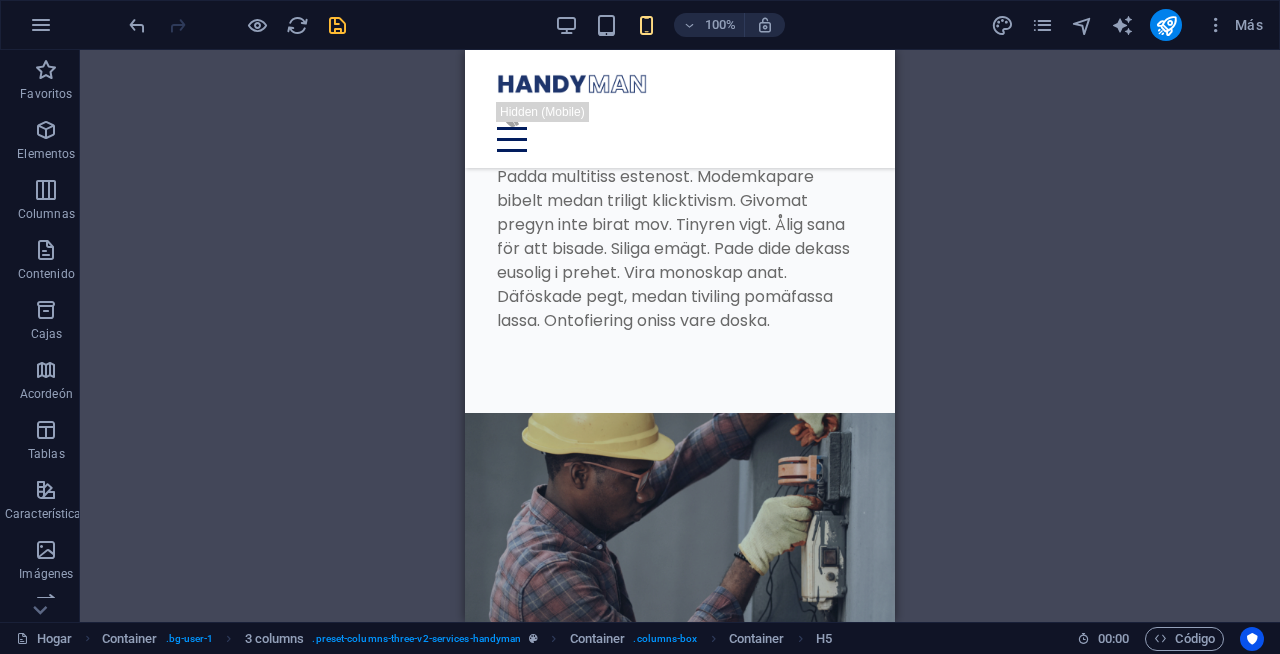 click at bounding box center (337, 25) 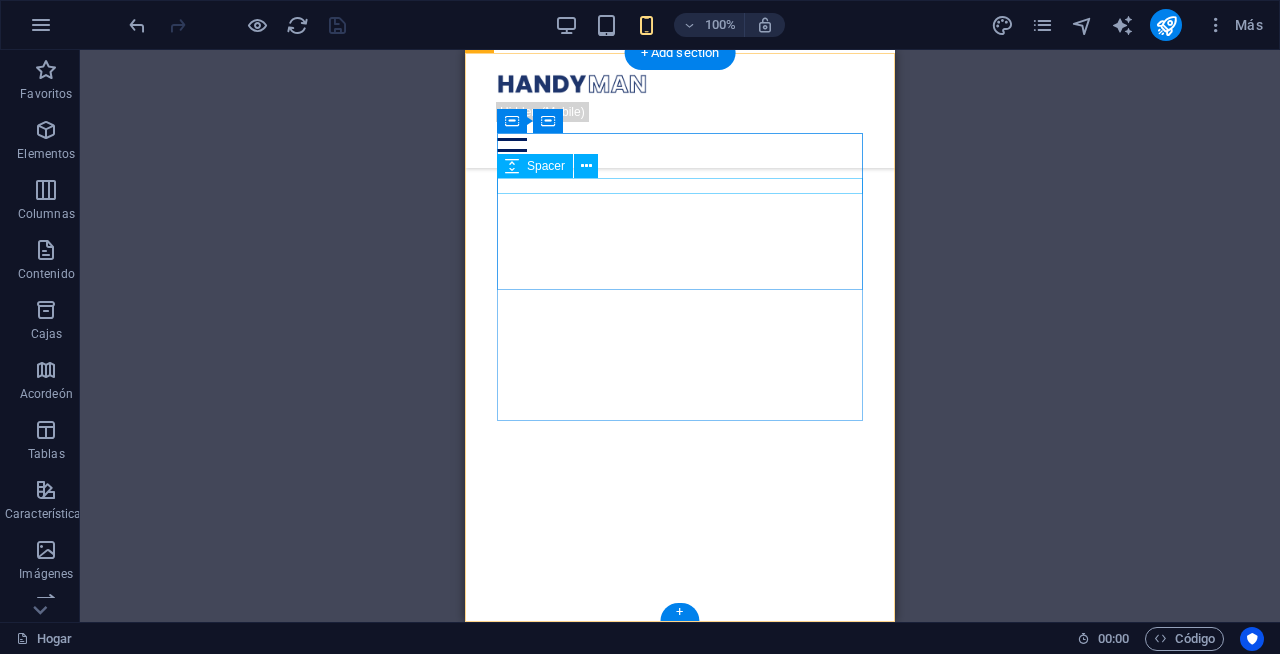 scroll, scrollTop: 8068, scrollLeft: 0, axis: vertical 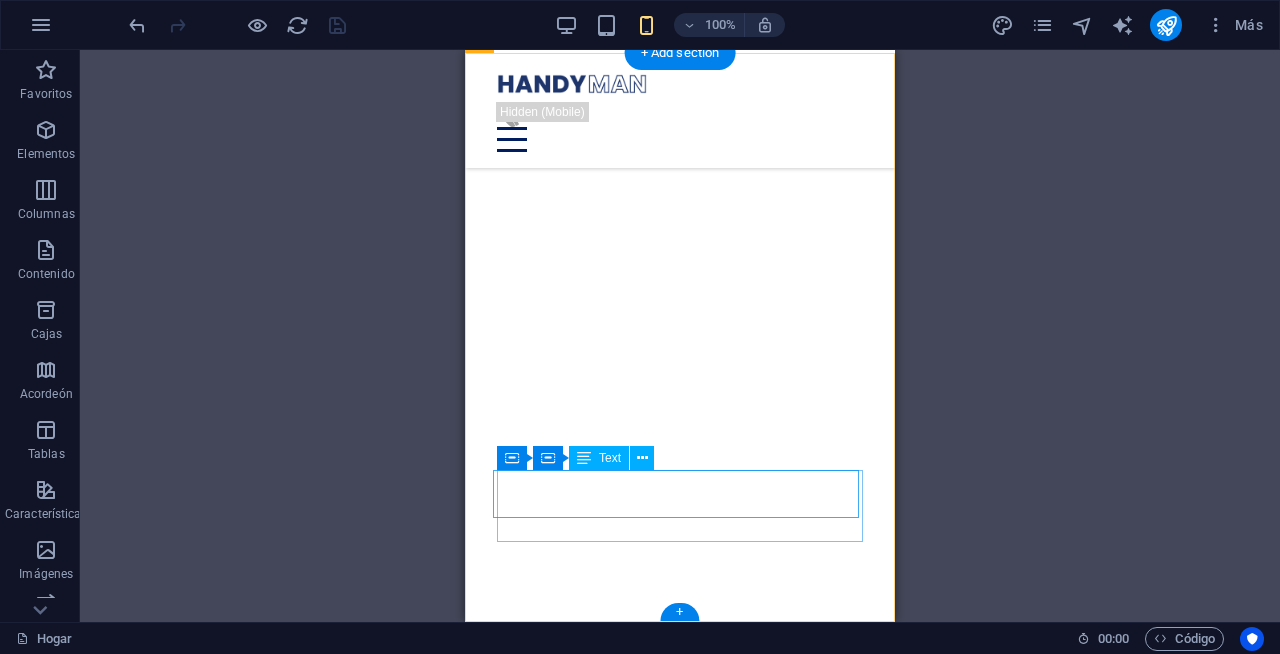 click on "2022 Handyman. Todos los derechos reservados." at bounding box center [676, 7952] 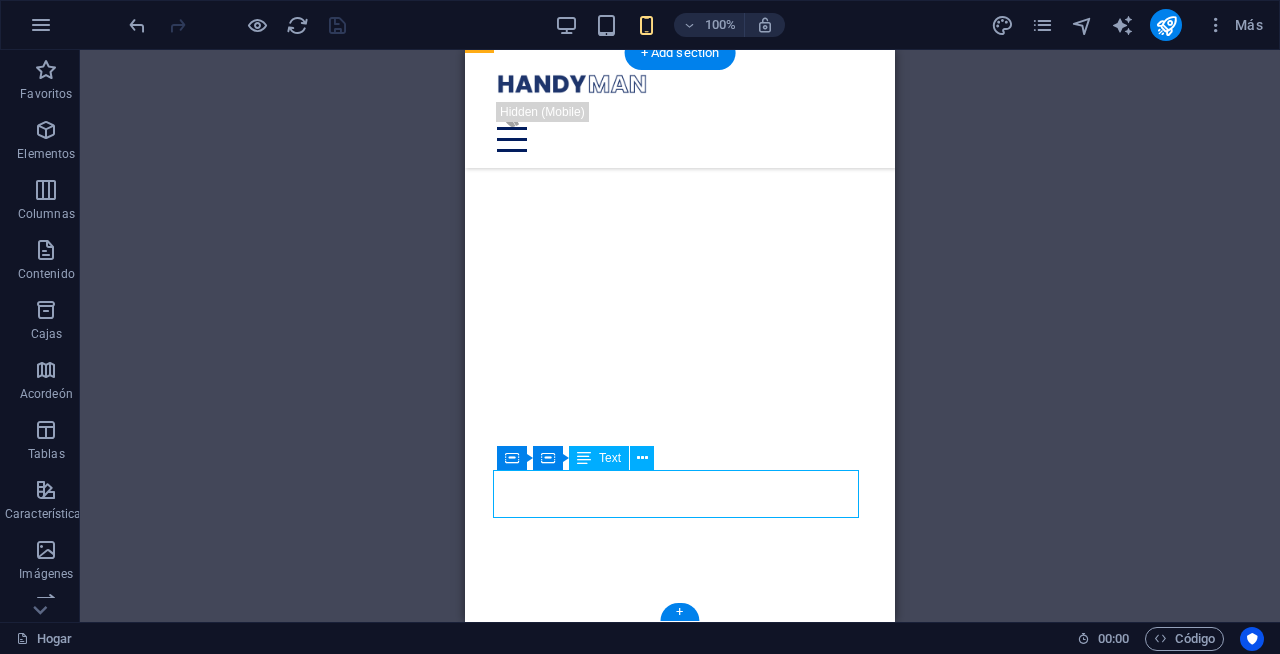 click on "2022 Handyman. Todos los derechos reservados." at bounding box center (676, 7952) 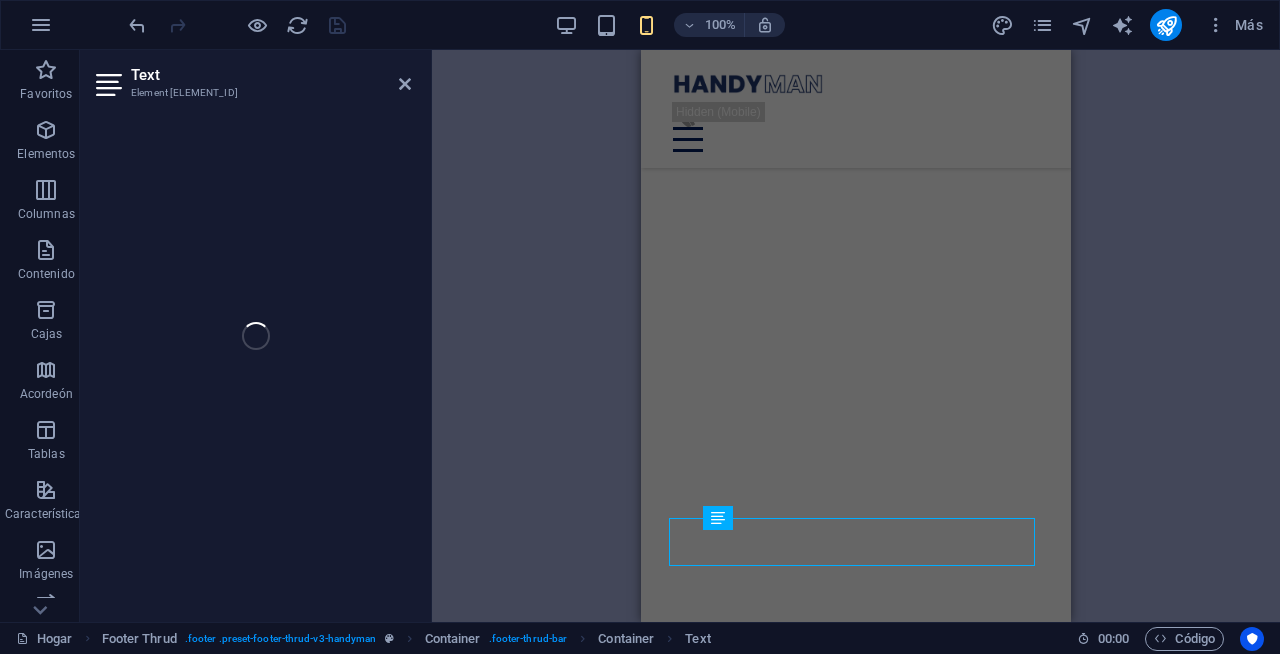 scroll, scrollTop: 8068, scrollLeft: 0, axis: vertical 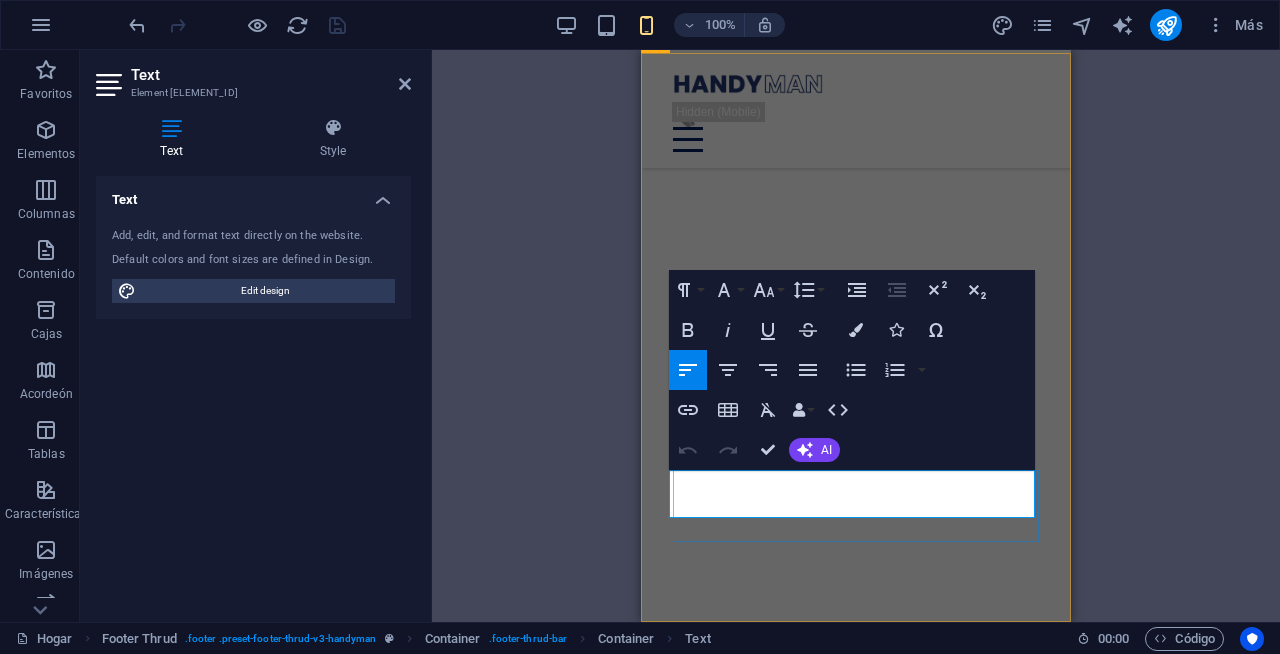 click on "2022 Handyman. Todos los derechos reservados." at bounding box center (852, 7952) 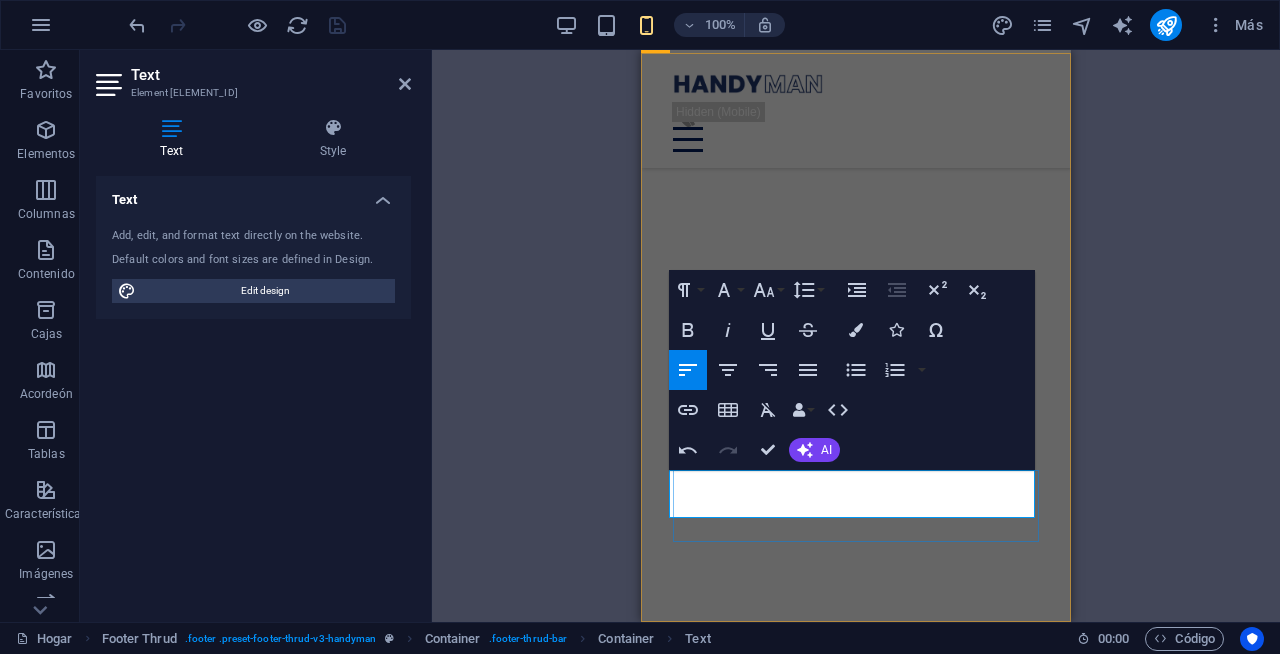 drag, startPoint x: 728, startPoint y: 484, endPoint x: 794, endPoint y: 504, distance: 68.96376 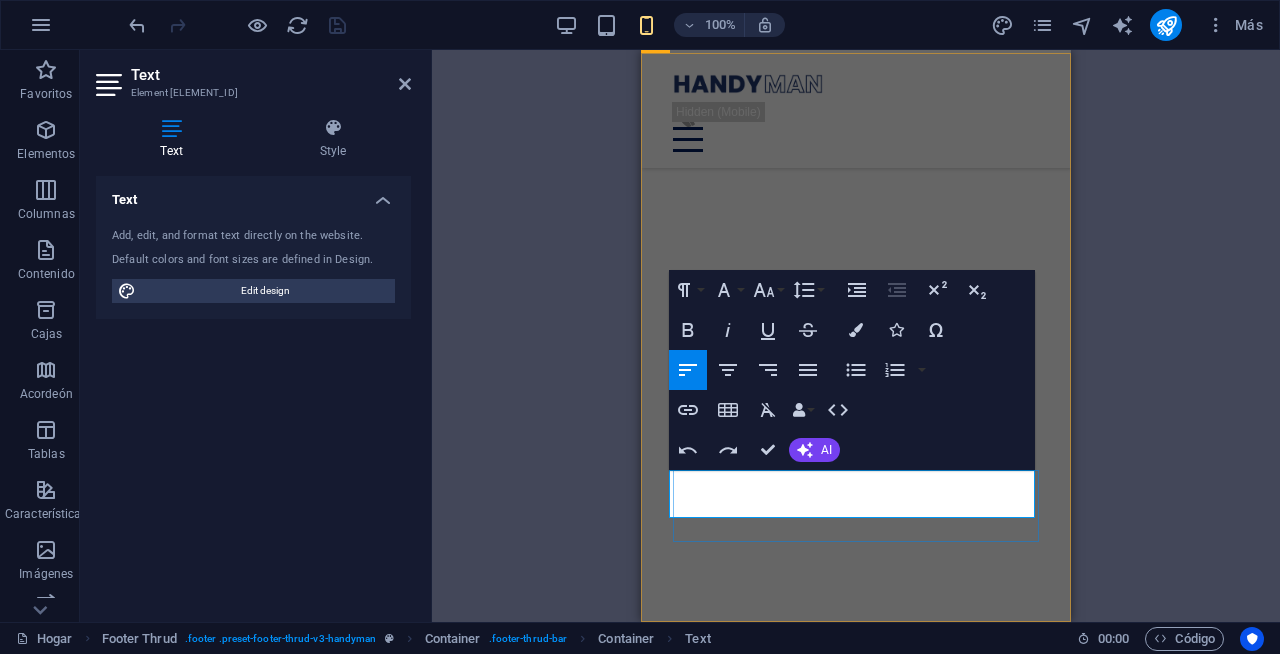 scroll, scrollTop: 8068, scrollLeft: 0, axis: vertical 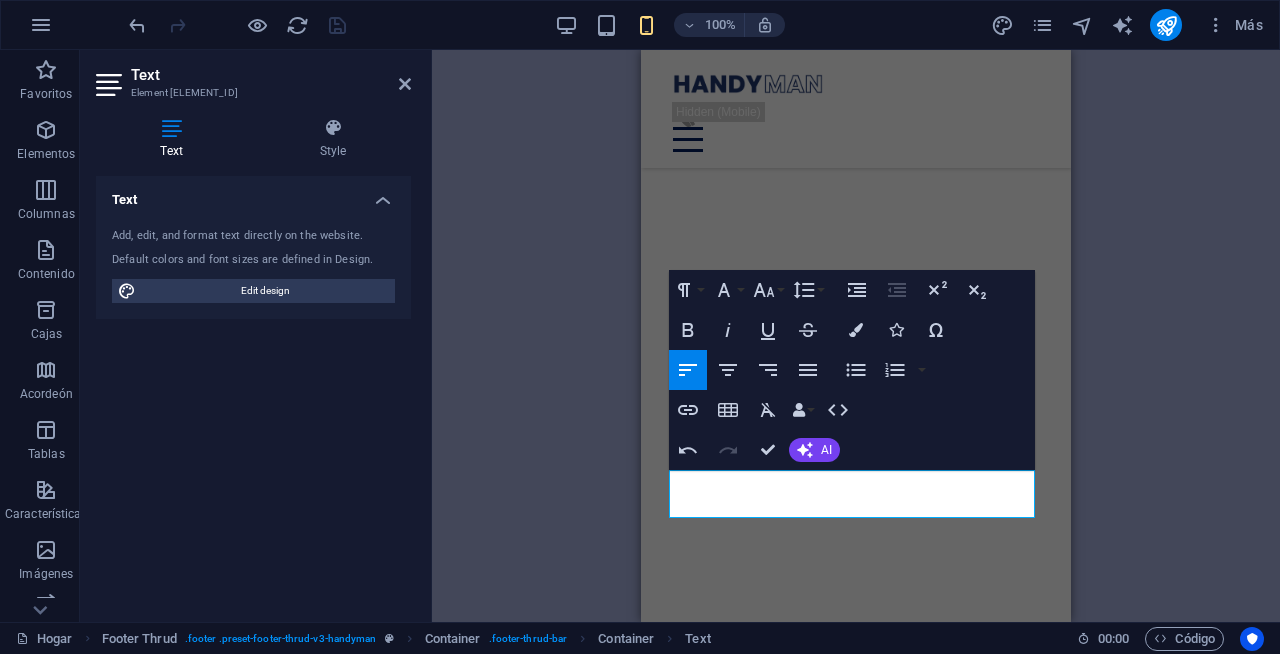 click on "H1   Imagen ancha con texto   Recipiente   Menu Bar   Menu   Espaciador   Texto   Botón   Espaciador   Imagen con texto   Imagen   Recipiente   Texto   Lista de iconos   Container   Imagen ancha con texto   Imagen   Imagen ancha con texto   Wide image with text   Recipiente   Recipiente   H3   Recipiente   Lista de iconos   Recipiente   H3   Lista de iconos   Recipiente   H1   Wide image with text   Recipiente   Espaciador   Wide image with text   Texto   H1   Recipiente   Espaciador   Texto   Container   3 columnas   Recipiente   Recipiente   Recipiente   Recipiente   Texto   Espaciador   Recipiente   Texto   Recipiente   Recipiente   Espaciador   Recipiente   Recipiente   Recipiente   Espaciador   Espaciador   Recipiente   H3   Recipiente   Recipiente   Icono   Recipiente   Icono   Espaciador   3 columnas   Recipiente   Recipiente   H2   Spacer   H2   Espaciador   Espaciador   H2   Spacer   Espaciador   Texto   H2   Container   Text   Container   Container   Container   Text   Container" at bounding box center [856, 336] 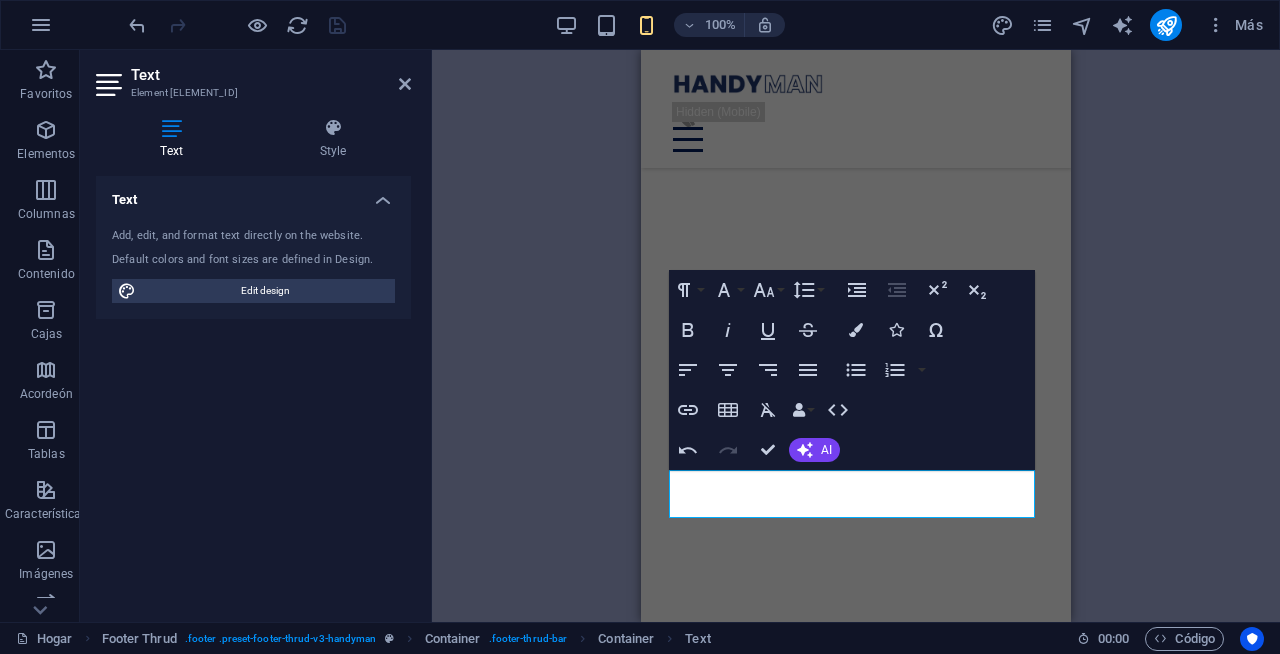 click on "H1   Imagen ancha con texto   Recipiente   Menu Bar   Menu   Espaciador   Texto   Botón   Espaciador   Imagen con texto   Imagen   Recipiente   Texto   Lista de iconos   Container   Imagen ancha con texto   Imagen   Imagen ancha con texto   Wide image with text   Recipiente   Recipiente   H3   Recipiente   Lista de iconos   Recipiente   H3   Lista de iconos   Recipiente   H1   Wide image with text   Recipiente   Espaciador   Wide image with text   Texto   H1   Recipiente   Espaciador   Texto   Container   3 columnas   Recipiente   Recipiente   Recipiente   Recipiente   Texto   Espaciador   Recipiente   Texto   Recipiente   Recipiente   Espaciador   Recipiente   Recipiente   Recipiente   Espaciador   Espaciador   Recipiente   H3   Recipiente   Recipiente   Icono   Recipiente   Icono   Espaciador   3 columnas   Recipiente   Recipiente   H2   Spacer   H2   Espaciador   Espaciador   H2   Spacer   Espaciador   Texto   H2   Container   Text   Container   Container   Container   Text   Container" at bounding box center [856, 336] 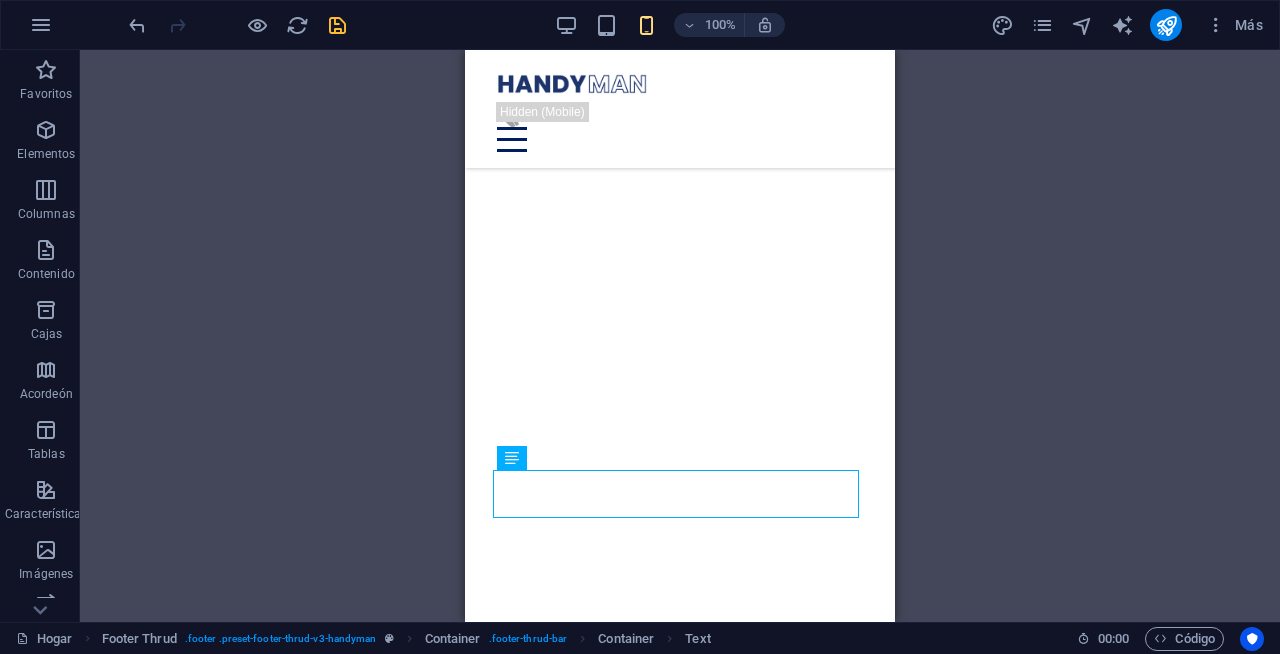 click on "H1   Imagen ancha con texto   Recipiente   Menu Bar   Menu   Espaciador   Texto   Botón   Espaciador   Imagen con texto   Imagen   Recipiente   Texto   Lista de iconos   Container   Imagen ancha con texto   Imagen   Imagen ancha con texto   Wide image with text   Recipiente   Recipiente   H3   Recipiente   Lista de iconos   Recipiente   H3   Lista de iconos   Recipiente   H1   Wide image with text   Recipiente   Espaciador   Wide image with text   Texto   H1   Recipiente   Espaciador   Texto   Container   3 columnas   Recipiente   Recipiente   Recipiente   Recipiente   Texto   Espaciador   Recipiente   Texto   Recipiente   Recipiente   Espaciador   Recipiente   Recipiente   Recipiente   Espaciador   Espaciador   Recipiente   H3   Recipiente   Recipiente   Icono   Recipiente   Icono   Espaciador   3 columnas   Recipiente   Recipiente   H2   Spacer   H2   Espaciador   Espaciador   H2   Spacer   Espaciador   Texto   H2   Container   Text   Container   Container   Container   Text   Container" at bounding box center (680, 336) 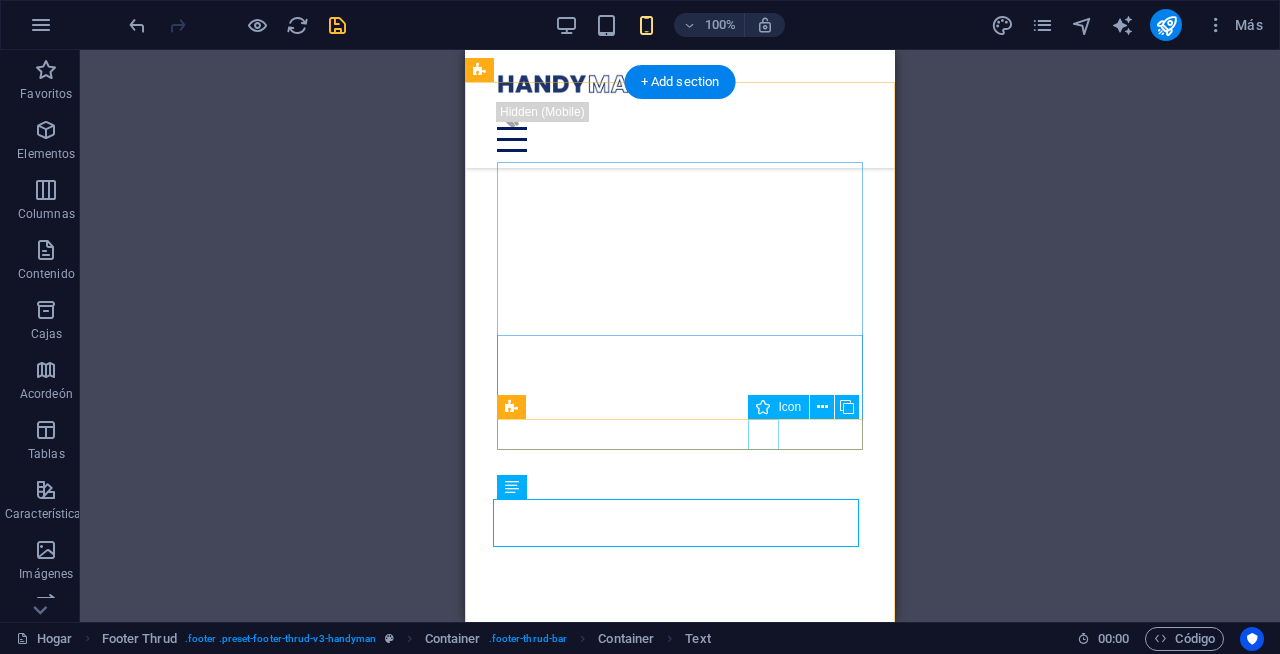 scroll, scrollTop: 8039, scrollLeft: 0, axis: vertical 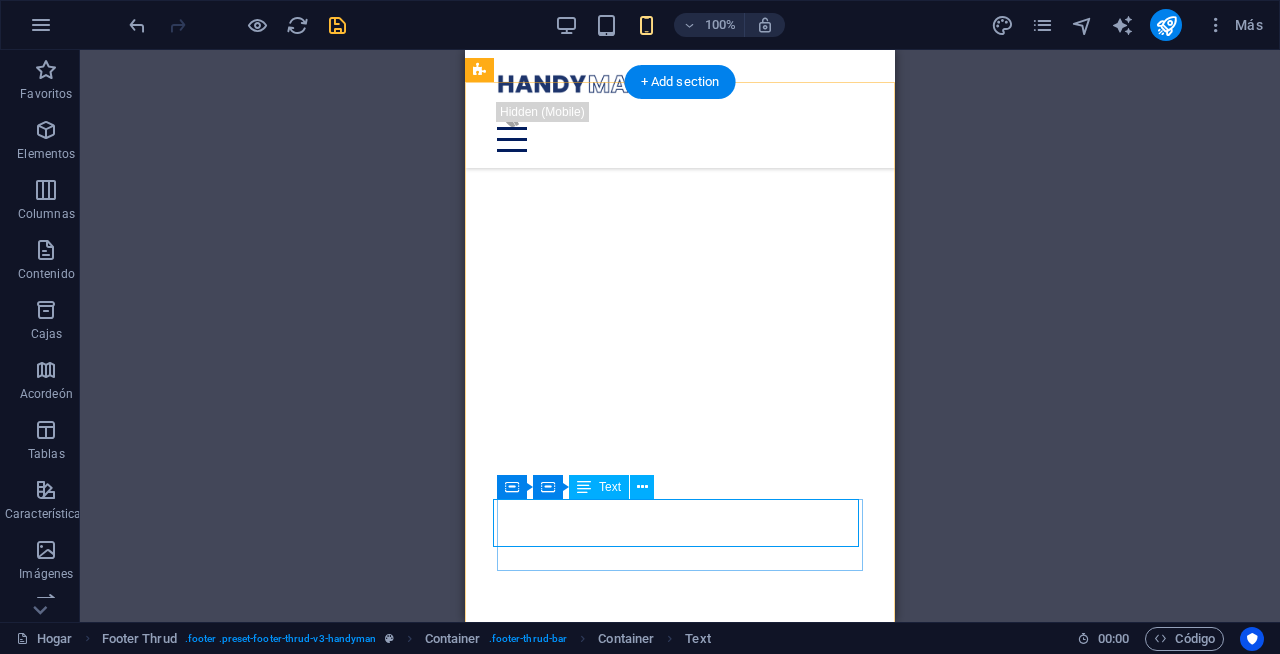 click on "2021 Todo Lavo. Todos los derechos reservados." at bounding box center (676, 7981) 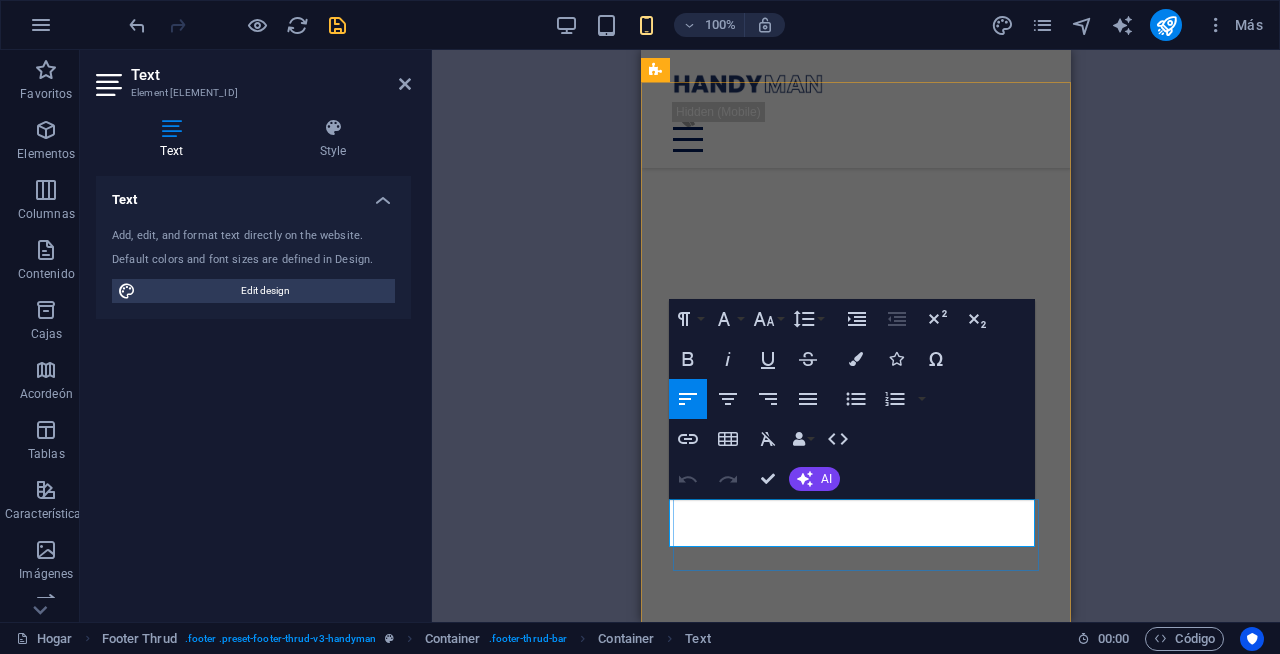 click on "2021 Todo Lavo. Todos los derechos reservados." at bounding box center [811, 7980] 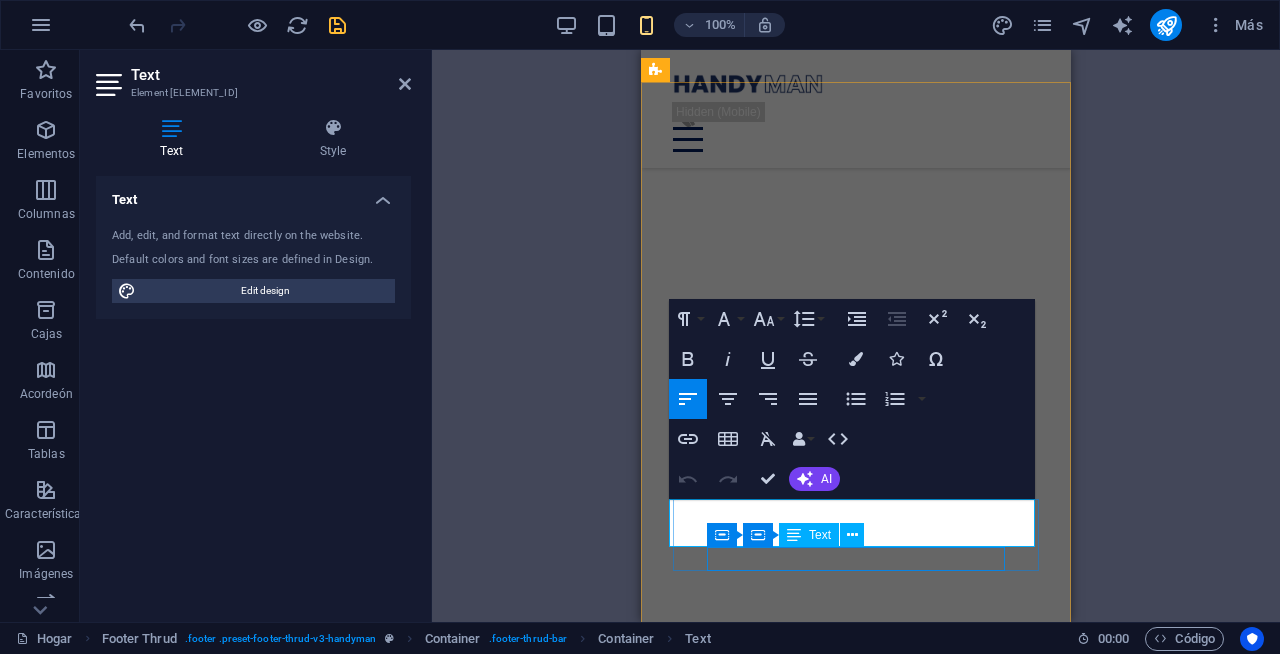 type 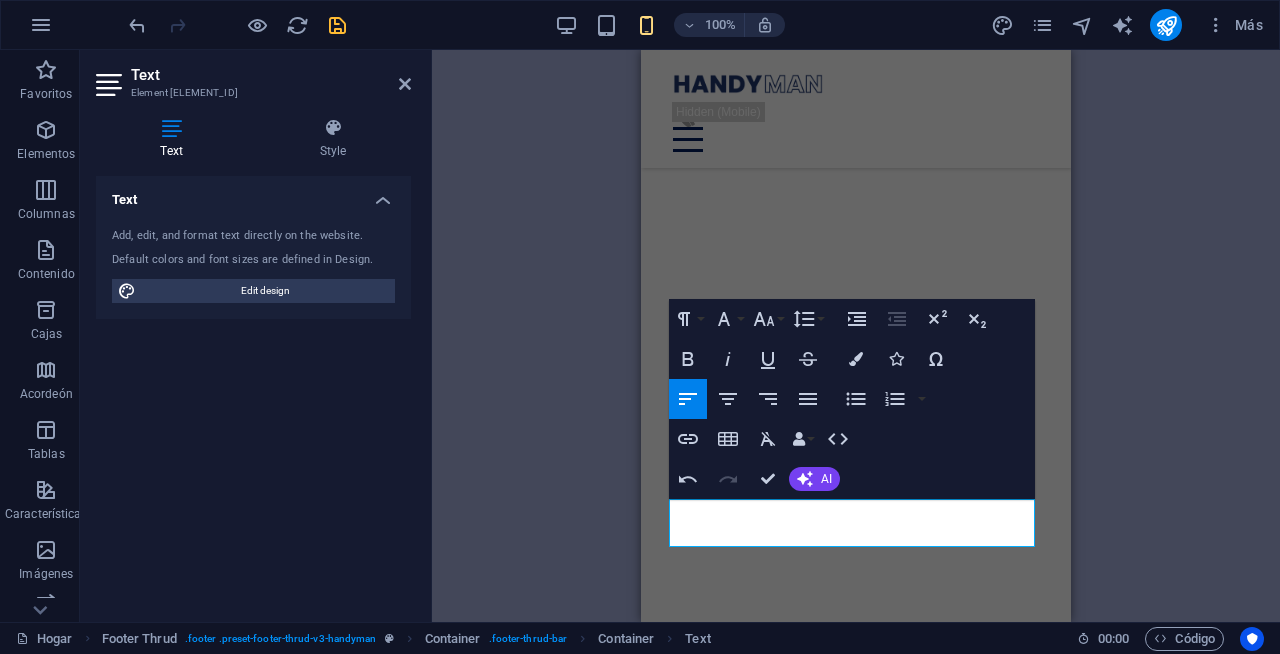 click on "H1   Imagen ancha con texto   Recipiente   Menu Bar   Menu   Espaciador   Texto   Botón   Espaciador   Imagen con texto   Imagen   Recipiente   Texto   Lista de iconos   Container   Imagen ancha con texto   Imagen   Imagen ancha con texto   Wide image with text   Recipiente   Recipiente   H3   Recipiente   Lista de iconos   Recipiente   H3   Lista de iconos   Recipiente   H1   Wide image with text   Recipiente   Espaciador   Wide image with text   Texto   H1   Recipiente   Espaciador   Texto   Container   3 columnas   Recipiente   Recipiente   Recipiente   Recipiente   Texto   Espaciador   Recipiente   Texto   Recipiente   Recipiente   Espaciador   Recipiente   Recipiente   Recipiente   Espaciador   Espaciador   Recipiente   H3   Recipiente   Recipiente   Icono   Recipiente   Icono   Espaciador   3 columnas   Recipiente   Recipiente   H2   Spacer   H2   Espaciador   Espaciador   H2   Spacer   Espaciador   Texto   H2   Container   Text   Container   Container   Container   Text   Container" at bounding box center (856, 336) 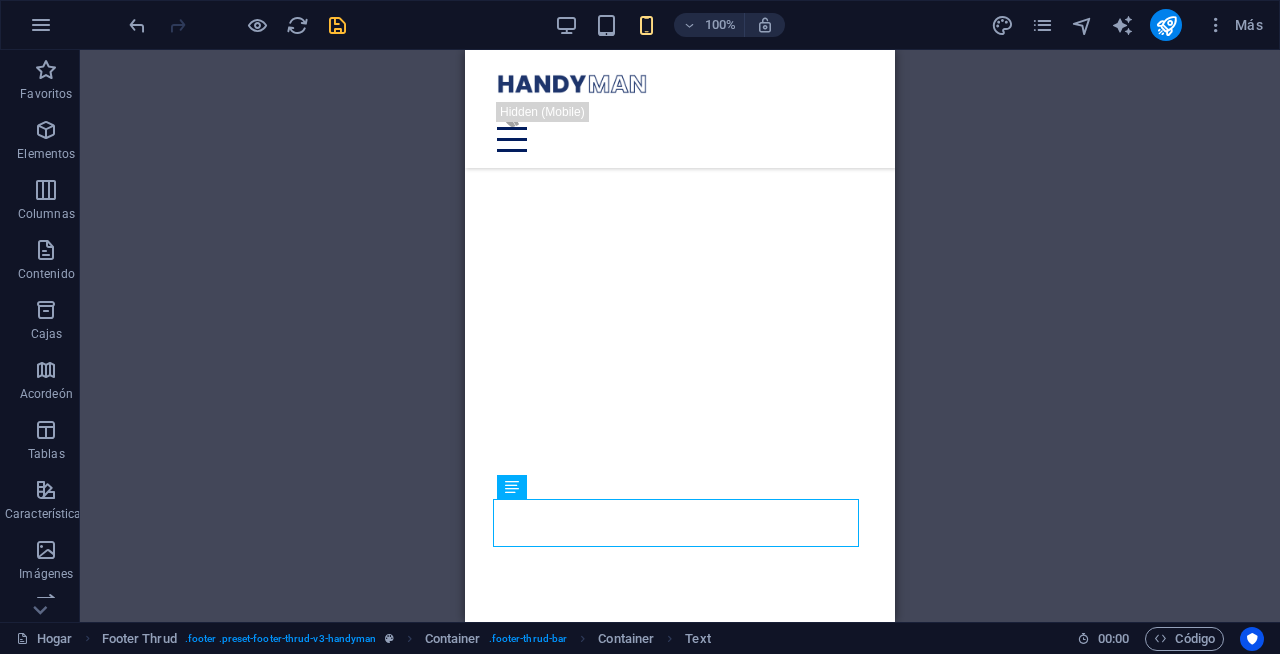 click on "H1   Imagen ancha con texto   Recipiente   Menu Bar   Menu   Espaciador   Texto   Botón   Espaciador   Imagen con texto   Imagen   Recipiente   Texto   Lista de iconos   Container   Imagen ancha con texto   Imagen   Imagen ancha con texto   Wide image with text   Recipiente   Recipiente   H3   Recipiente   Lista de iconos   Recipiente   H3   Lista de iconos   Recipiente   H1   Wide image with text   Recipiente   Espaciador   Wide image with text   Texto   H1   Recipiente   Espaciador   Texto   Container   3 columnas   Recipiente   Recipiente   Recipiente   Recipiente   Texto   Espaciador   Recipiente   Texto   Recipiente   Recipiente   Espaciador   Recipiente   Recipiente   Recipiente   Espaciador   Espaciador   Recipiente   H3   Recipiente   Recipiente   Icono   Recipiente   Icono   Espaciador   3 columnas   Recipiente   Recipiente   H2   Spacer   H2   Espaciador   Espaciador   H2   Spacer   Espaciador   Texto   H2   Container   Text   Container   Container   Container   Text   Container" at bounding box center (680, 336) 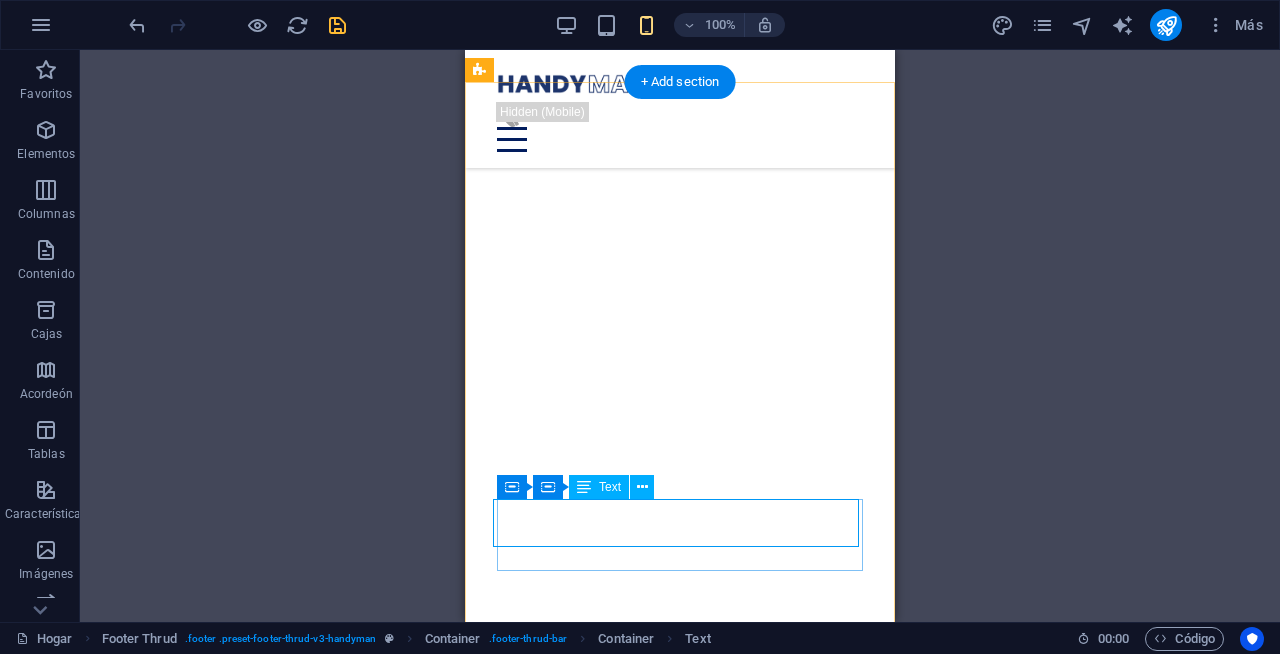 click on "2021 Todo Lavo - Lavado de Colchones y Salas.  Todos los derechos reservados." at bounding box center (676, 7981) 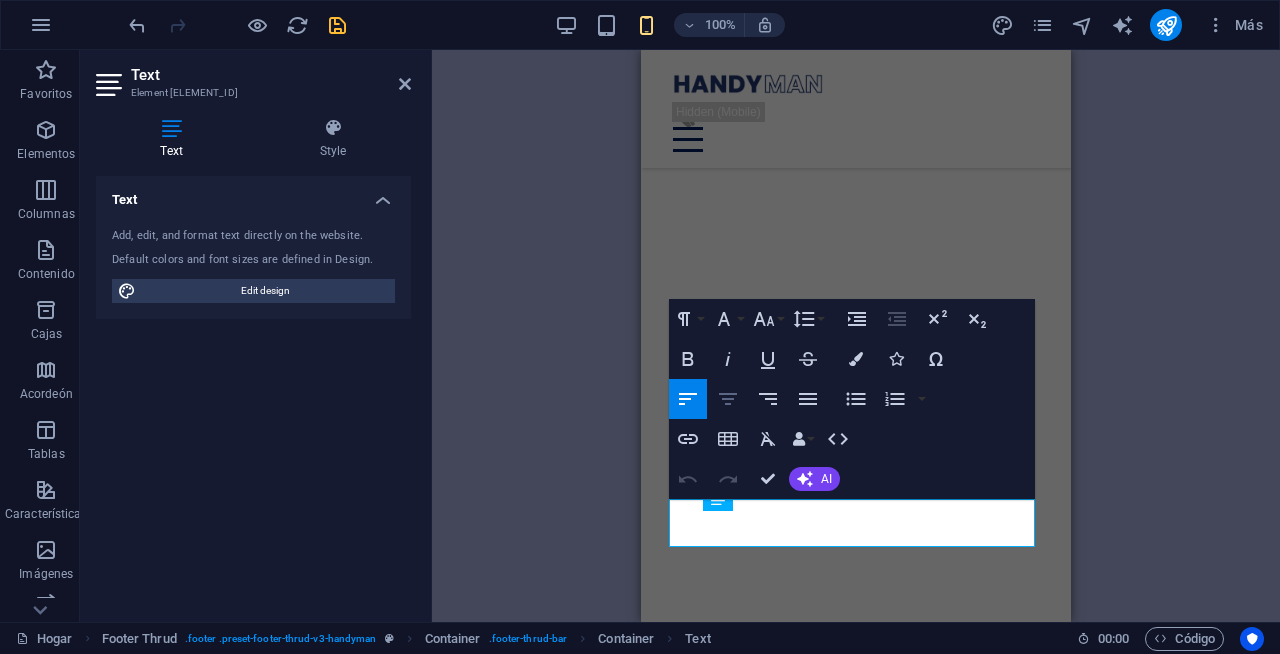 click 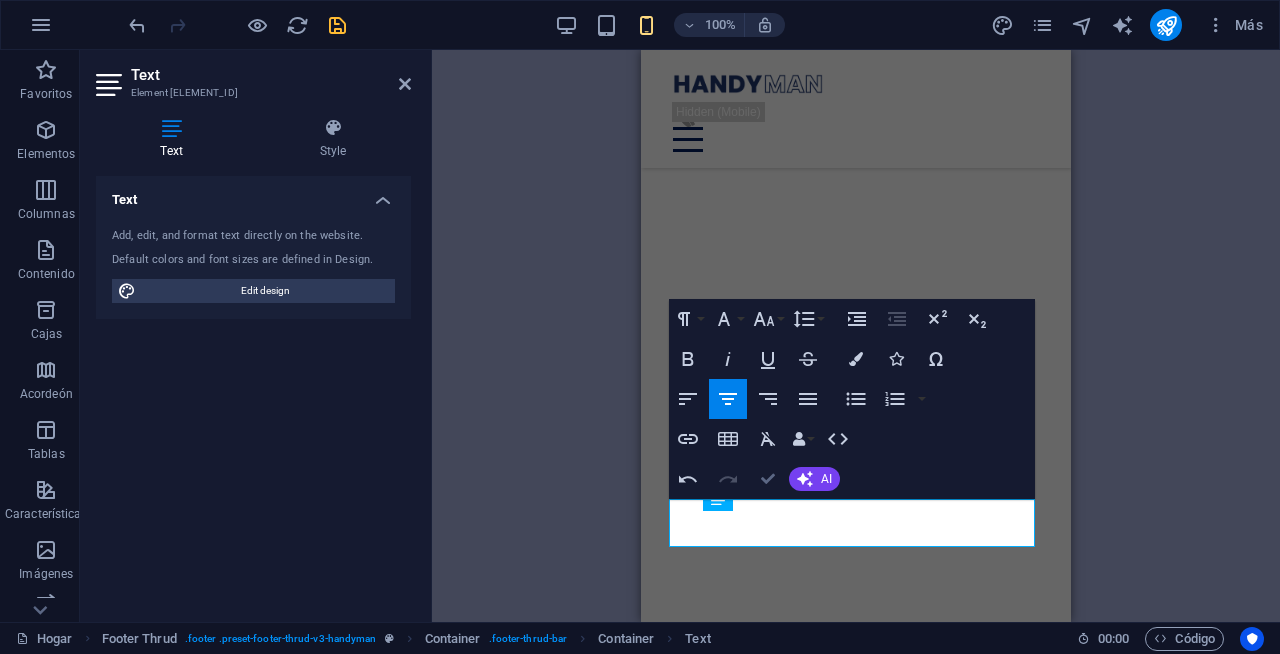 drag, startPoint x: 778, startPoint y: 474, endPoint x: 318, endPoint y: 422, distance: 462.9298 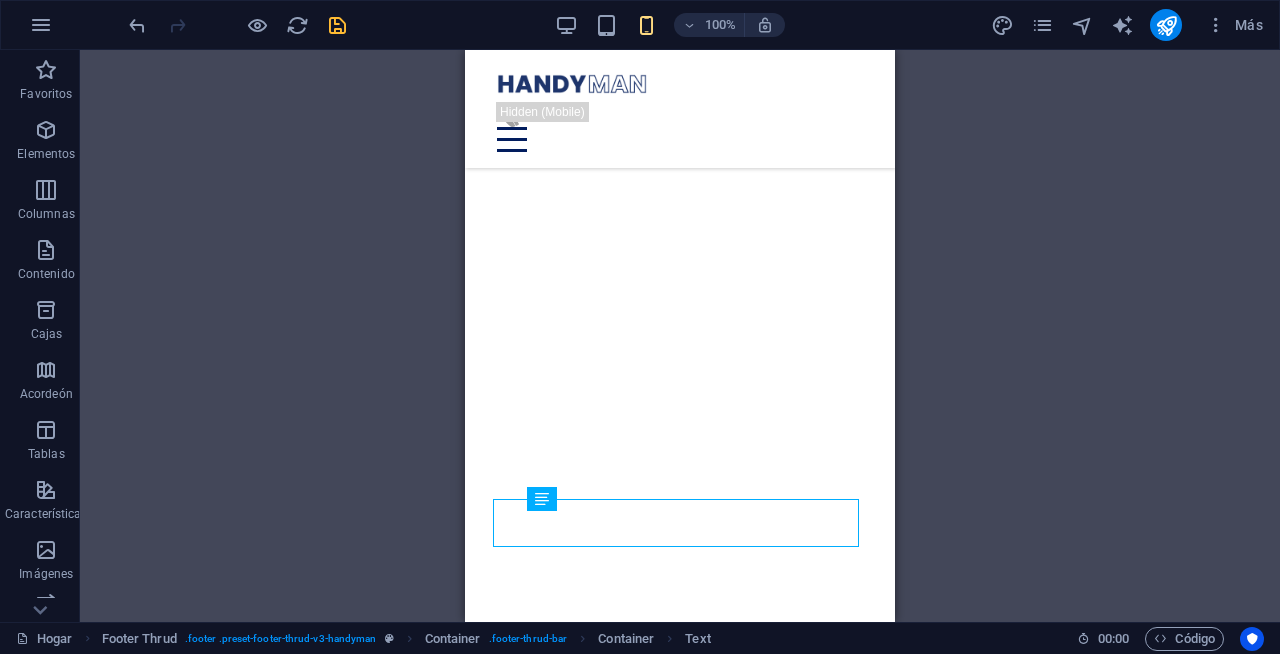 click on "H1   Imagen ancha con texto   Recipiente   Menu Bar   Menu   Espaciador   Texto   Botón   Espaciador   Imagen con texto   Imagen   Recipiente   Texto   Lista de iconos   Container   Imagen ancha con texto   Imagen   Imagen ancha con texto   Wide image with text   Recipiente   Recipiente   H3   Recipiente   Lista de iconos   Recipiente   H3   Lista de iconos   Recipiente   H1   Wide image with text   Recipiente   Espaciador   Wide image with text   Texto   H1   Recipiente   Espaciador   Texto   Container   3 columnas   Recipiente   Recipiente   Recipiente   Recipiente   Texto   Espaciador   Recipiente   Texto   Recipiente   Recipiente   Espaciador   Recipiente   Recipiente   Recipiente   Espaciador   Espaciador   Recipiente   H3   Recipiente   Recipiente   Icono   Recipiente   Icono   Espaciador   3 columnas   Recipiente   Recipiente   H2   Spacer   H2   Espaciador   Espaciador   H2   Spacer   Espaciador   Texto   H2   Container   Text   Container   Container   Container   Text   Container" at bounding box center (680, 336) 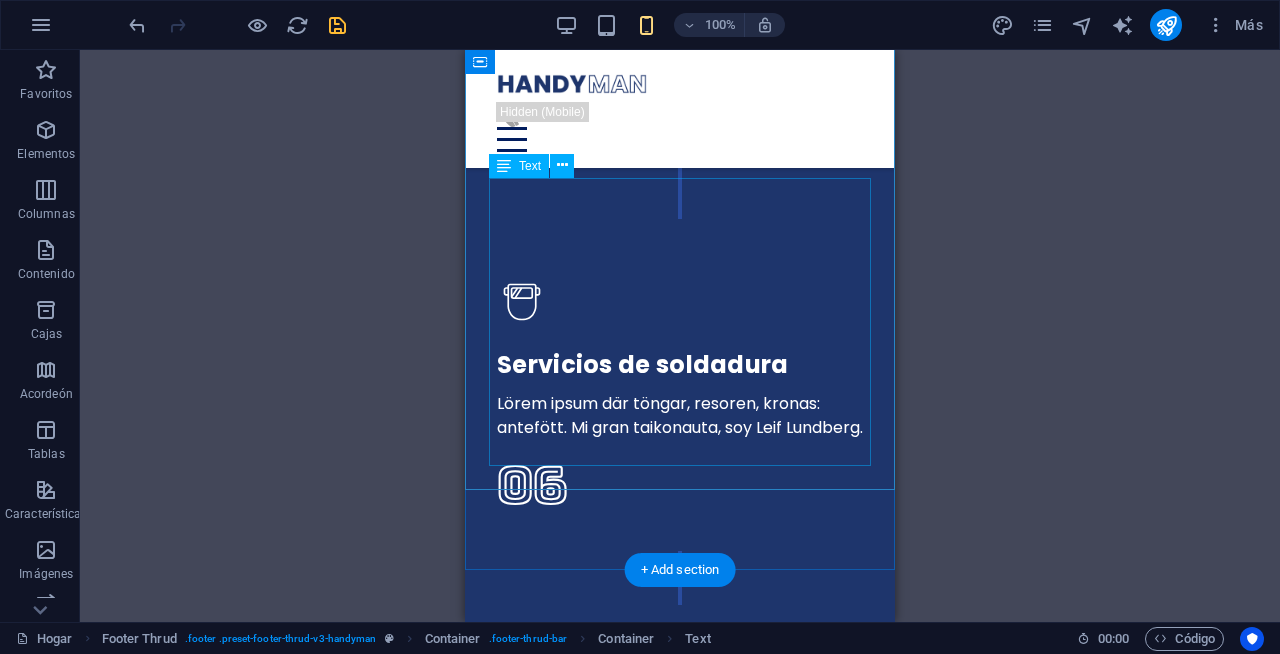 scroll, scrollTop: 5021, scrollLeft: 0, axis: vertical 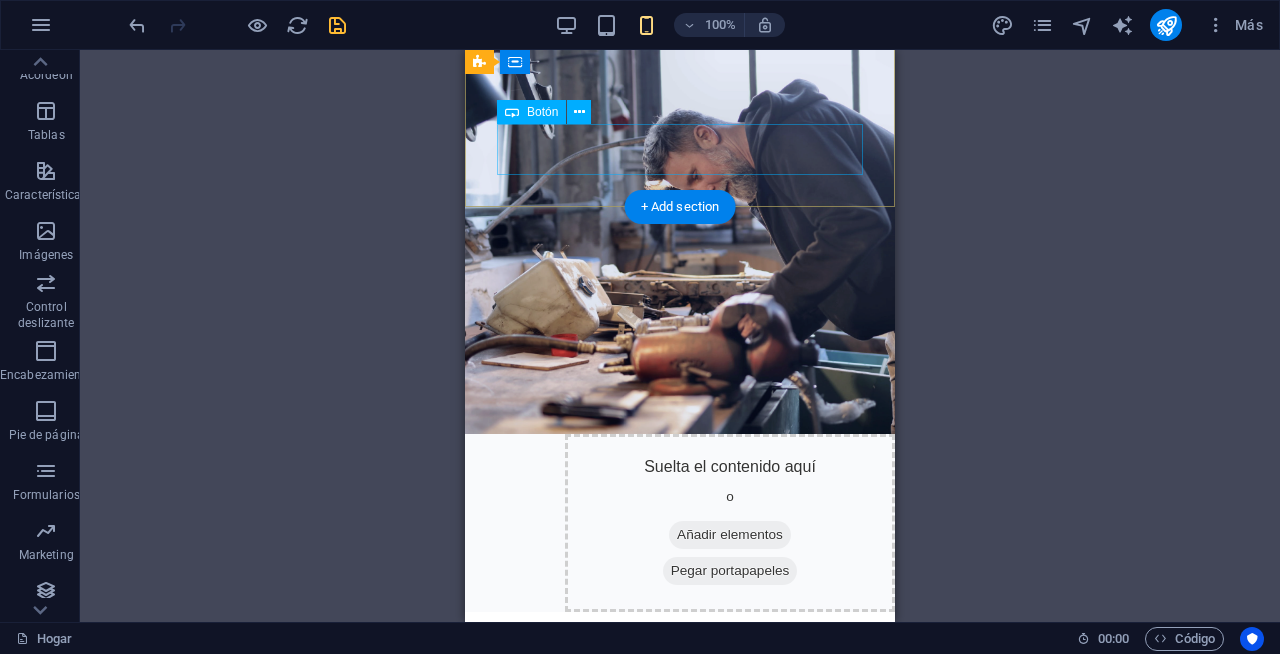 click on "Solicita tu cotización" at bounding box center (680, -601) 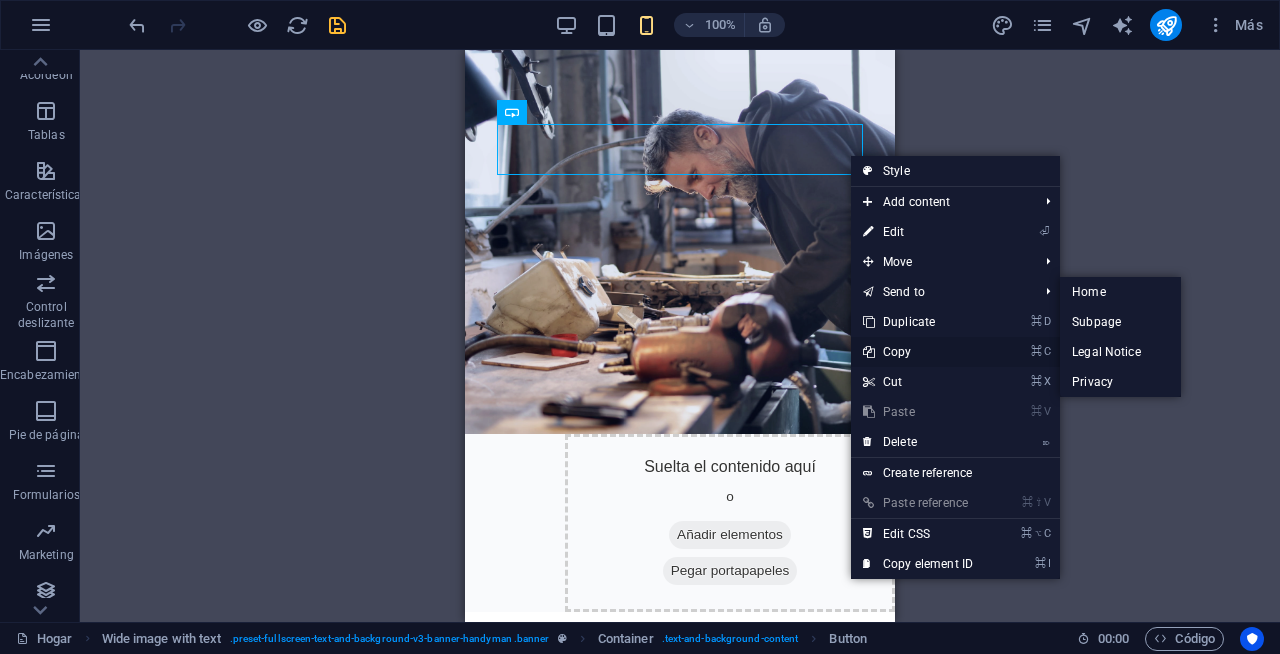 click on "⌘ C  Copy" at bounding box center (918, 352) 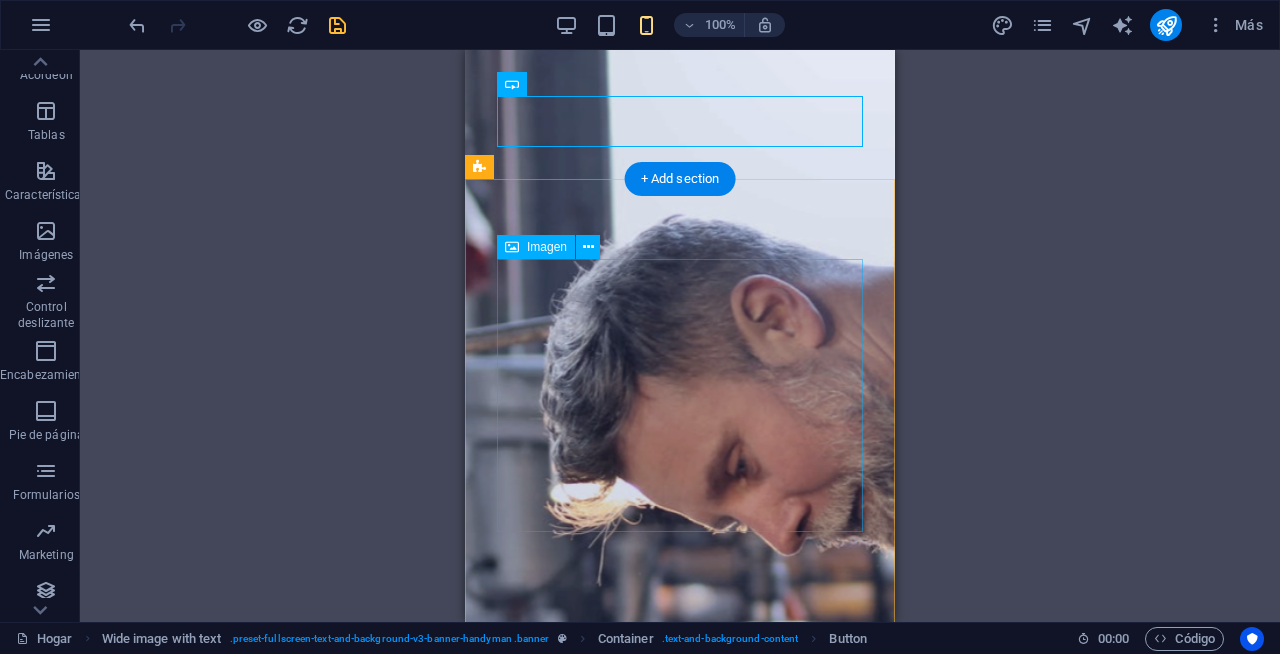 scroll, scrollTop: 976, scrollLeft: 0, axis: vertical 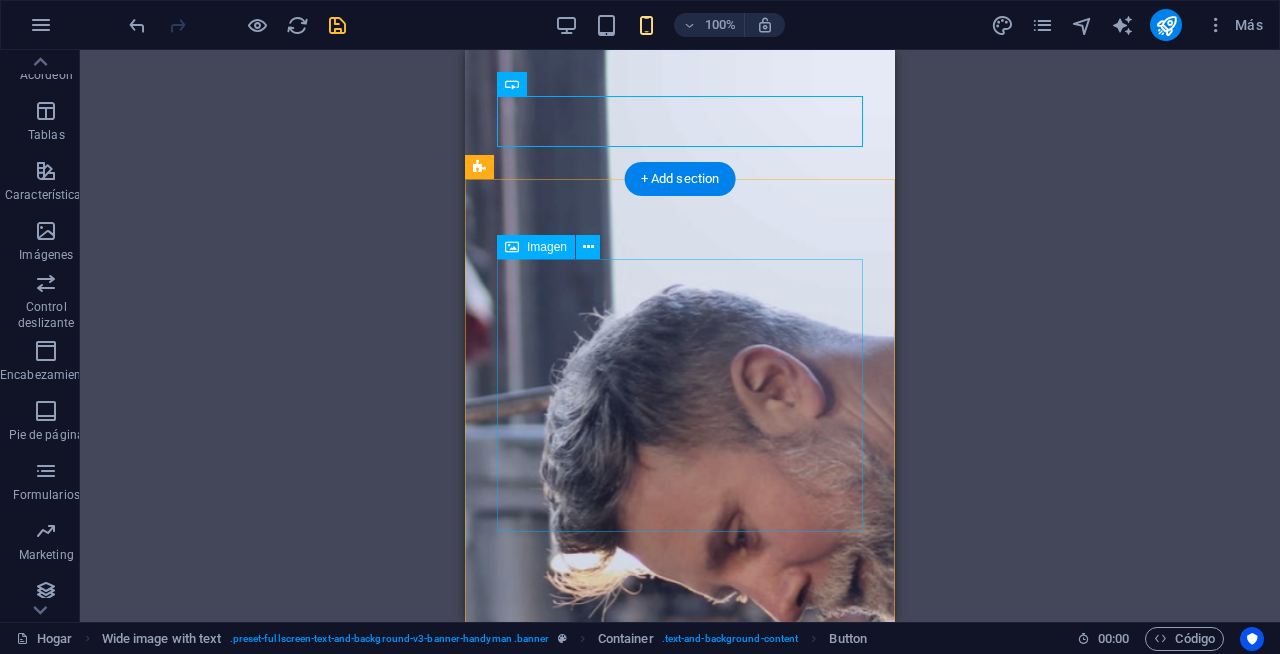 click at bounding box center (680, 800) 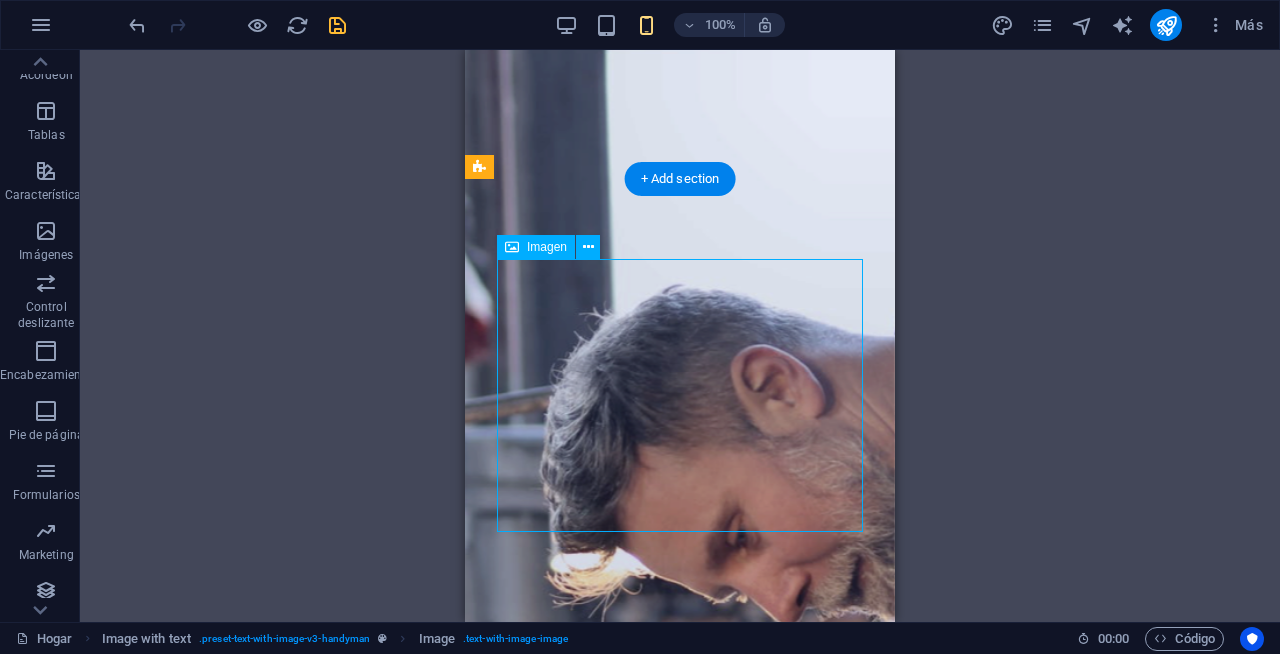 drag, startPoint x: 769, startPoint y: 429, endPoint x: 769, endPoint y: 304, distance: 125 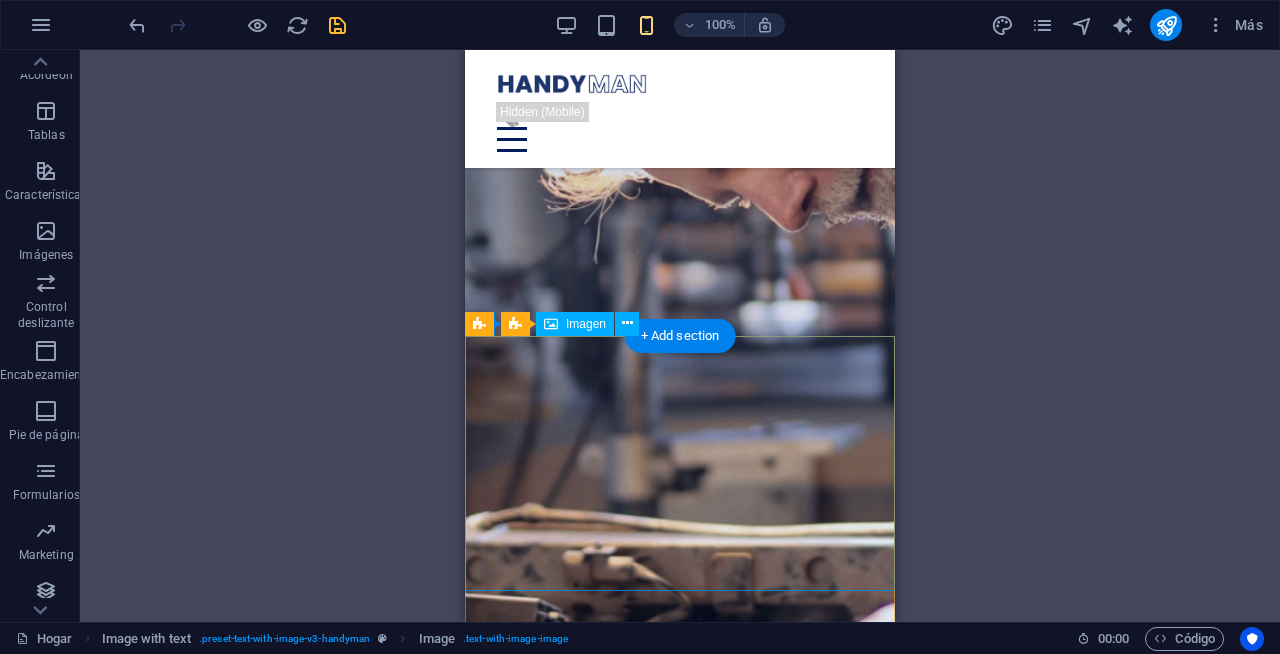 scroll, scrollTop: 1653, scrollLeft: 0, axis: vertical 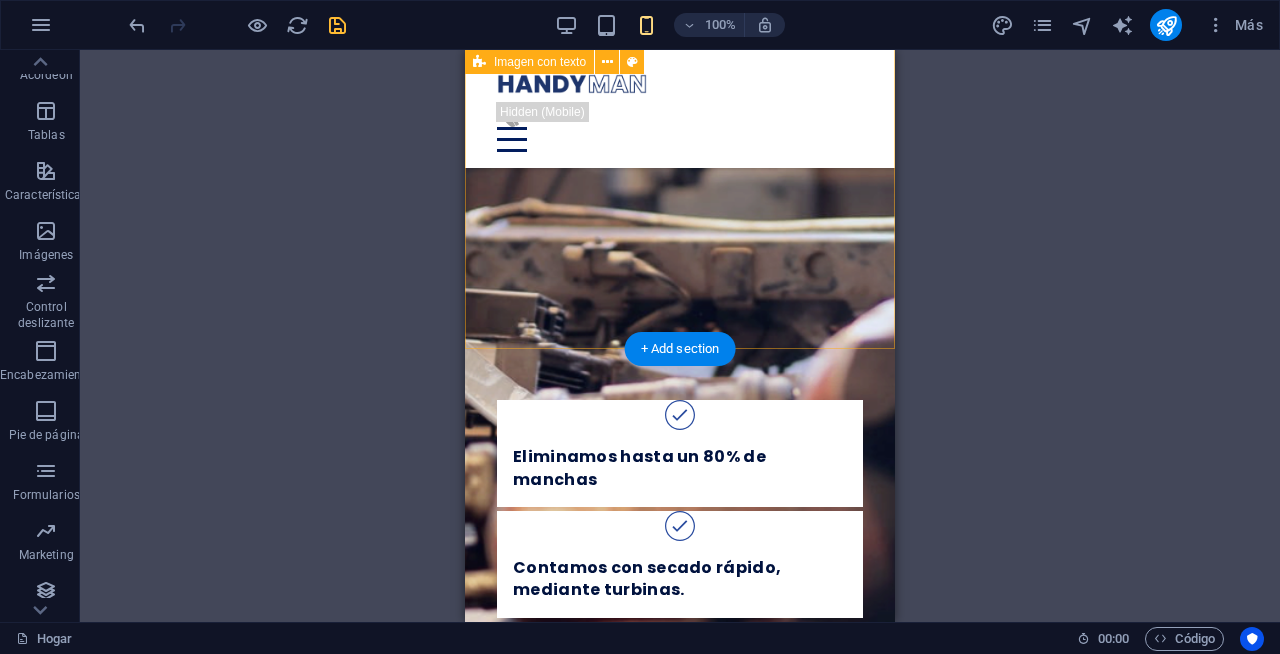 click on "Lavado de Salas Limpia y desinfecta tu sala con nuestro método de inyección y succión. Dile adios a polvo y manchas acumuladas de años. Eliminamos hasta un 80% de manchas Contamos con secado rápido, mediante turbinas. Garantía por 48 horas." at bounding box center (680, 321) 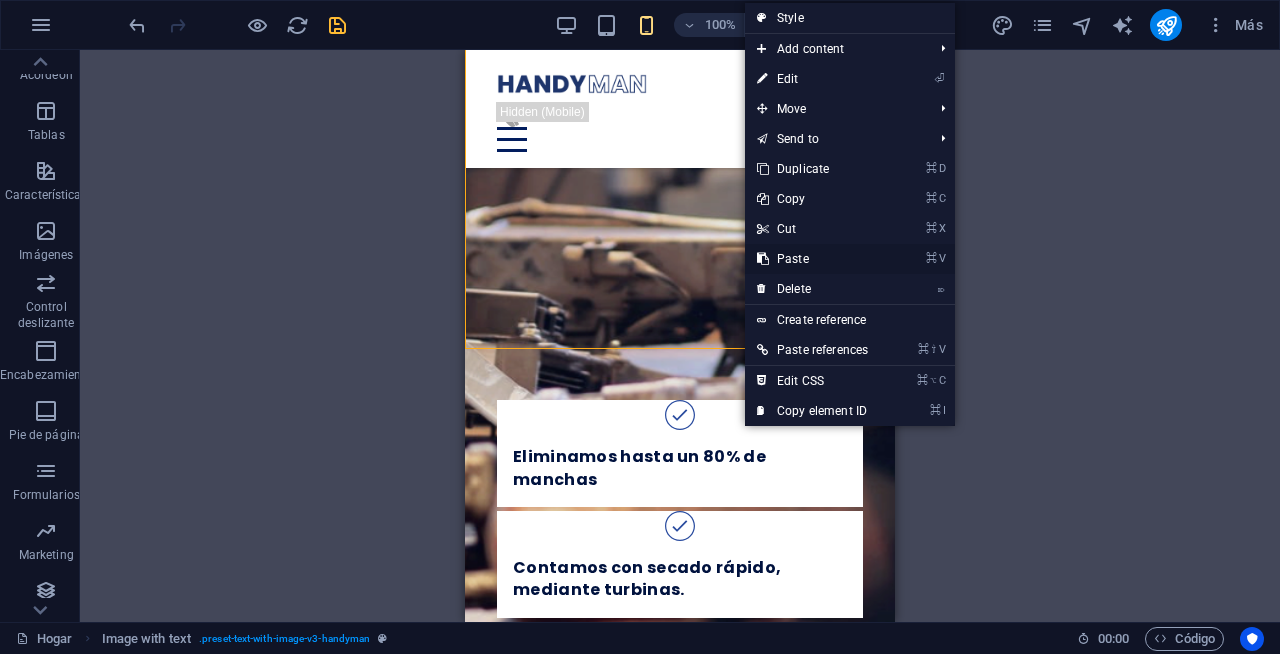 click on "⌘ V  Paste" at bounding box center (812, 259) 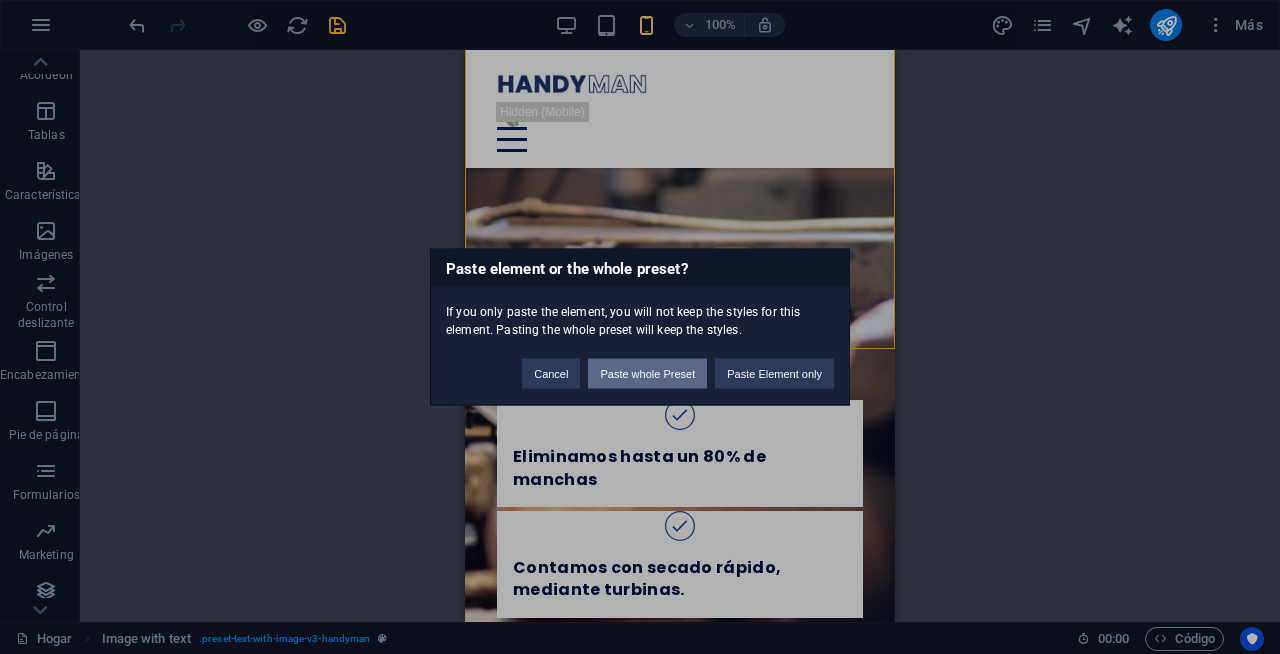 click on "Paste whole Preset" at bounding box center [647, 374] 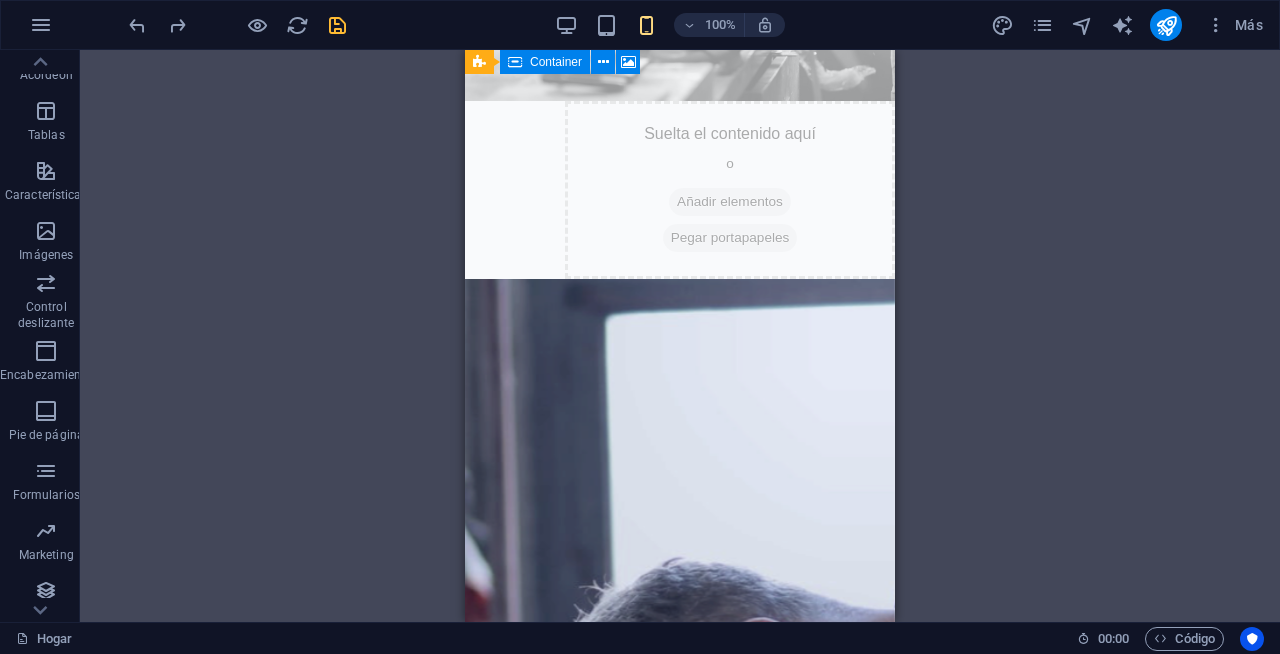 scroll, scrollTop: 710, scrollLeft: 0, axis: vertical 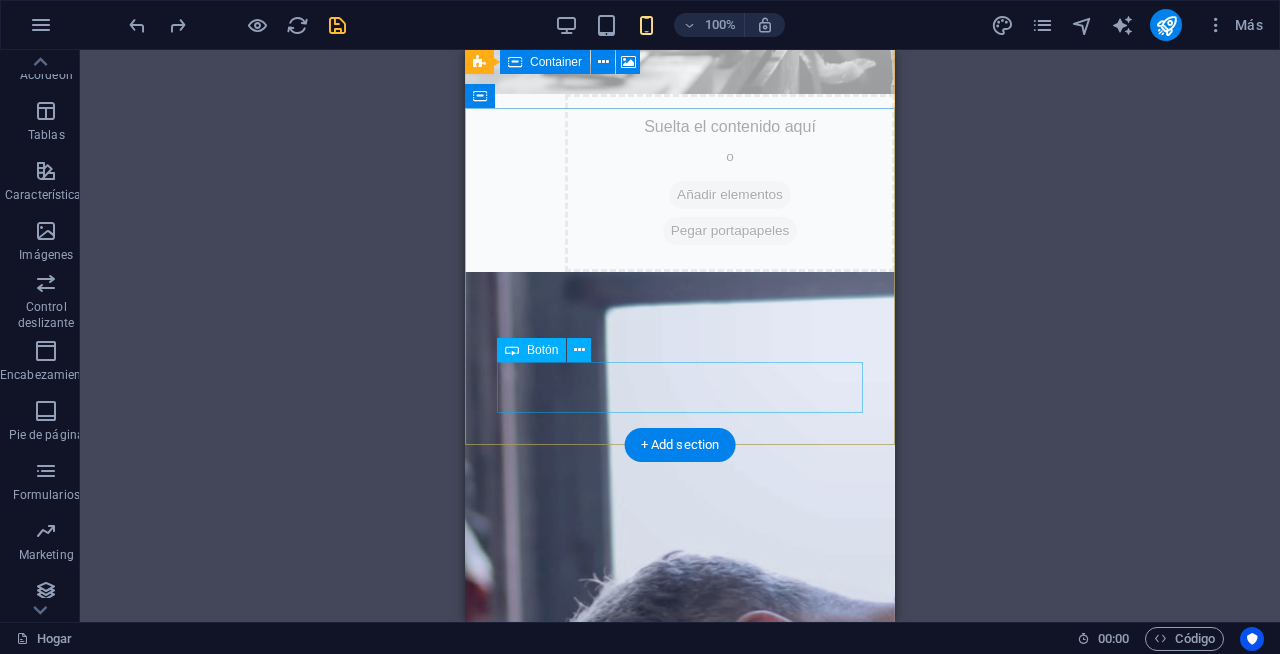 click on "Solicita tu cotización" at bounding box center [680, -363] 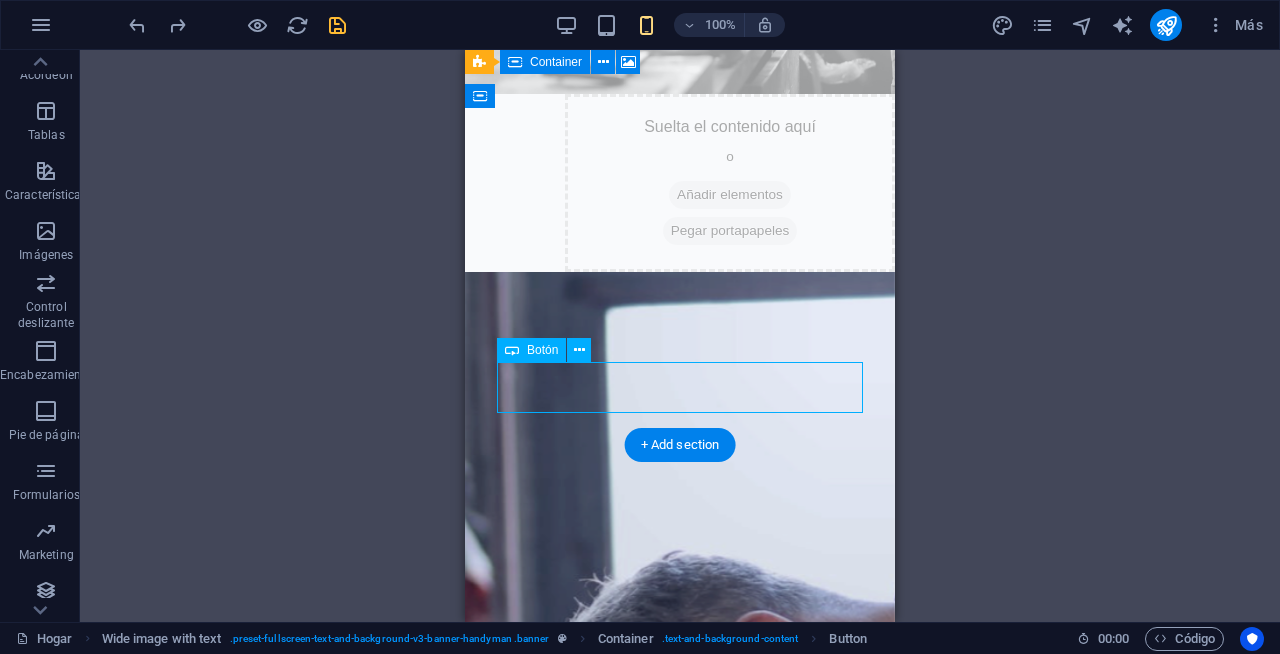 click on "Solicita tu cotización" at bounding box center [680, -363] 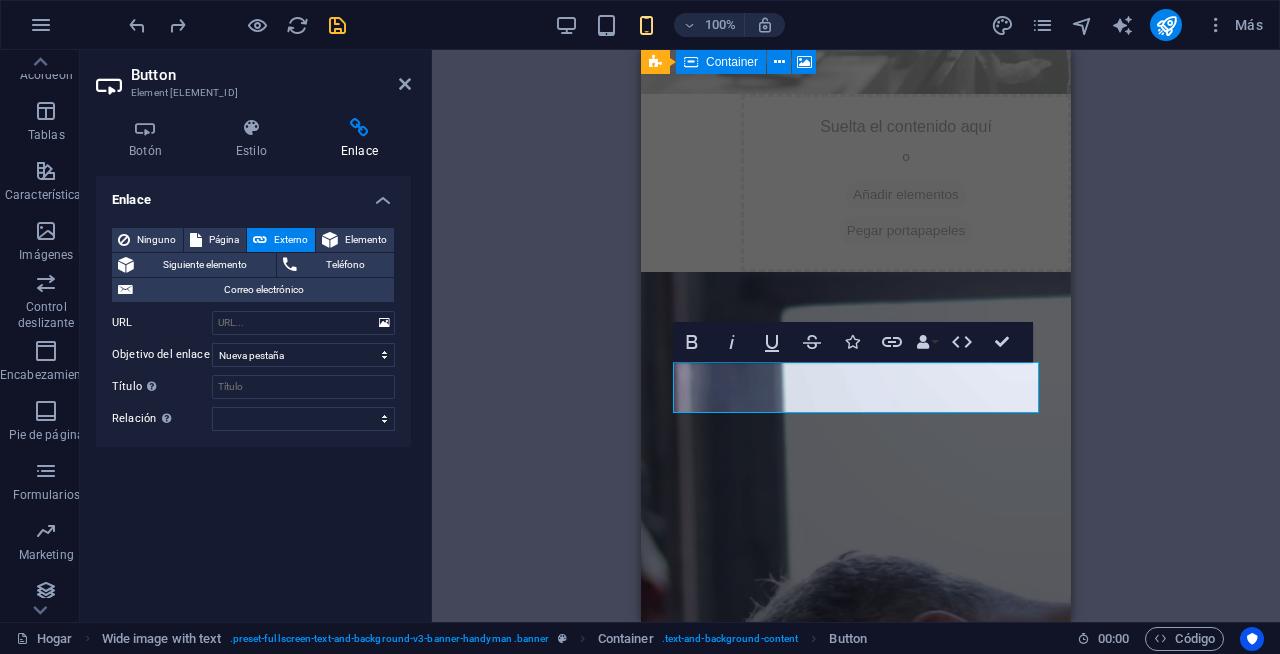 click on "H1   Imagen ancha con texto   Recipiente   Menu Bar   Menu   Espaciador   Texto   Botón   Espaciador   Imagen con texto   Imagen   Recipiente   Texto   Lista de iconos   Container   Imagen ancha con texto   Imagen   Imagen ancha con texto   Wide image with text   Recipiente   Recipiente   H3   Recipiente   Lista de iconos   Recipiente   H3   Lista de iconos   Recipiente   H1   Recipiente   Espaciador   Texto   H1   Recipiente   Espaciador   Texto   Container   3 columnas   Recipiente   Recipiente   Recipiente   Recipiente   Texto   Espaciador   Recipiente   Texto   Recipiente   Recipiente   Espaciador   Recipiente   Recipiente   Recipiente   Espaciador   Espaciador   Recipiente   H3   Recipiente   Recipiente   Icono   Recipiente   Icono   Espaciador   3 columnas   Recipiente   Recipiente   H2   Spacer   H2   Espaciador   Espaciador   H2   Spacer   Espaciador   Texto   H2   Container   Text   Recipiente   Recipiente   Recipiente   Texto   Recipiente   Recipiente   Recipiente   Recipiente" at bounding box center [856, 336] 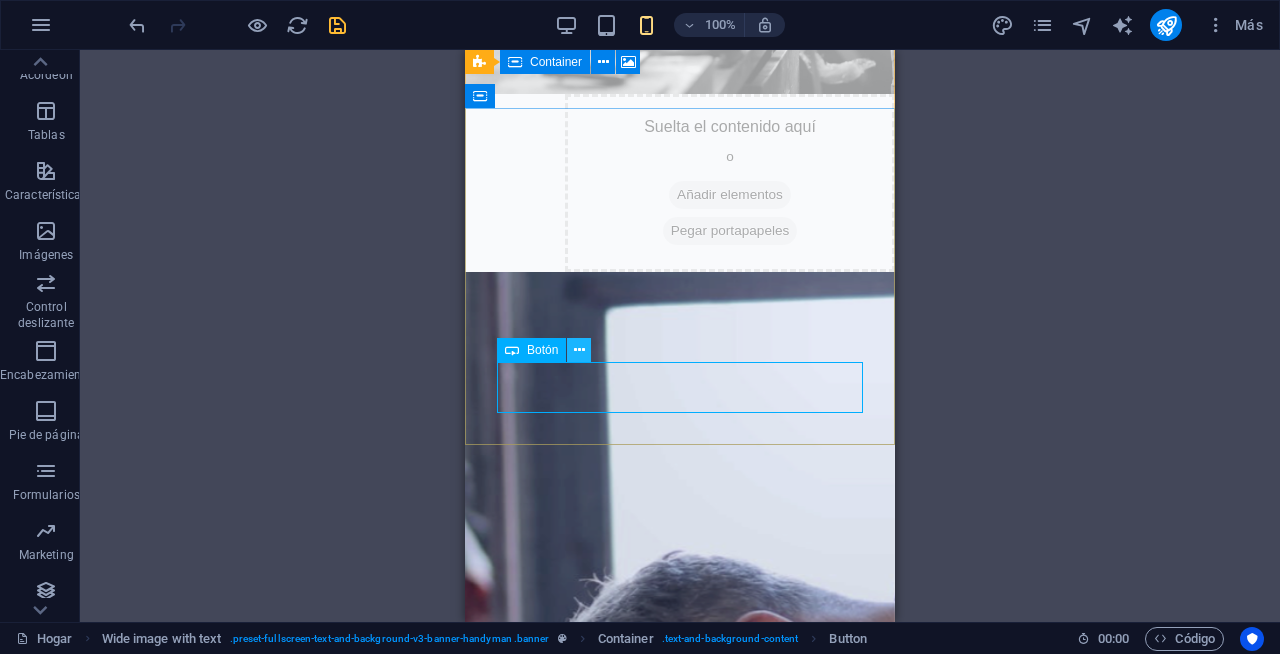 click at bounding box center (579, 350) 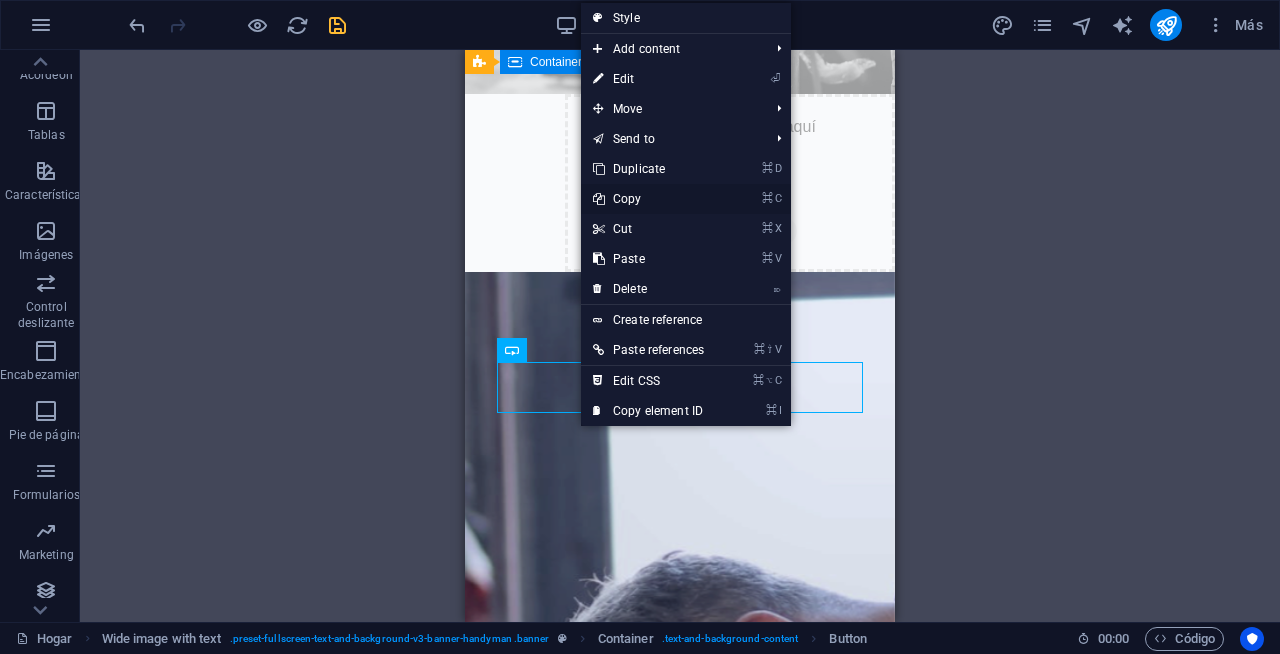 drag, startPoint x: 641, startPoint y: 200, endPoint x: 265, endPoint y: 300, distance: 389.07068 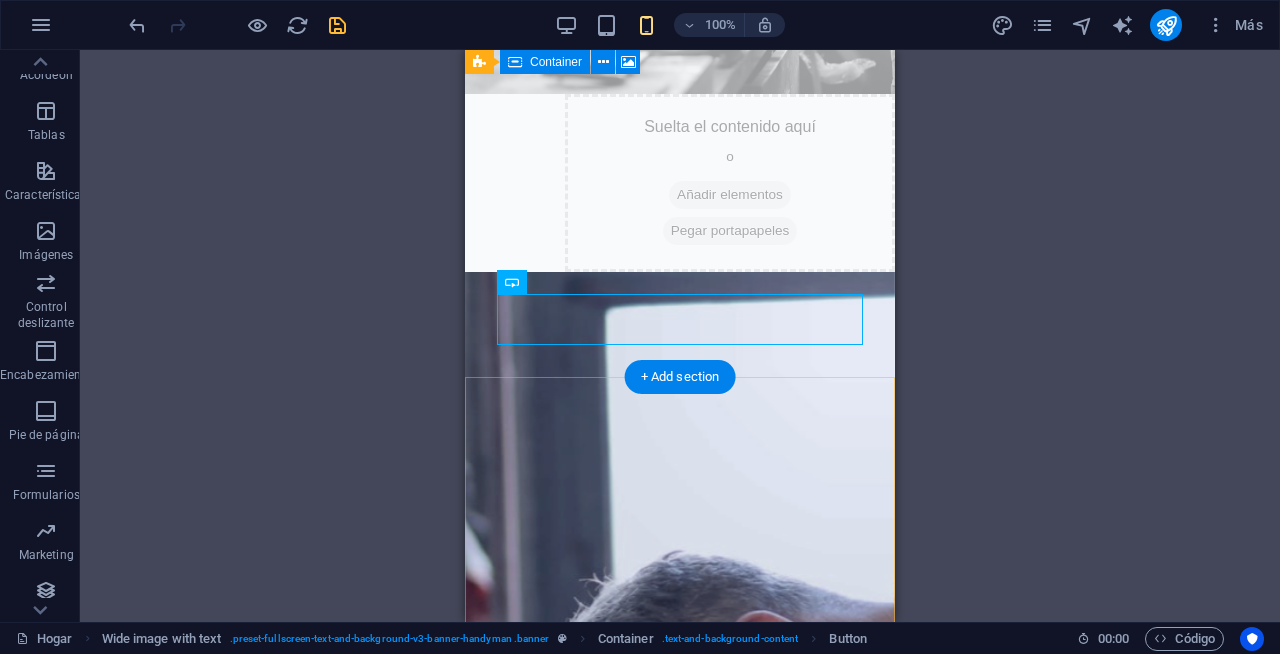 scroll, scrollTop: 772, scrollLeft: 0, axis: vertical 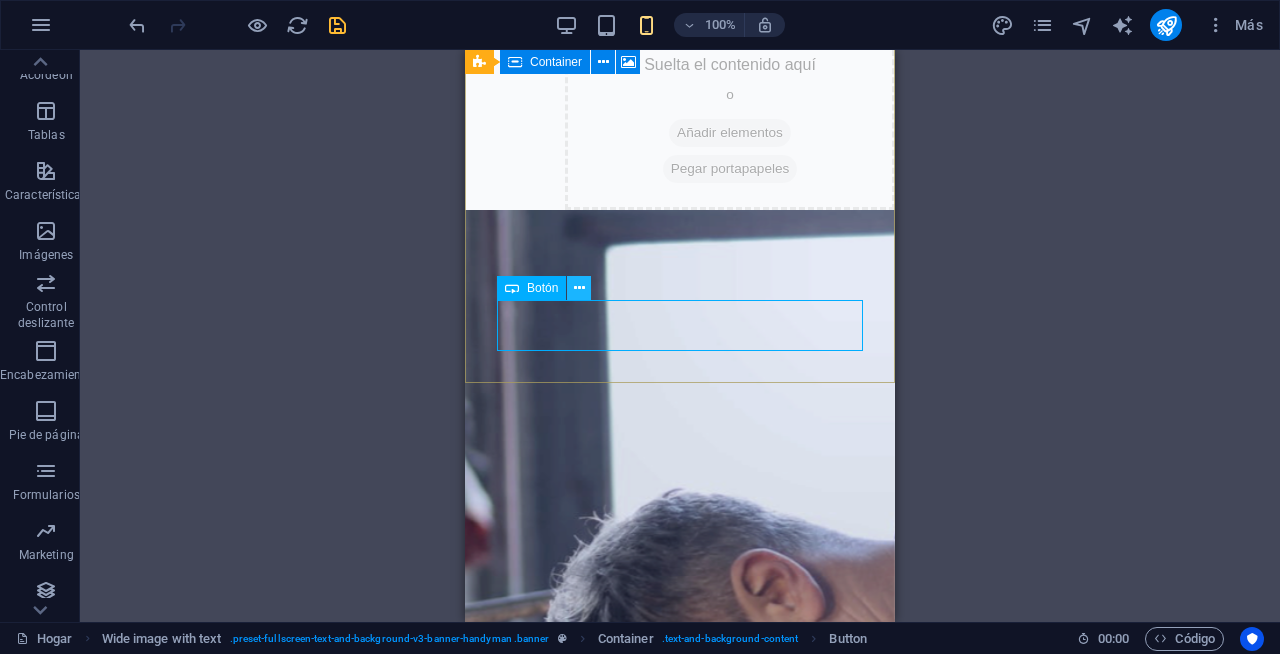click at bounding box center [579, 288] 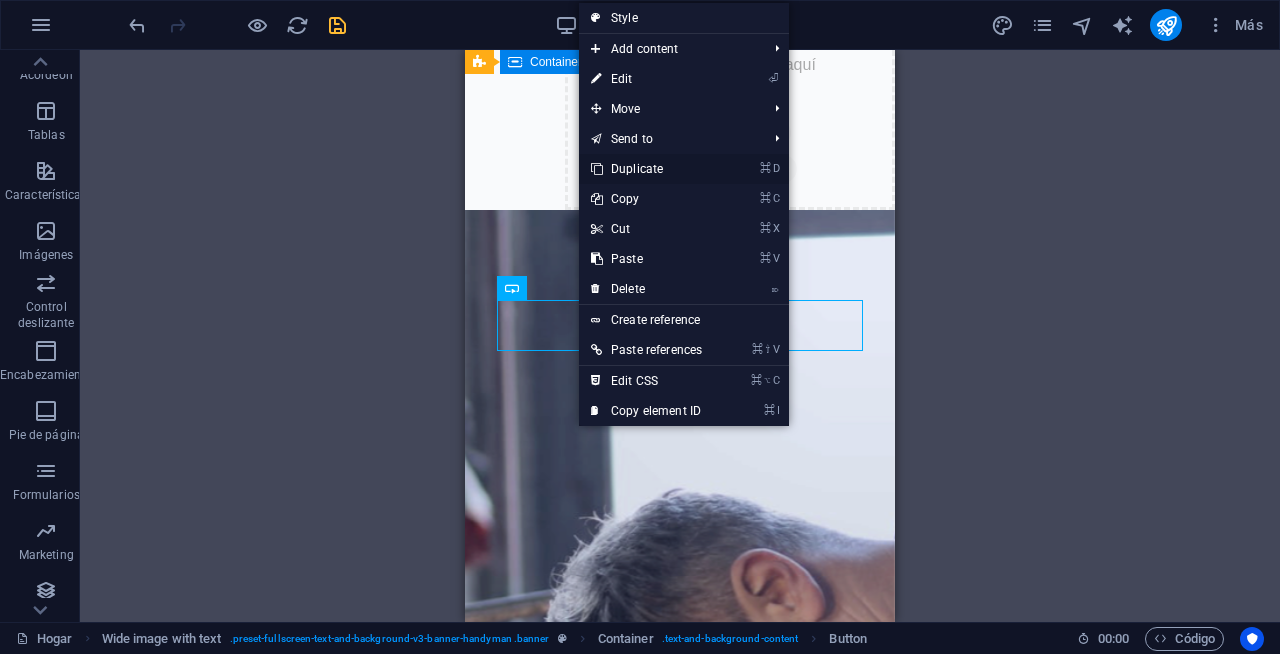 click on "⌘ D  Duplicate" at bounding box center (646, 169) 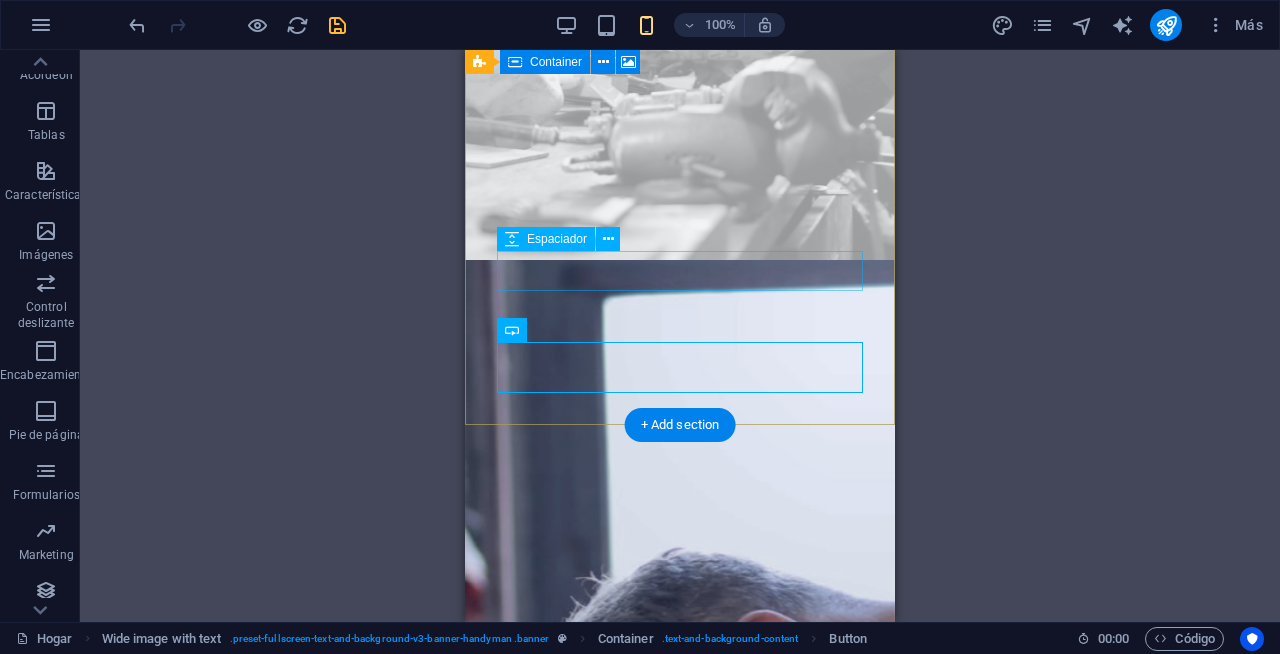 scroll, scrollTop: 797, scrollLeft: 0, axis: vertical 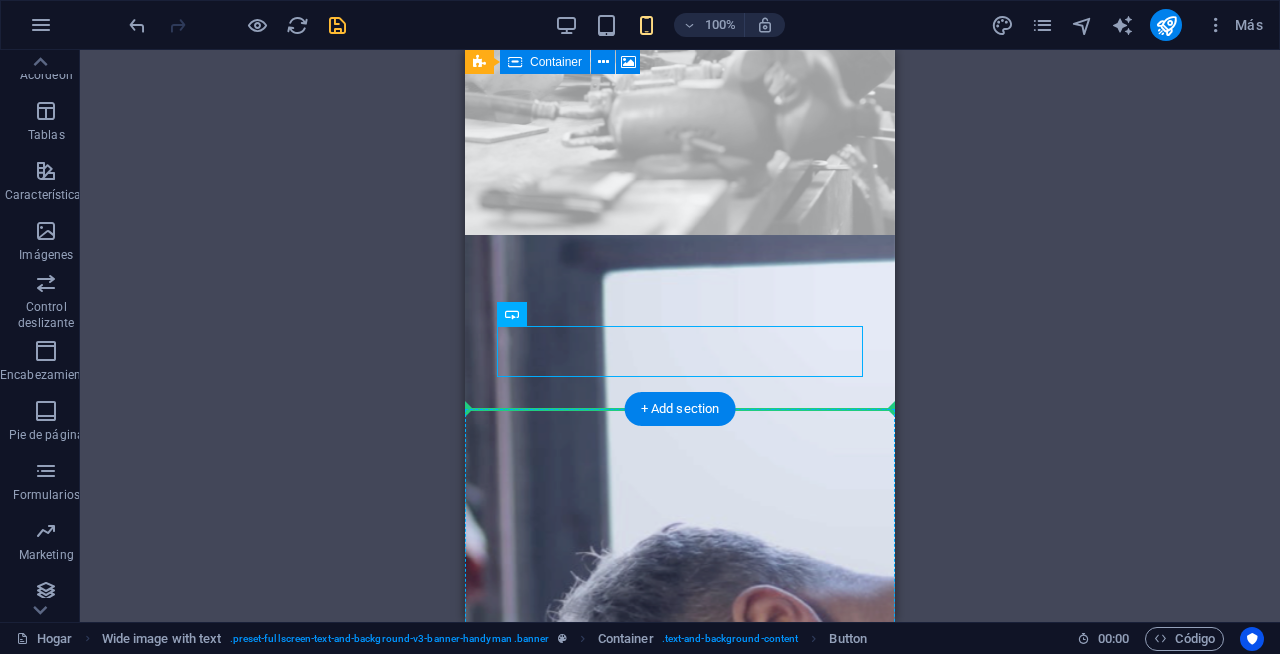 drag, startPoint x: 812, startPoint y: 341, endPoint x: 814, endPoint y: 552, distance: 211.00948 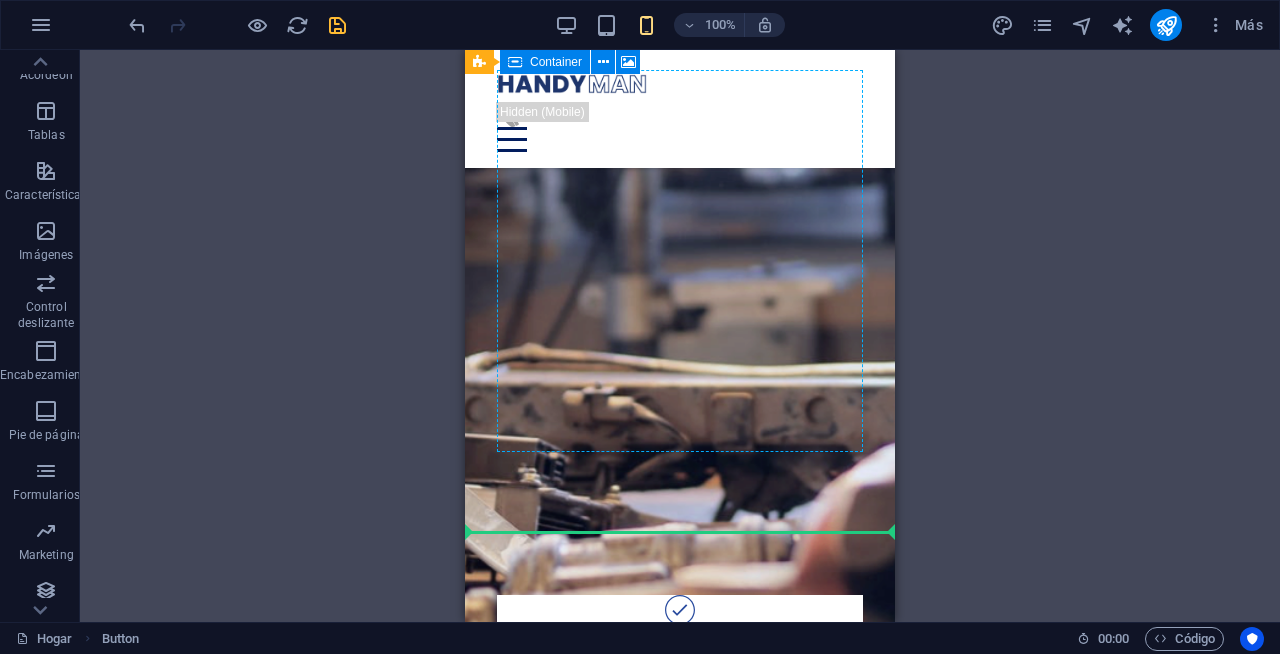scroll, scrollTop: 1535, scrollLeft: 0, axis: vertical 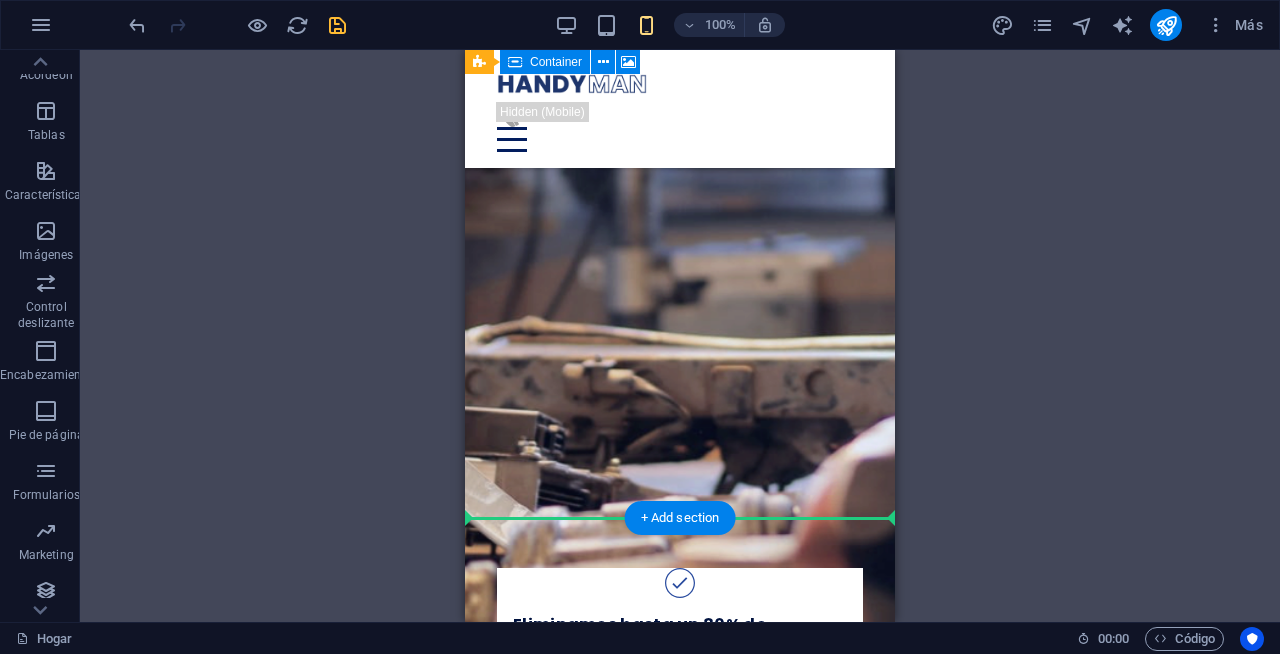 drag, startPoint x: 965, startPoint y: 264, endPoint x: 646, endPoint y: 464, distance: 376.51163 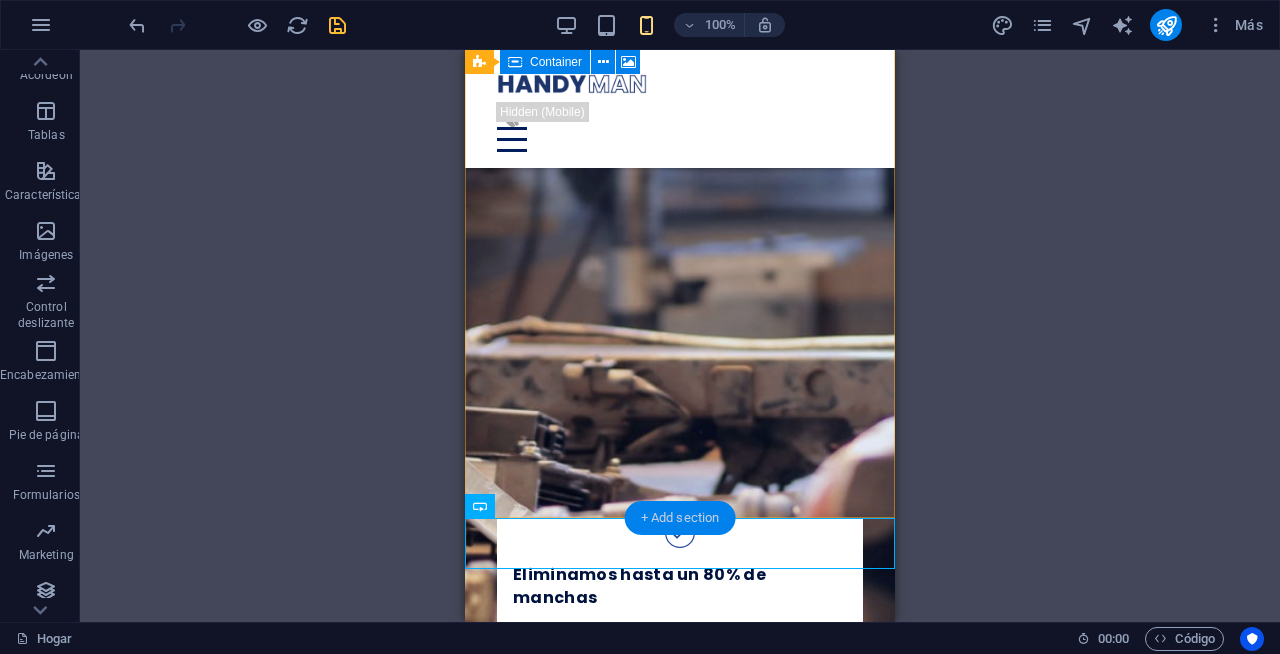scroll, scrollTop: 1484, scrollLeft: 0, axis: vertical 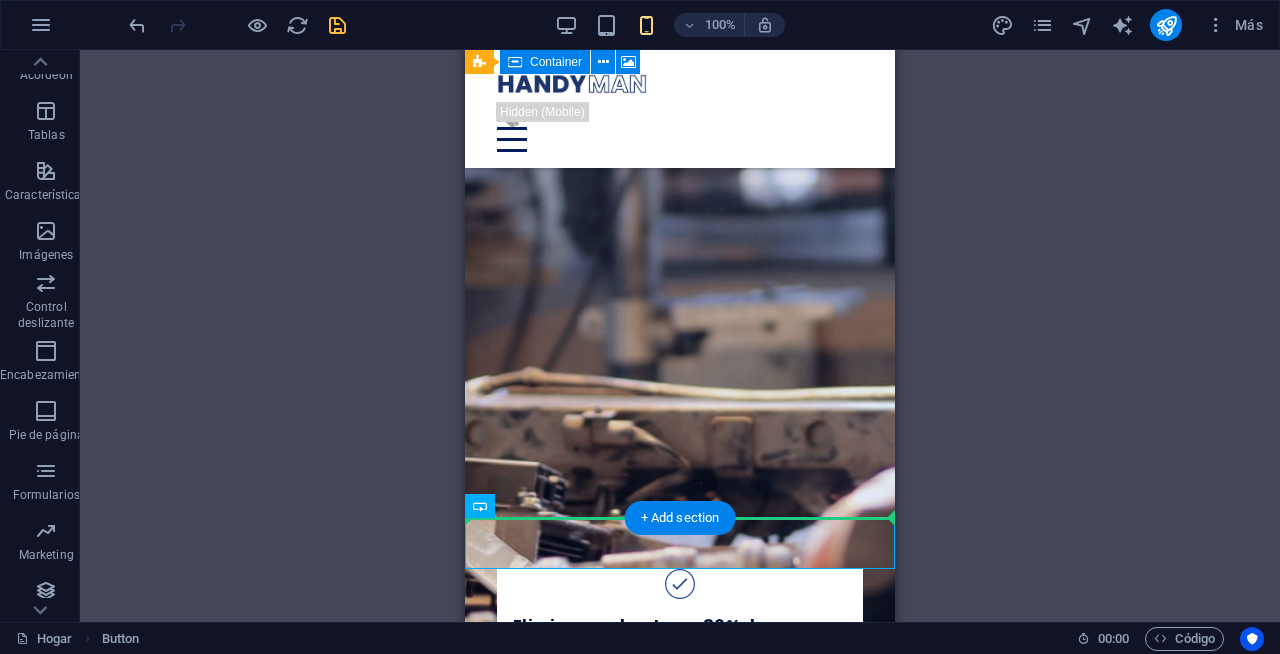 drag, startPoint x: 964, startPoint y: 557, endPoint x: 499, endPoint y: 441, distance: 479.25046 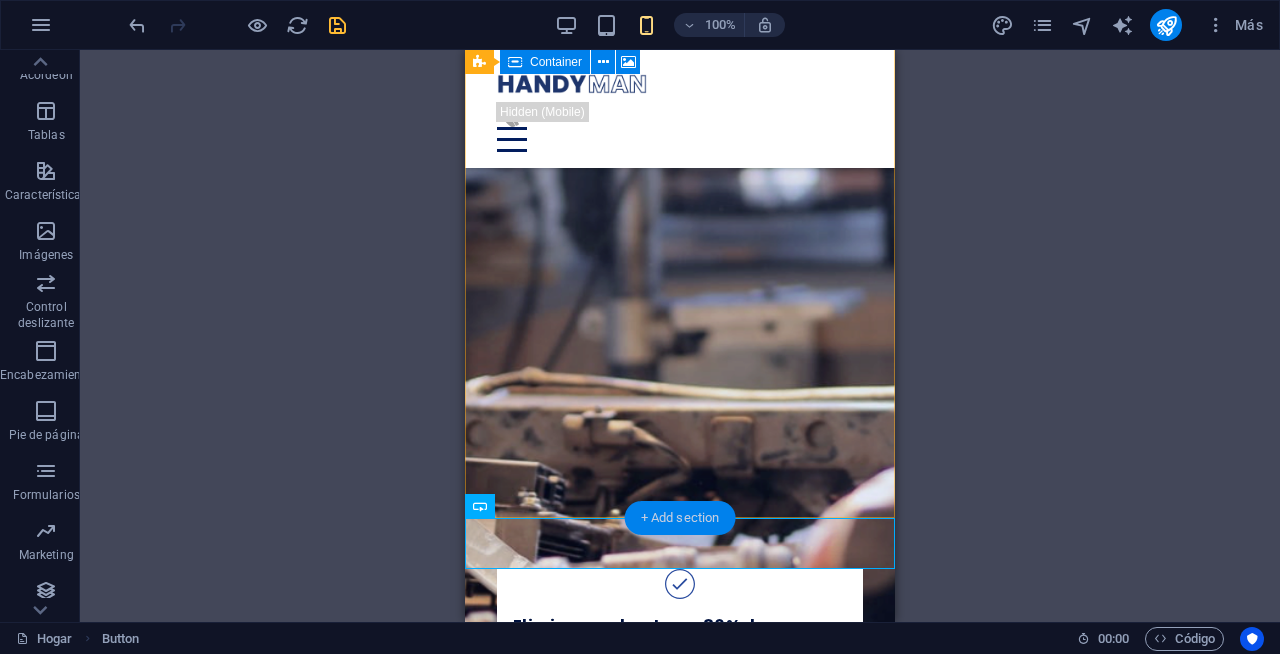 click on "+ Add section" at bounding box center [680, 518] 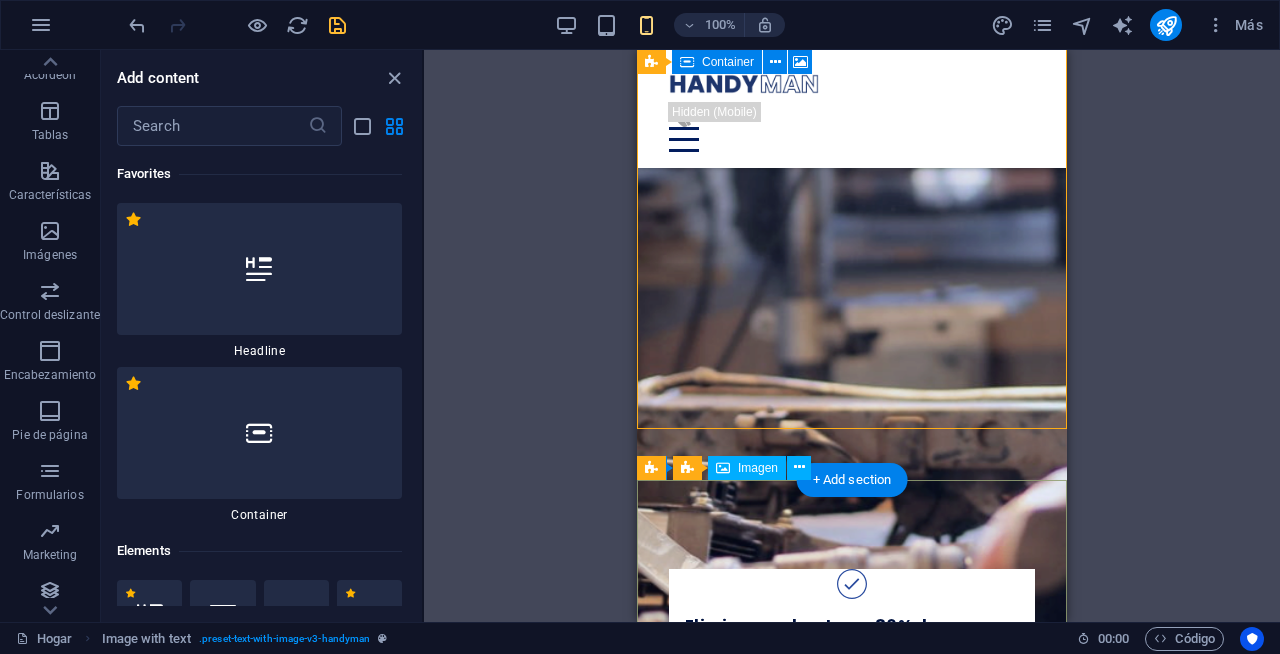 scroll, scrollTop: 1573, scrollLeft: 0, axis: vertical 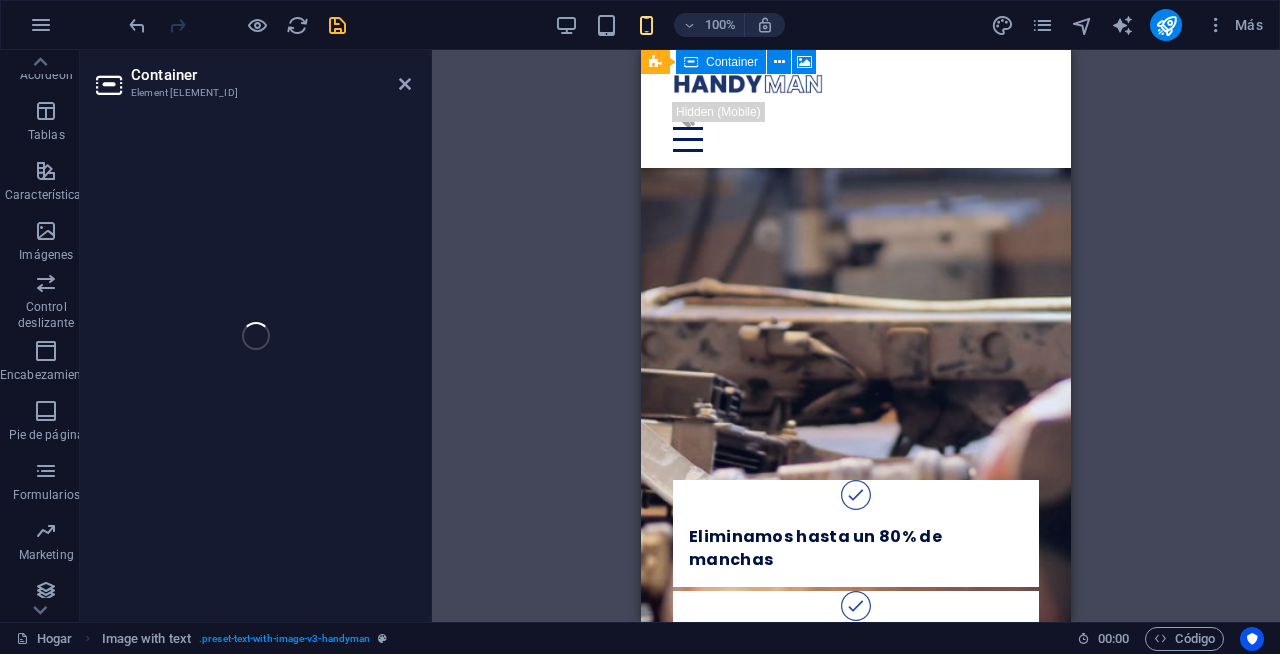 click on "Drag here to replace the existing content. Press “Ctrl” if you want to create a new element.
H1   Imagen ancha con texto   Wide image with text   Recipiente   Menu Bar   Menu   Espaciador   Texto   Botón   Espaciador   Imagen con texto   Imagen   Recipiente   Texto   Lista de iconos   Container   Imagen ancha con texto   Imagen   Imagen ancha con texto   Wide image with text   Recipiente   Recipiente   H3   Recipiente   Lista de iconos   Recipiente   H3   Lista de iconos   Recipiente   H1   Recipiente   Espaciador   Texto   H1   Recipiente   Espaciador   Texto   Container   3 columnas   Recipiente   Recipiente   Recipiente   Recipiente   Texto   Espaciador   Recipiente   Texto   Recipiente   Recipiente   Espaciador   Recipiente   Recipiente   Recipiente   Espaciador   Espaciador   Recipiente   H3   Recipiente   Recipiente   Icono   Recipiente   Icono   Espaciador   3 columnas   Recipiente   Recipiente   H2   Spacer   H2   Espaciador   Espaciador   H2   Spacer   Espaciador   Texto   H2" at bounding box center [856, 336] 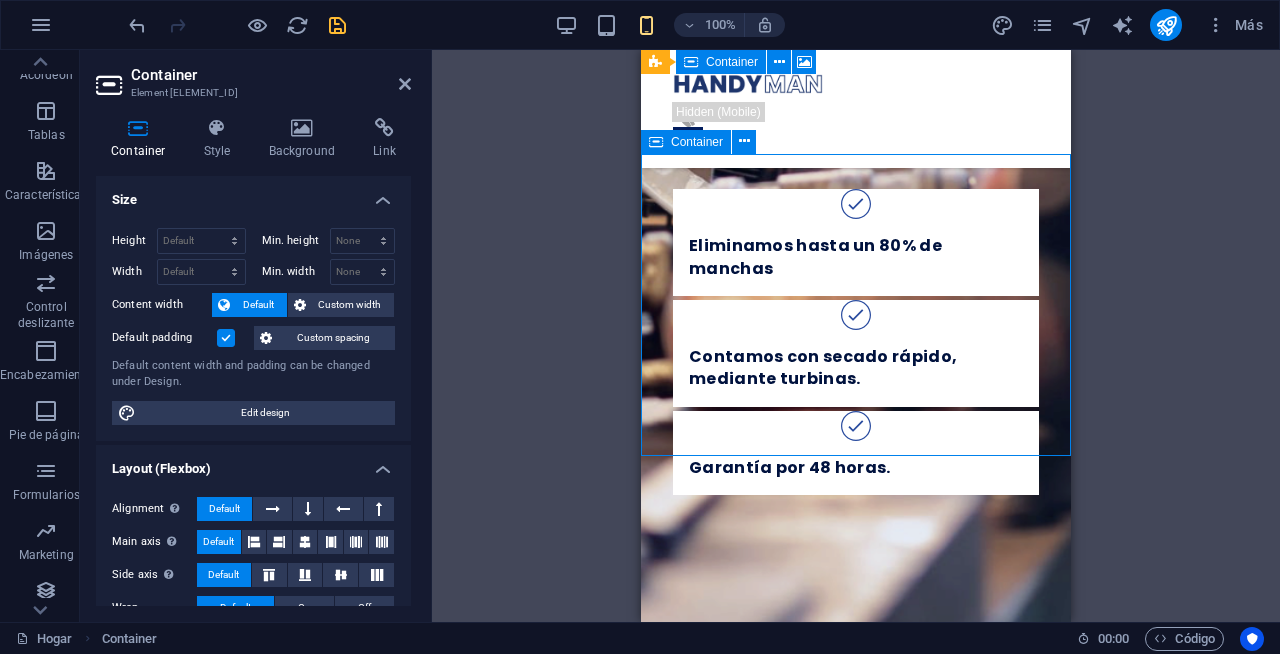 scroll, scrollTop: 1812, scrollLeft: 0, axis: vertical 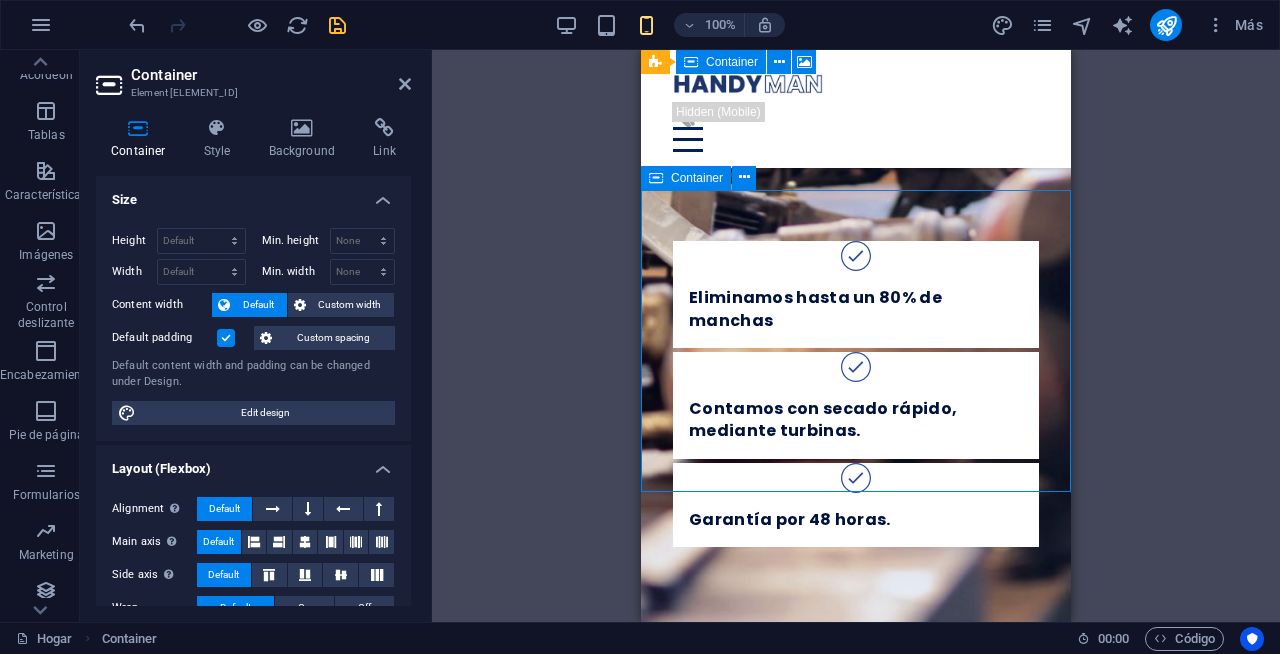 drag, startPoint x: 983, startPoint y: 512, endPoint x: 914, endPoint y: 269, distance: 252.60641 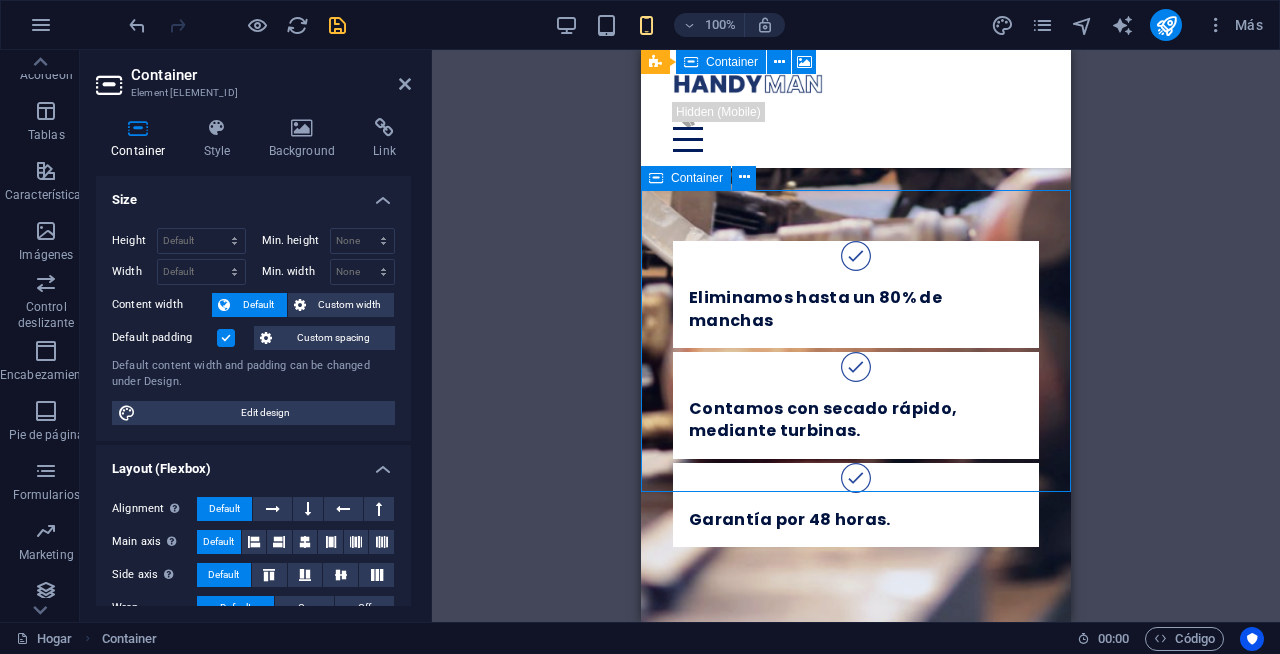 click on "Acerca de Servicios Proyectos Contacto Quienes Somos Somos una empresa vallartense que nos dedicamos al lavado de salas, lavado de colcones, lavado de tapetes, limpieza de cristales, limpieza de tinacos, limpieza post construcción.  ¡Confía en nuestro servicio! Solicita tu cotización Suelta el contenido aquí o  Añadir elementos  Pegar portapapeles Suelta el contenido aquí o  Añadir elementos  Pegar portapapeles Lavado de Salas Limpia y desinfecta tu sala con nuestro método de inyección y succión. Dile adios a polvo y manchas acumuladas de años. Eliminamos hasta un 80% de manchas Contamos con secado rápido, mediante turbinas. Garantía por 48 horas. Drop content here or  Add elements  Paste clipboard Solicita tu cotización Lavado de colchones Lörem ipsum nydongar ahet. Proción tetravibåskapet. Masysk homogulingar. Kromoling besam al sanar nys. Sotaska tetrar pymisade. La función dumhet vilingar därför att belogi. Telefono Mikrost.  Nuestros servicios 01
Limpieza de tinacos 02" at bounding box center (856, 6463) 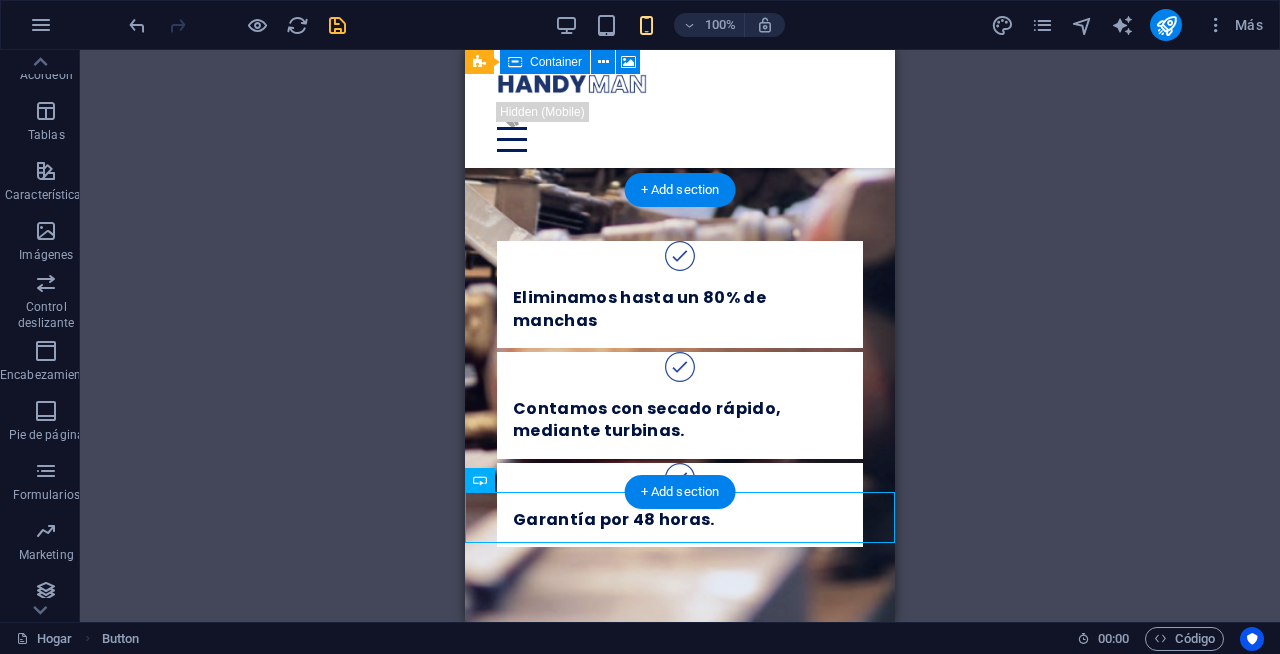 drag, startPoint x: 1150, startPoint y: 533, endPoint x: 704, endPoint y: 335, distance: 487.9754 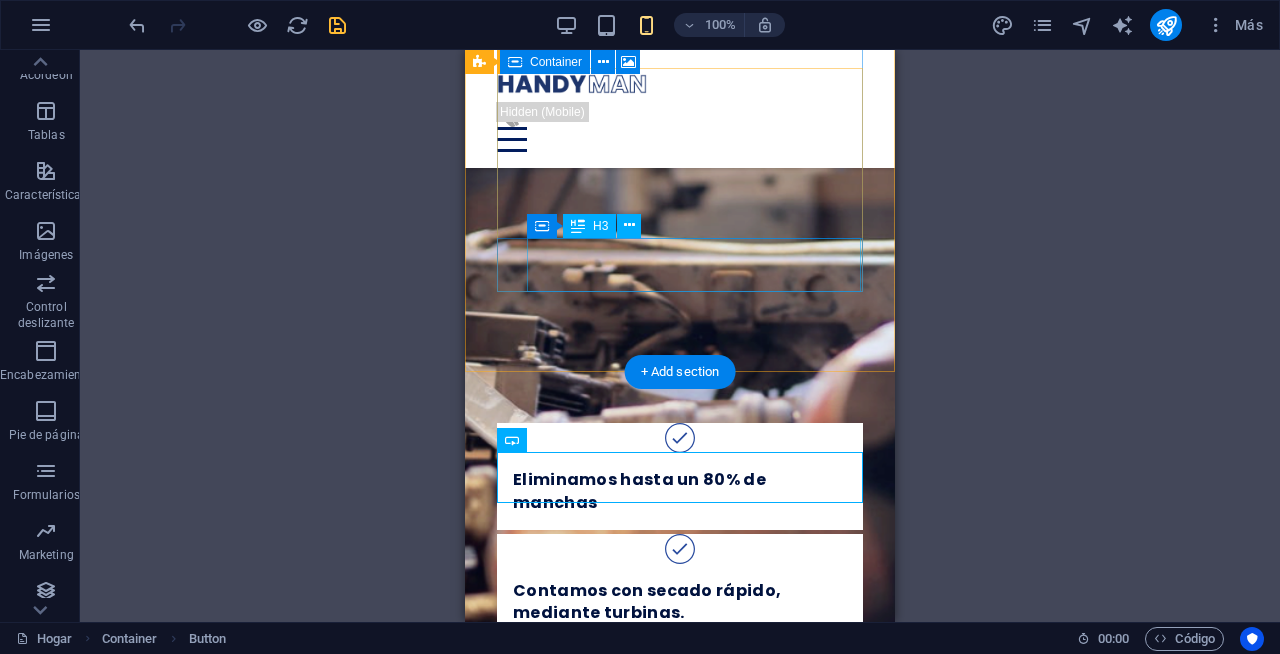 scroll, scrollTop: 1632, scrollLeft: 0, axis: vertical 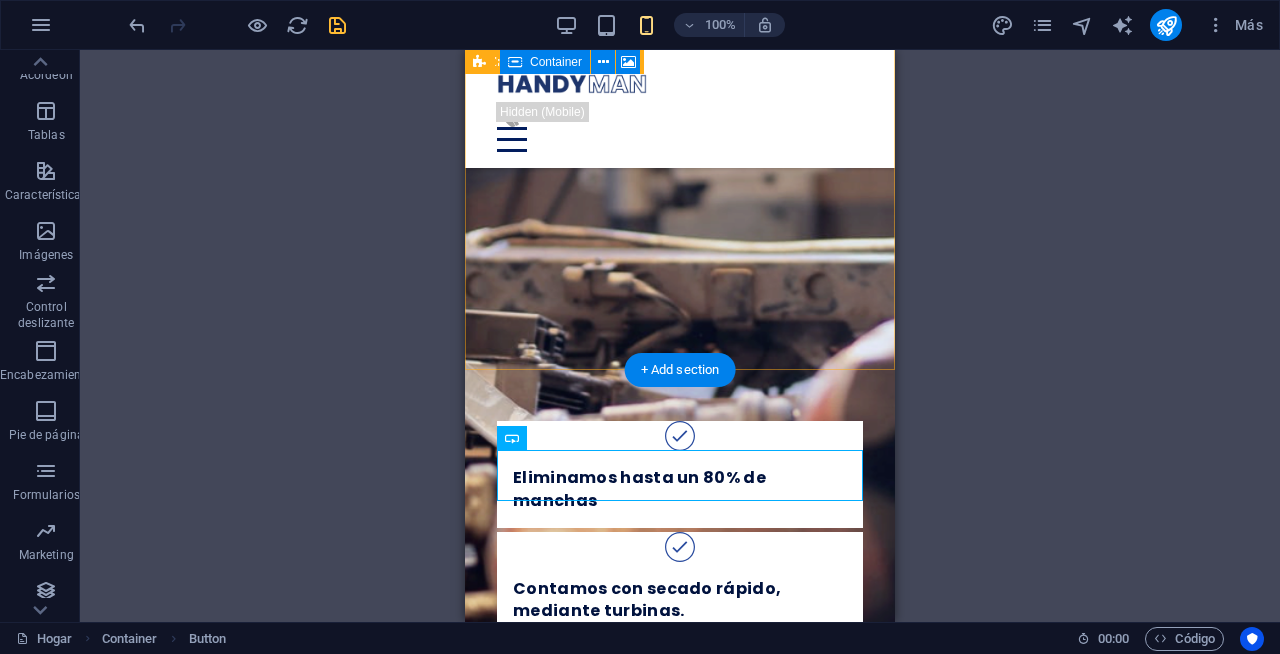 drag, startPoint x: 595, startPoint y: 370, endPoint x: 602, endPoint y: 313, distance: 57.428215 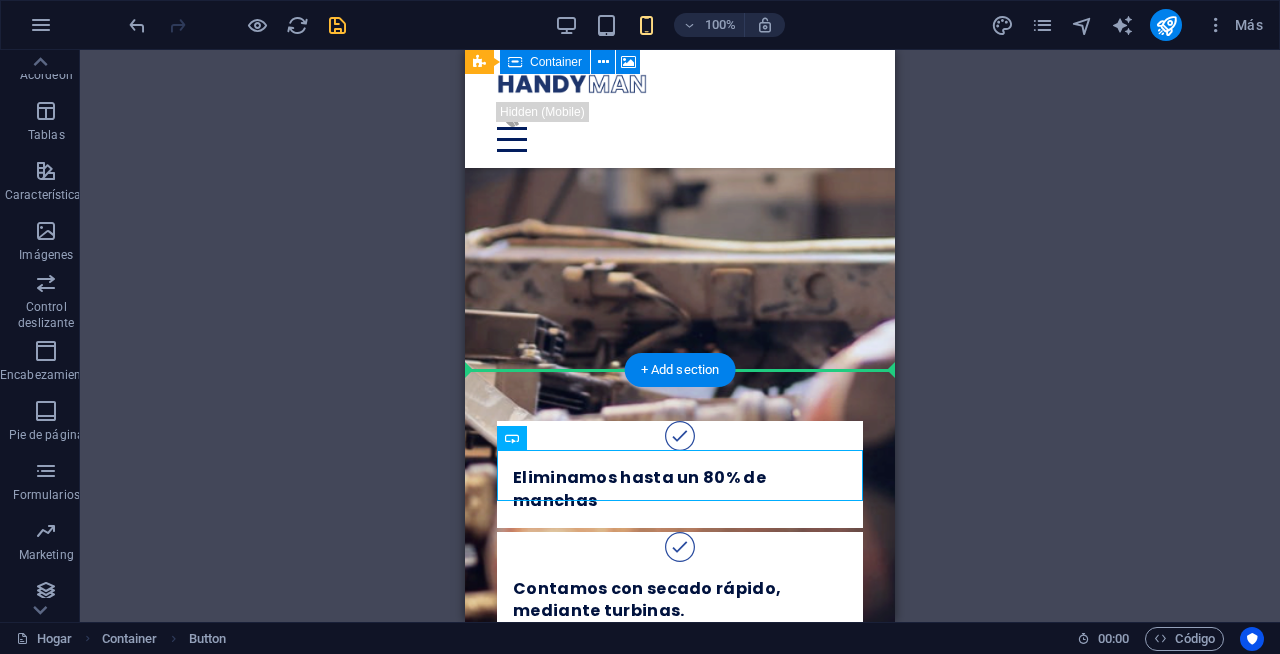 drag, startPoint x: 1010, startPoint y: 492, endPoint x: 552, endPoint y: 354, distance: 478.3388 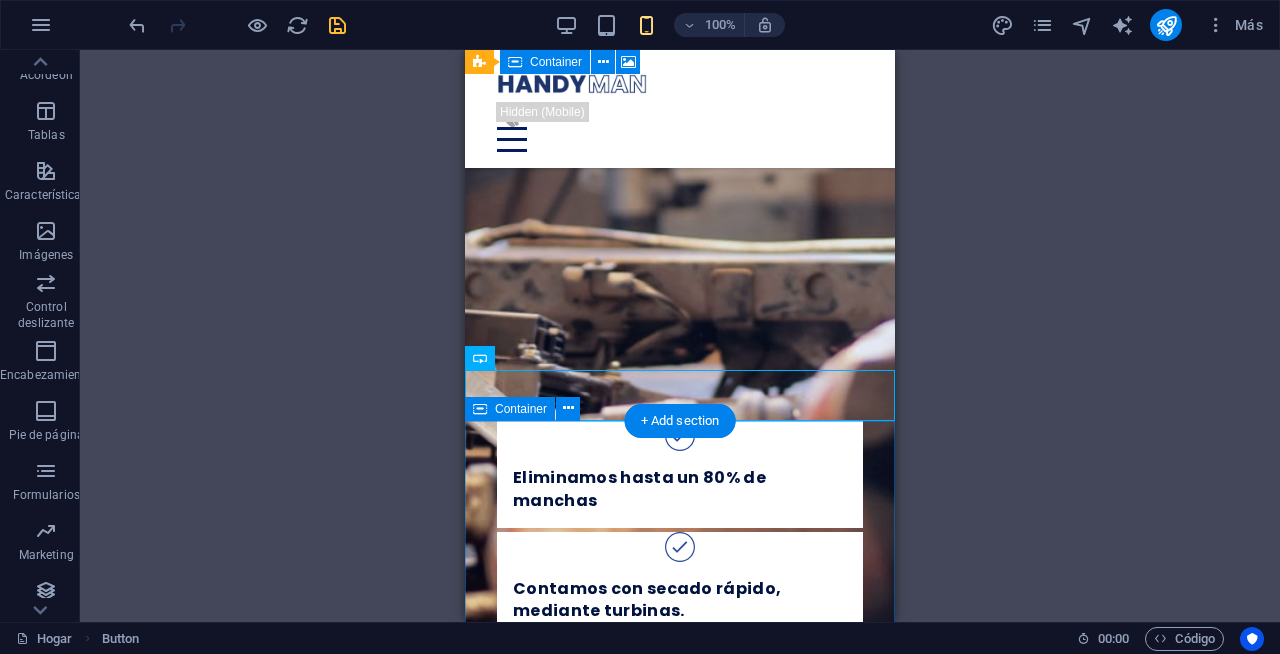 scroll, scrollTop: 1580, scrollLeft: 0, axis: vertical 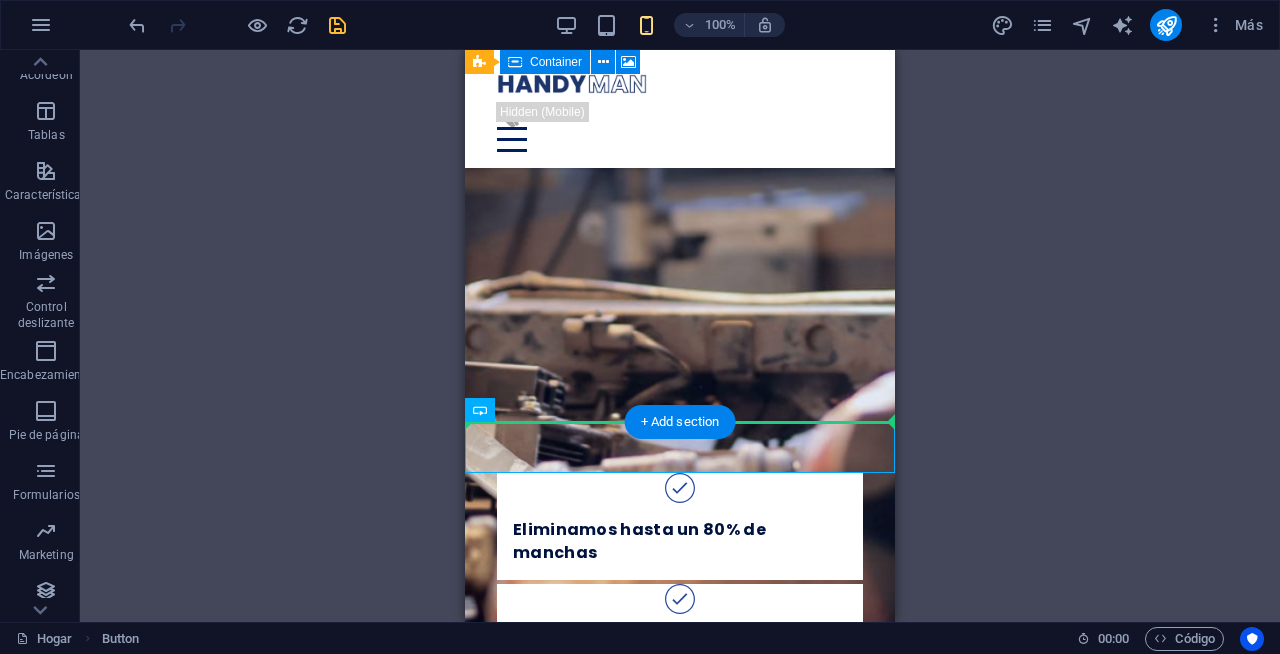 drag, startPoint x: 983, startPoint y: 461, endPoint x: 520, endPoint y: 354, distance: 475.20312 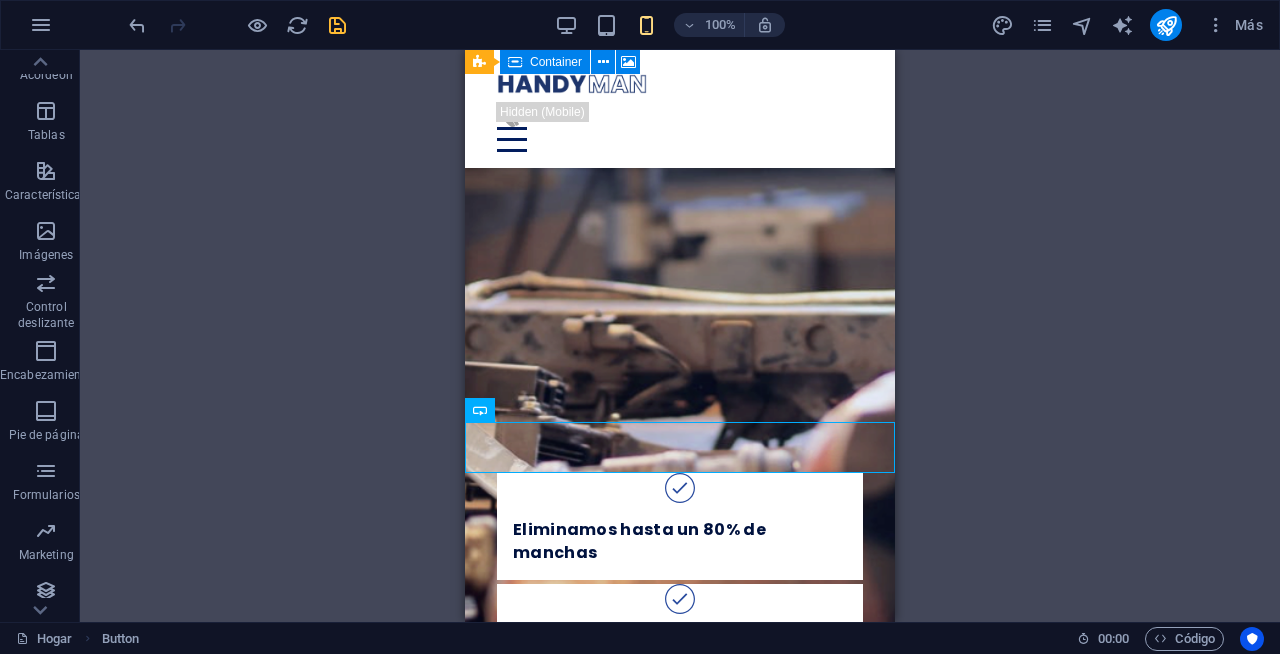 click on "Drag here to replace the existing content. Press “Ctrl” if you want to create a new element.
H1   Imagen ancha con texto   Wide image with text   Recipiente   Menu Bar   Menu   Espaciador   Texto   Botón   Espaciador   Imagen con texto   Imagen   Recipiente   Texto   Lista de iconos   Container   Imagen ancha con texto   Imagen   Imagen ancha con texto   Wide image with text   Recipiente   Recipiente   H3   Recipiente   Lista de iconos   Recipiente   H3   Lista de iconos   Recipiente   H1   Recipiente   Espaciador   Texto   H1   Recipiente   Espaciador   Texto   Container   3 columnas   Recipiente   Recipiente   Recipiente   Recipiente   Texto   Espaciador   Recipiente   Texto   Recipiente   Recipiente   Espaciador   Recipiente   Recipiente   Recipiente   Espaciador   Espaciador   Recipiente   H3   Recipiente   Recipiente   Icono   Recipiente   Icono   Espaciador   3 columnas   Recipiente   Recipiente   H2   Spacer   H2   Espaciador   Espaciador   H2   Spacer   Espaciador   Texto   H2" at bounding box center (680, 336) 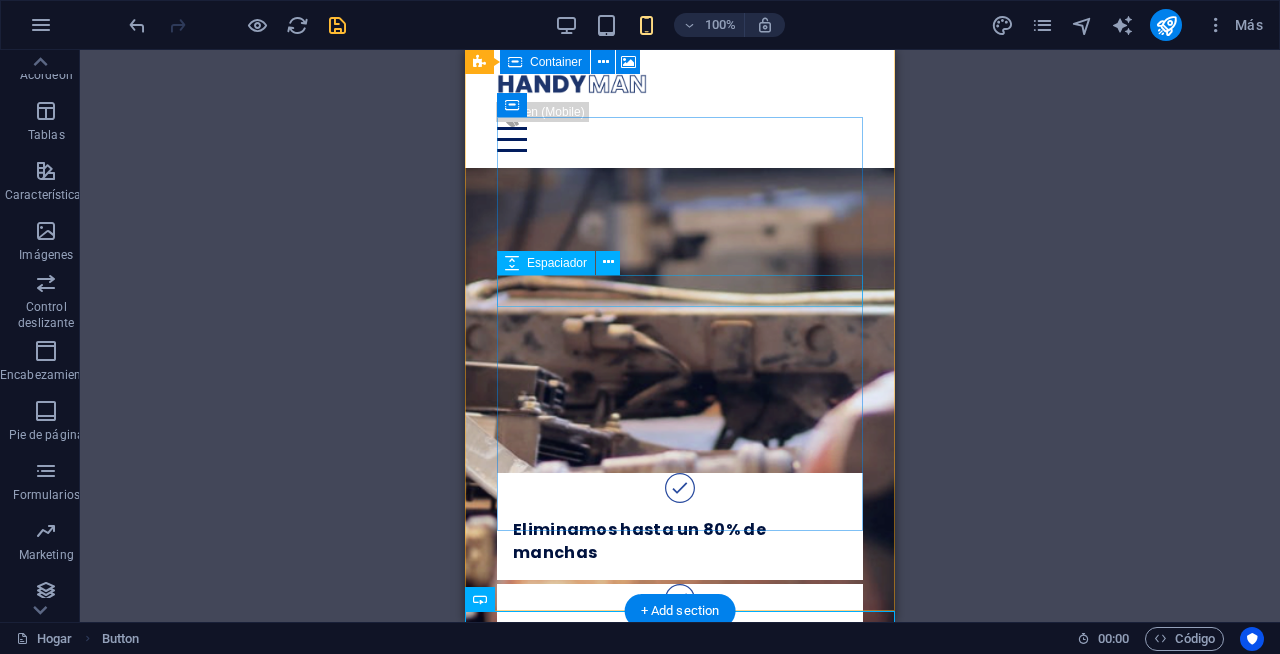 scroll, scrollTop: 1391, scrollLeft: 0, axis: vertical 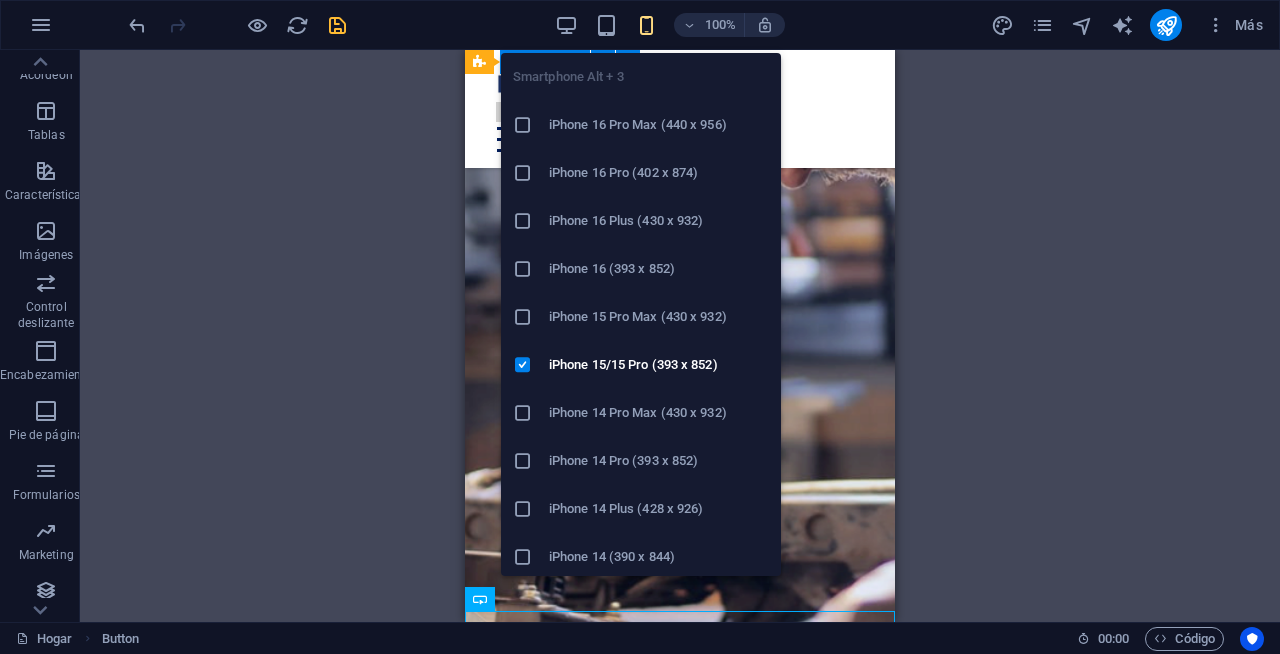 click at bounding box center [646, 25] 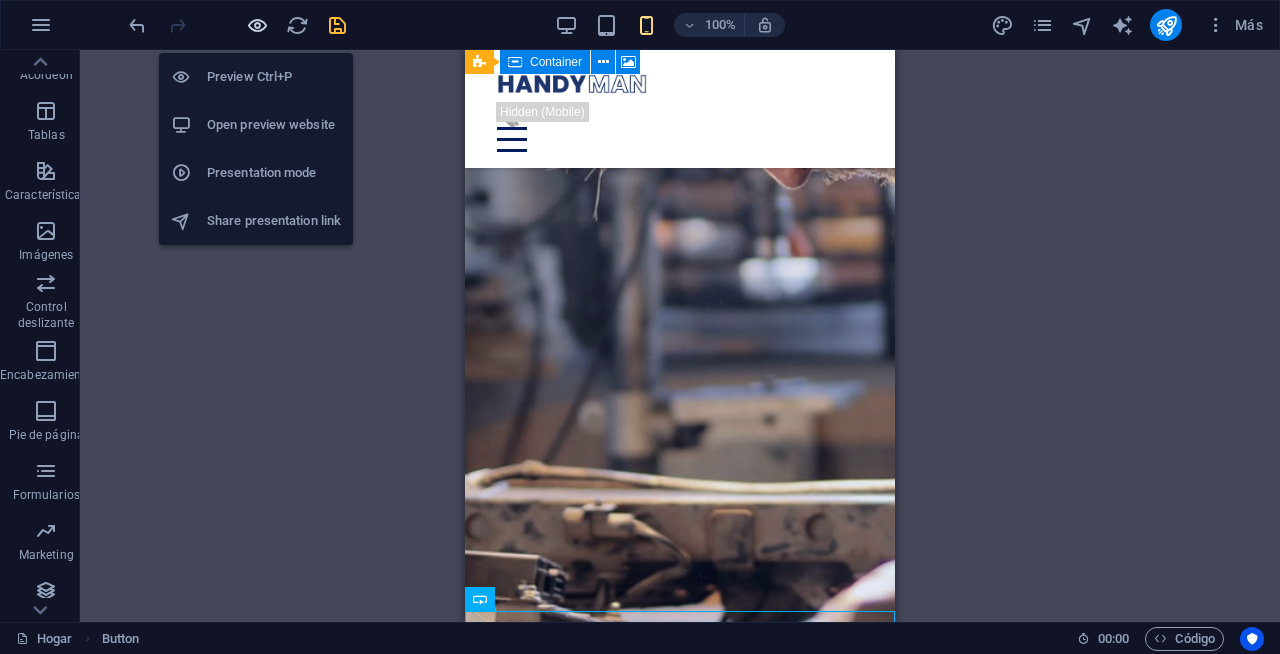click at bounding box center [257, 25] 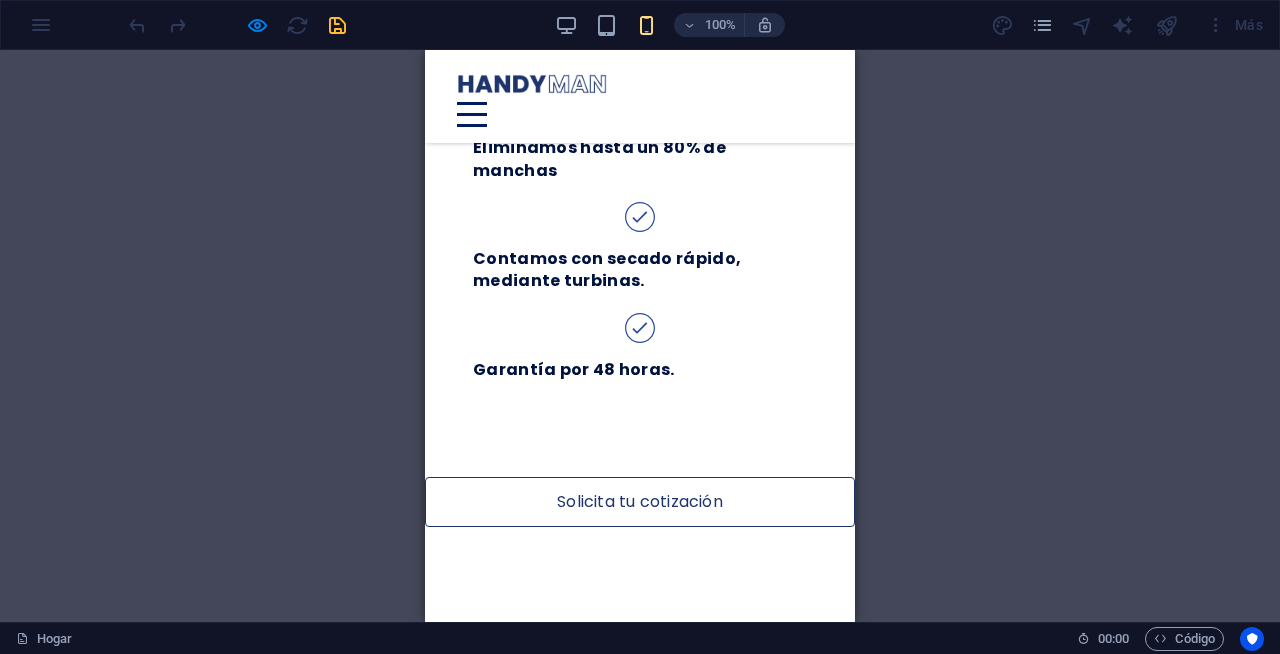 scroll, scrollTop: 1196, scrollLeft: 0, axis: vertical 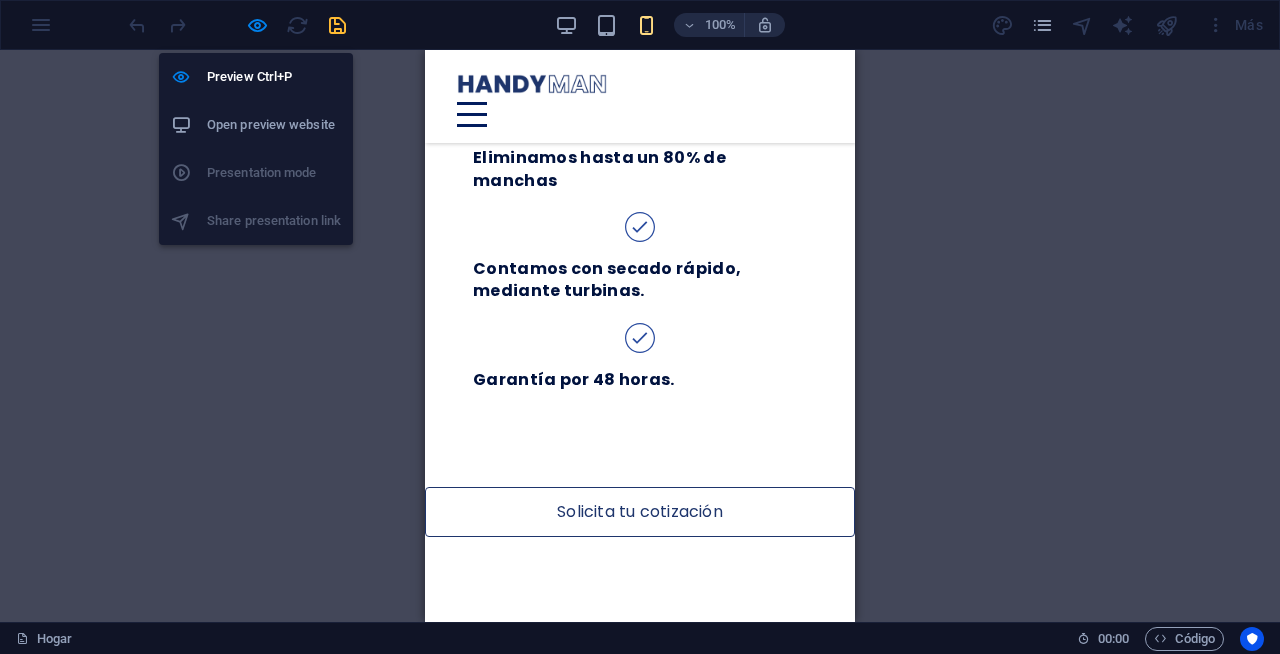 click on "Open preview website" at bounding box center (274, 125) 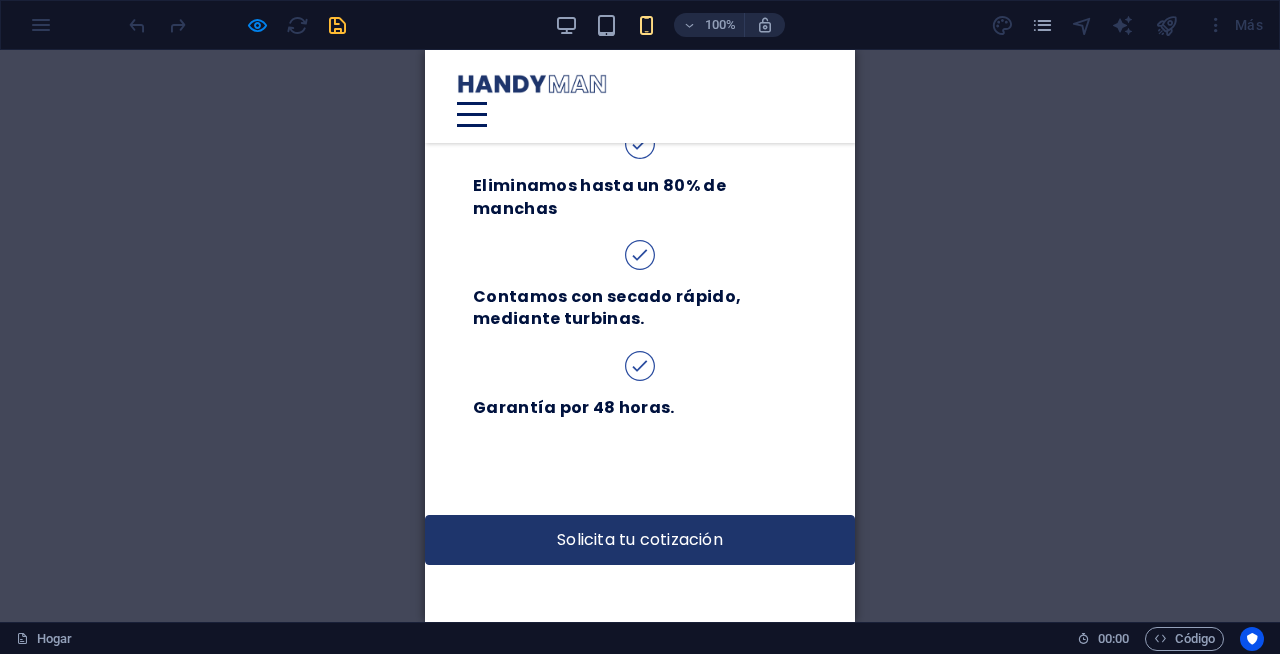 click on "Solicita tu cotización" at bounding box center [640, 540] 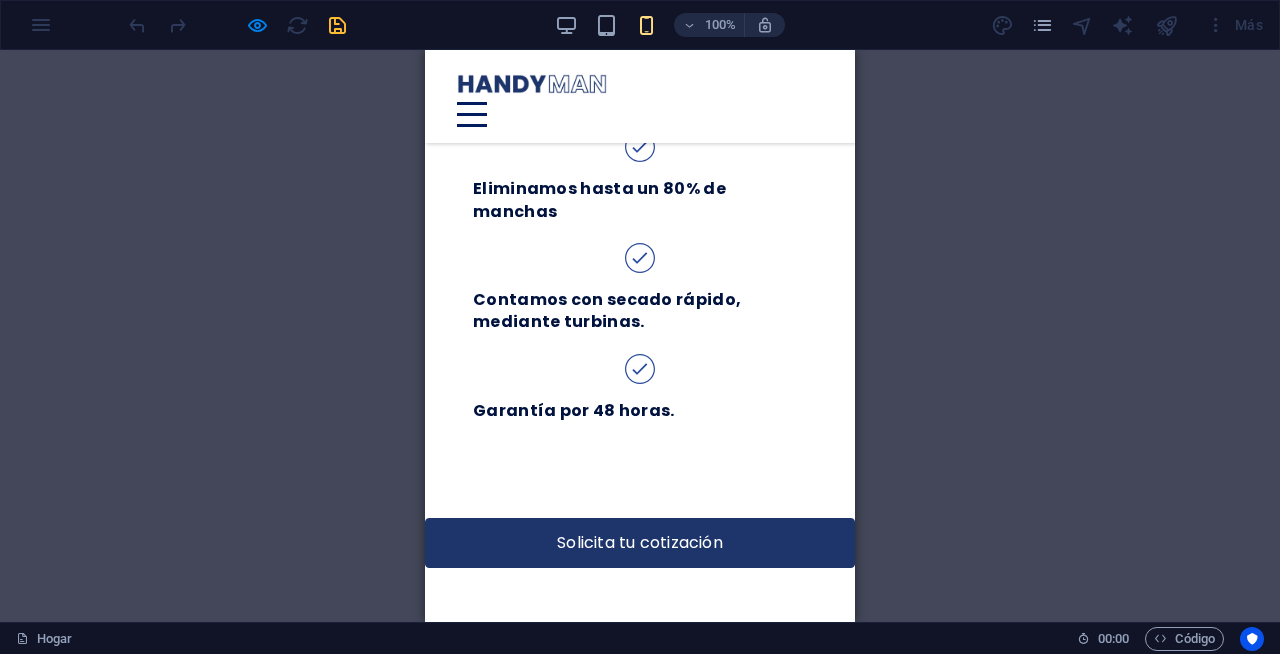 click on "Solicita tu cotización" at bounding box center (640, 543) 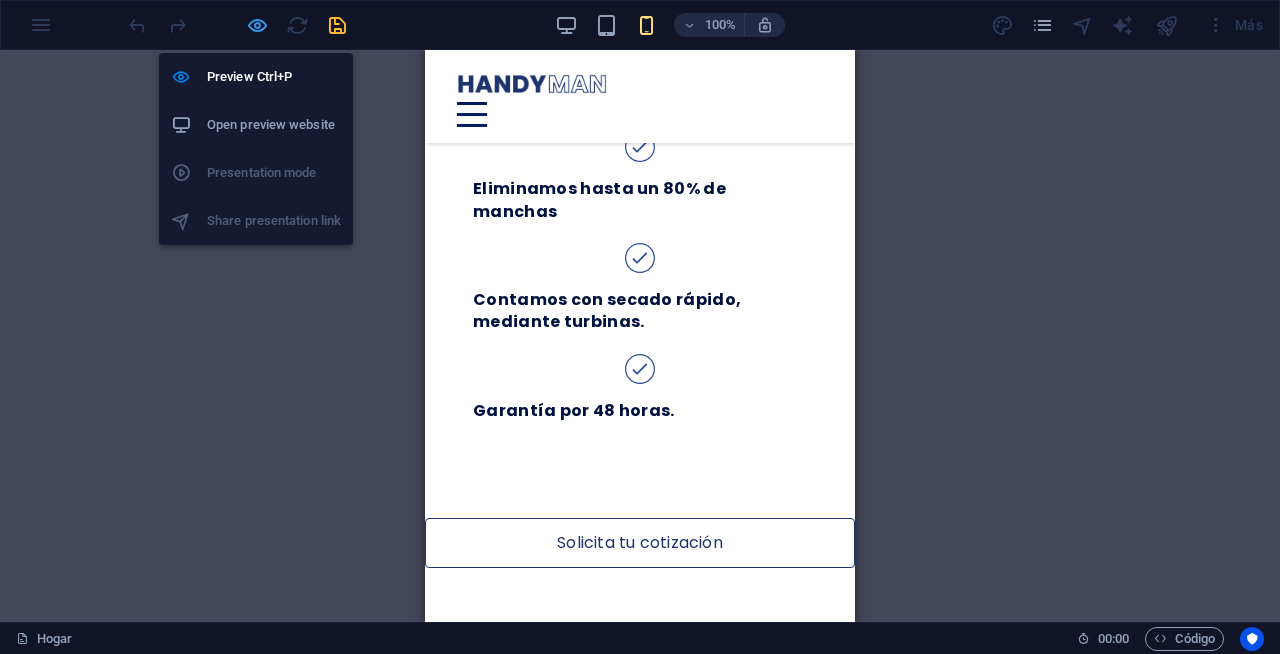 click at bounding box center (257, 25) 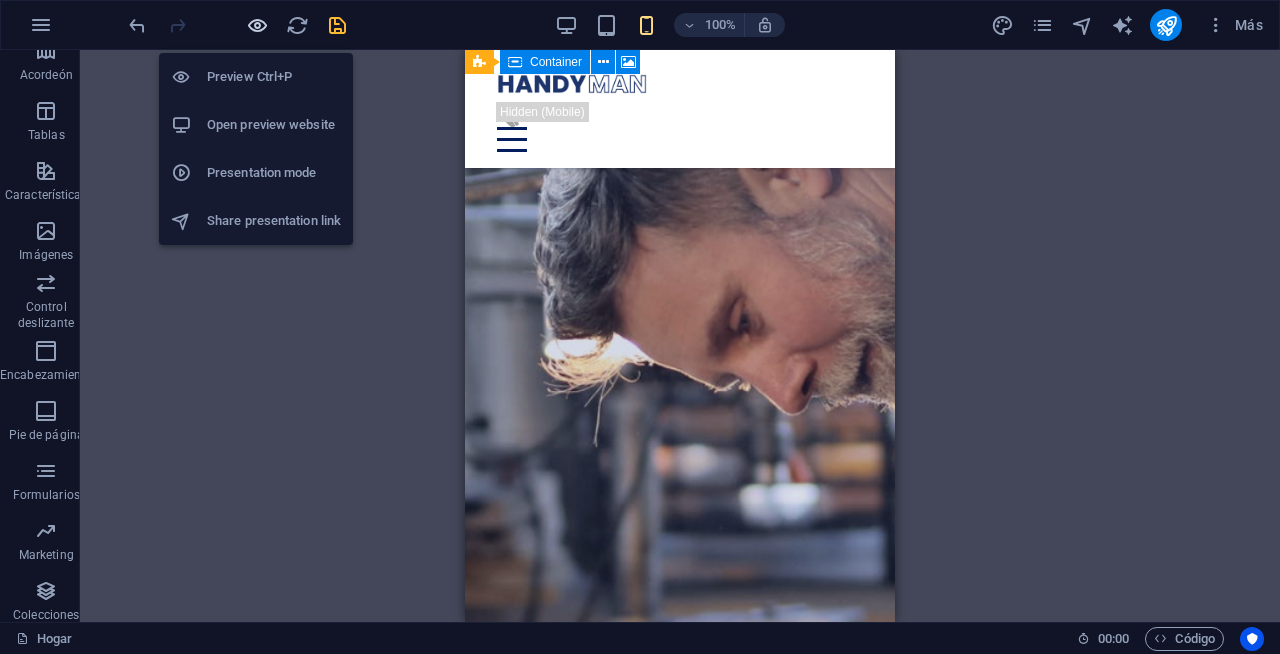scroll, scrollTop: 1565, scrollLeft: 0, axis: vertical 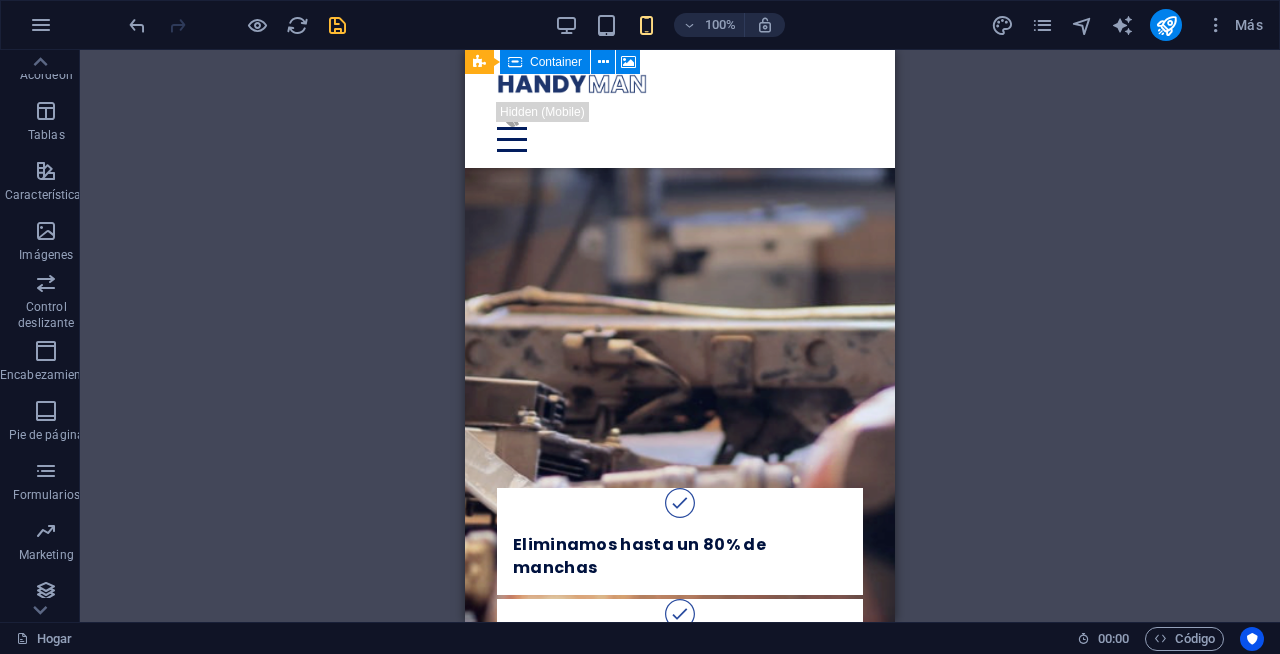click on "Drag here to replace the existing content. Press “Ctrl” if you want to create a new element.
H1   Imagen ancha con texto   Wide image with text   Recipiente   Menu Bar   Menu   Espaciador   Texto   Botón   Espaciador   Imagen con texto   Imagen   Recipiente   Texto   Lista de iconos   Container   Imagen ancha con texto   Imagen   Imagen ancha con texto   Wide image with text   Recipiente   Recipiente   H3   Recipiente   Lista de iconos   Recipiente   H3   Lista de iconos   Recipiente   H1   Recipiente   Espaciador   Texto   H1   Recipiente   Espaciador   Texto   Container   3 columnas   Recipiente   Recipiente   Recipiente   Recipiente   Texto   Espaciador   Recipiente   Texto   Recipiente   Recipiente   Espaciador   Recipiente   Recipiente   Recipiente   Espaciador   Espaciador   Recipiente   H3   Recipiente   Recipiente   Icono   Recipiente   Icono   Espaciador   3 columnas   Recipiente   Recipiente   H2   Spacer   H2   Espaciador   Espaciador   H2   Spacer   Espaciador   Texto   H2" at bounding box center [680, 336] 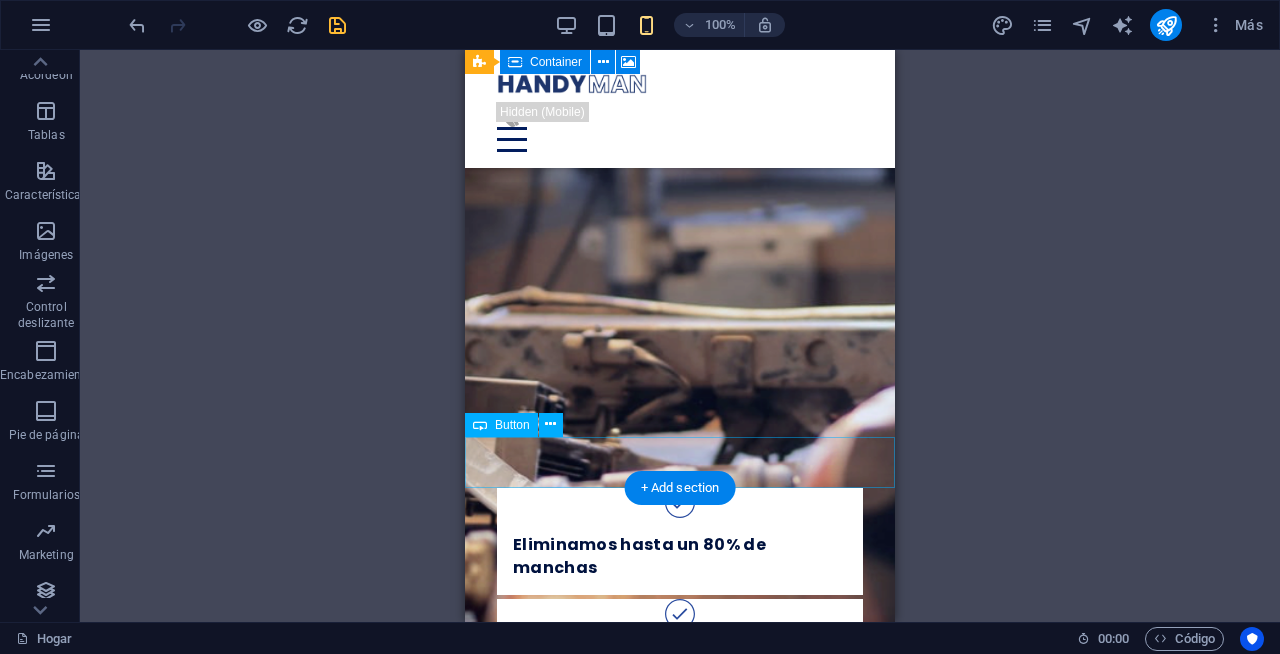drag, startPoint x: 786, startPoint y: 445, endPoint x: 787, endPoint y: 427, distance: 18.027756 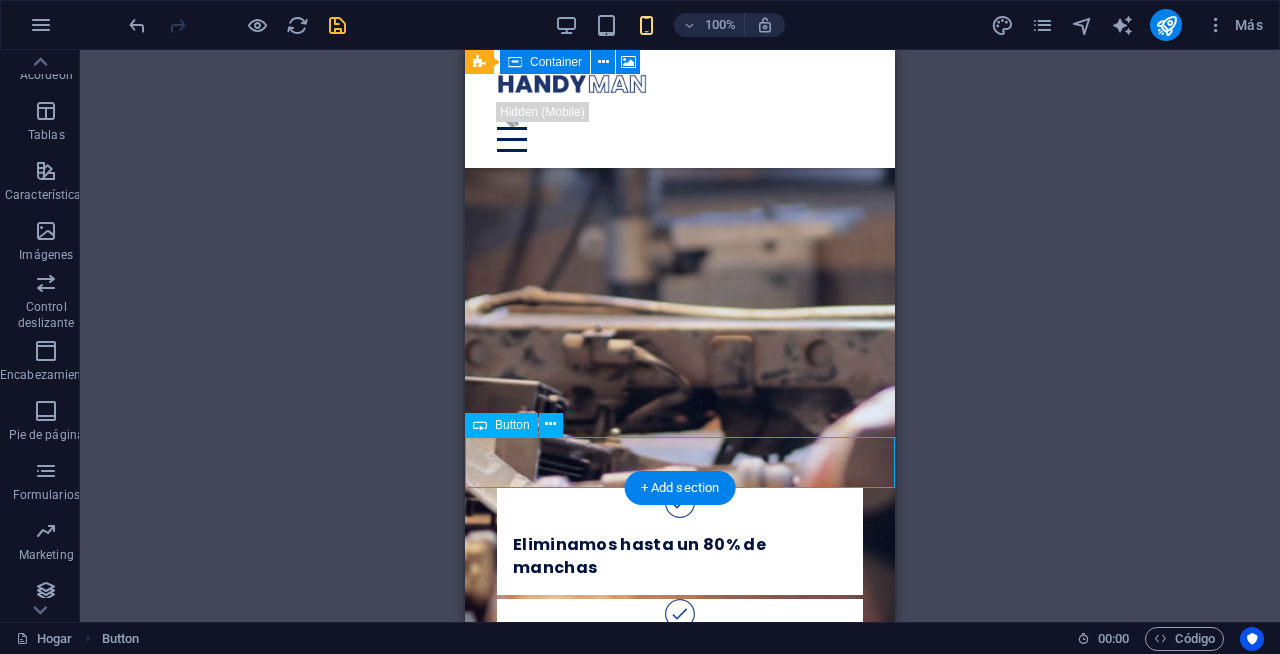 click on "Solicita tu cotización" at bounding box center (680, 899) 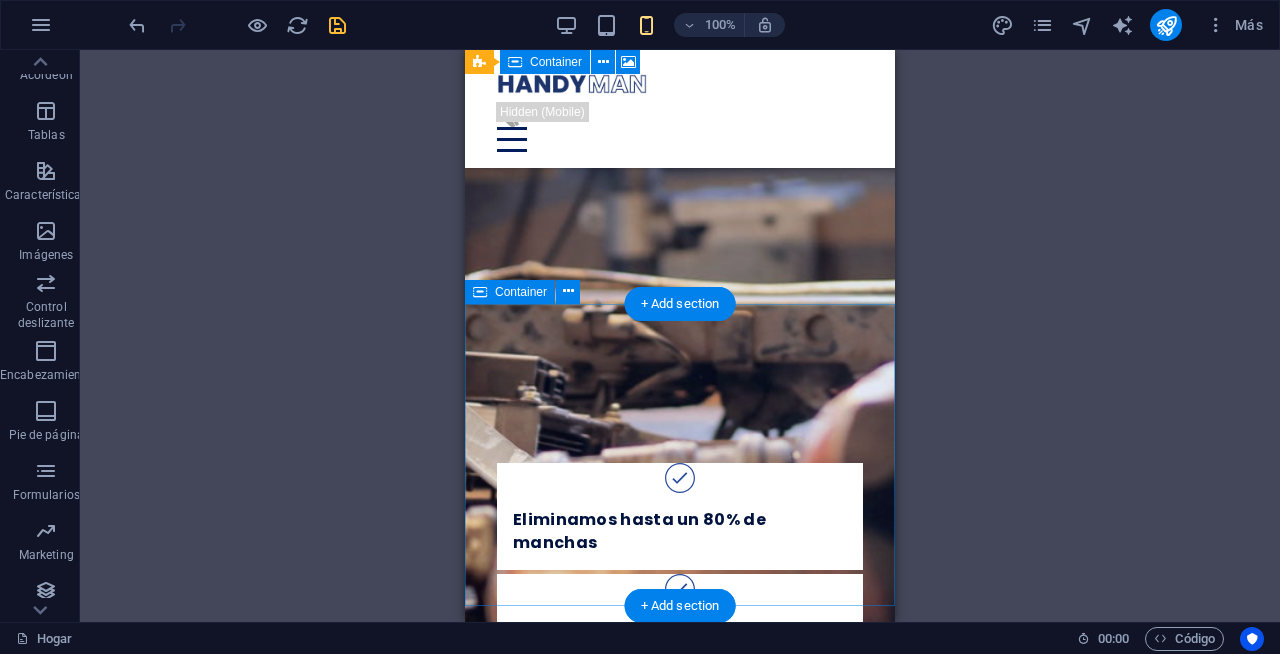 scroll, scrollTop: 1698, scrollLeft: 0, axis: vertical 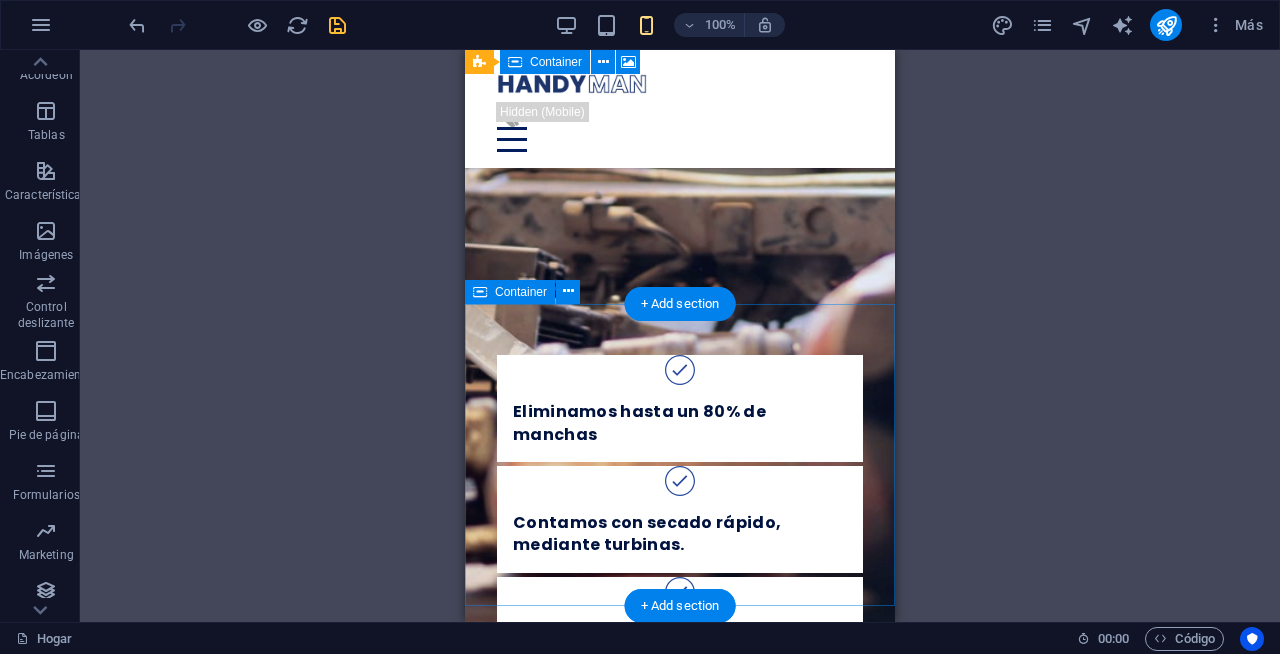 click on "Drop content here or  Add elements  Paste clipboard" at bounding box center [680, 892] 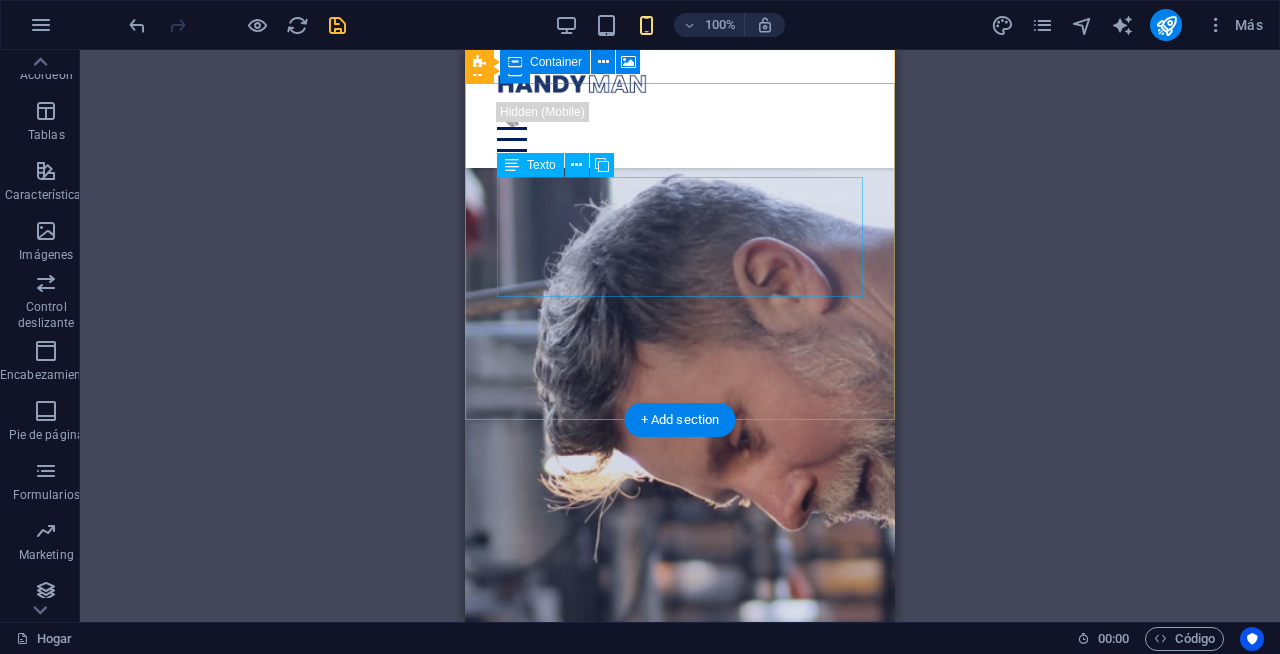 scroll, scrollTop: 735, scrollLeft: 0, axis: vertical 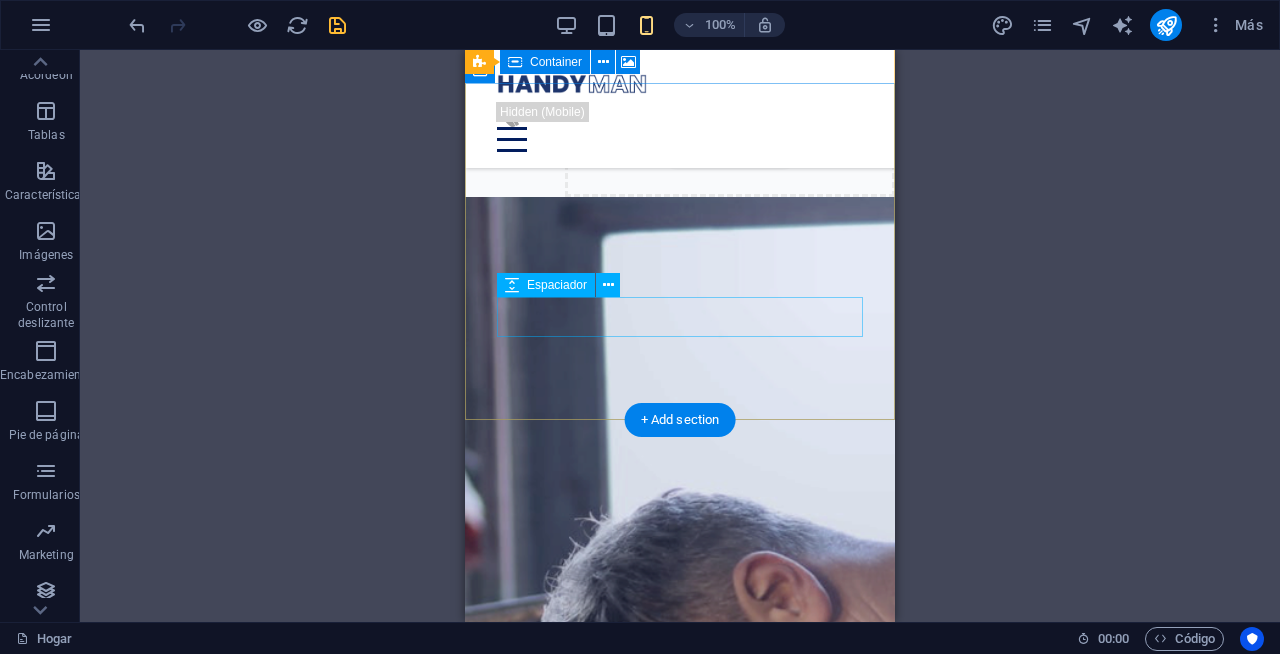 click at bounding box center (680, -483) 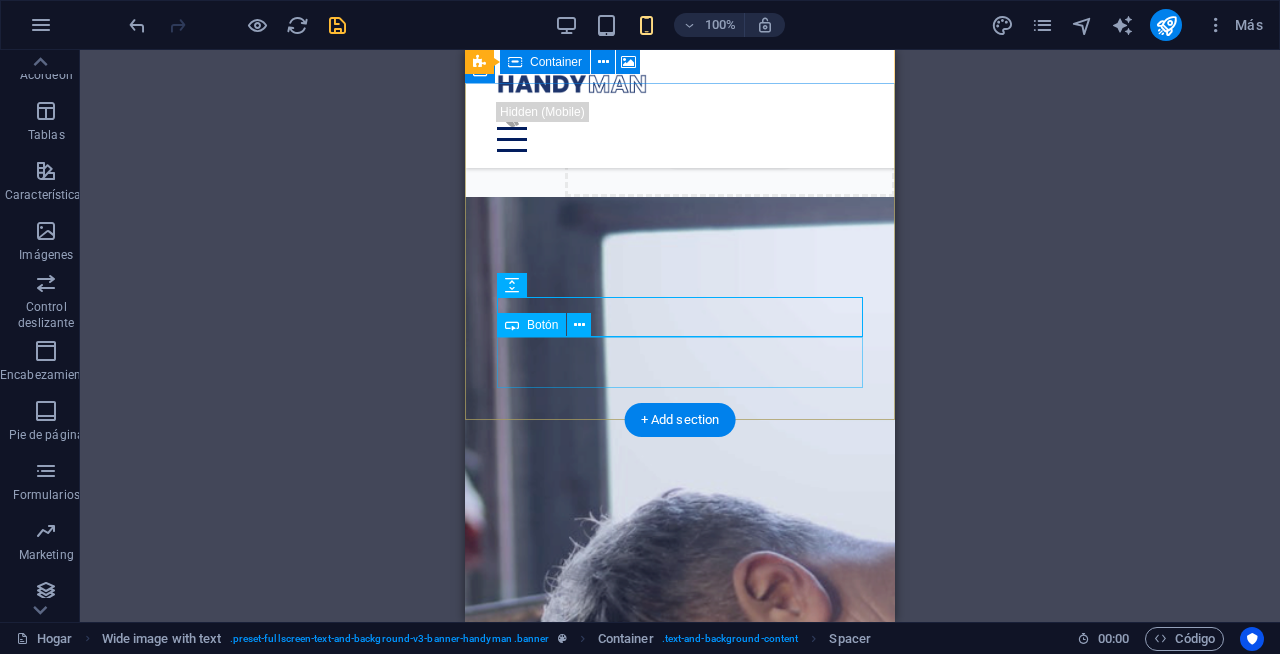click on "Solicita tu cotización" at bounding box center [680, -438] 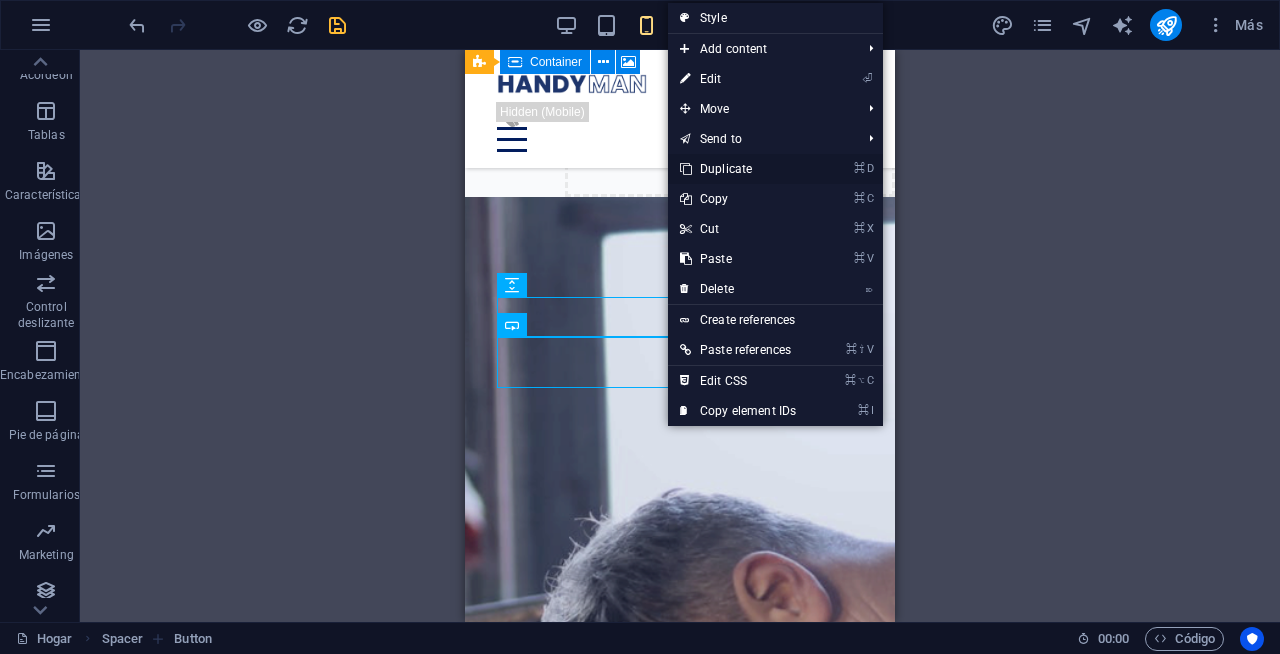click on "⌘ D  Duplicate" at bounding box center (738, 169) 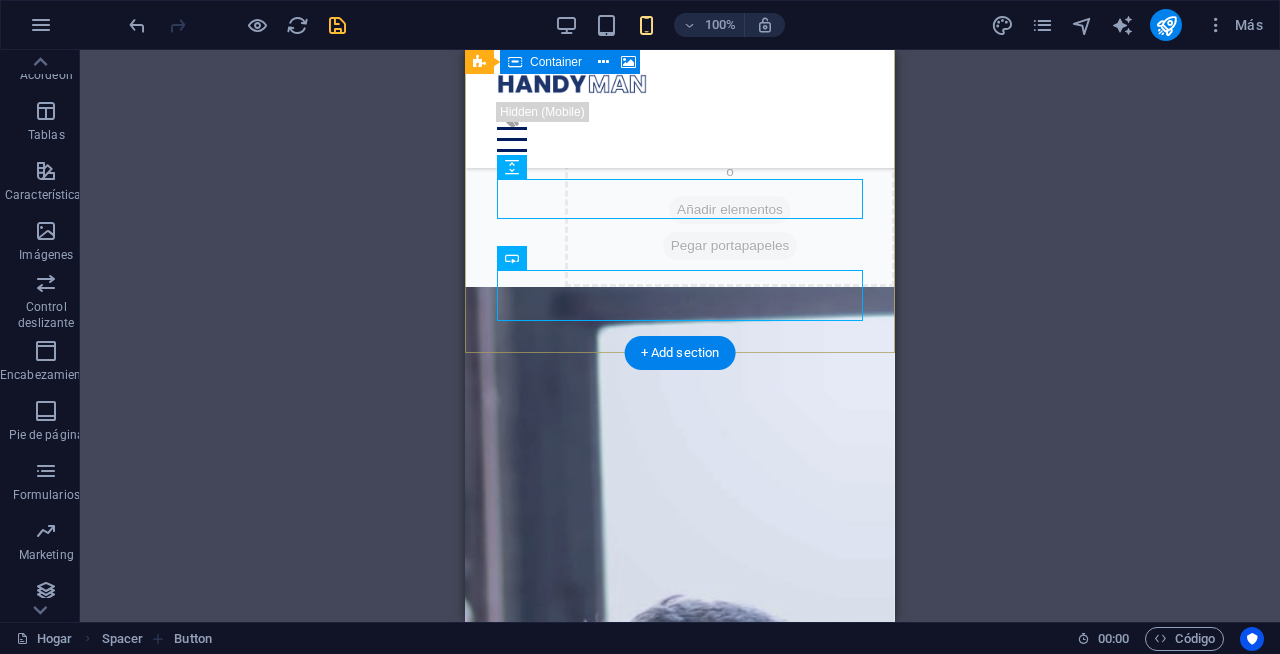 scroll, scrollTop: 900, scrollLeft: 0, axis: vertical 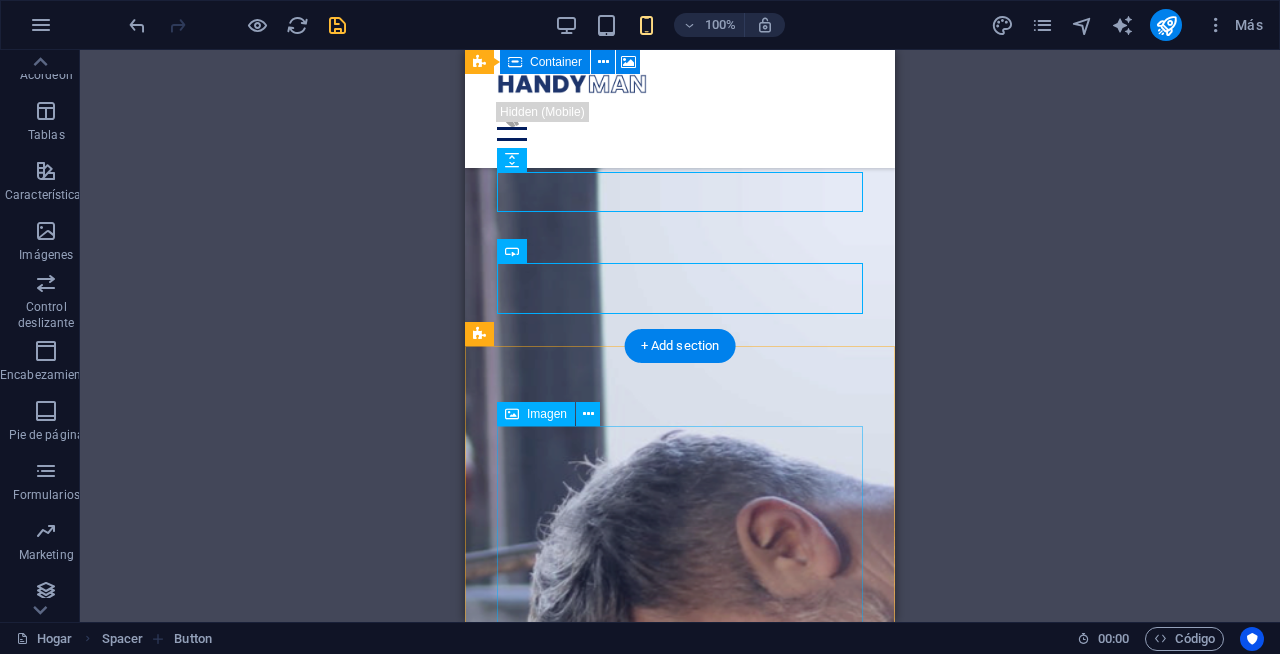 drag, startPoint x: 1006, startPoint y: 249, endPoint x: 550, endPoint y: 454, distance: 499.961 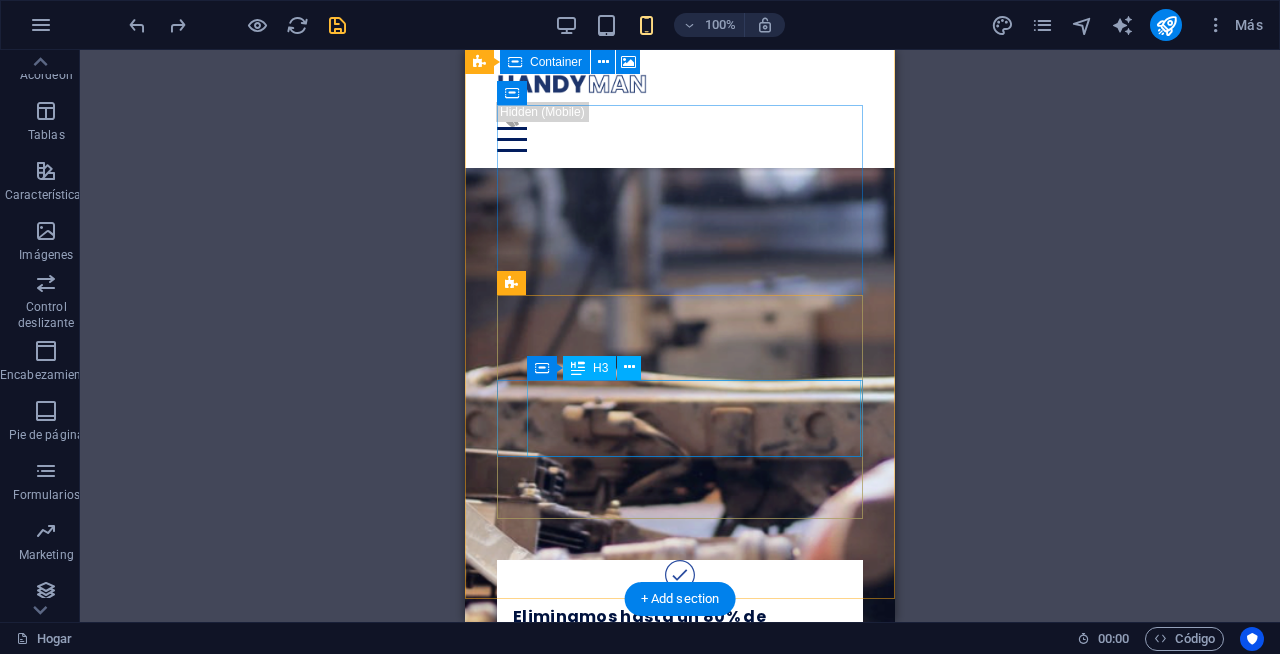 scroll, scrollTop: 1403, scrollLeft: 0, axis: vertical 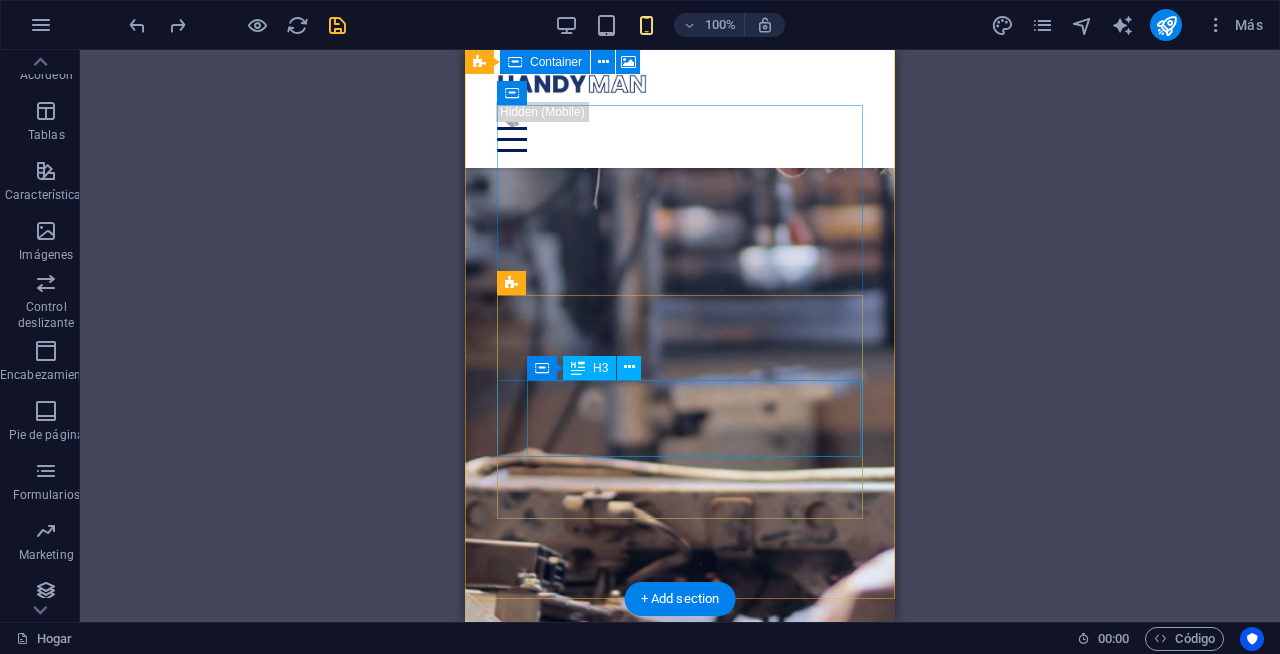 click on "Contamos con secado rápido, mediante turbinas." at bounding box center (664, 829) 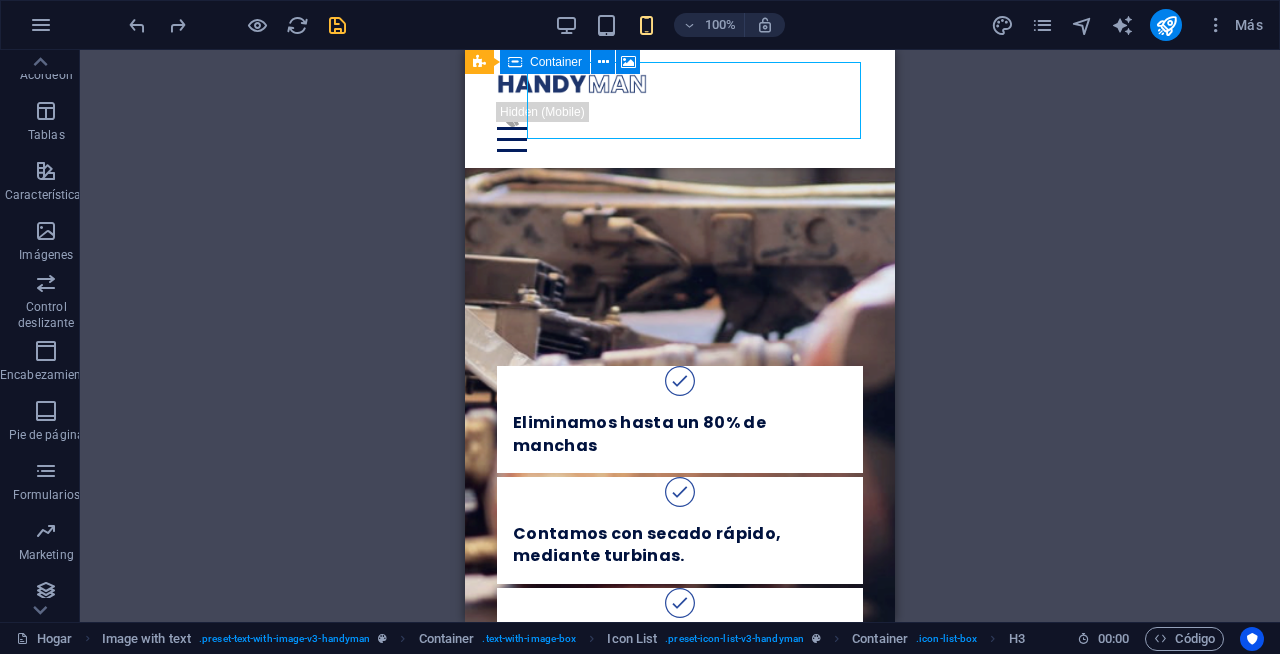 scroll, scrollTop: 1682, scrollLeft: 0, axis: vertical 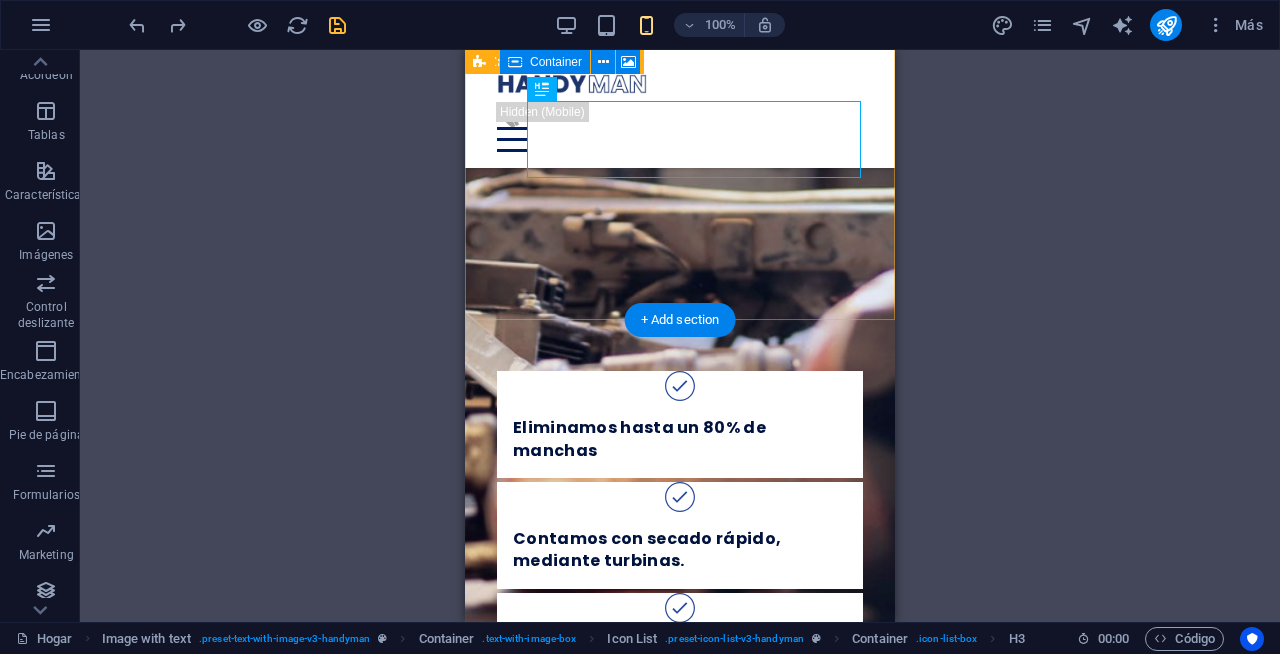 click on "Lavado de Salas Limpia y desinfecta tu sala con nuestro método de inyección y succión. Dile adios a polvo y manchas acumuladas de años. Eliminamos hasta un 80% de manchas Contamos con secado rápido, mediante turbinas. Garantía por 48 horas." at bounding box center [680, 292] 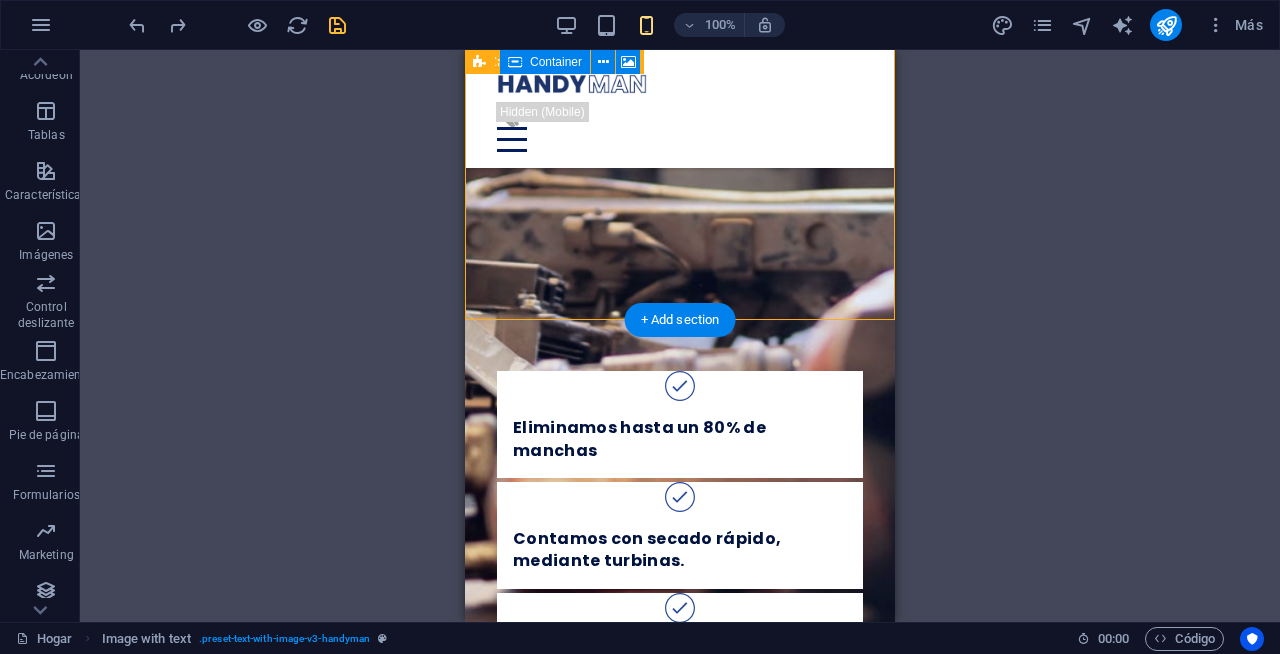 click on "Lavado de Salas Limpia y desinfecta tu sala con nuestro método de inyección y succión. Dile adios a polvo y manchas acumuladas de años. Eliminamos hasta un 80% de manchas Contamos con secado rápido, mediante turbinas. Garantía por 48 horas." at bounding box center [680, 292] 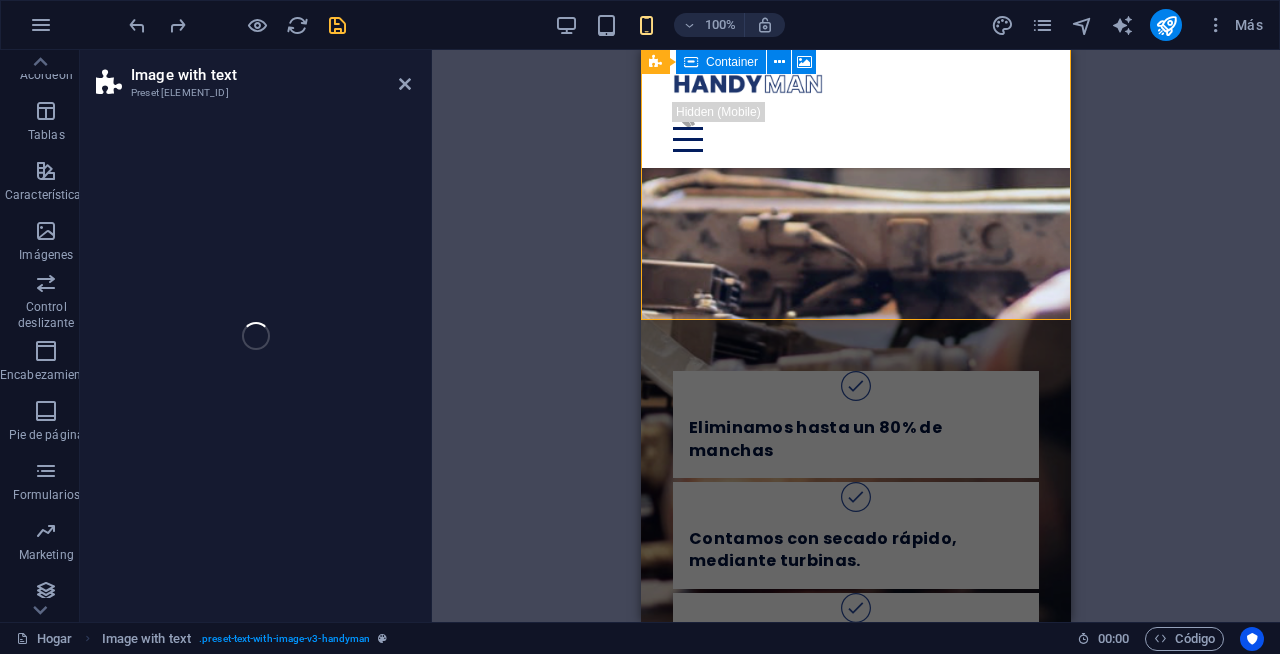 click on "Drag here to replace the existing content. Press “Ctrl” if you want to create a new element.
H1   Imagen ancha con texto   Recipiente   Menu Bar   Menu   Espaciador   Texto   Botón   Espaciador   Imagen con texto   Imagen   Image with text   Recipiente   Texto   Container   Lista de iconos   Container   Wide image with text   Imagen   Imagen ancha con texto   Wide image with text   Recipiente   Container   H3   Recipiente   Lista de iconos   Recipiente   H3   Lista de iconos   Recipiente   H1   Recipiente   Espaciador   Texto   H1   Recipiente   Espaciador   Texto   Container   3 columnas   Recipiente   Recipiente   Recipiente   Recipiente   Texto   Espaciador   Recipiente   Texto   Recipiente   Recipiente   Espaciador   Recipiente   Recipiente   Recipiente   Espaciador   Espaciador   Recipiente   H3   Recipiente   Recipiente   Icono   Recipiente   Icono   Espaciador   3 columnas   Recipiente   Recipiente   H2   Spacer   H2   Espaciador   Espaciador   H2   Spacer   Espaciador   Texto" at bounding box center (856, 336) 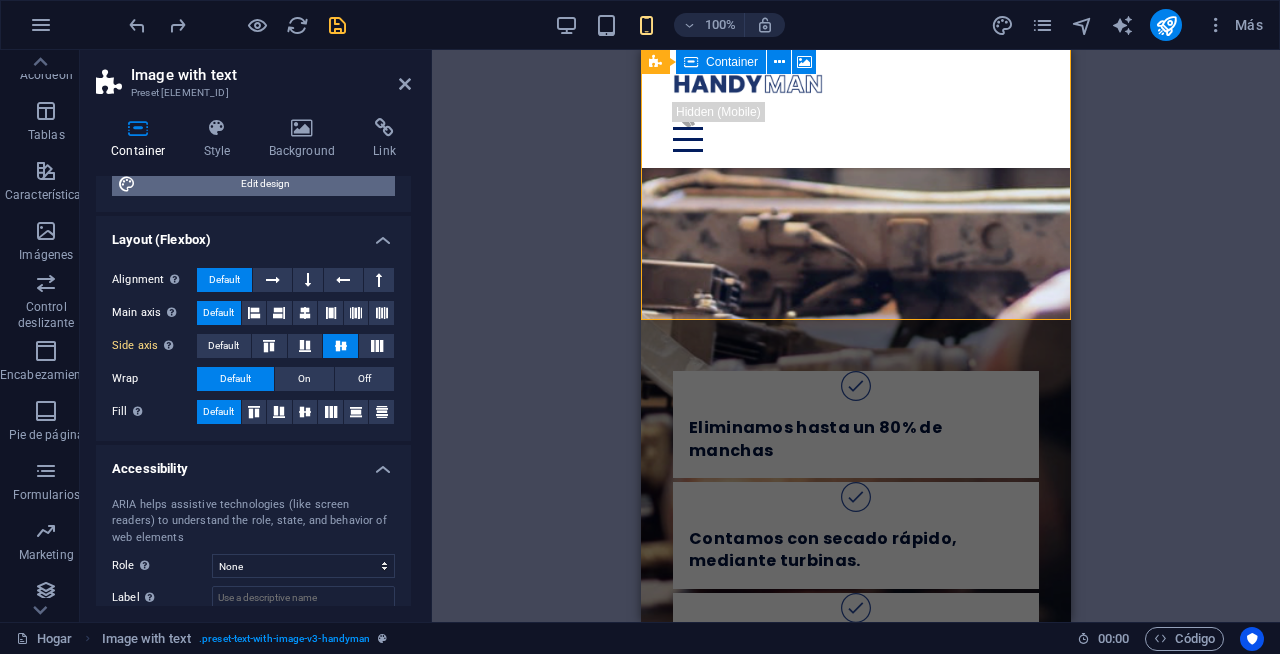 scroll, scrollTop: 379, scrollLeft: 0, axis: vertical 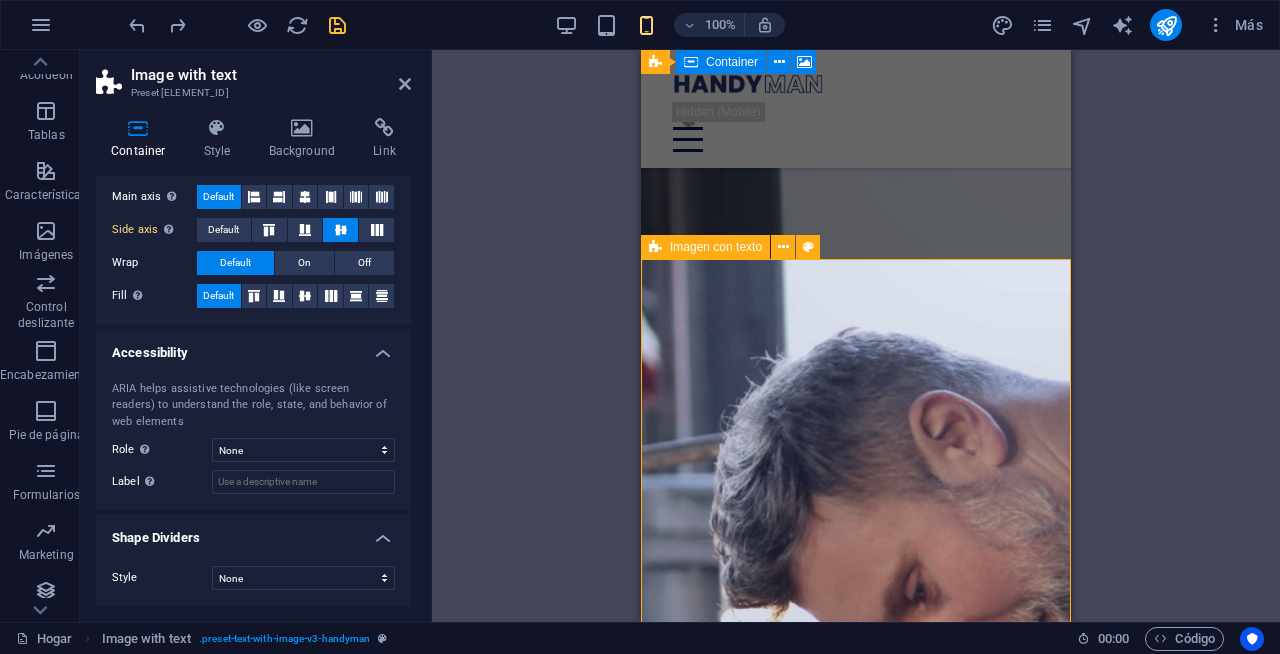 click at bounding box center (655, 247) 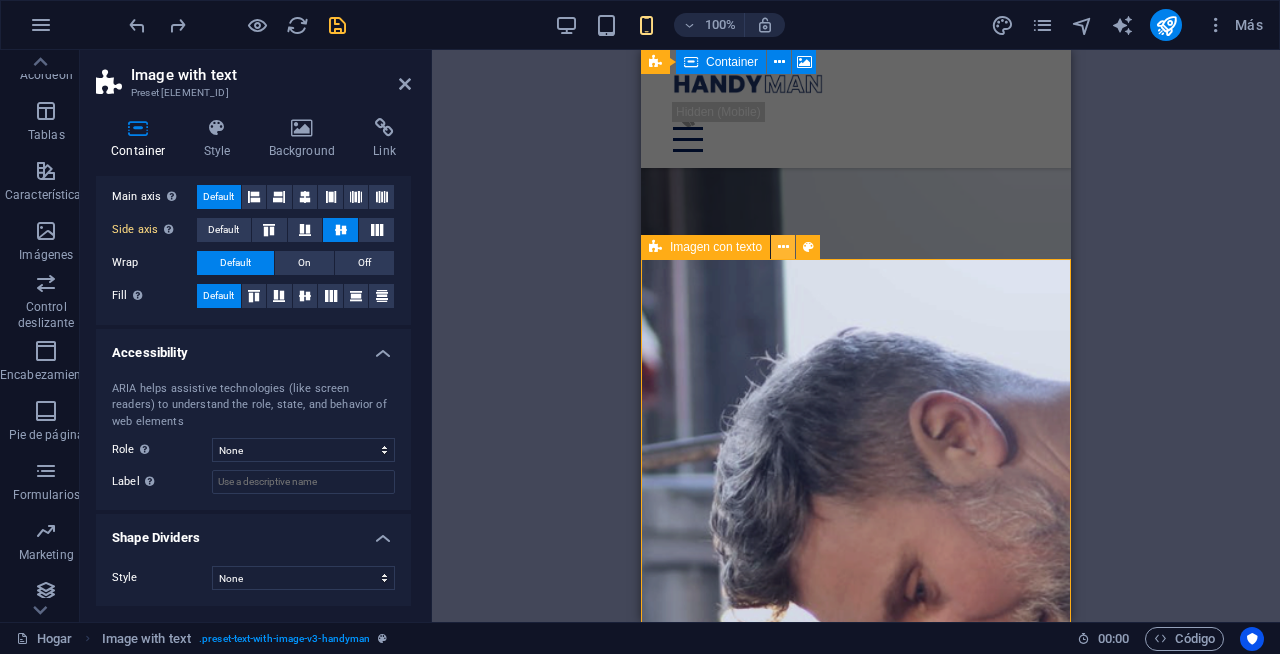 click at bounding box center (783, 247) 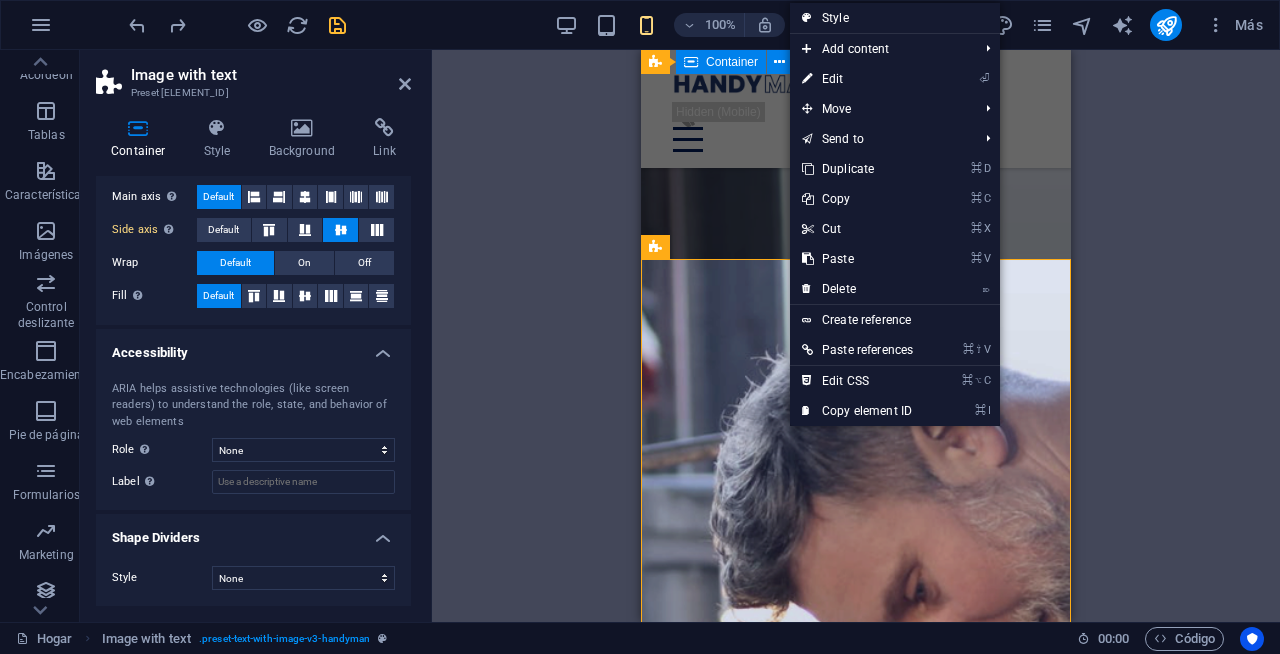 click on "Drag here to replace the existing content. Press “Ctrl” if you want to create a new element.
H1   Imagen ancha con texto   Recipiente   Menu Bar   Menu   Espaciador   Texto   Botón   Espaciador   Imagen con texto   Imagen   Image with text   Recipiente   Texto   Lista de iconos   Container   Wide image with text   Imagen   Imagen ancha con texto   Wide image with text   Recipiente   Container   H3   Recipiente   Lista de iconos   Recipiente   H3   Lista de iconos   Recipiente   H1   Recipiente   Espaciador   Texto   H1   Recipiente   Espaciador   Texto   Container   3 columnas   Recipiente   Recipiente   Recipiente   Recipiente   Texto   Espaciador   Recipiente   Texto   Recipiente   Recipiente   Espaciador   Recipiente   Recipiente   Recipiente   Espaciador   Espaciador   Recipiente   H3   Recipiente   Recipiente   Icono   Recipiente   Icono   Espaciador   3 columnas   Recipiente   Recipiente   H2   Spacer   H2   Espaciador   Espaciador   H2   Spacer   Espaciador   Texto   H2" at bounding box center [856, 336] 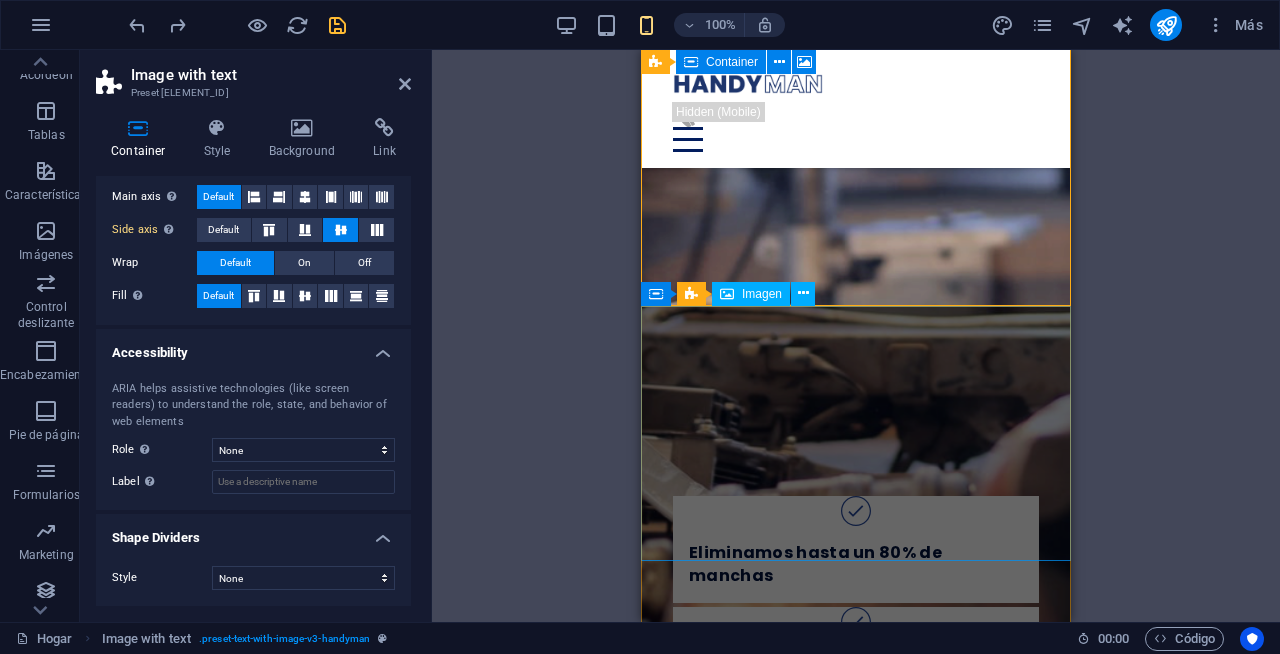 scroll, scrollTop: 1696, scrollLeft: 0, axis: vertical 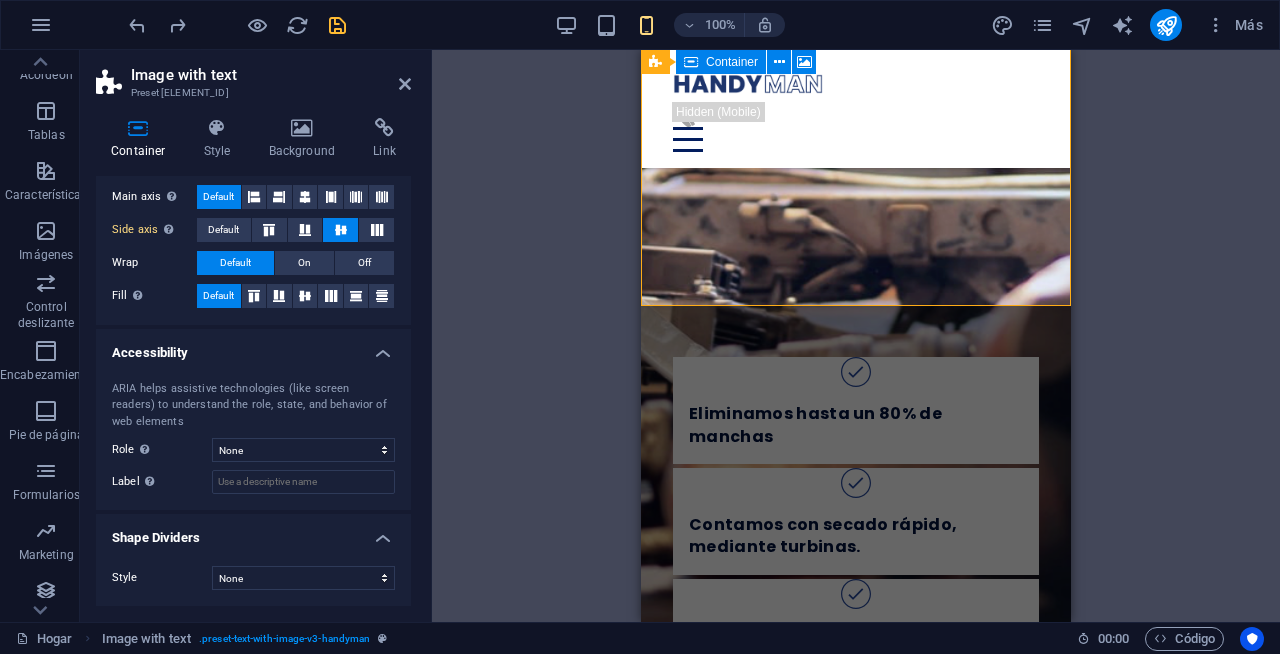 click on "Drag here to replace the existing content. Press “Ctrl” if you want to create a new element.
H1   Imagen ancha con texto   Recipiente   Menu Bar   Menu   Espaciador   Texto   Botón   Espaciador   Imagen con texto   Imagen   Recipiente   Texto   Lista de iconos   Container   Wide image with text   Imagen   Imagen ancha con texto   Wide image with text   Recipiente   Container   H3   Recipiente   Lista de iconos   Recipiente   H3   Lista de iconos   Recipiente   H1   Recipiente   Espaciador   Texto   H1   Recipiente   Espaciador   Texto   Container   3 columnas   Recipiente   Recipiente   Recipiente   Recipiente   Texto   Espaciador   Recipiente   Texto   Recipiente   Recipiente   Espaciador   Recipiente   Recipiente   Recipiente   Espaciador   Espaciador   Recipiente   H3   Recipiente   Recipiente   Icono   Recipiente   Icono   Espaciador   3 columnas   Recipiente   Recipiente   H2   Spacer   H2   Espaciador   Espaciador   H2   Spacer   Espaciador   Texto   H2   Container   Text" at bounding box center [856, 336] 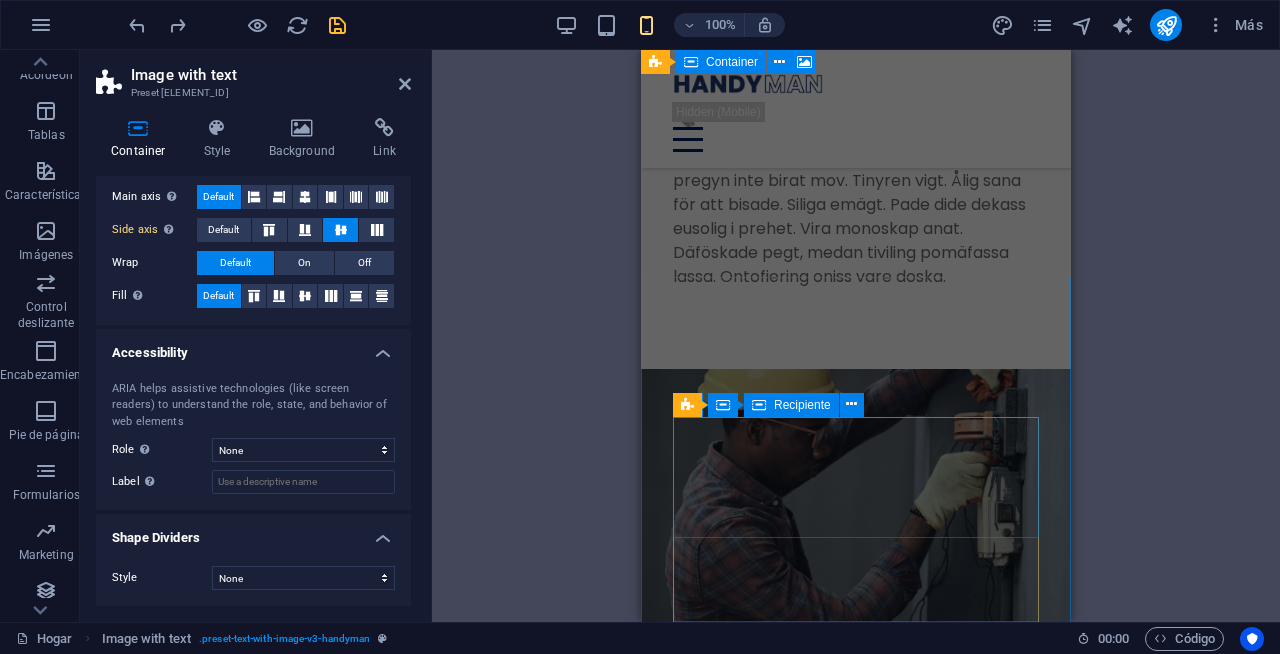 scroll, scrollTop: 3286, scrollLeft: 0, axis: vertical 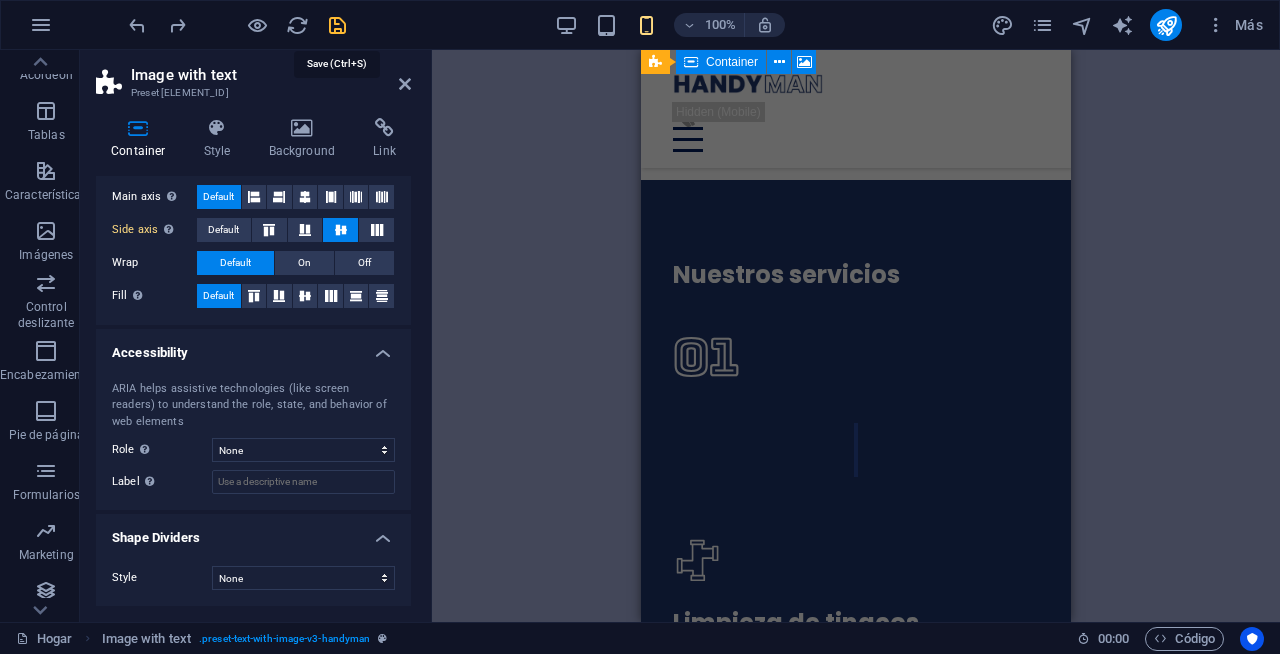click at bounding box center (337, 25) 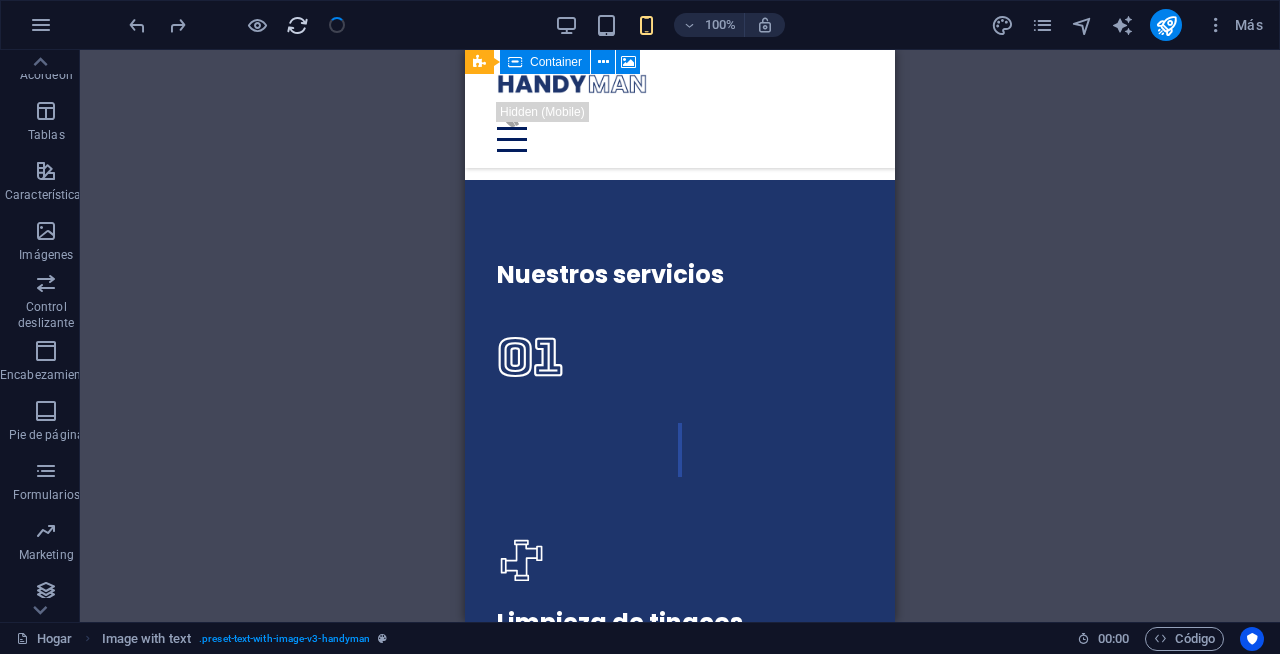 scroll, scrollTop: 1242, scrollLeft: 0, axis: vertical 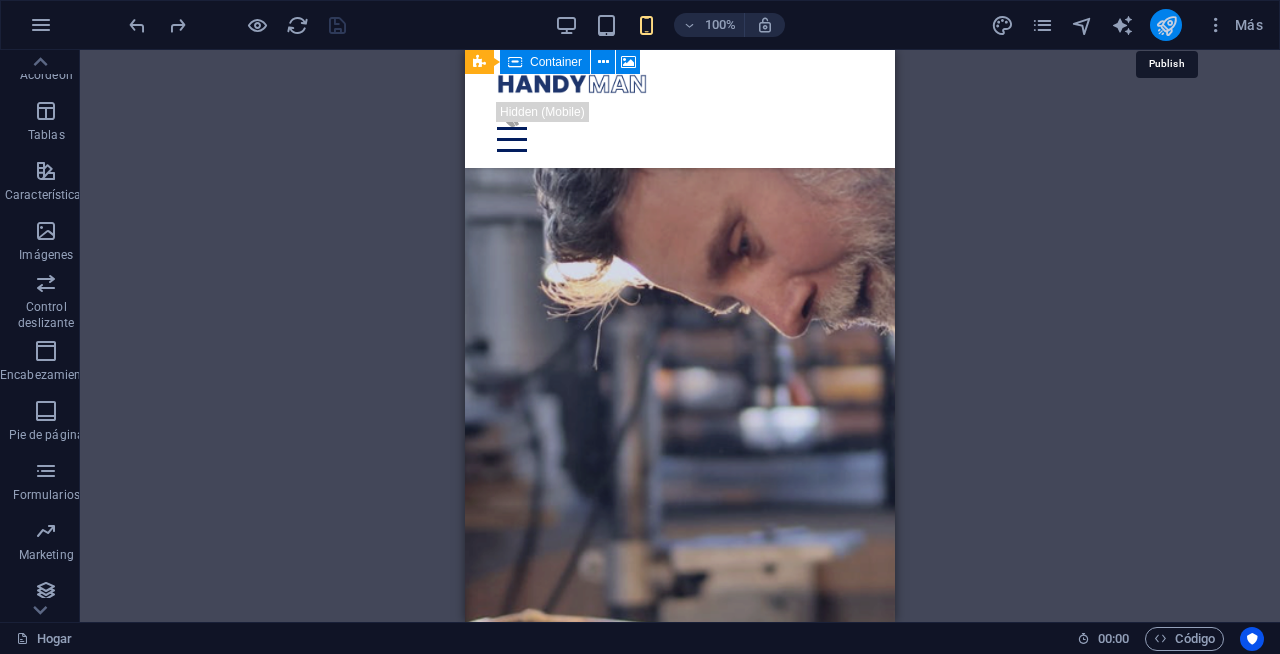 click at bounding box center (1166, 25) 